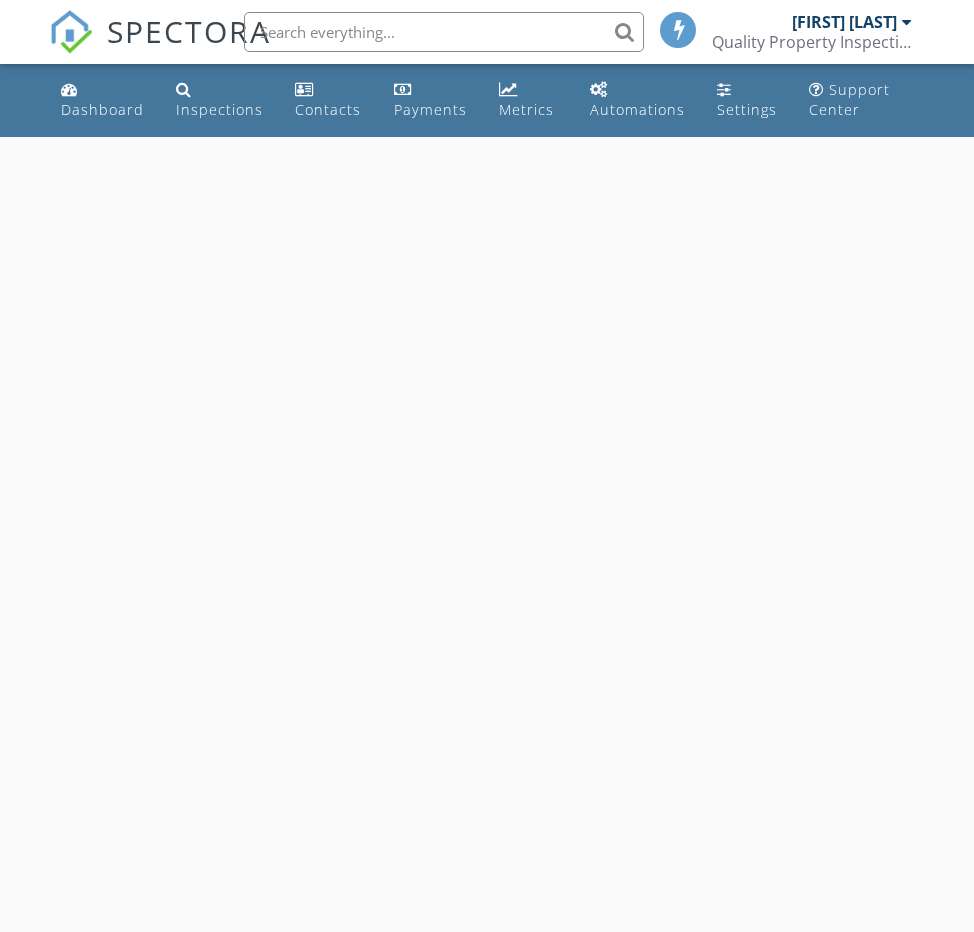scroll, scrollTop: 0, scrollLeft: 0, axis: both 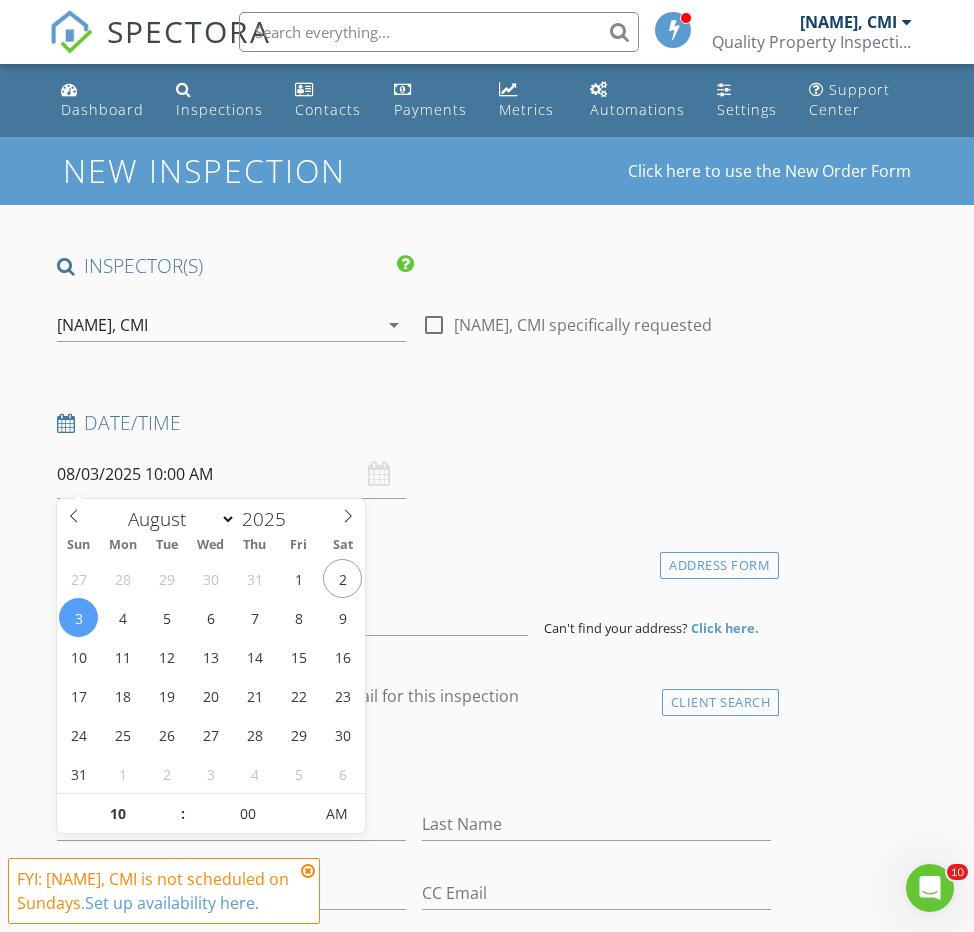 click on "08/03/2025 10:00 AM" at bounding box center (231, 474) 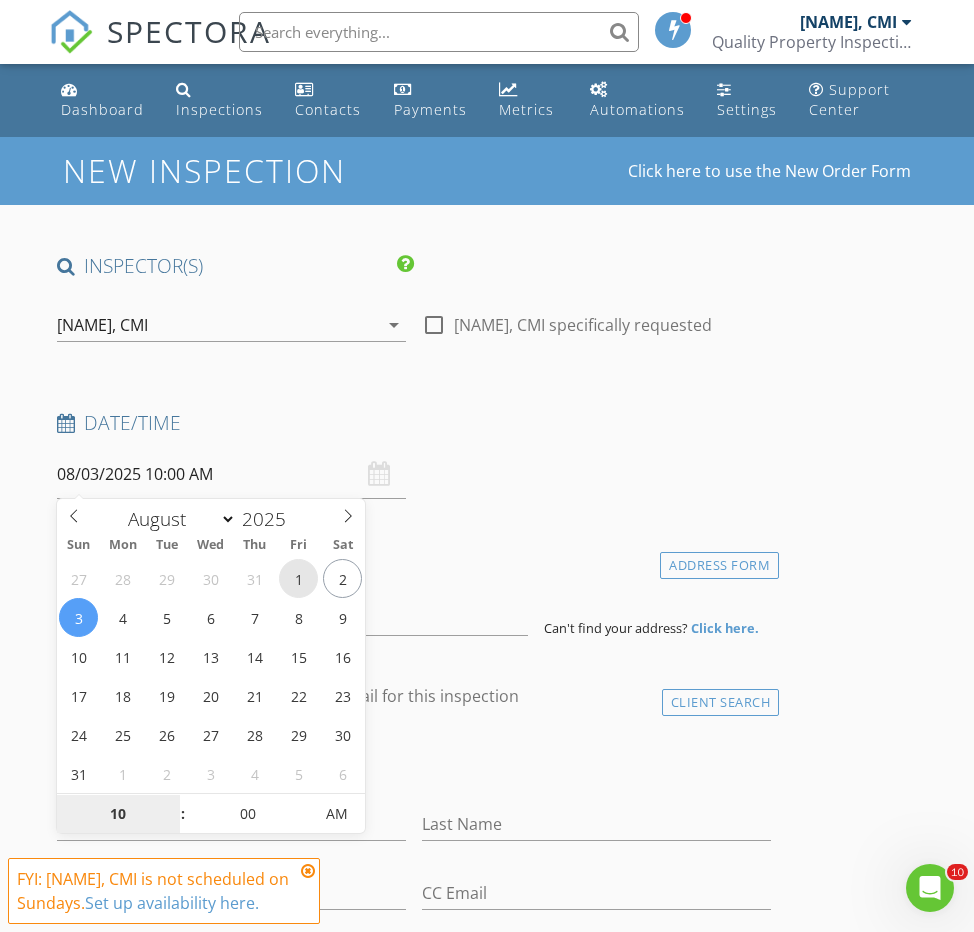 type on "08/01/2025 10:00 AM" 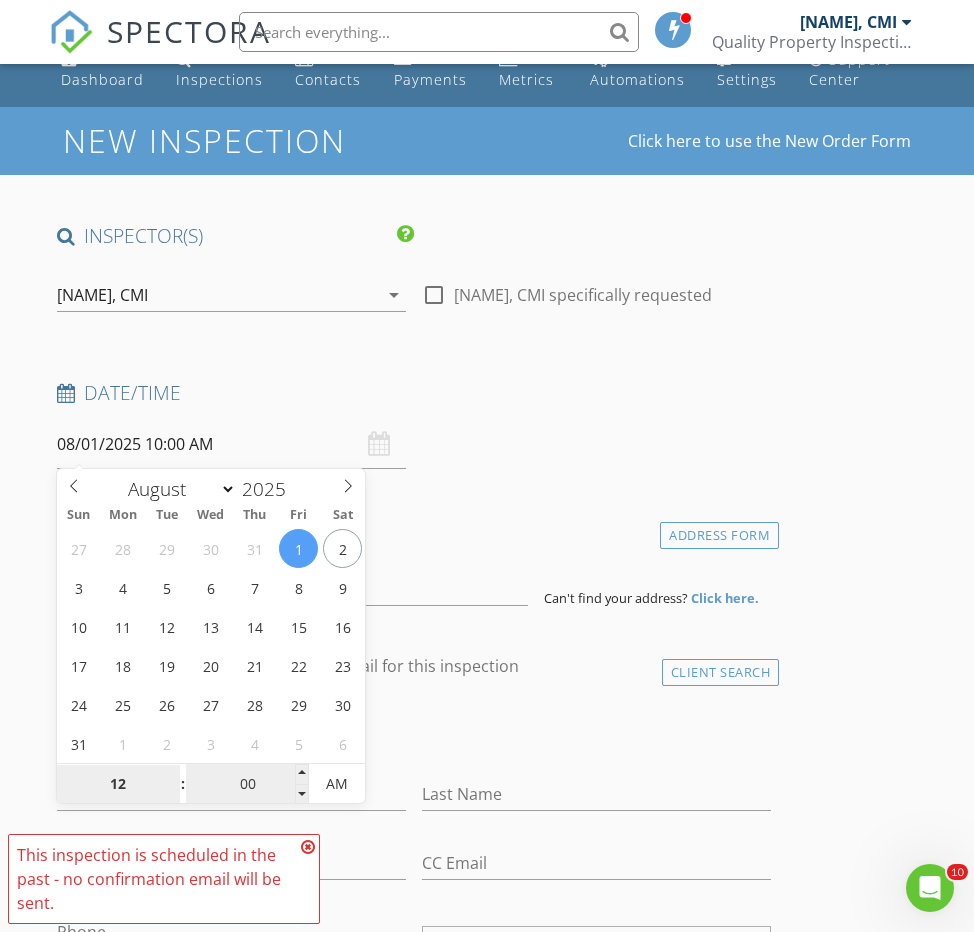 type on "12" 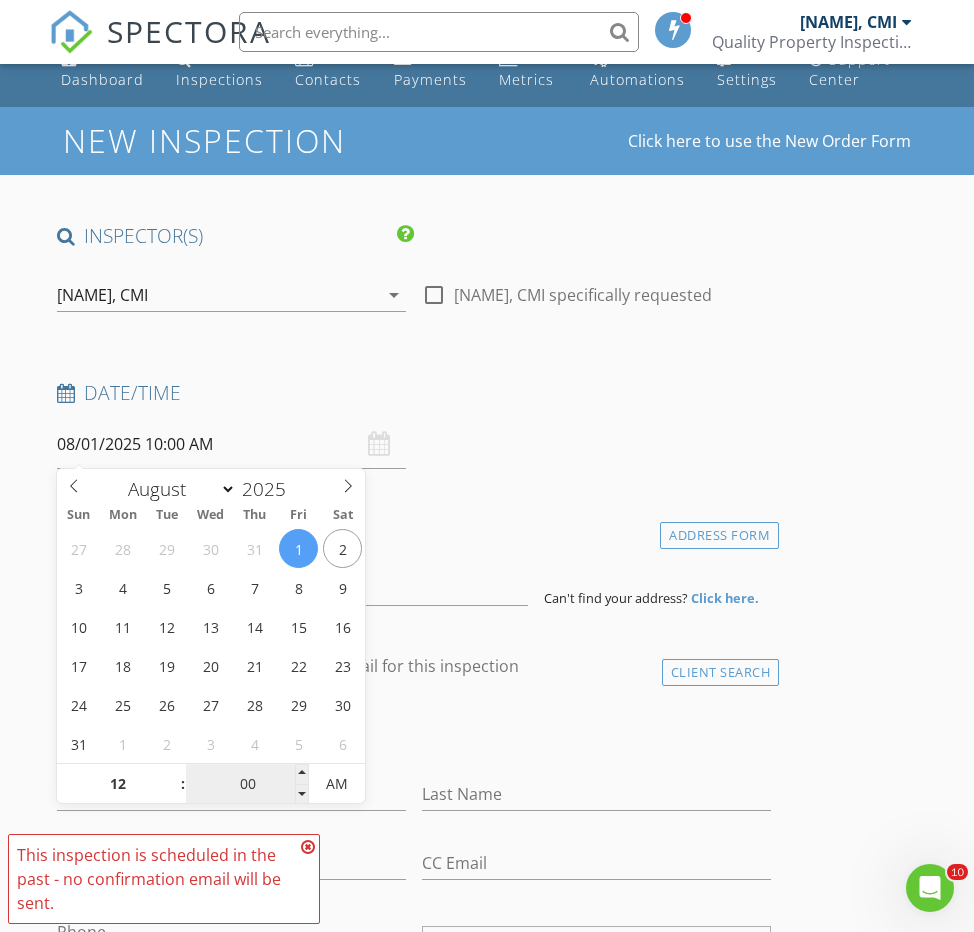 type on "08/01/2025 12:00 AM" 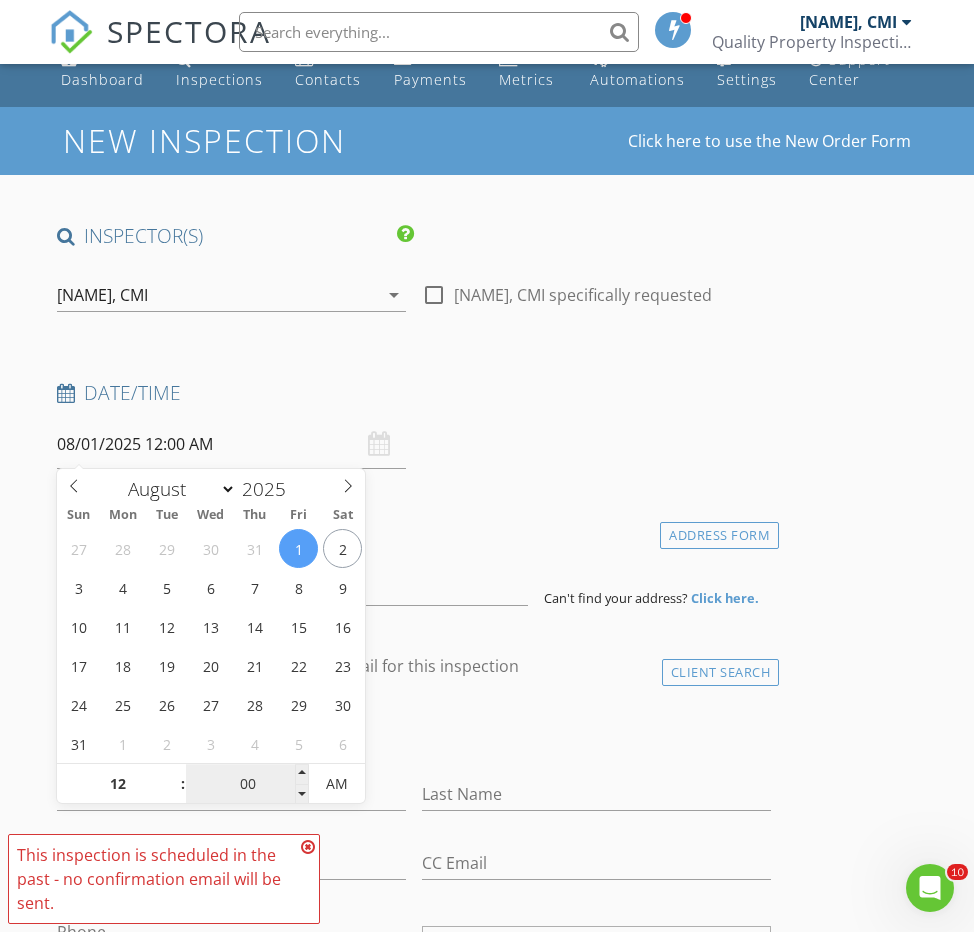 click on "00" at bounding box center [247, 785] 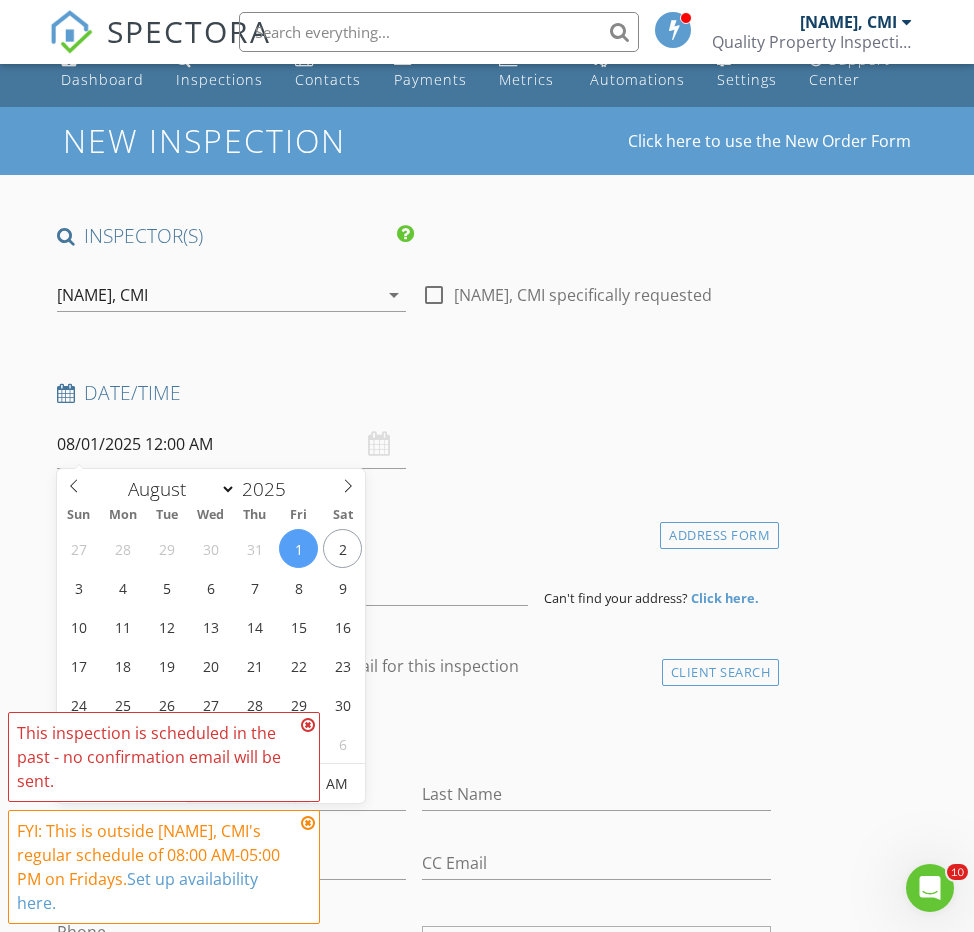 type on "30" 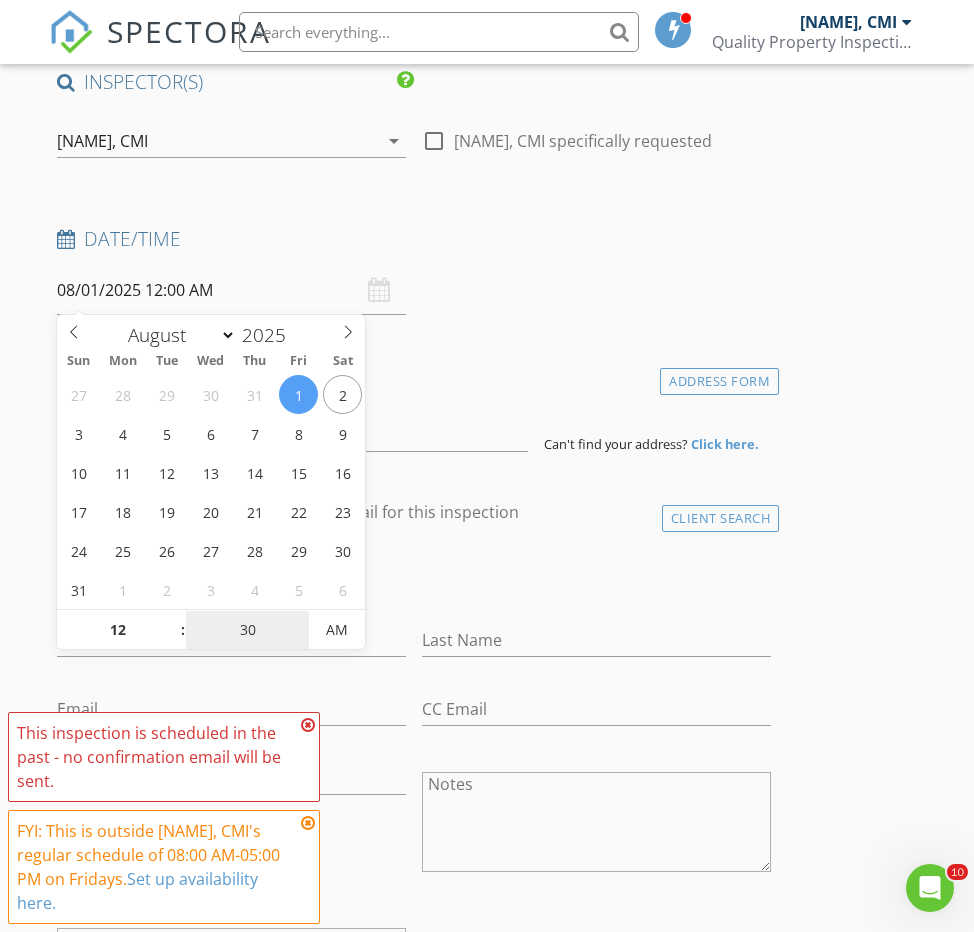 scroll, scrollTop: 209, scrollLeft: 0, axis: vertical 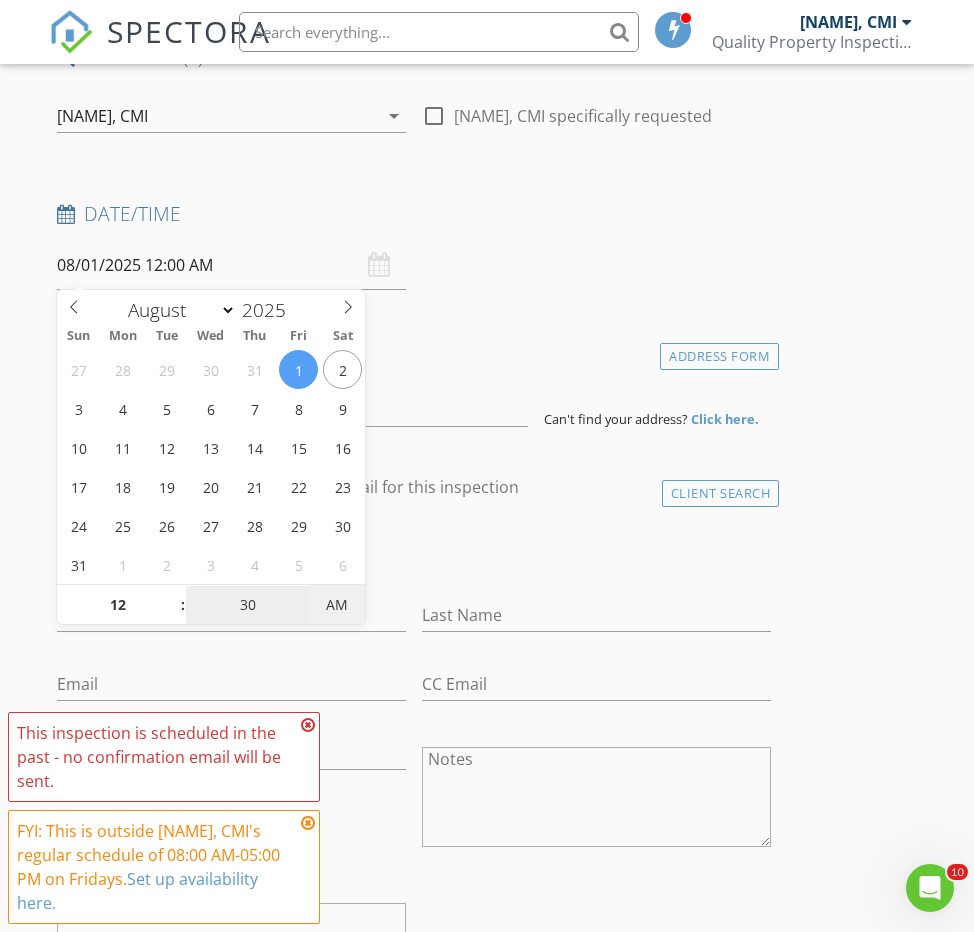 type on "[DATE] [TIME]" 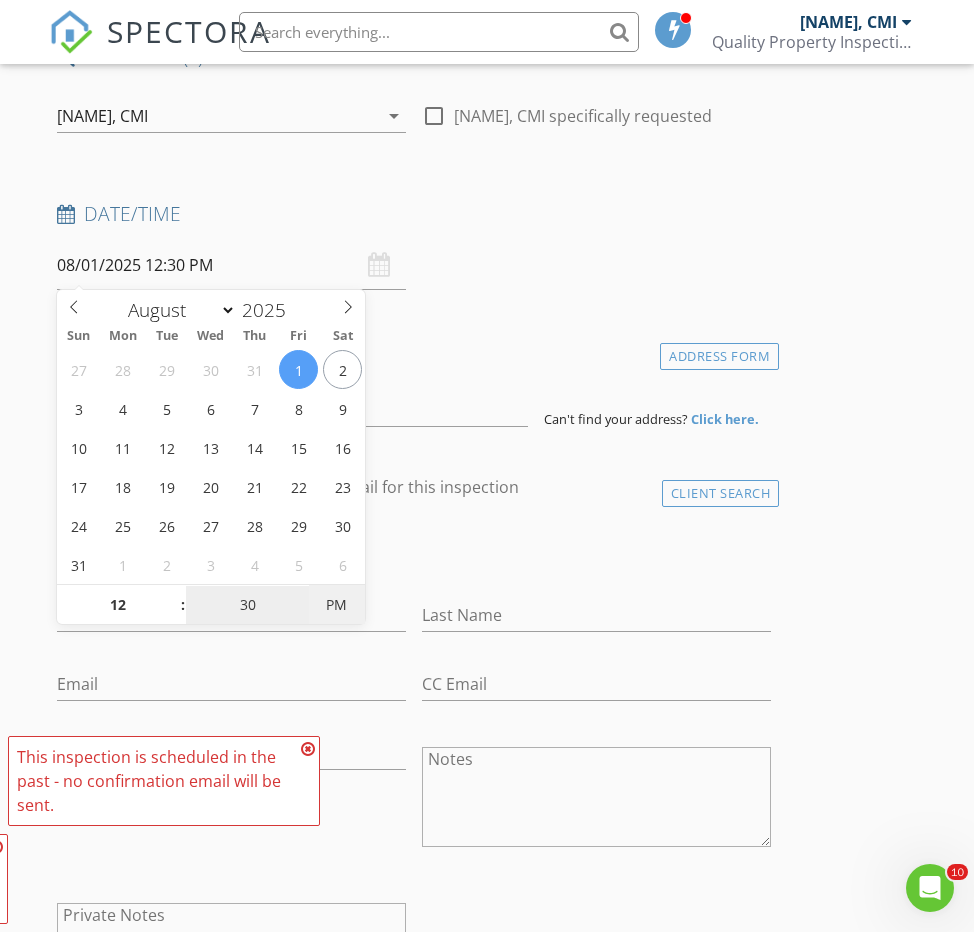 click on "PM" at bounding box center [336, 605] 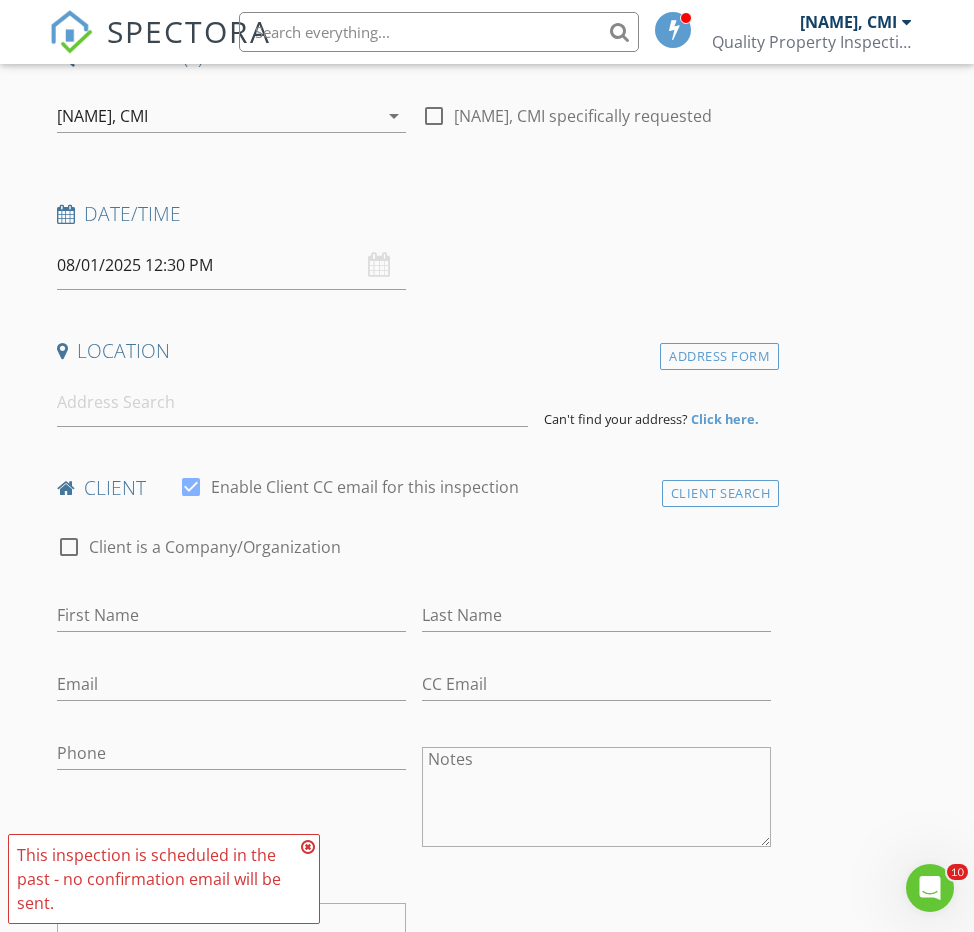 click on "INSPECTOR(S)
check_box   Tien Yih, CMI   PRIMARY   Tien Yih, CMI arrow_drop_down   check_box_outline_blank Tien Yih, CMI specifically requested
Date/Time
08/01/2025 12:30 PM
Location
Address Form       Can't find your address?   Click here.
client
check_box Enable Client CC email for this inspection   Client Search     check_box_outline_blank Client is a Company/Organization     First Name   Last Name   Email   CC Email   Phone           Notes   Private Notes
ADD ADDITIONAL client
SERVICES
check_box_outline_blank   Inspection Fee   check_box_outline_blank   Home Inspection Fee-Credit   arrow_drop_down     Select Discount Code arrow_drop_down    Charges       TOTAL   $0.00    Duration    No services with durations selected      Templates    No templates selected    Agreements" at bounding box center (414, 1454) 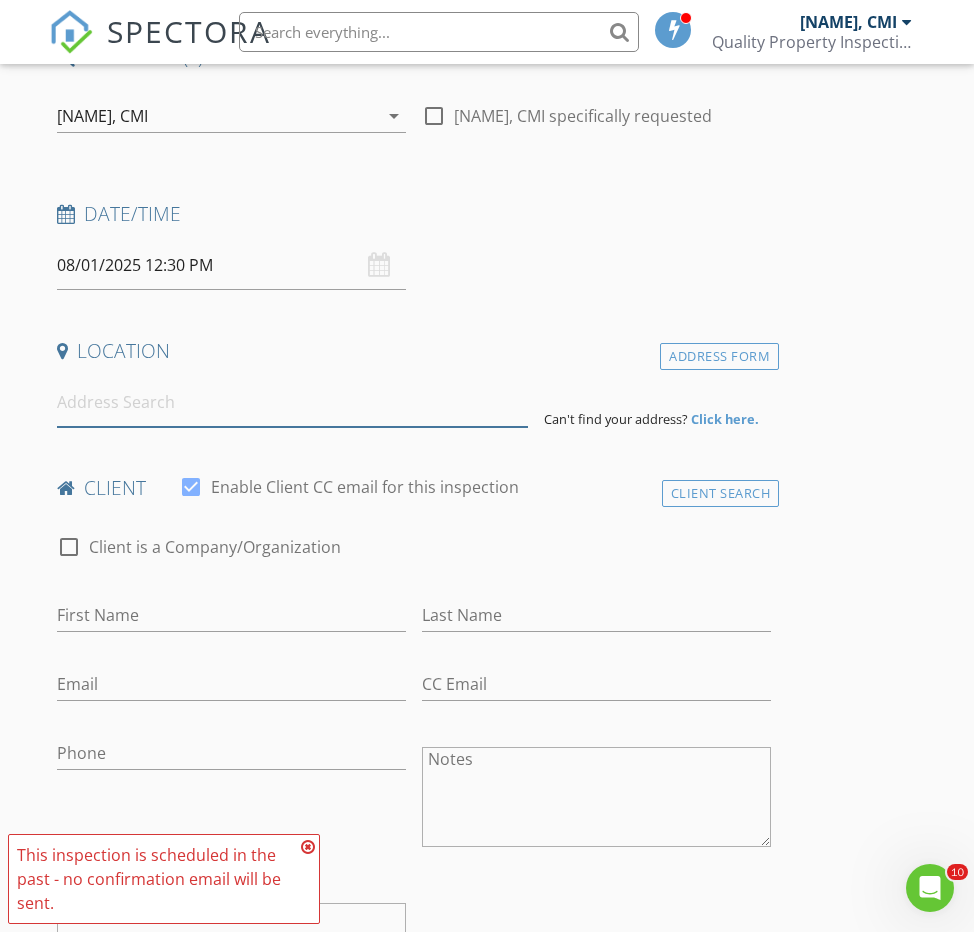 click at bounding box center (292, 402) 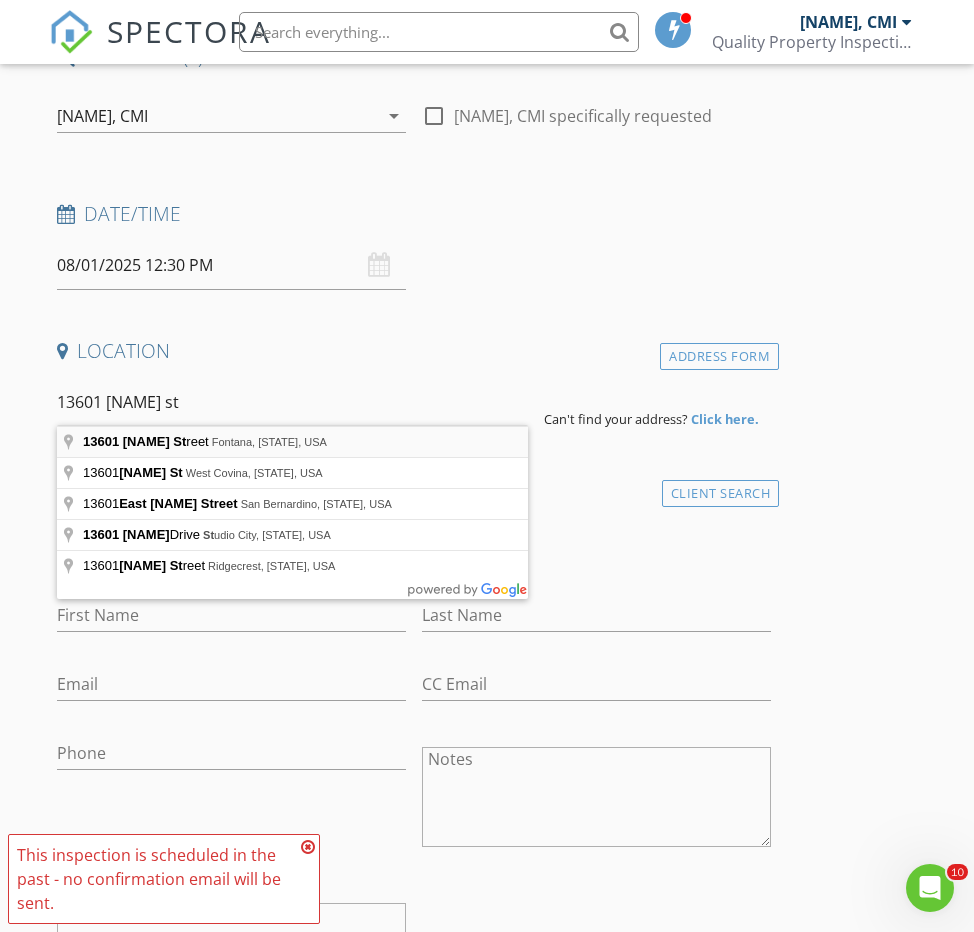 type on "13601 Amanda Street, Fontana, CA, USA" 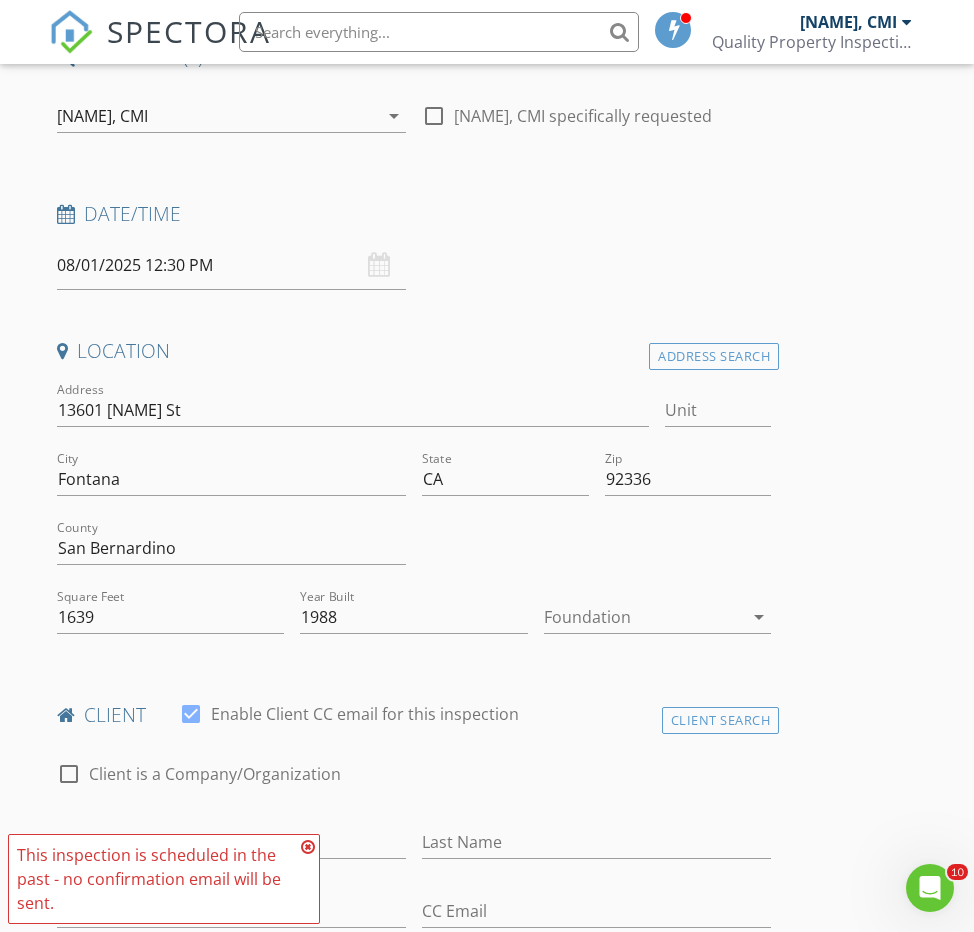 click at bounding box center (643, 617) 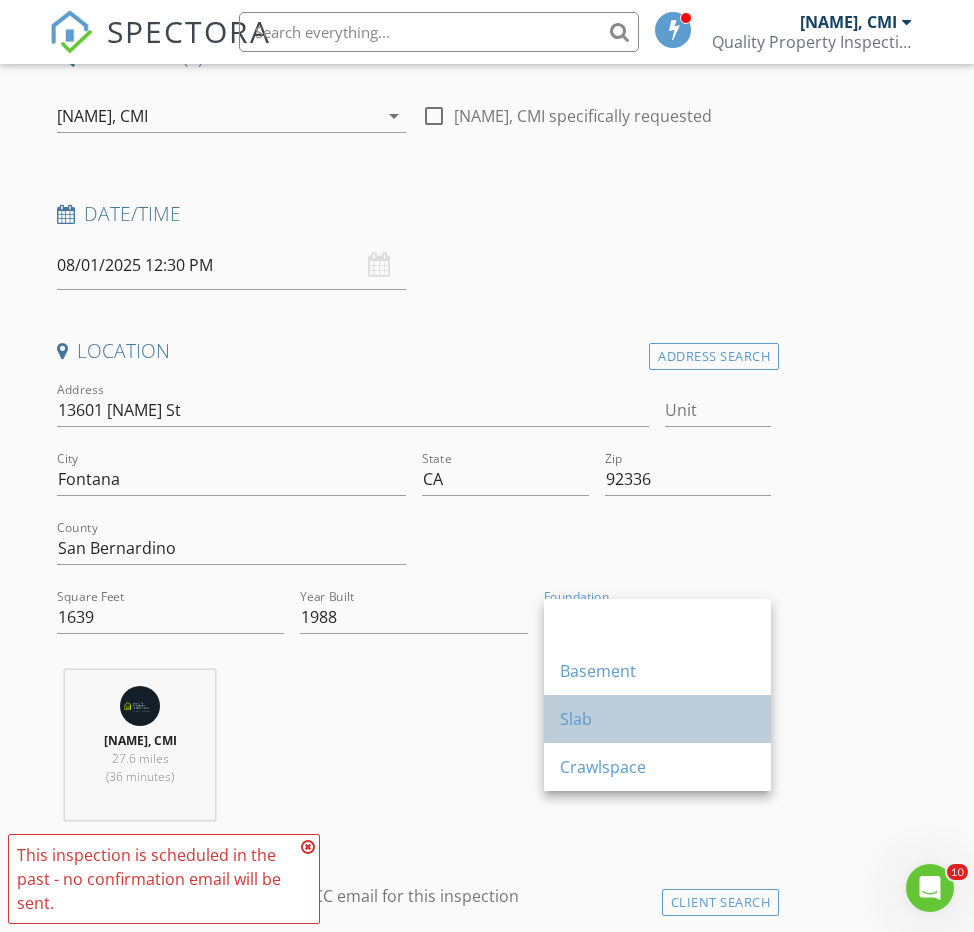click on "Slab" at bounding box center (657, 719) 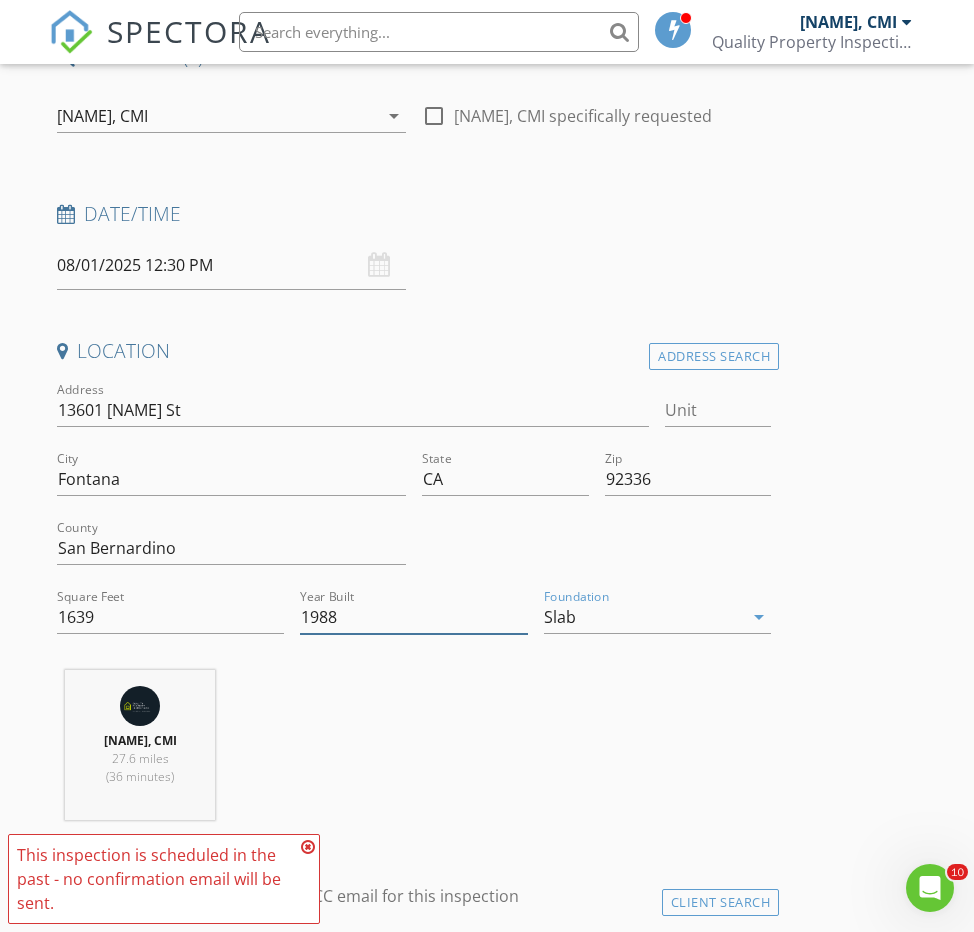 click on "1988" at bounding box center [413, 617] 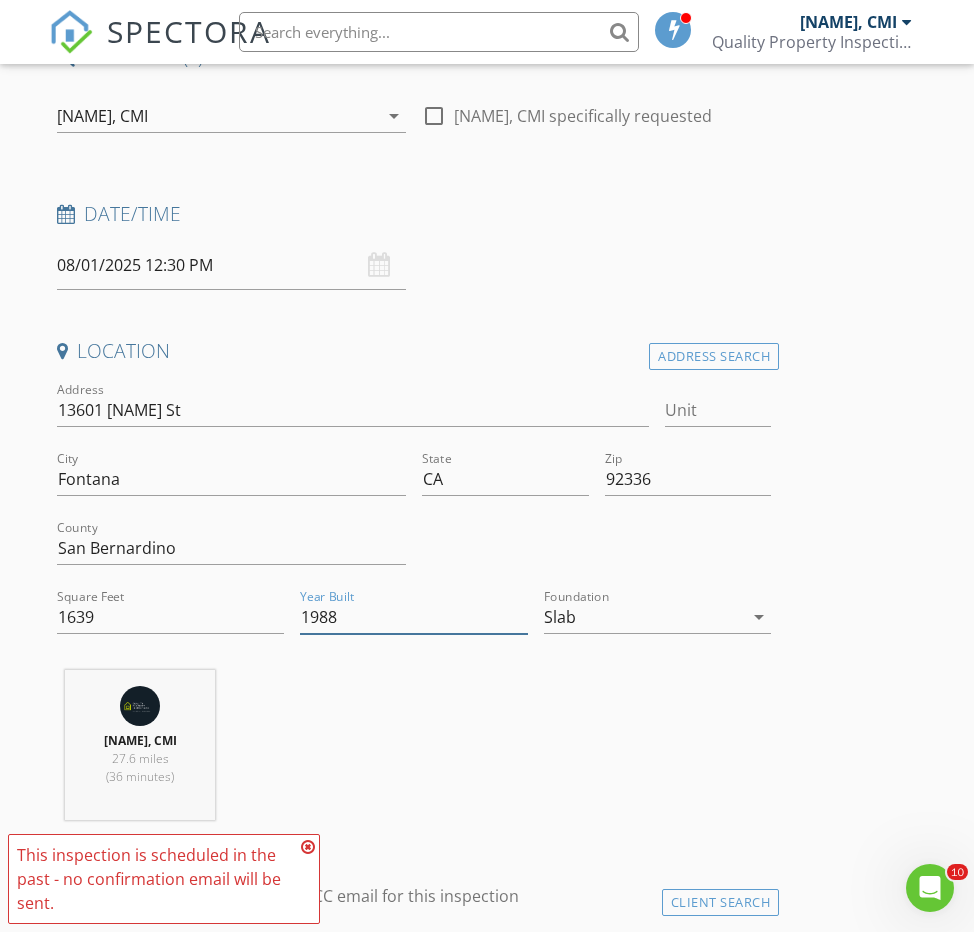 click on "1988" at bounding box center [413, 617] 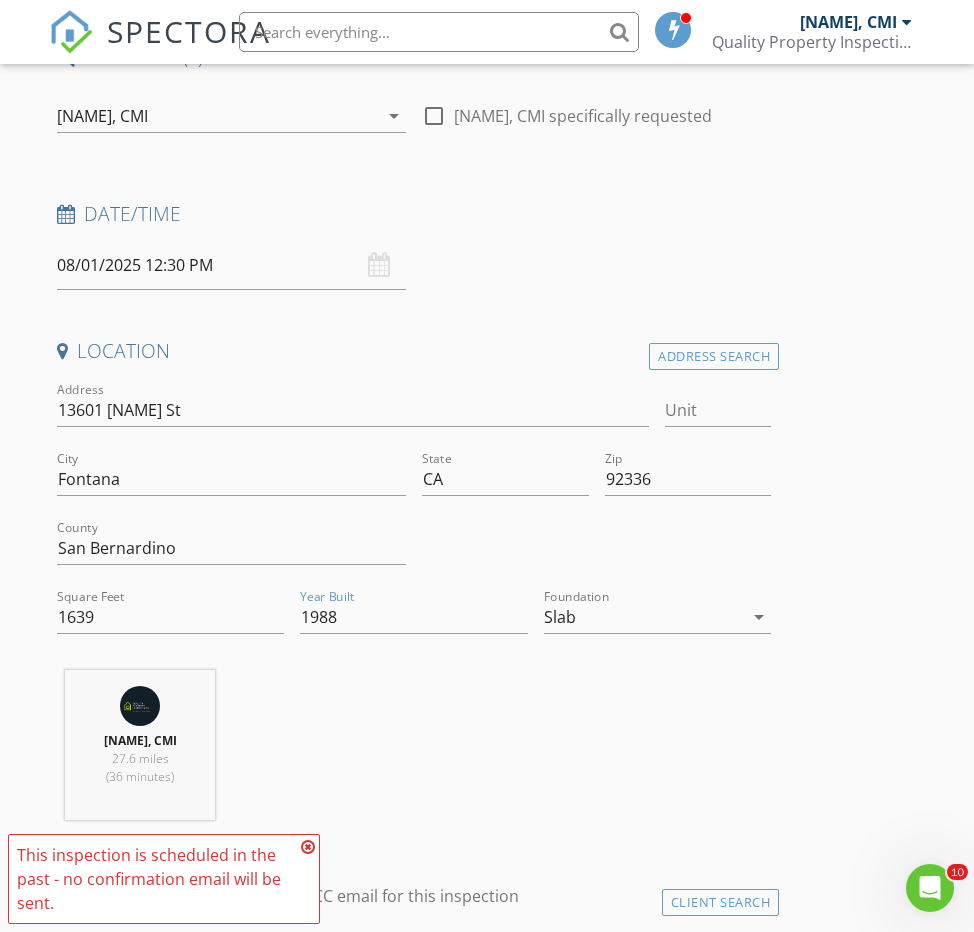 click on "Tien Yih, CMI     27.6 miles     (36 minutes)" at bounding box center [414, 753] 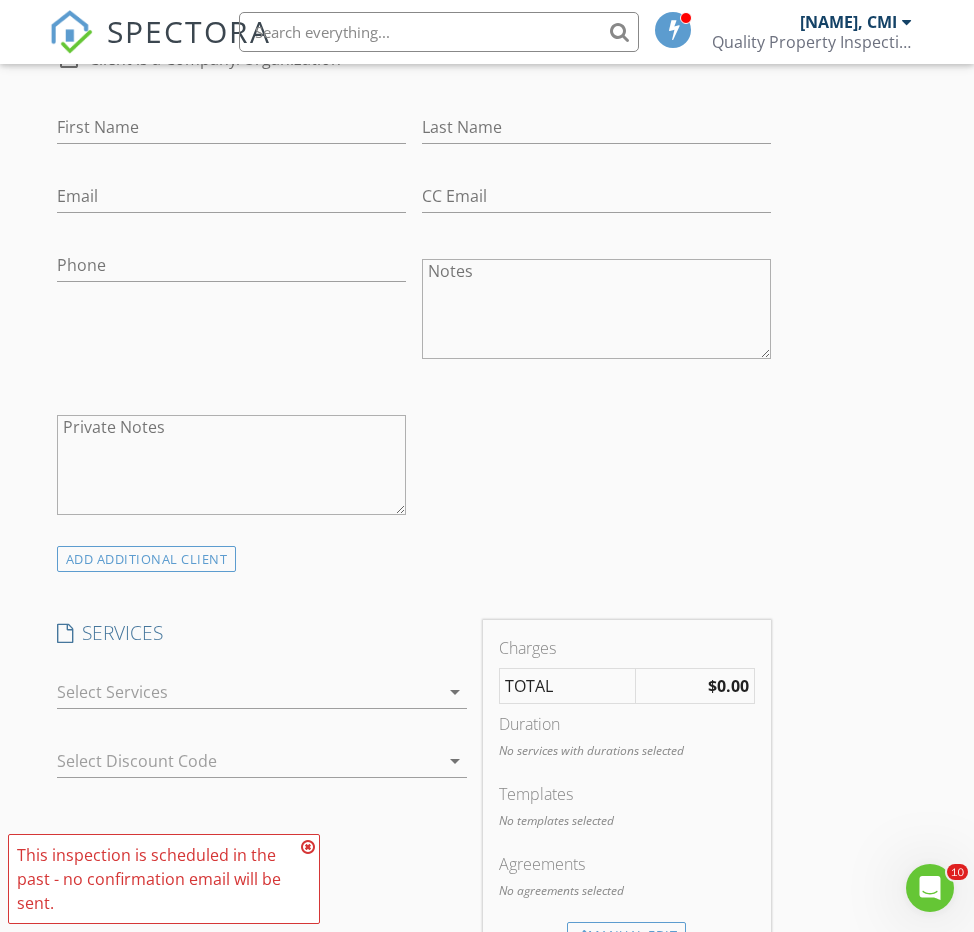 scroll, scrollTop: 1087, scrollLeft: 0, axis: vertical 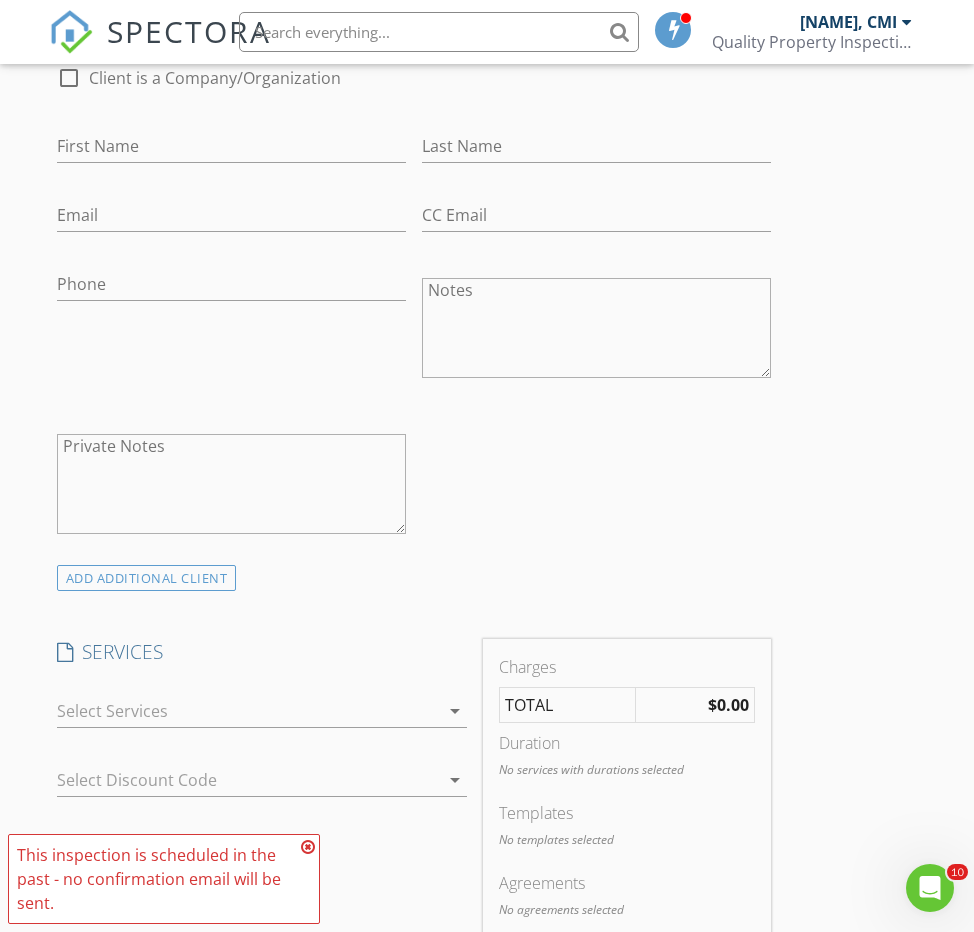 click at bounding box center [248, 711] 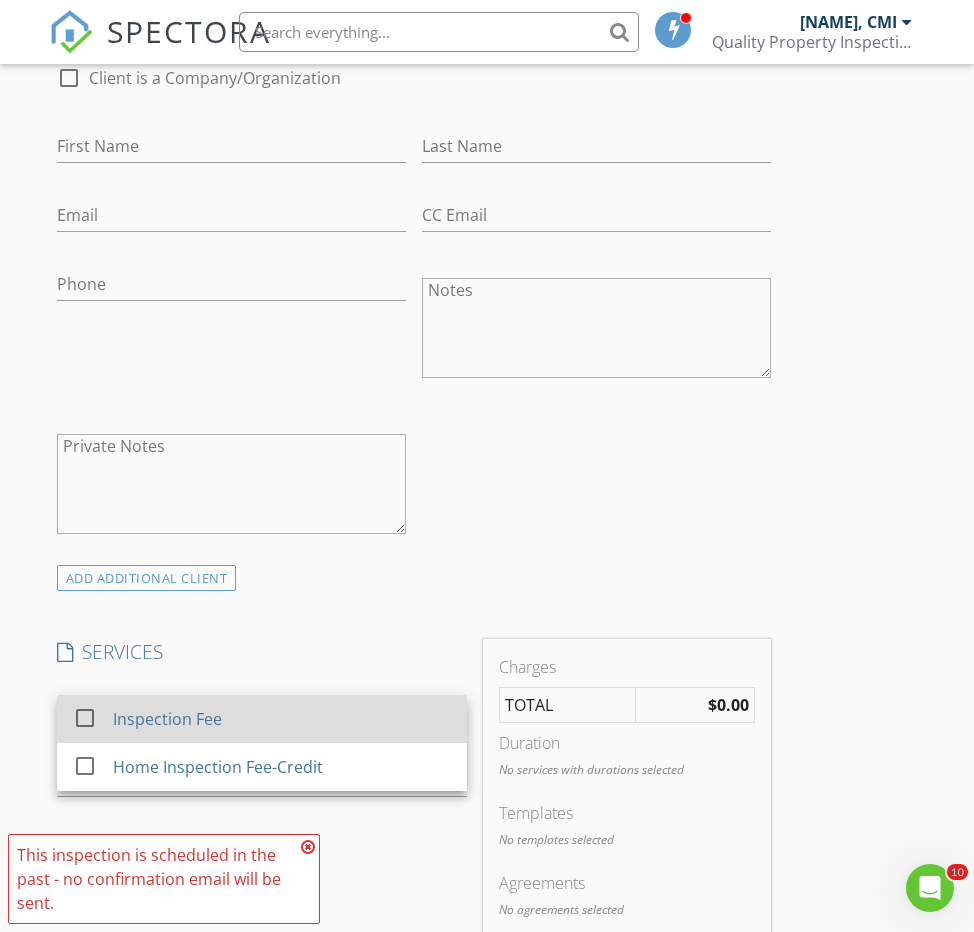 click on "Inspection Fee" at bounding box center [281, 719] 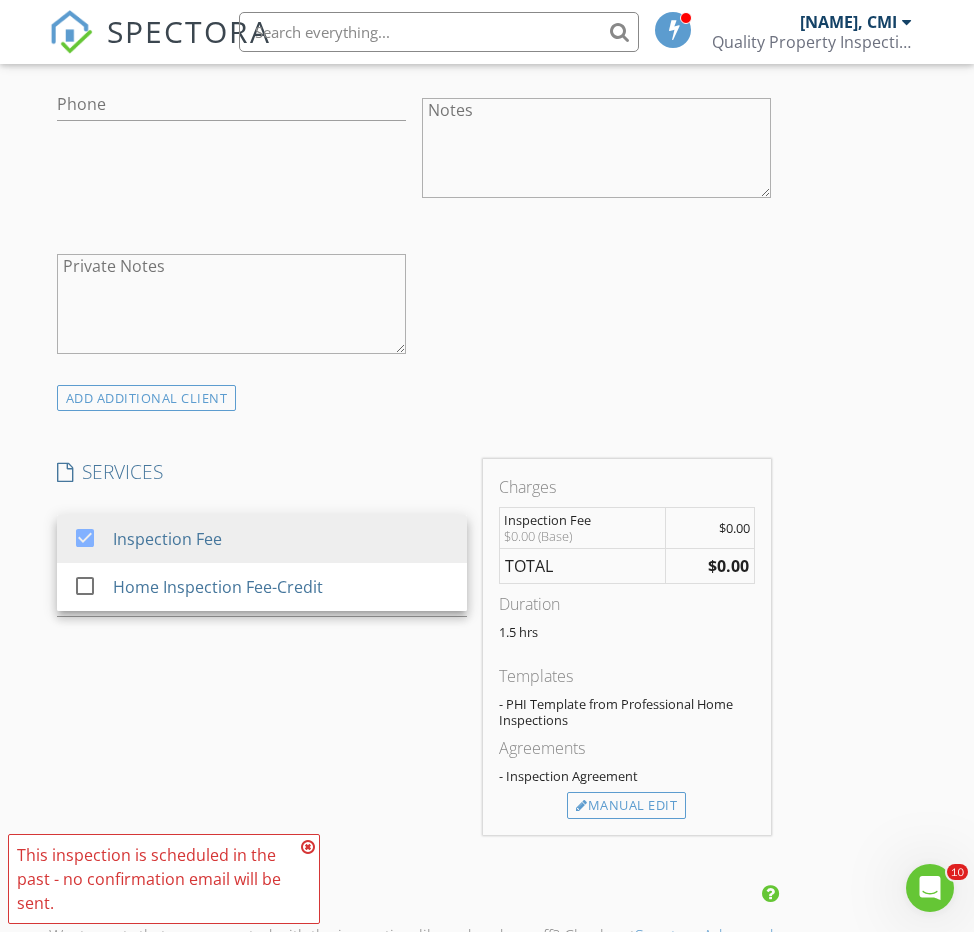 scroll, scrollTop: 1481, scrollLeft: 0, axis: vertical 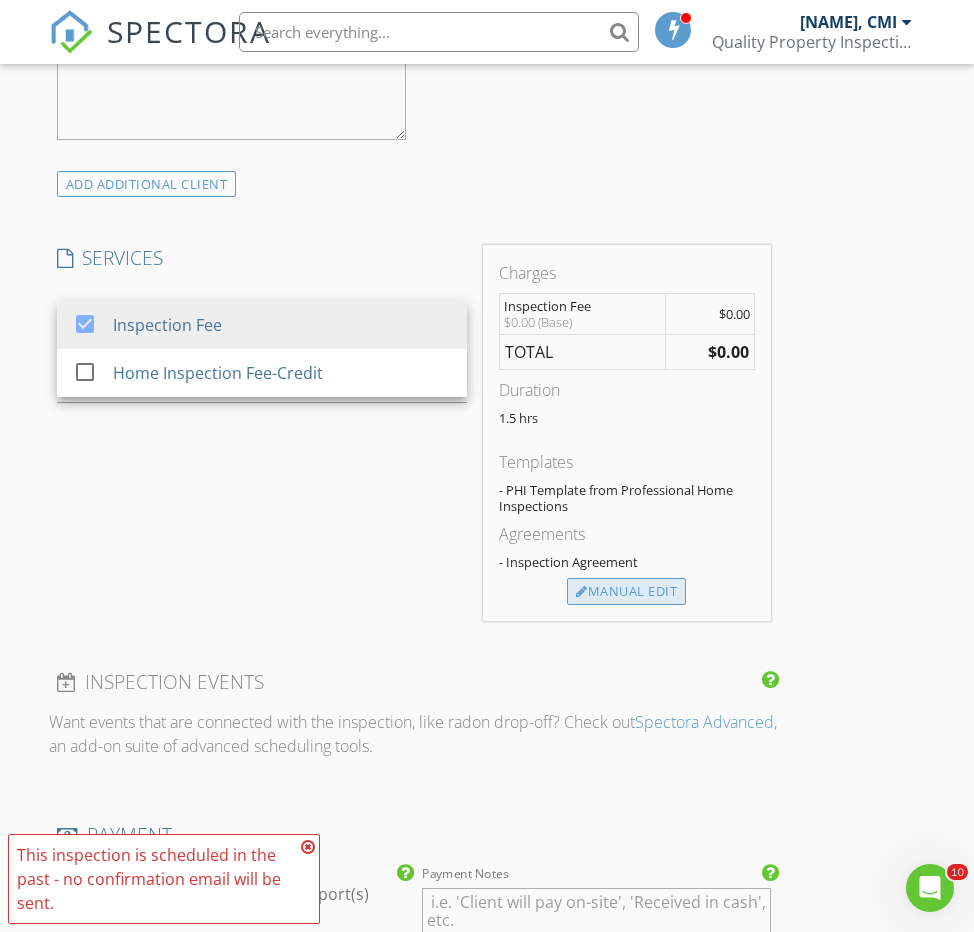click on "Manual Edit" at bounding box center (626, 592) 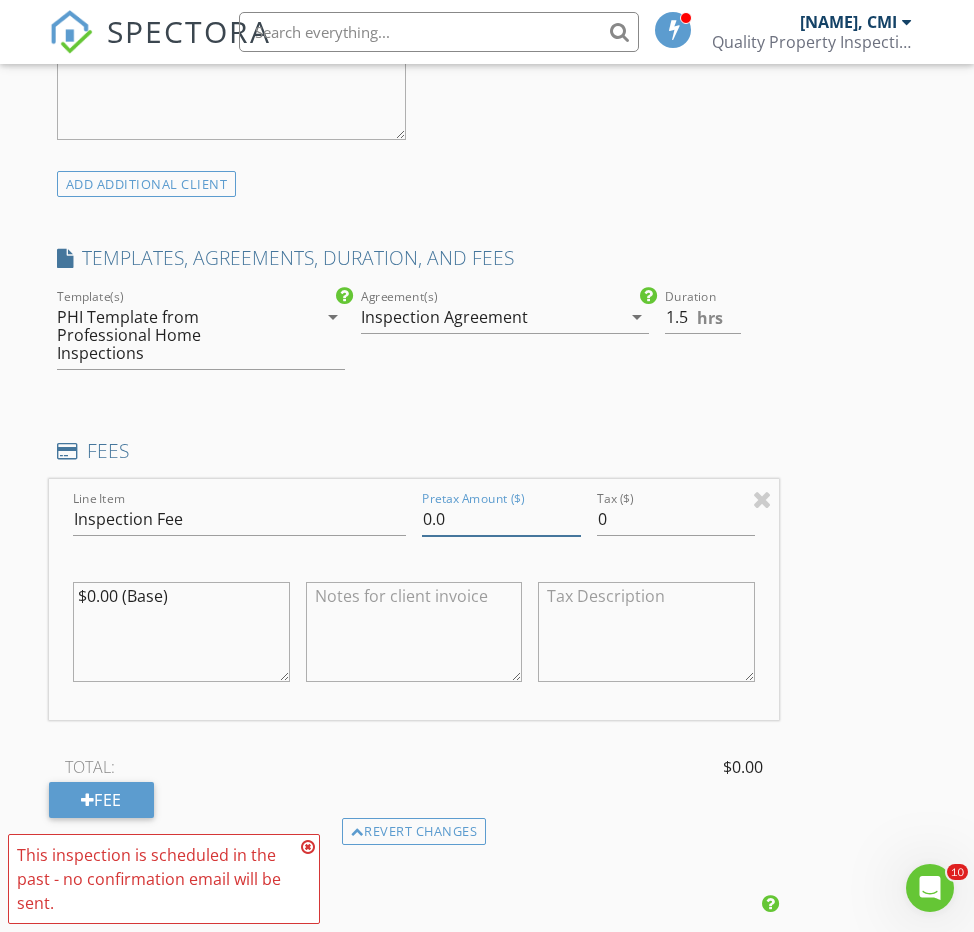 drag, startPoint x: 488, startPoint y: 495, endPoint x: 401, endPoint y: 497, distance: 87.02299 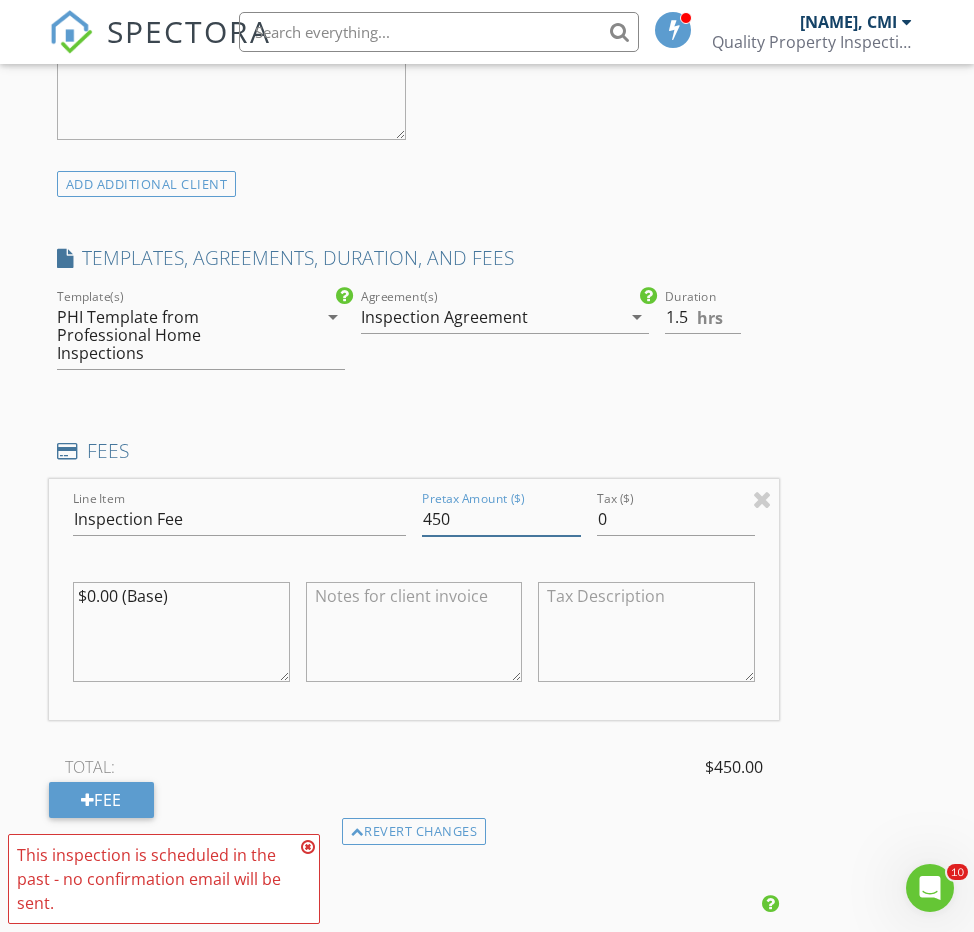type on "450" 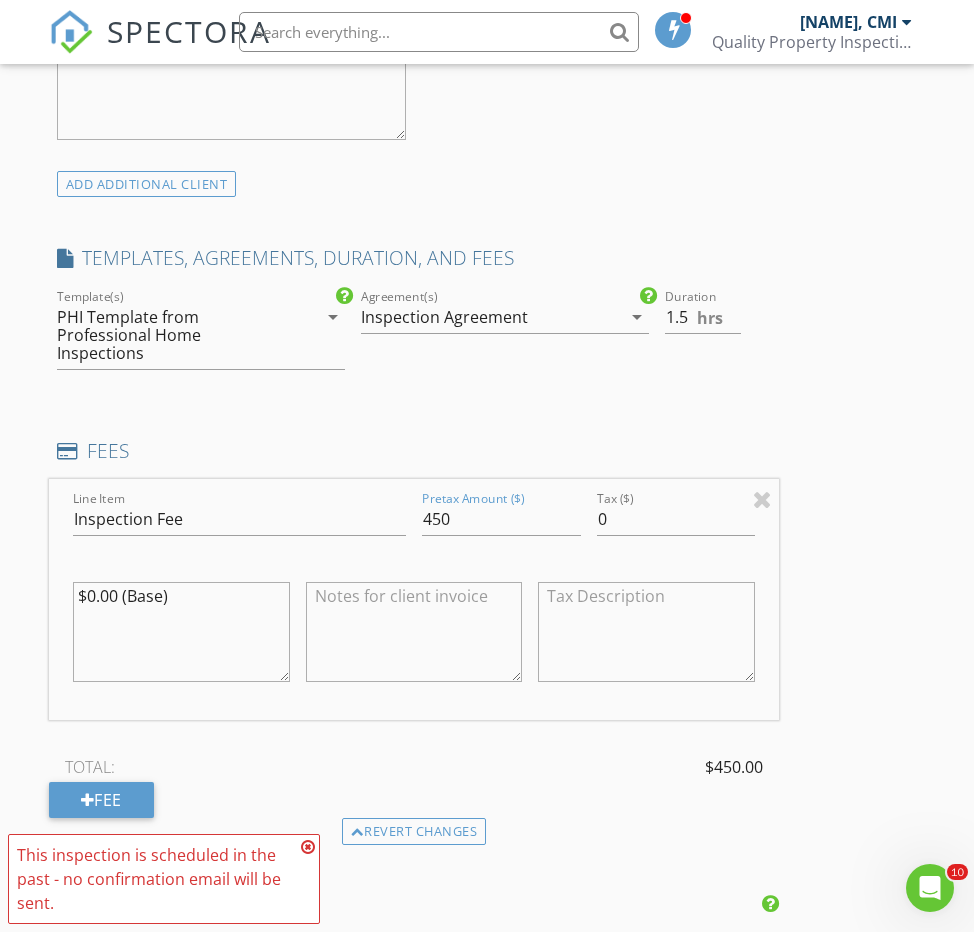 click on "FEES" at bounding box center [414, 451] 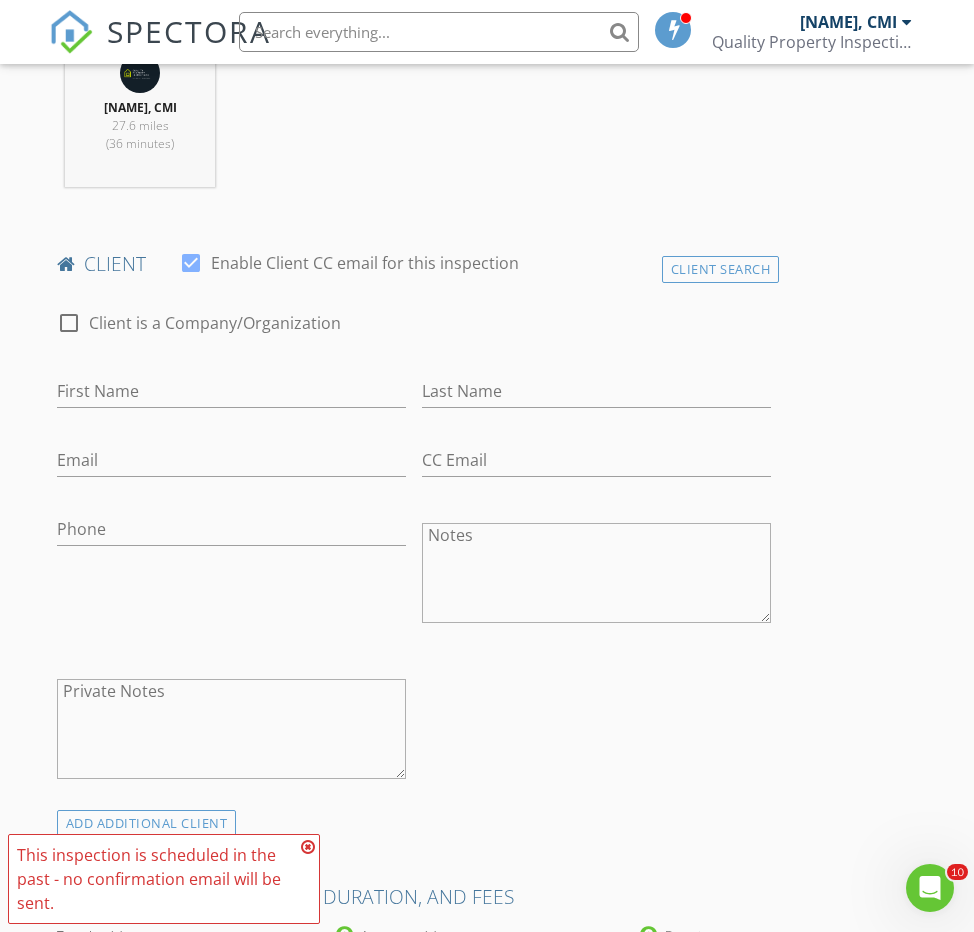 scroll, scrollTop: 769, scrollLeft: 0, axis: vertical 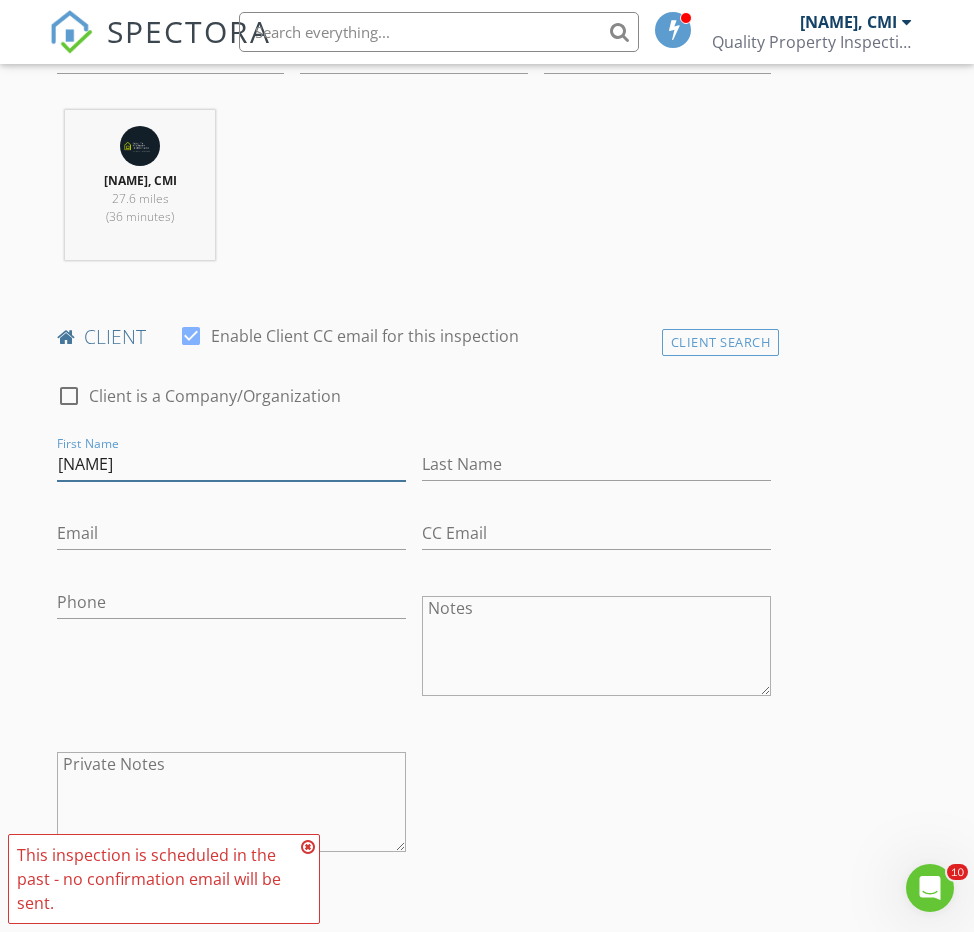 type on "Angie" 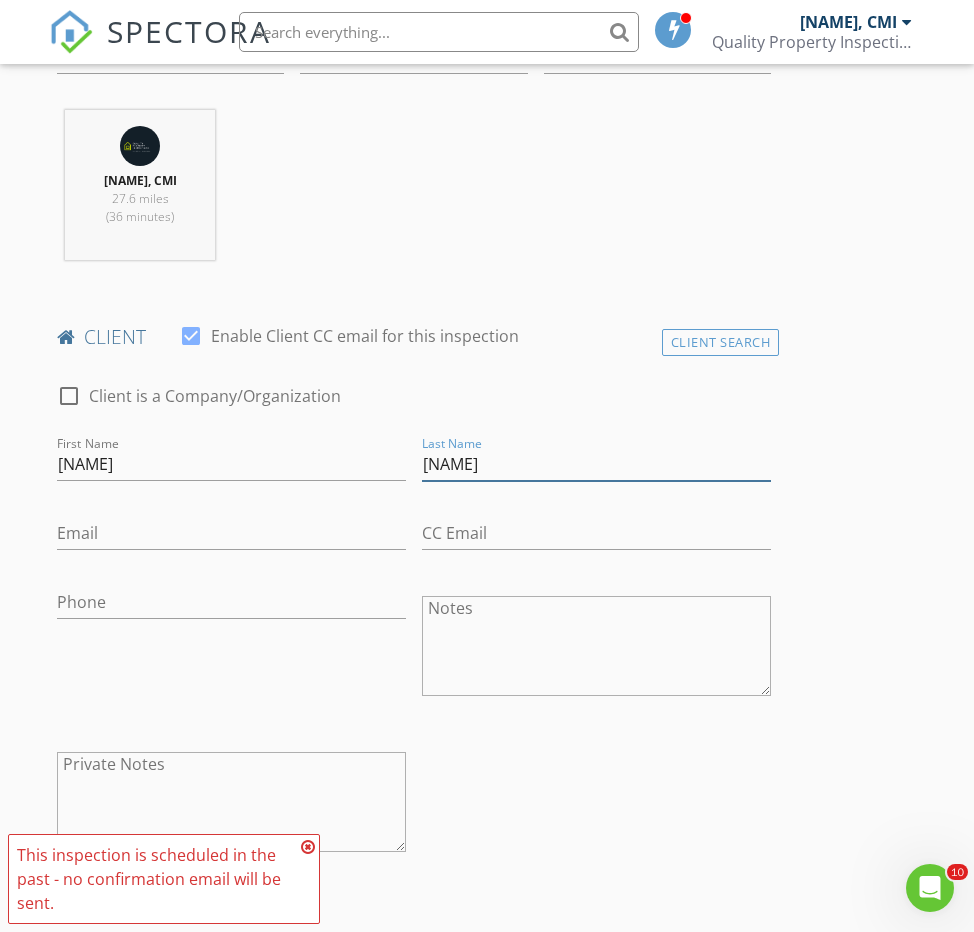type on "Chen" 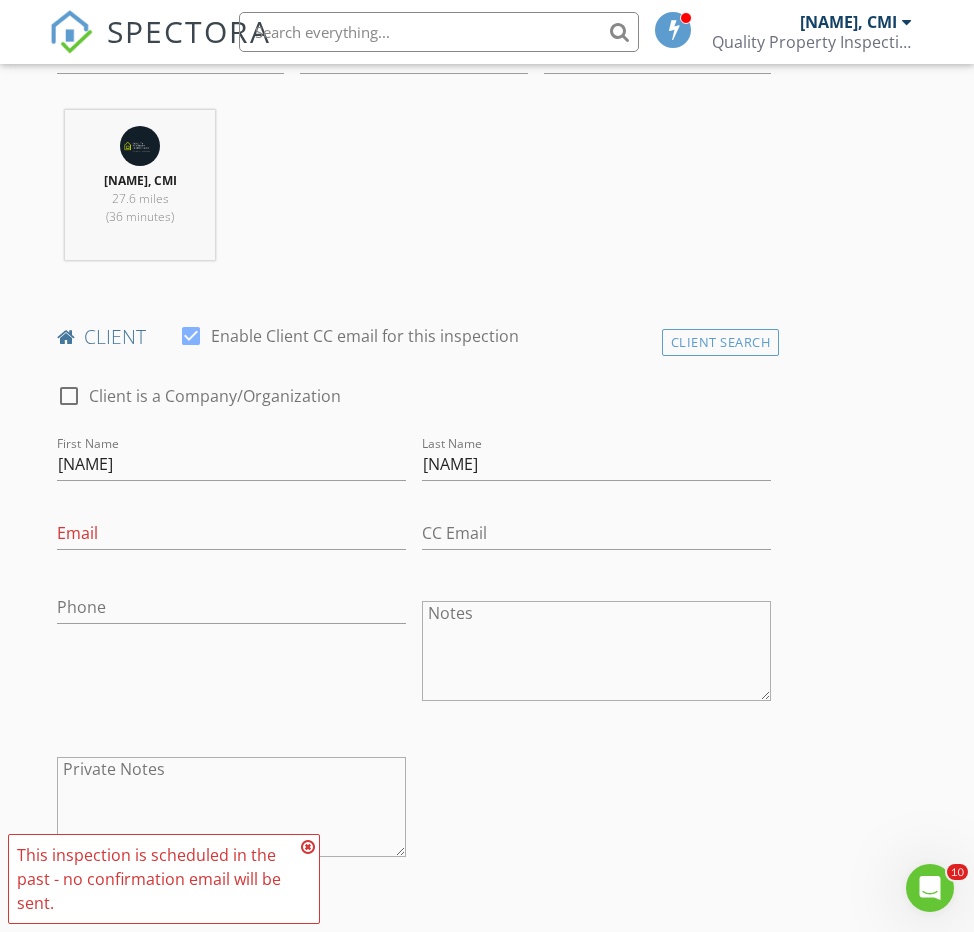 click on "INSPECTOR(S)
check_box   Tien Yih, CMI   PRIMARY   Tien Yih, CMI arrow_drop_down   check_box_outline_blank Tien Yih, CMI specifically requested
Date/Time
08/01/2025 12:30 PM
Location
Address Search       Address 13601 Amanda St   Unit   City Fontana   State CA   Zip 92336   County San Bernardino     Square Feet 1639   Year Built 1988   Foundation Slab arrow_drop_down     Tien Yih, CMI     27.6 miles     (36 minutes)
client
check_box Enable Client CC email for this inspection   Client Search     check_box_outline_blank Client is a Company/Organization     First Name Angie   Last Name Chen   Email This email is invalid   CC Email   Phone           Notes   Private Notes
ADD ADDITIONAL client
SERVICES
check_box   Inspection Fee   check_box_outline_blank     Inspection Fee" at bounding box center [487, 1287] 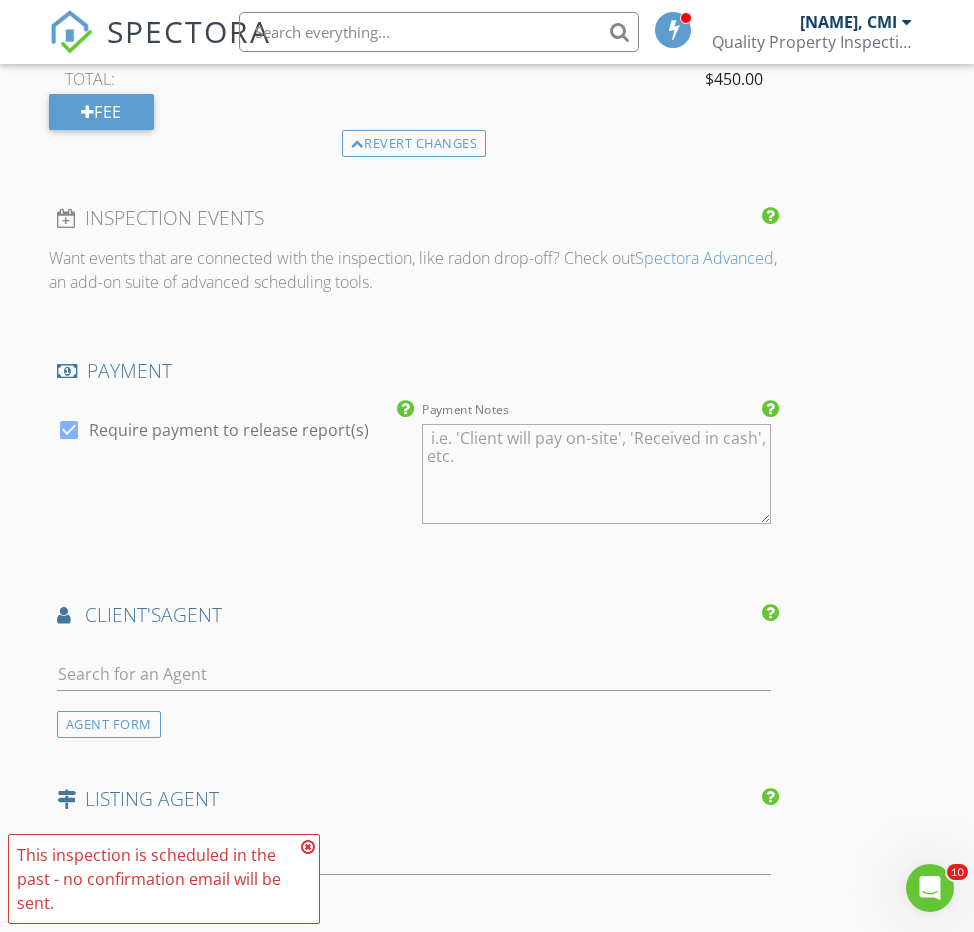 scroll, scrollTop: 2191, scrollLeft: 0, axis: vertical 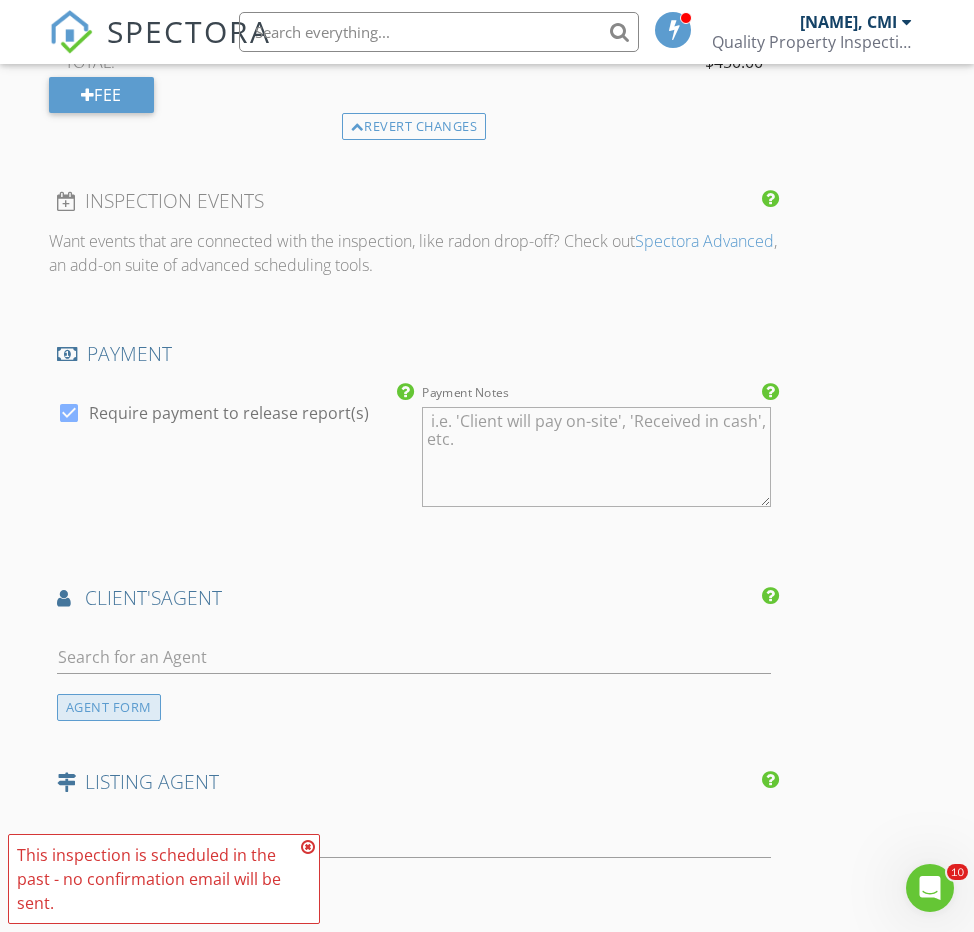 click on "AGENT FORM" at bounding box center (109, 707) 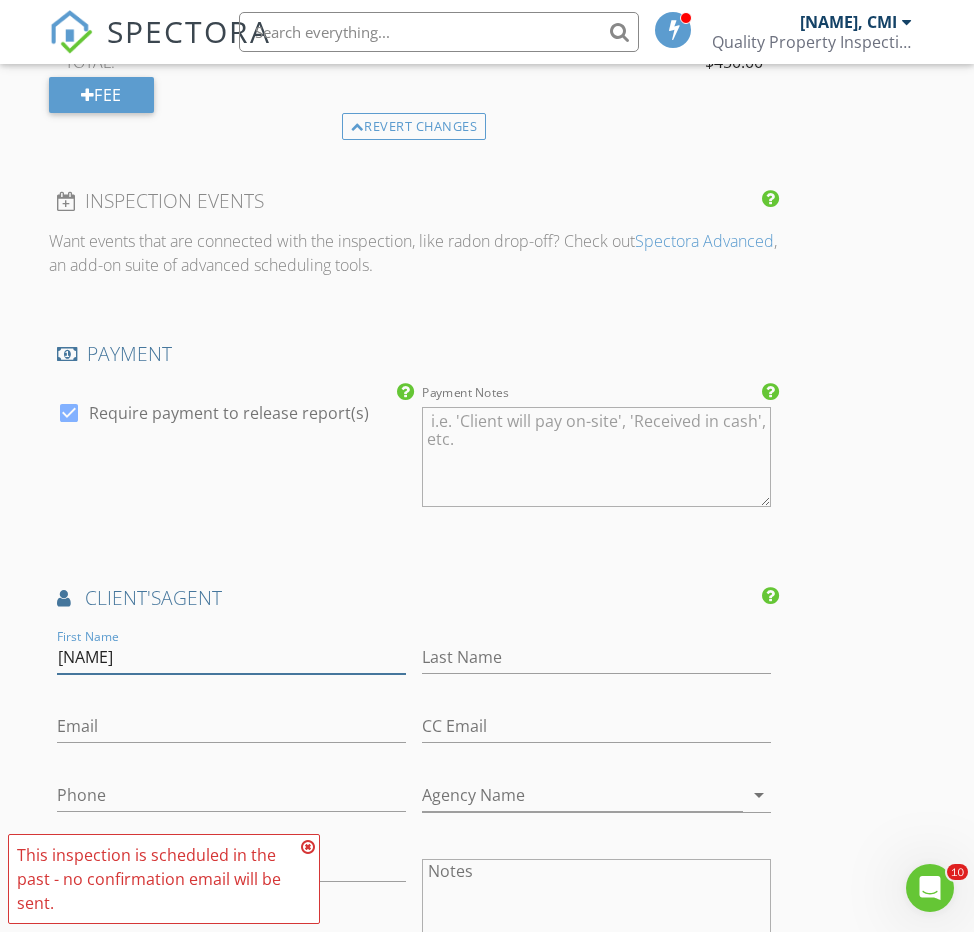 type on "Karen" 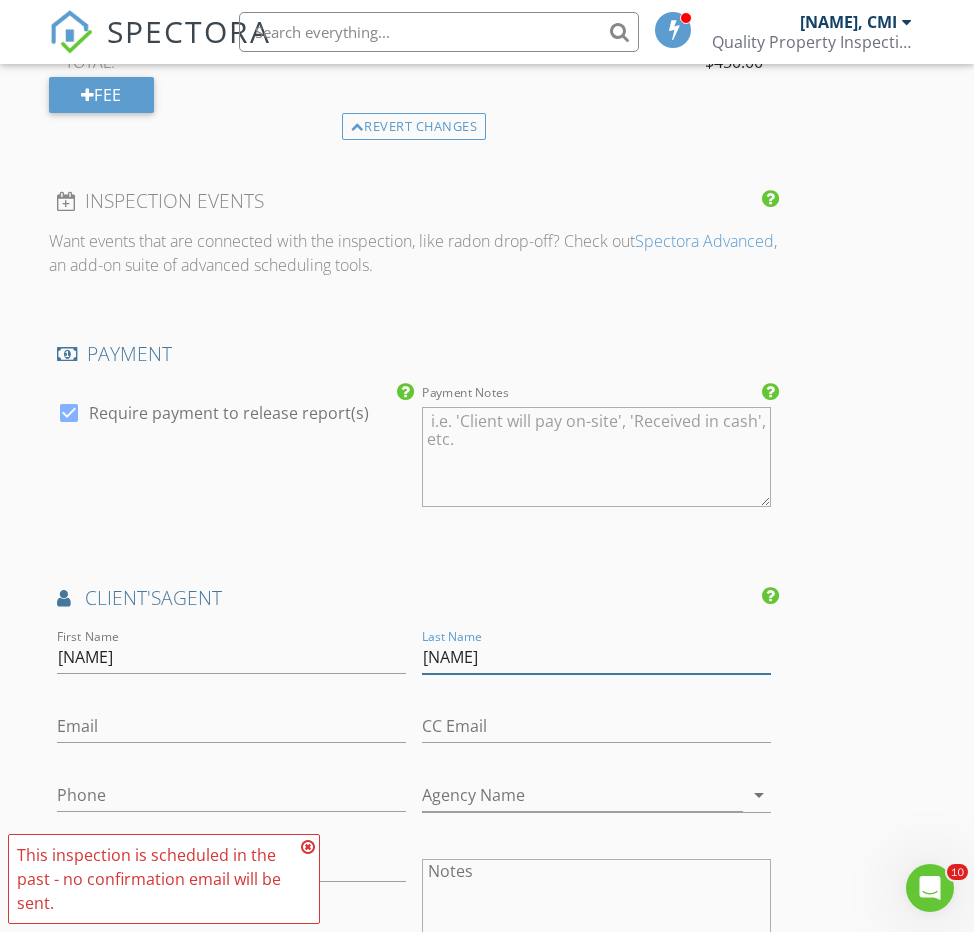 type on "Yeh" 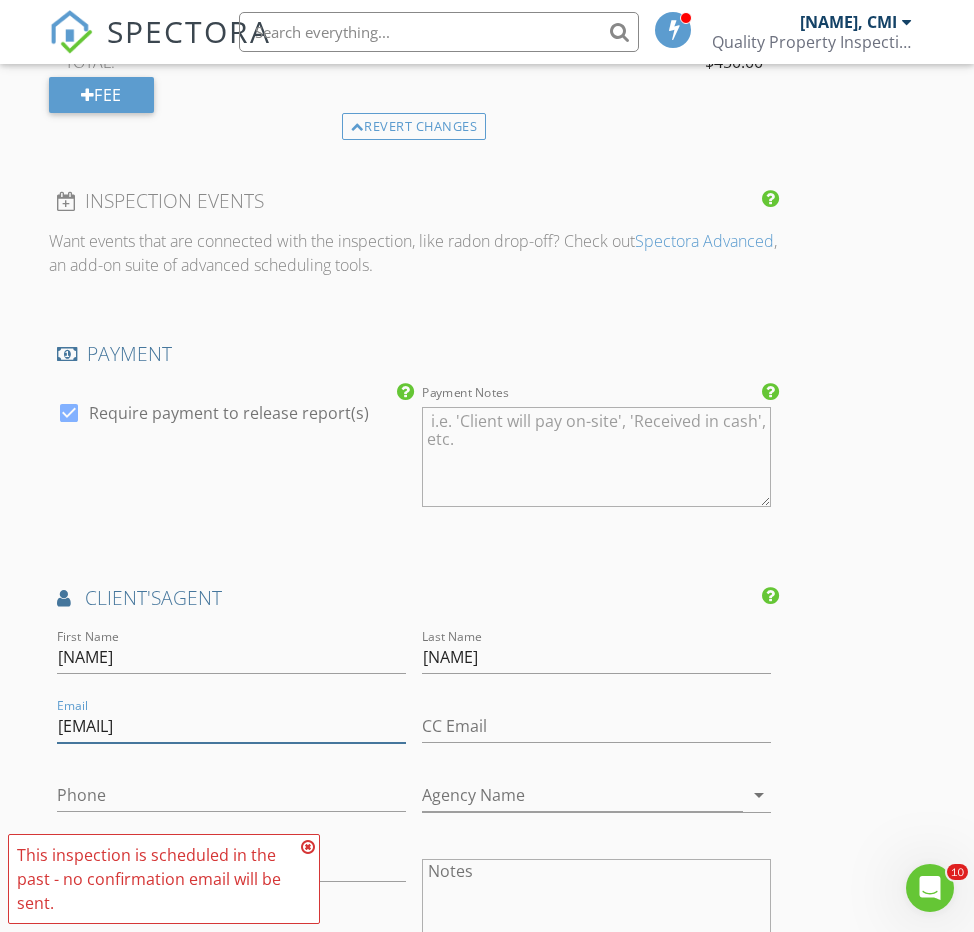 type on "gogokarenhome@gmail.com" 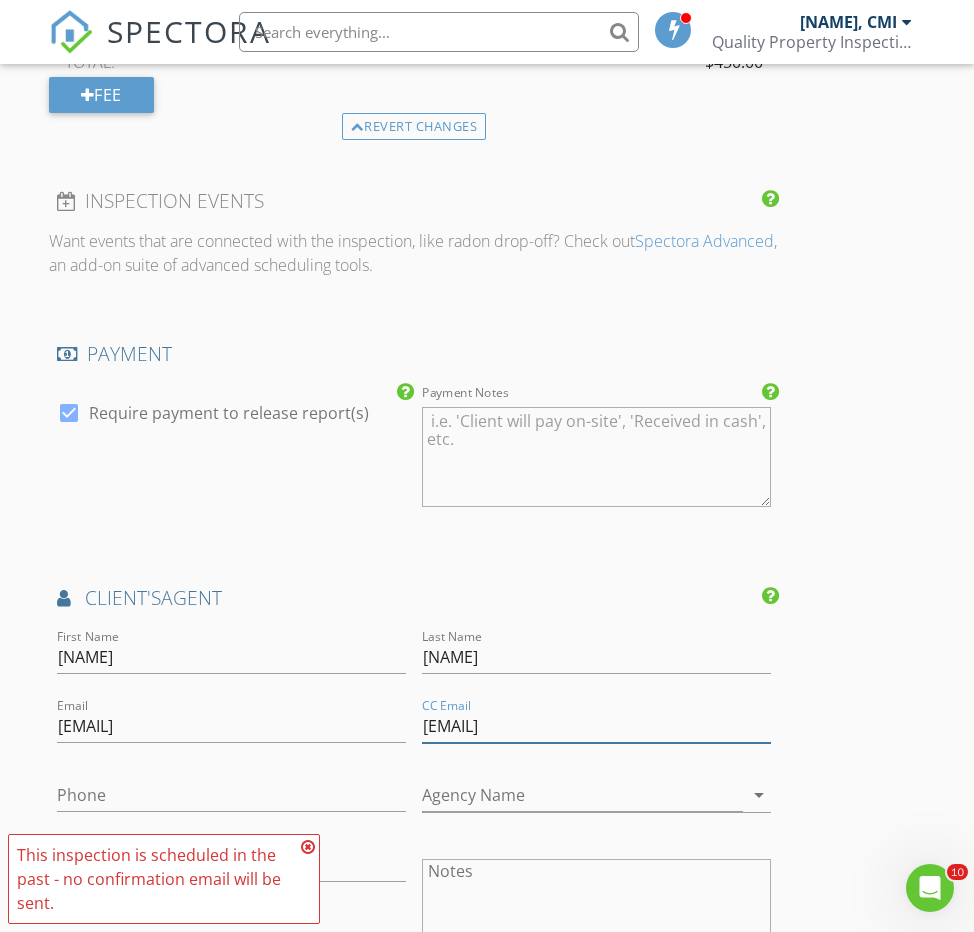 type on "james@fusionhomegroup.com" 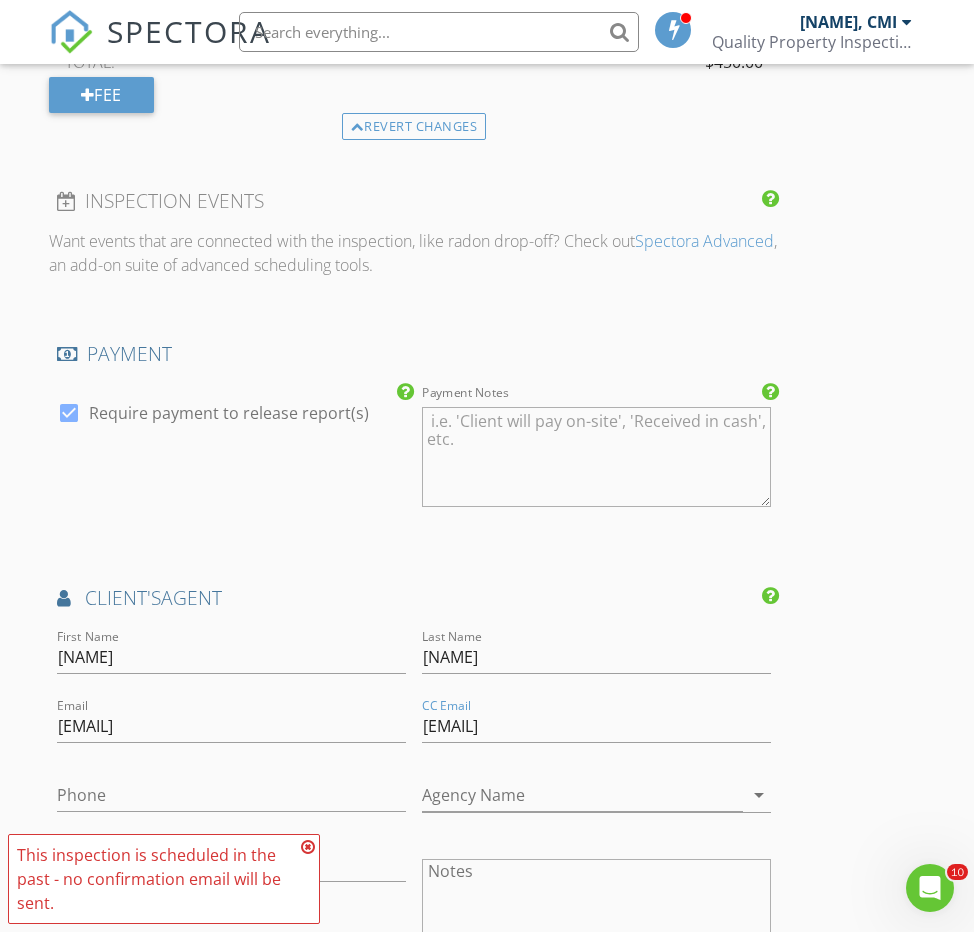 click on "INSPECTOR(S)
check_box   Tien Yih, CMI   PRIMARY   Tien Yih, CMI arrow_drop_down   check_box_outline_blank Tien Yih, CMI specifically requested
Date/Time
08/01/2025 12:30 PM
Location
Address Search       Address 13601 Amanda St   Unit   City Fontana   State CA   Zip 92336   County San Bernardino     Square Feet 1639   Year Built 1988   Foundation Slab arrow_drop_down     Tien Yih, CMI     27.6 miles     (36 minutes)
client
check_box Enable Client CC email for this inspection   Client Search     check_box_outline_blank Client is a Company/Organization     First Name Angie   Last Name Chen   Email This email is invalid   CC Email   Phone           Notes   Private Notes
ADD ADDITIONAL client
SERVICES
check_box   Inspection Fee   check_box_outline_blank     Inspection Fee" at bounding box center [487, 91] 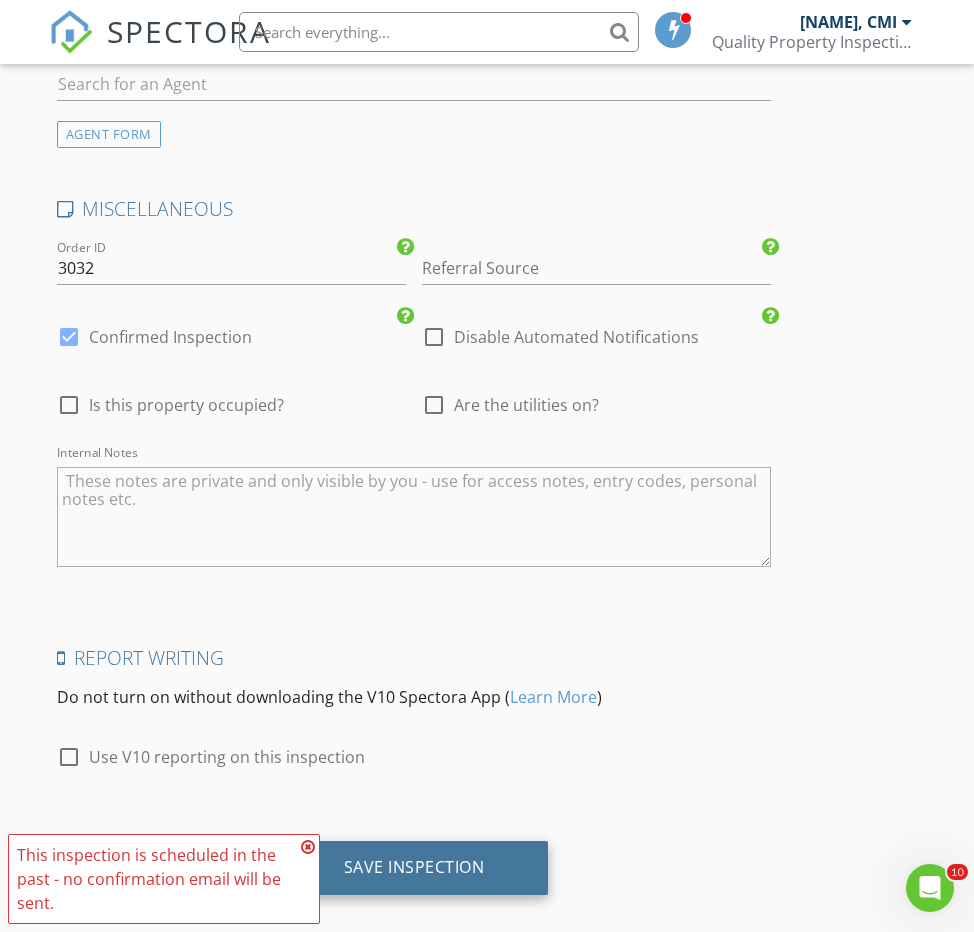 click on "Save Inspection" at bounding box center [414, 868] 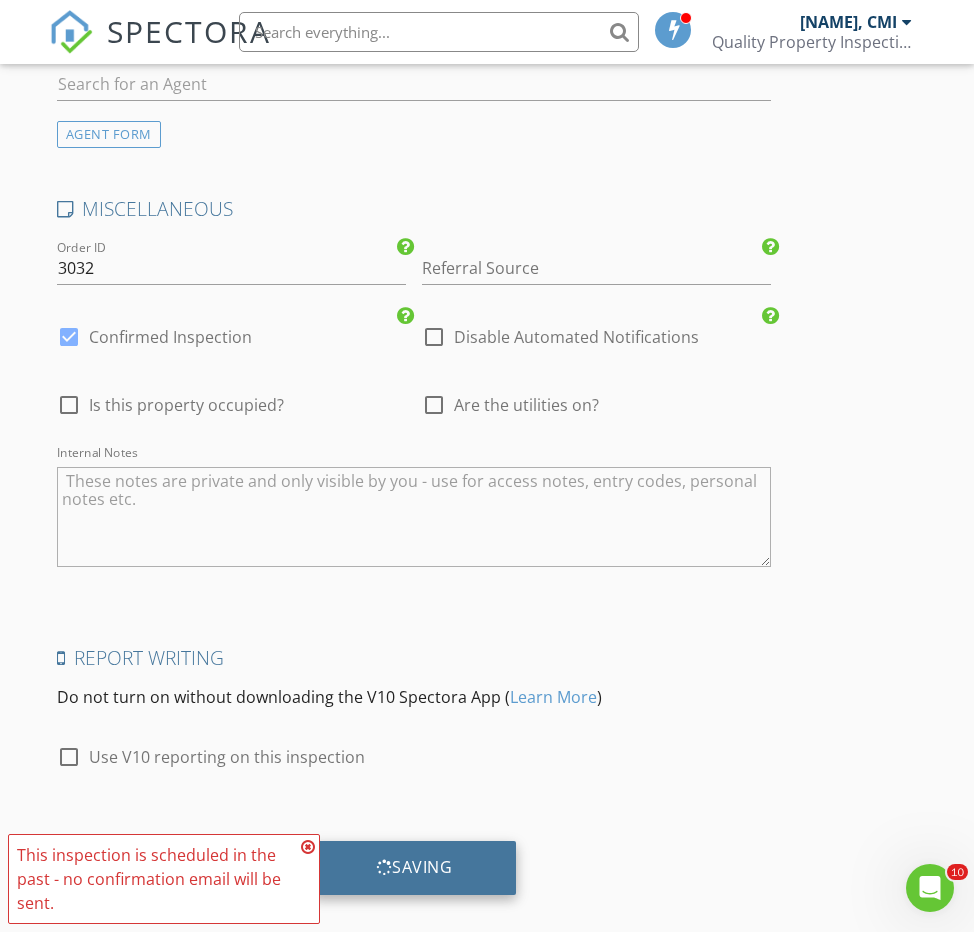 scroll, scrollTop: 3399, scrollLeft: 0, axis: vertical 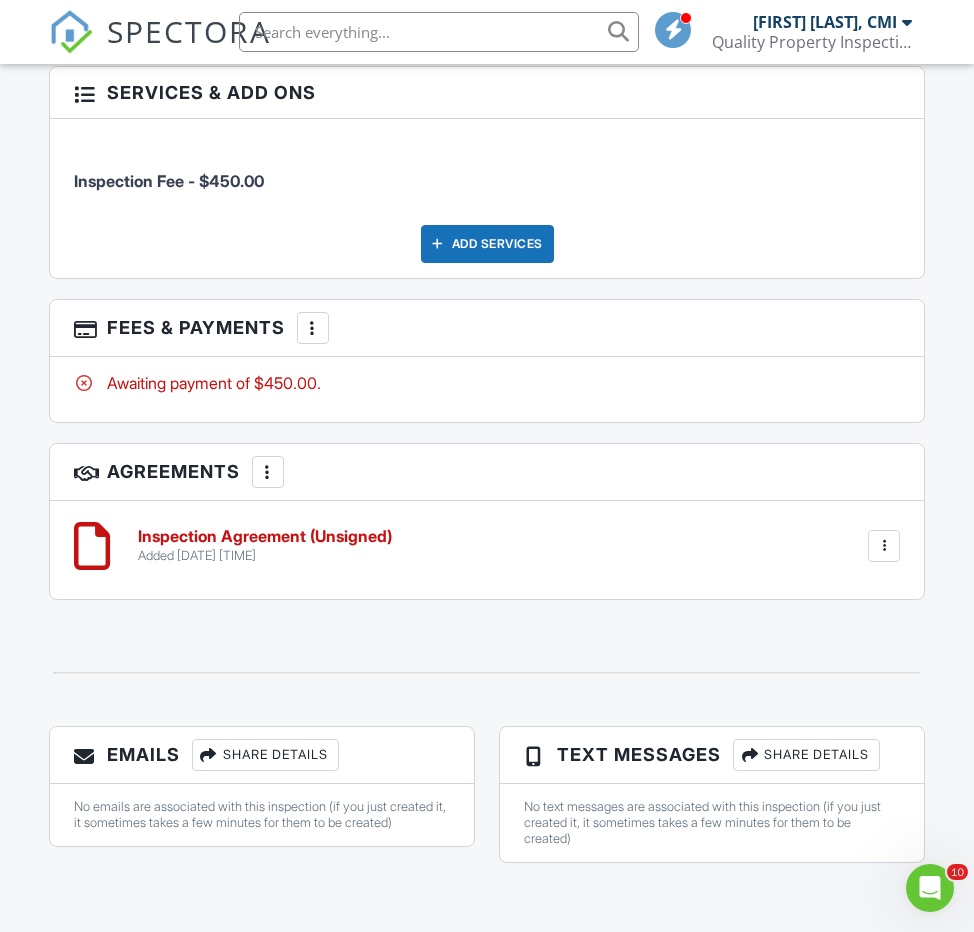 click on "More" at bounding box center [313, 328] 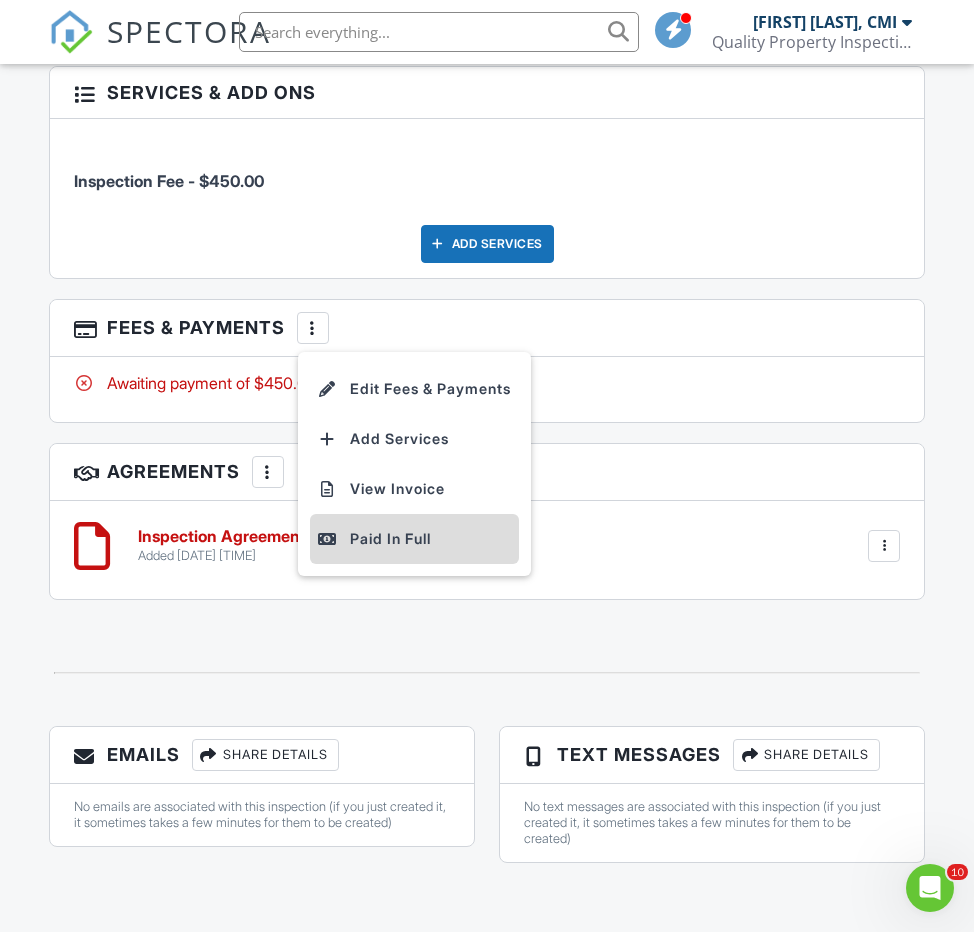 click on "Paid In Full" at bounding box center (414, 539) 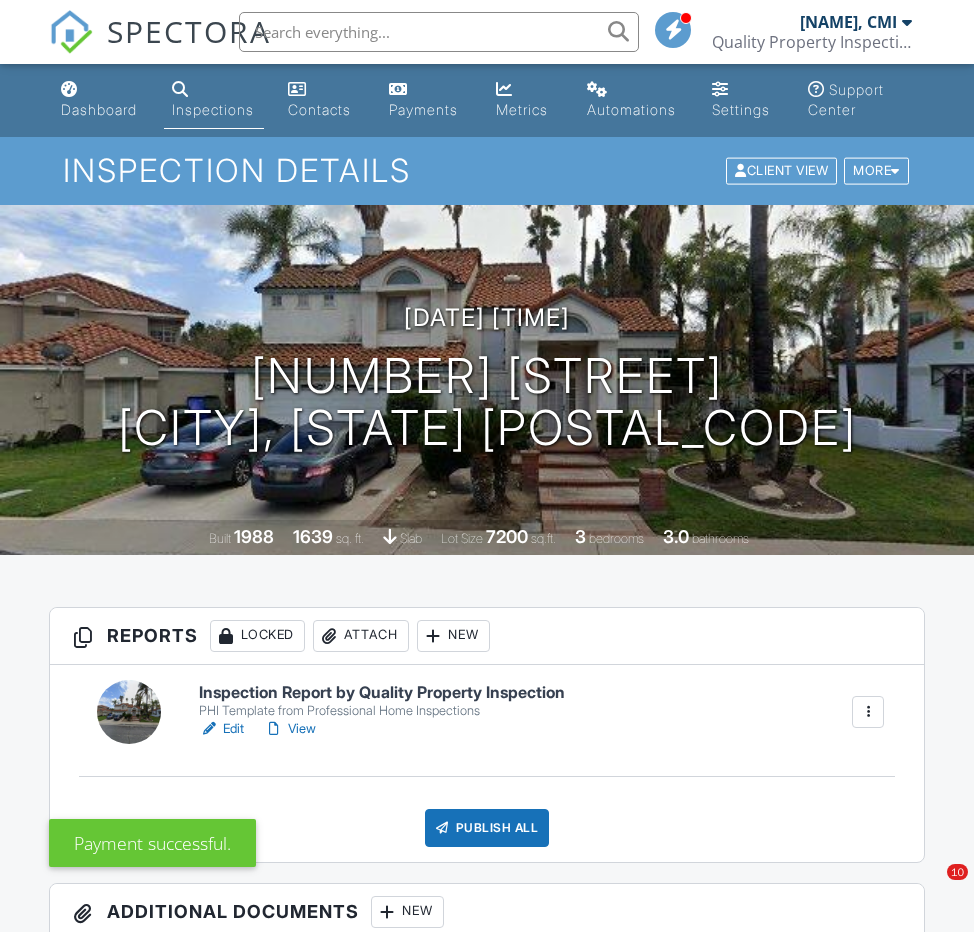 scroll, scrollTop: 355, scrollLeft: 0, axis: vertical 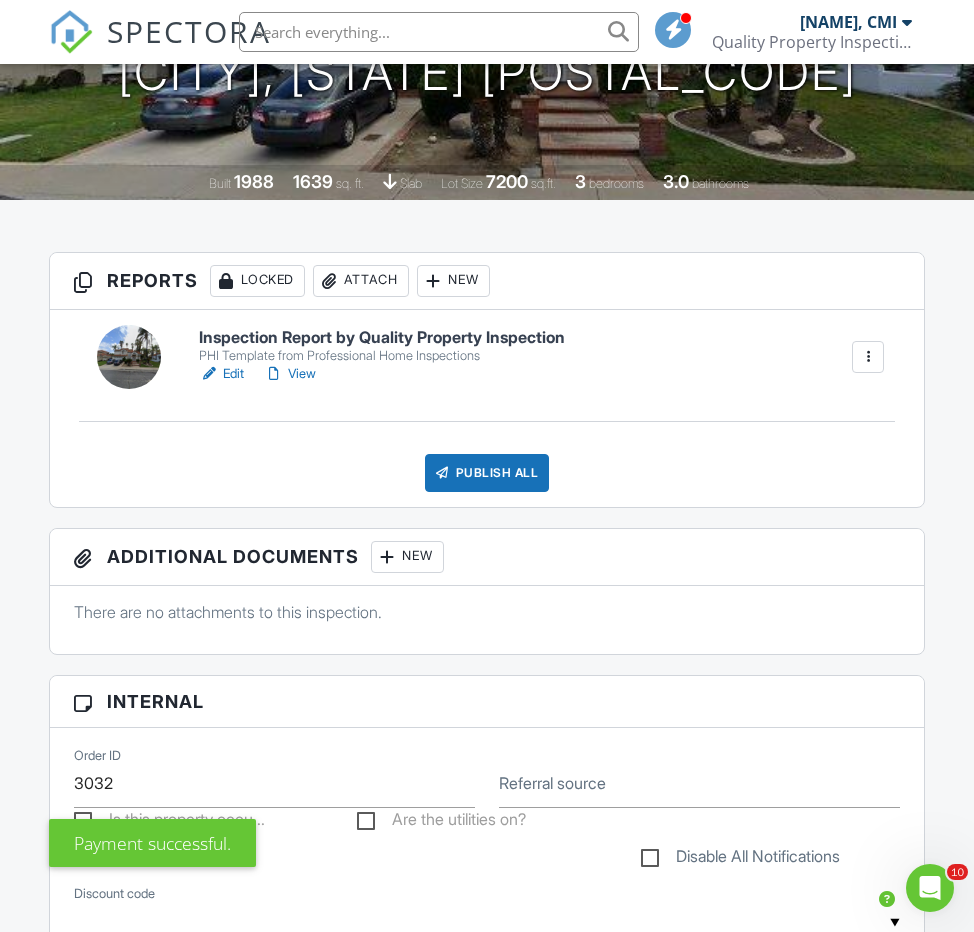 click on "Edit" at bounding box center (221, 374) 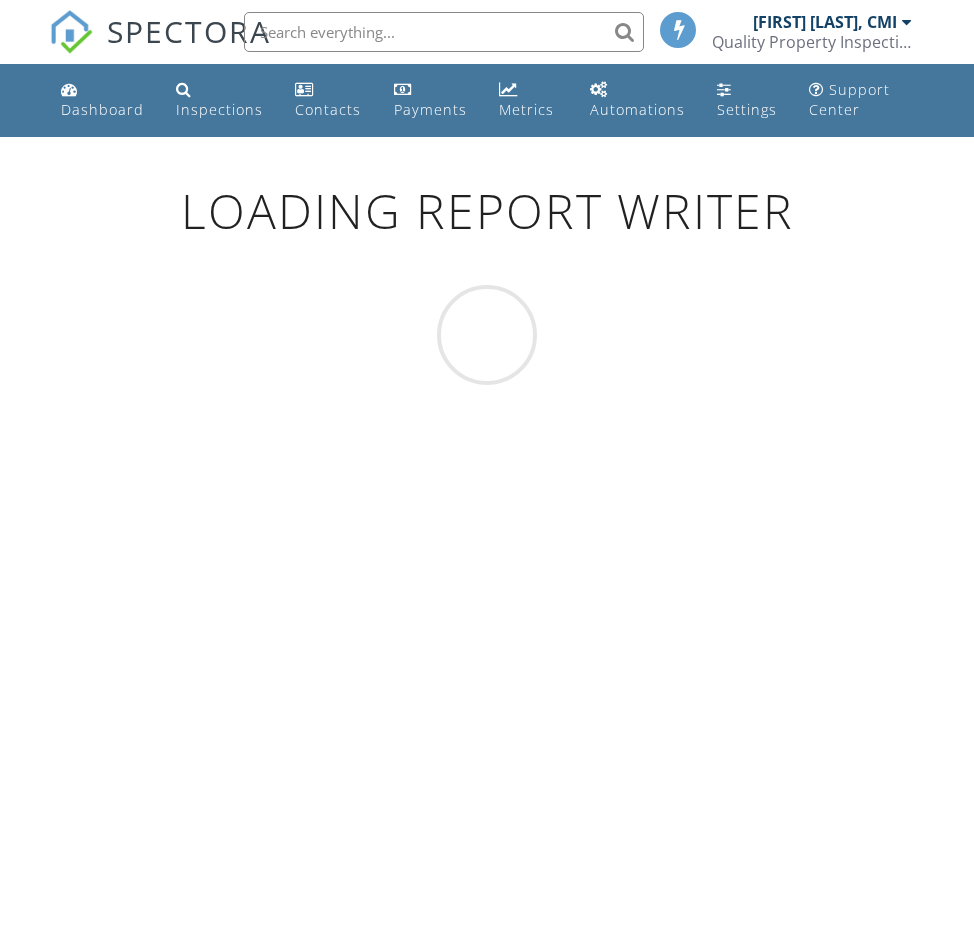 scroll, scrollTop: 0, scrollLeft: 0, axis: both 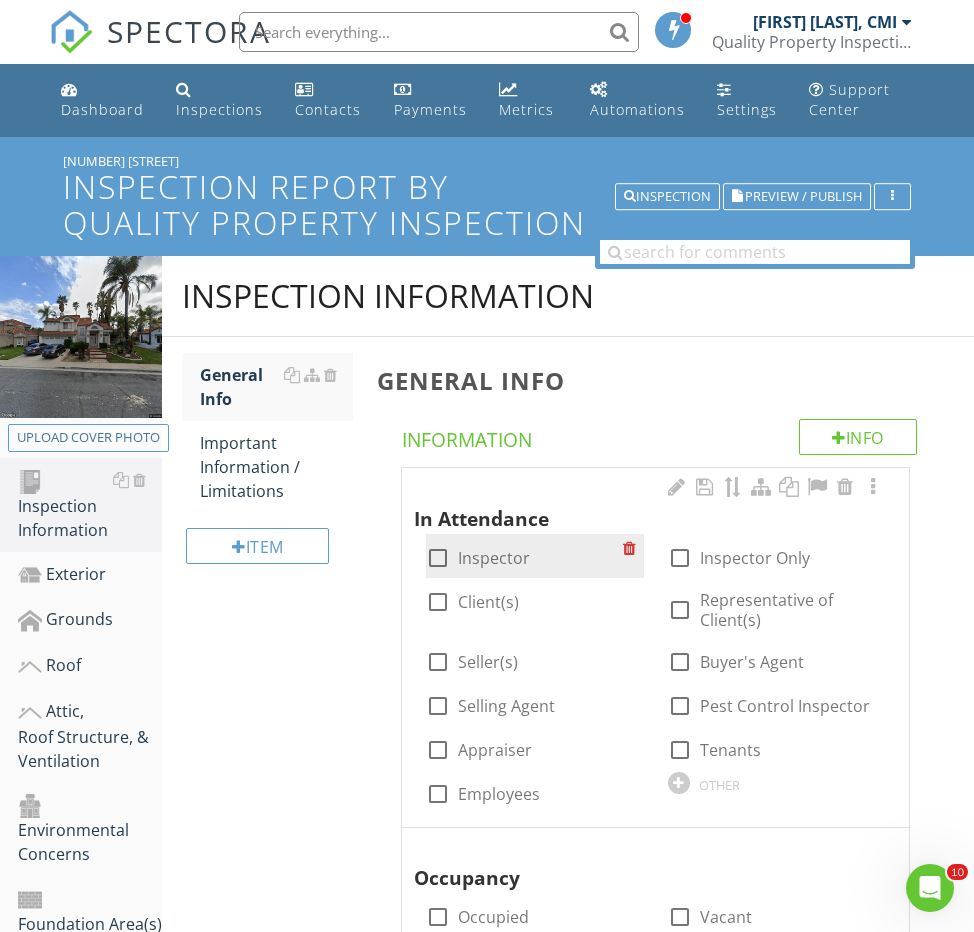 click on "Inspector" at bounding box center (494, 558) 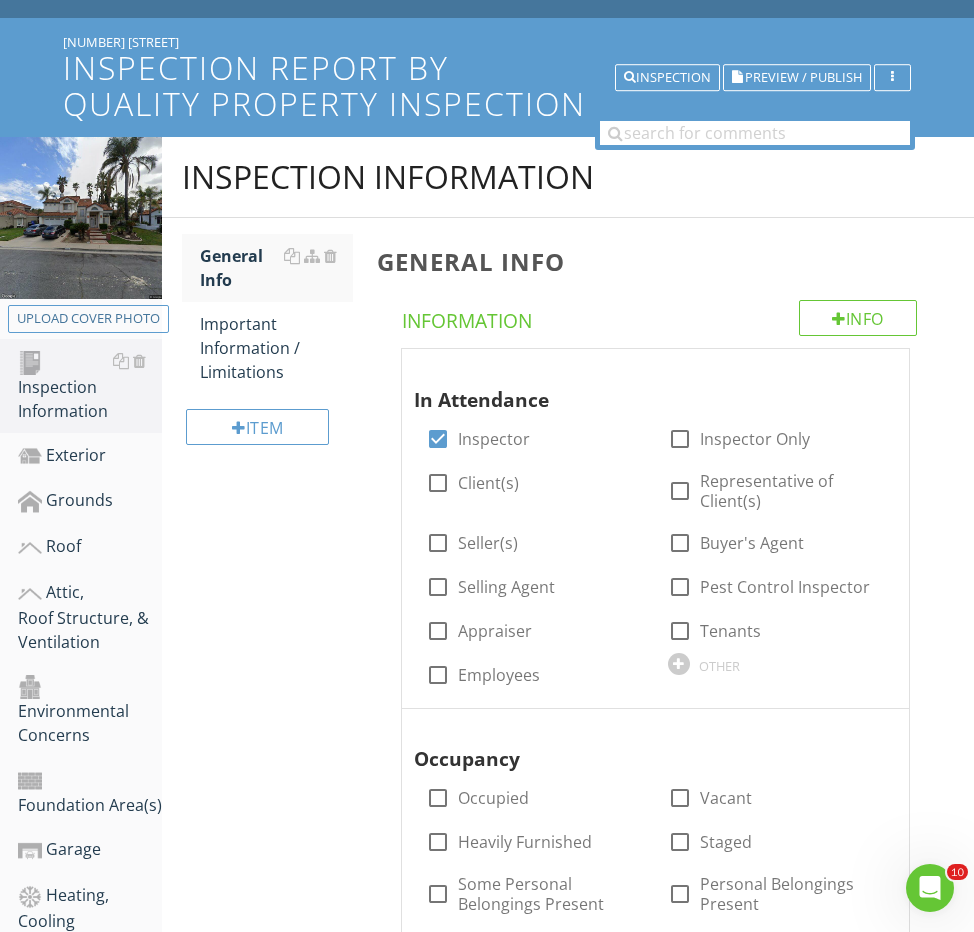 scroll, scrollTop: 276, scrollLeft: 0, axis: vertical 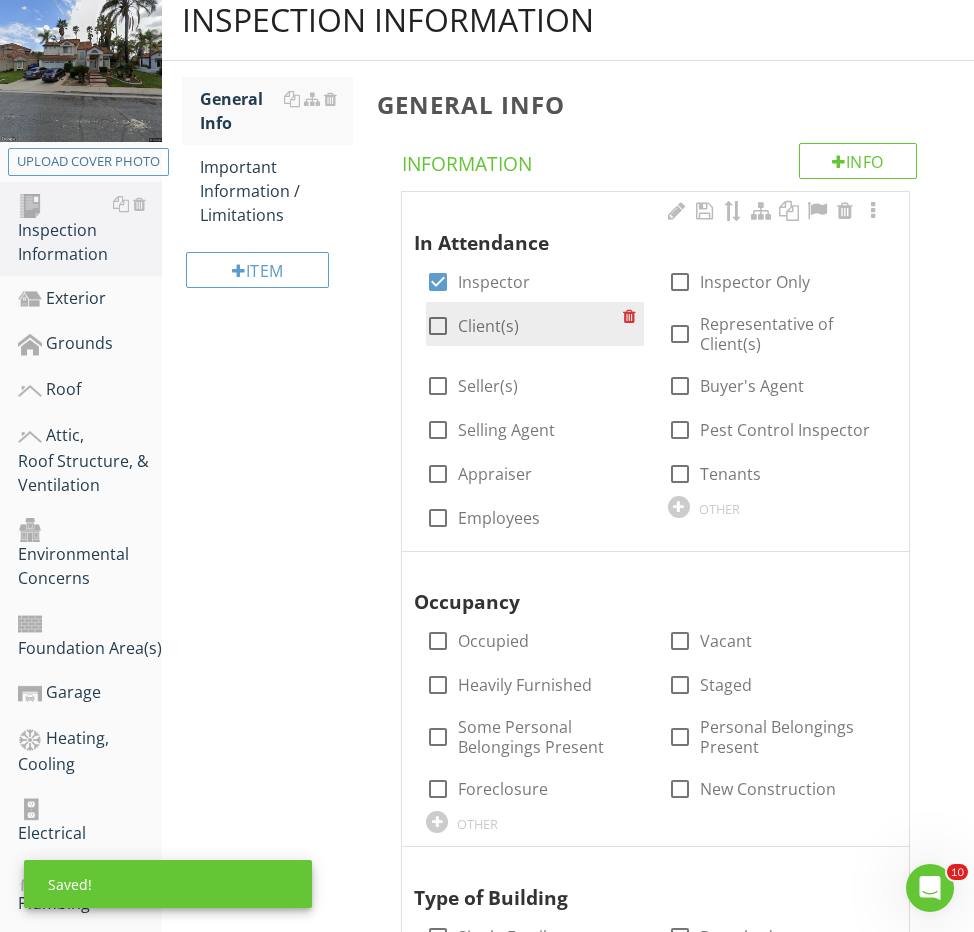 click on "Client(s)" at bounding box center [488, 326] 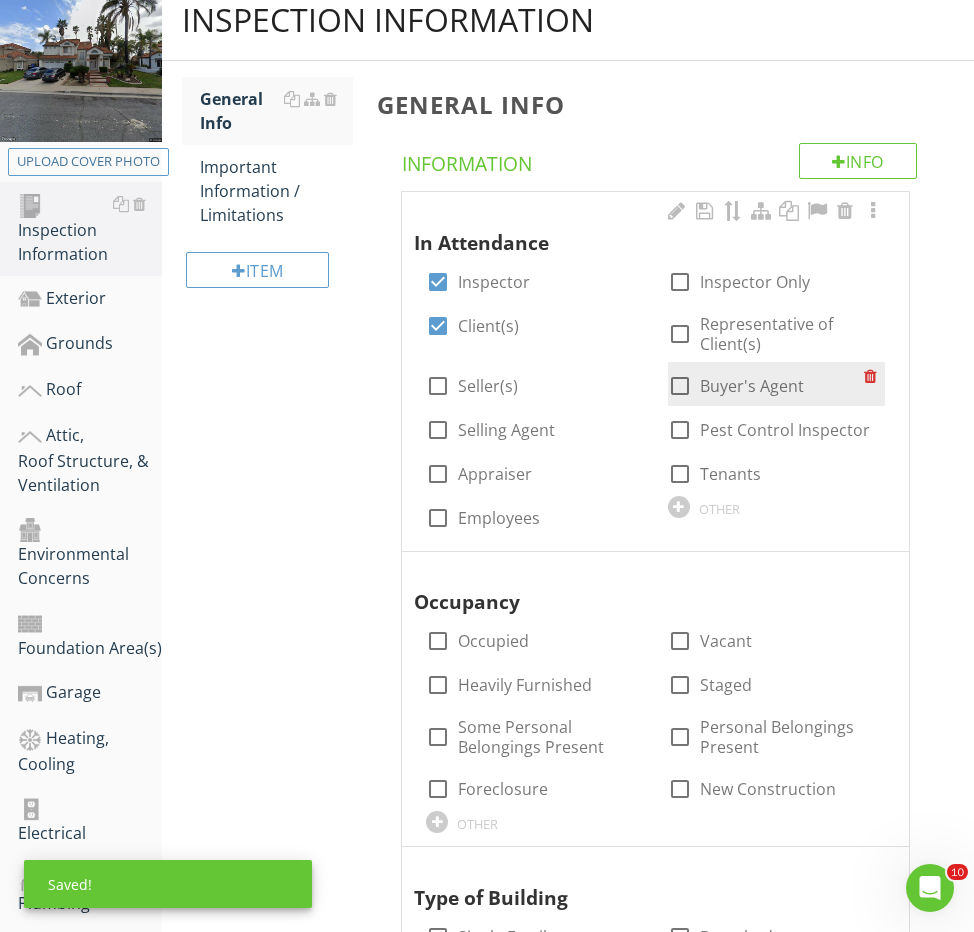 click on "Buyer's Agent" at bounding box center [752, 386] 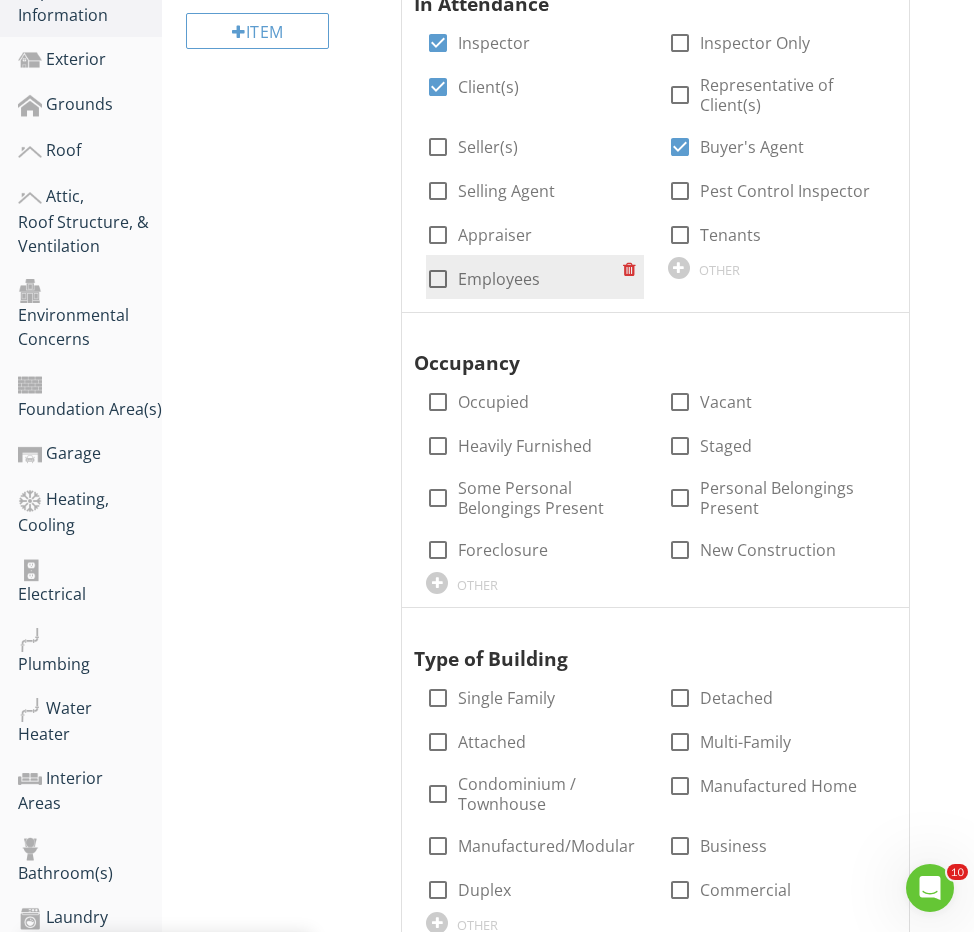 scroll, scrollTop: 681, scrollLeft: 0, axis: vertical 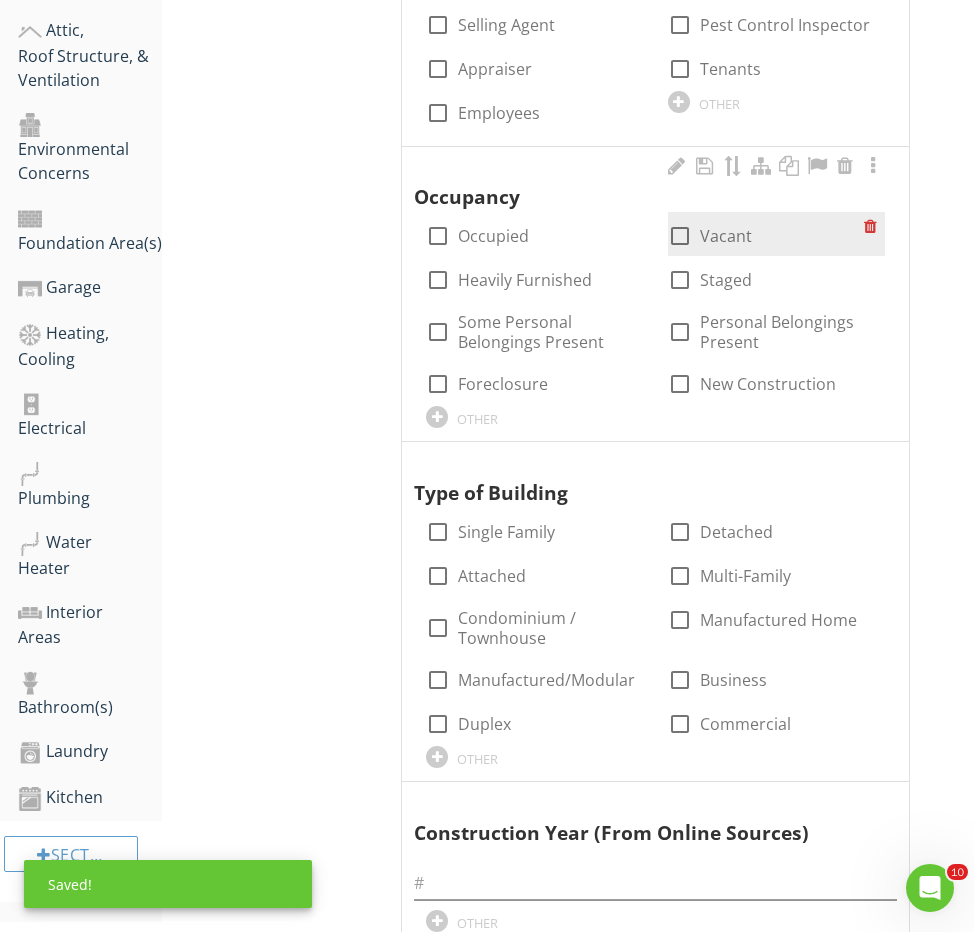 click on "Vacant" at bounding box center (726, 236) 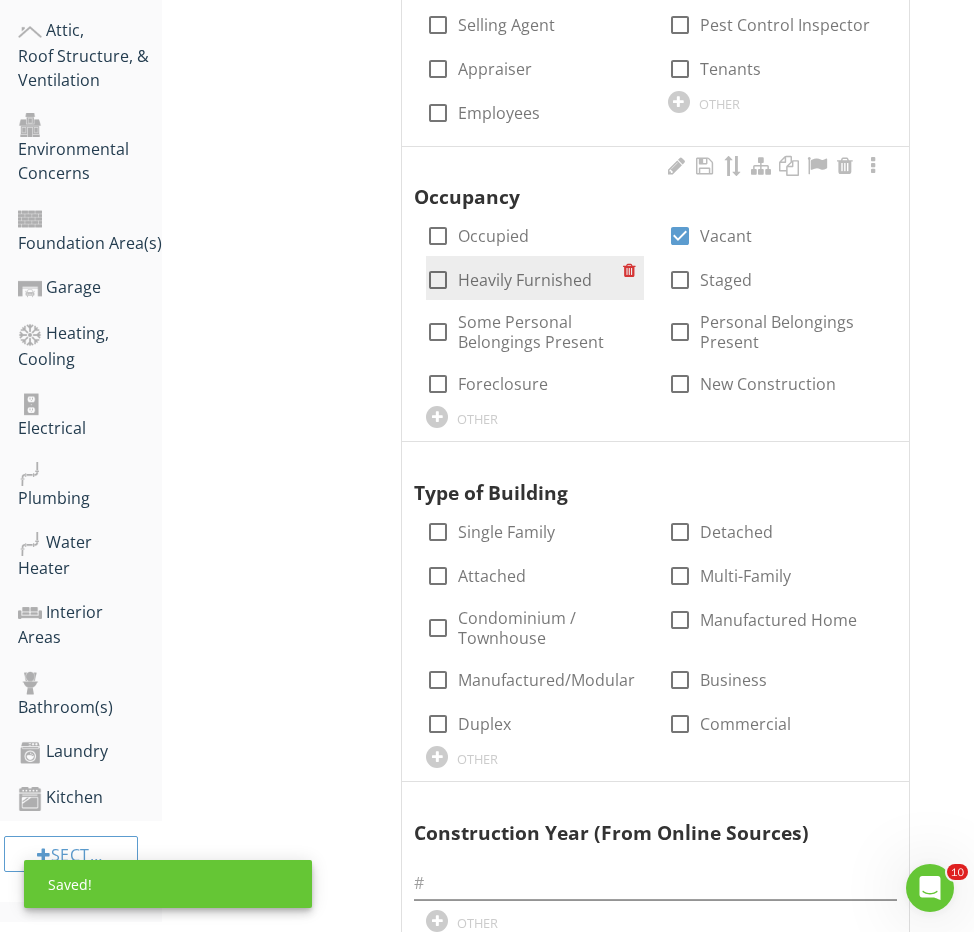 click on "Heavily Furnished" at bounding box center (525, 280) 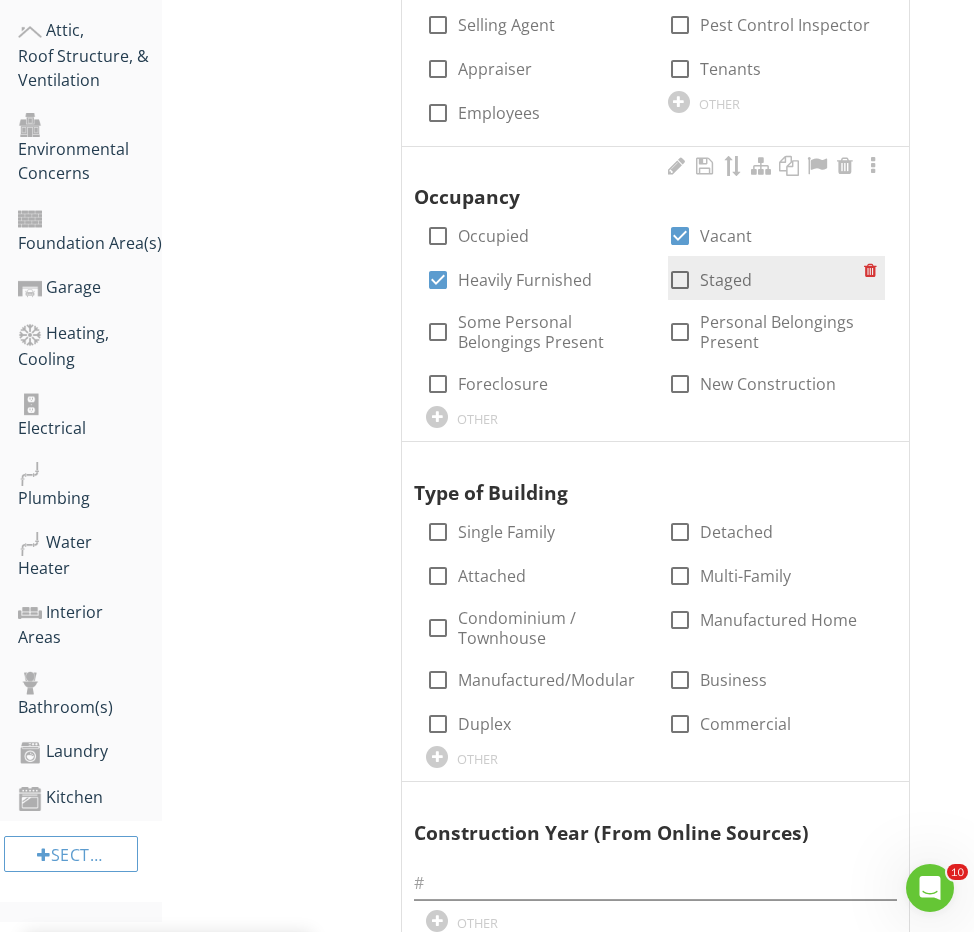 click on "Staged" at bounding box center [726, 280] 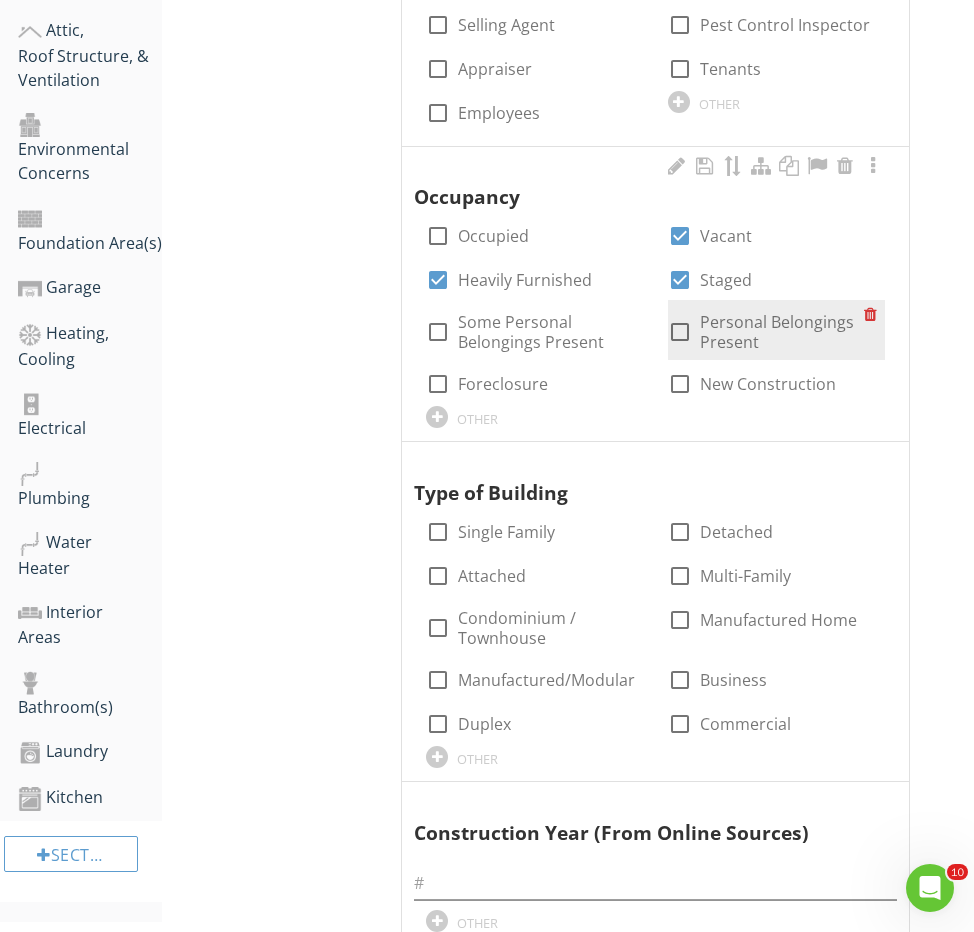 click on "Personal Belongings Present" at bounding box center [782, 332] 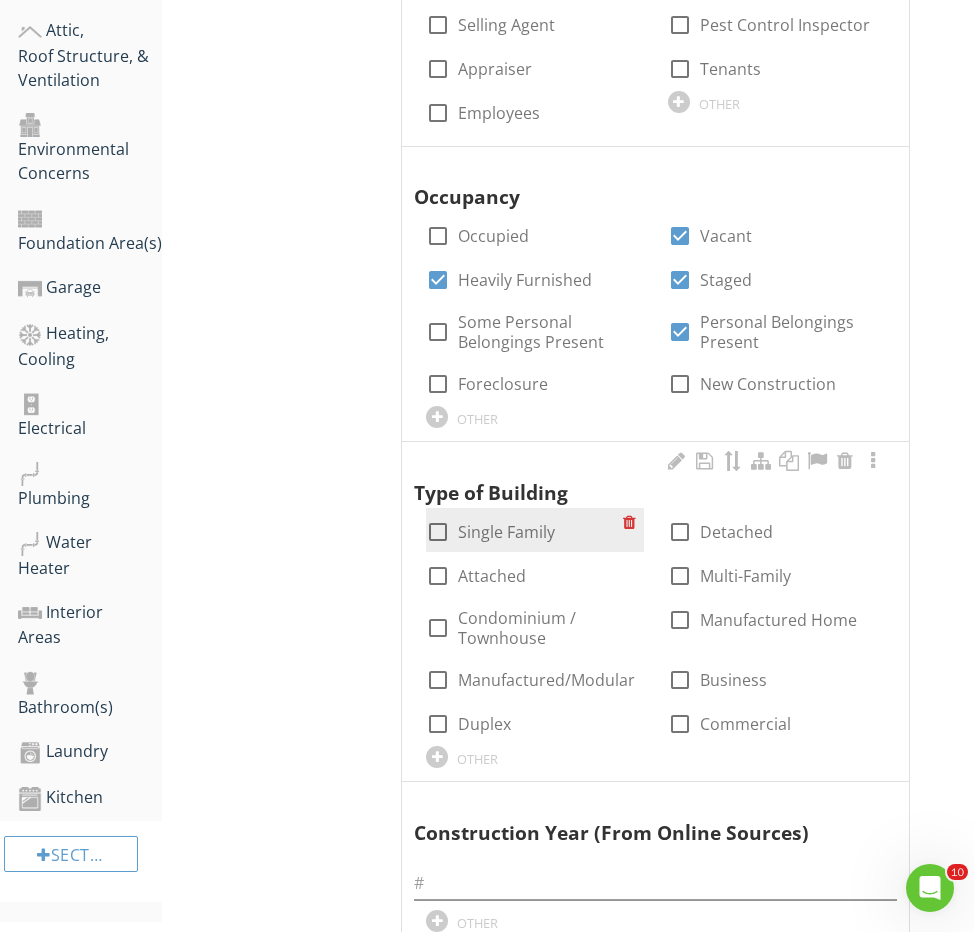 click on "Single Family" at bounding box center [506, 532] 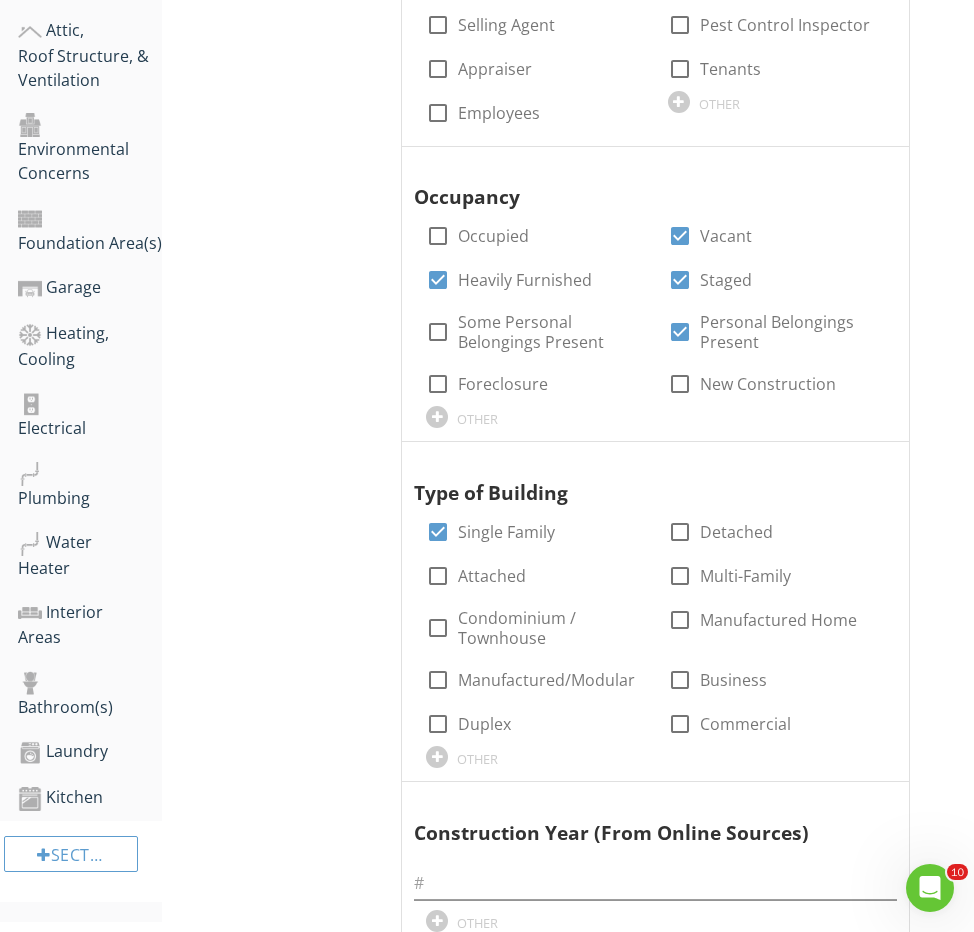 scroll, scrollTop: 1030, scrollLeft: 0, axis: vertical 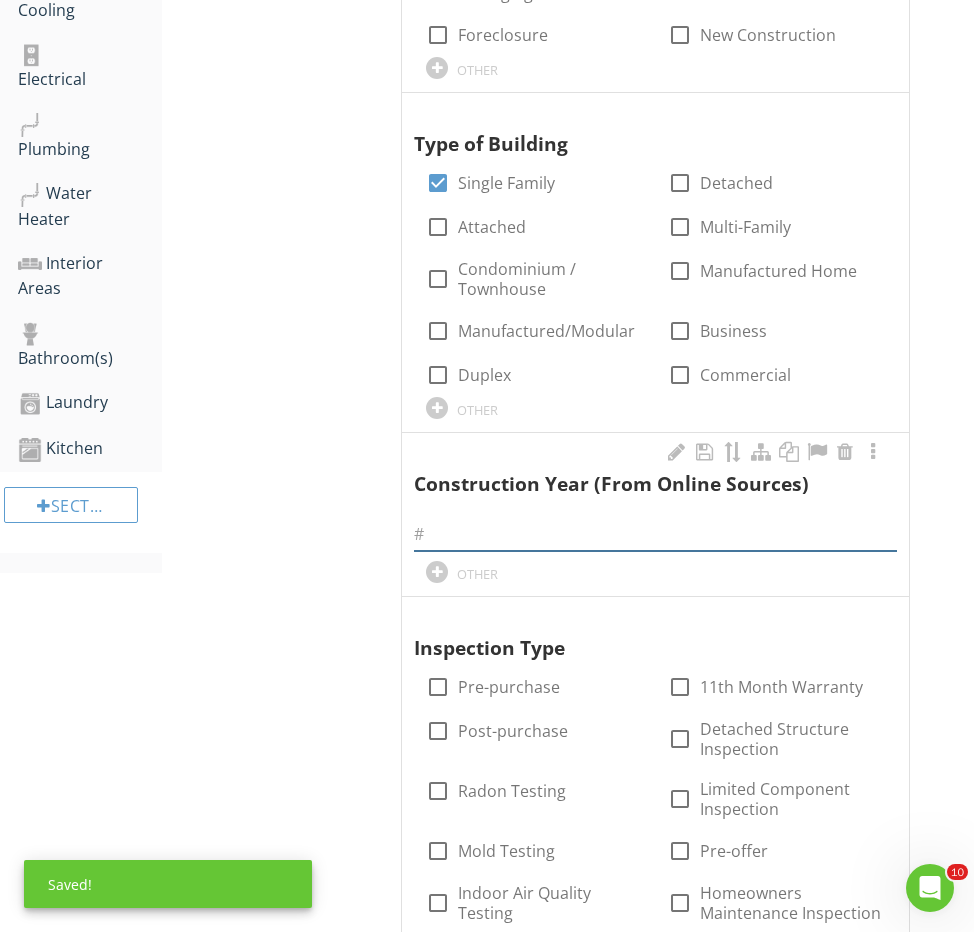 click at bounding box center (655, 534) 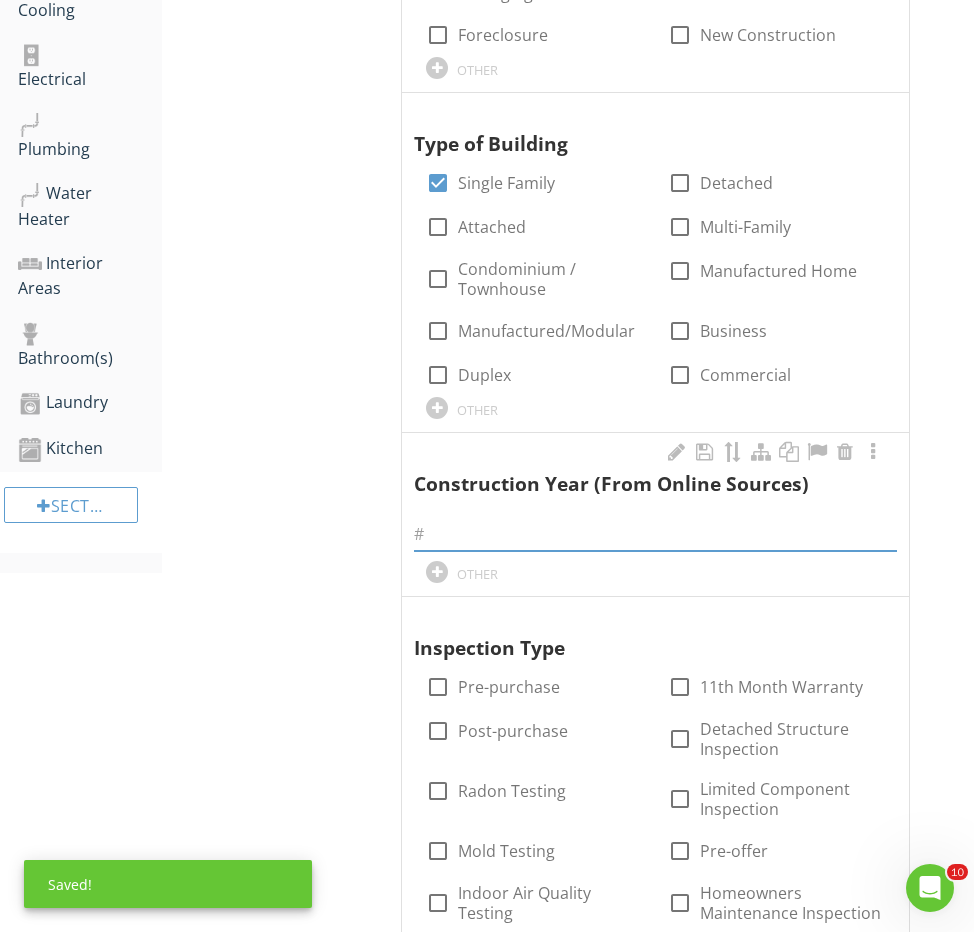paste on "1988" 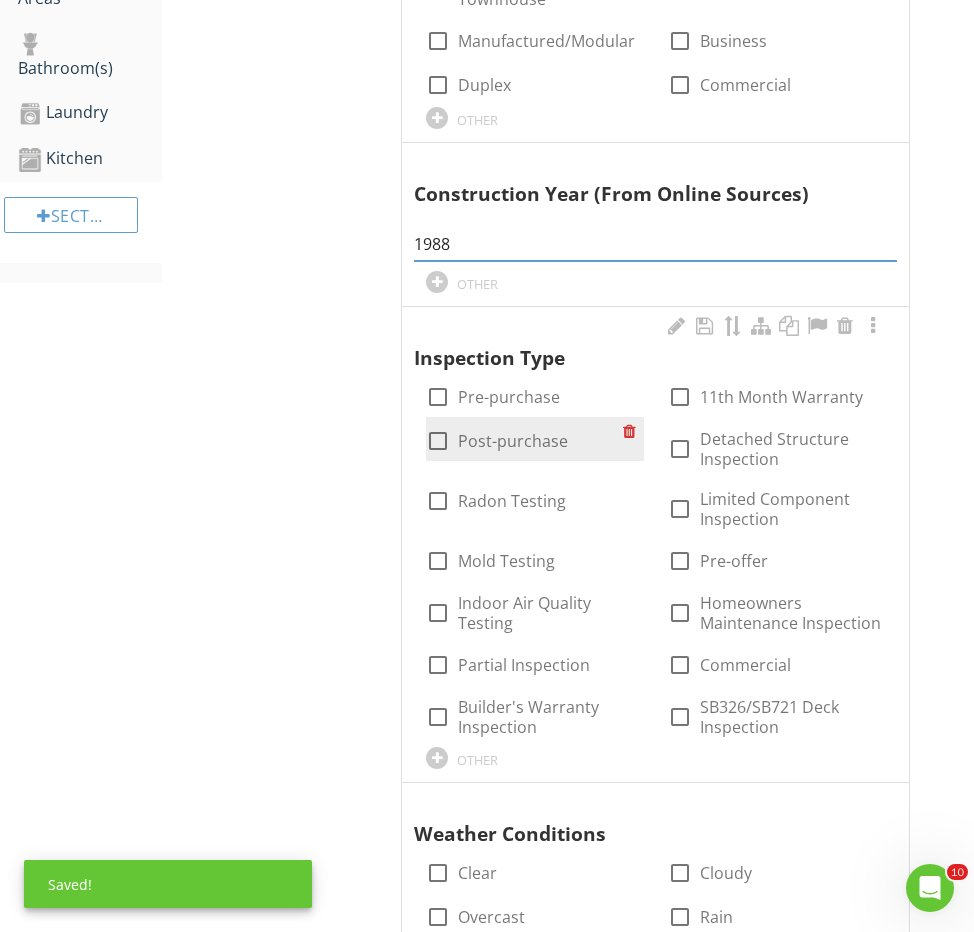 scroll, scrollTop: 1344, scrollLeft: 0, axis: vertical 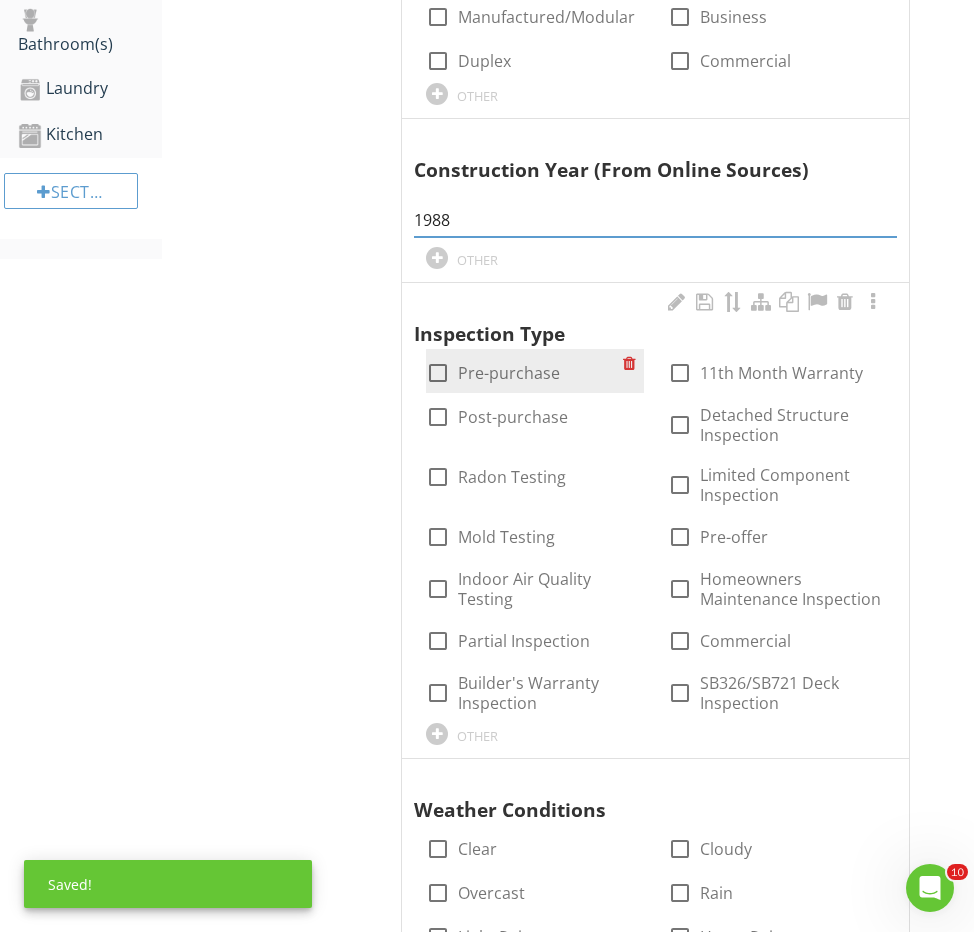 type on "1988" 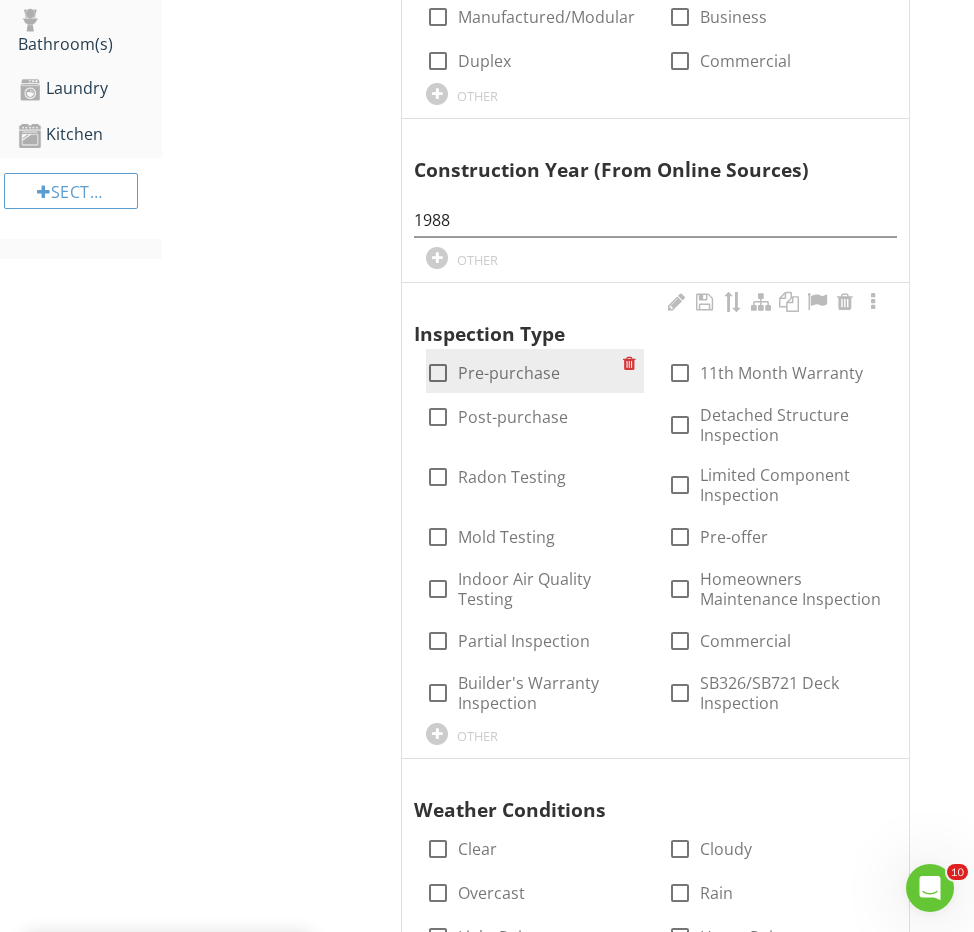 click on "Pre-purchase" at bounding box center [509, 373] 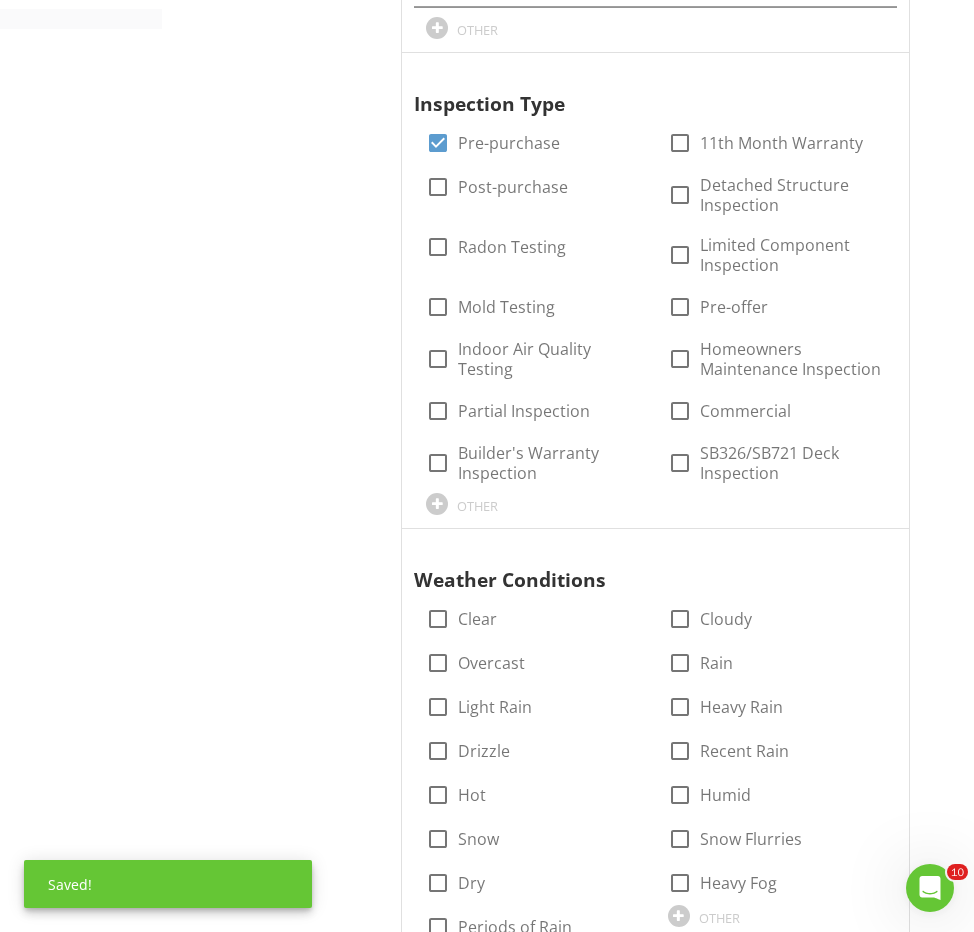 scroll, scrollTop: 1994, scrollLeft: 0, axis: vertical 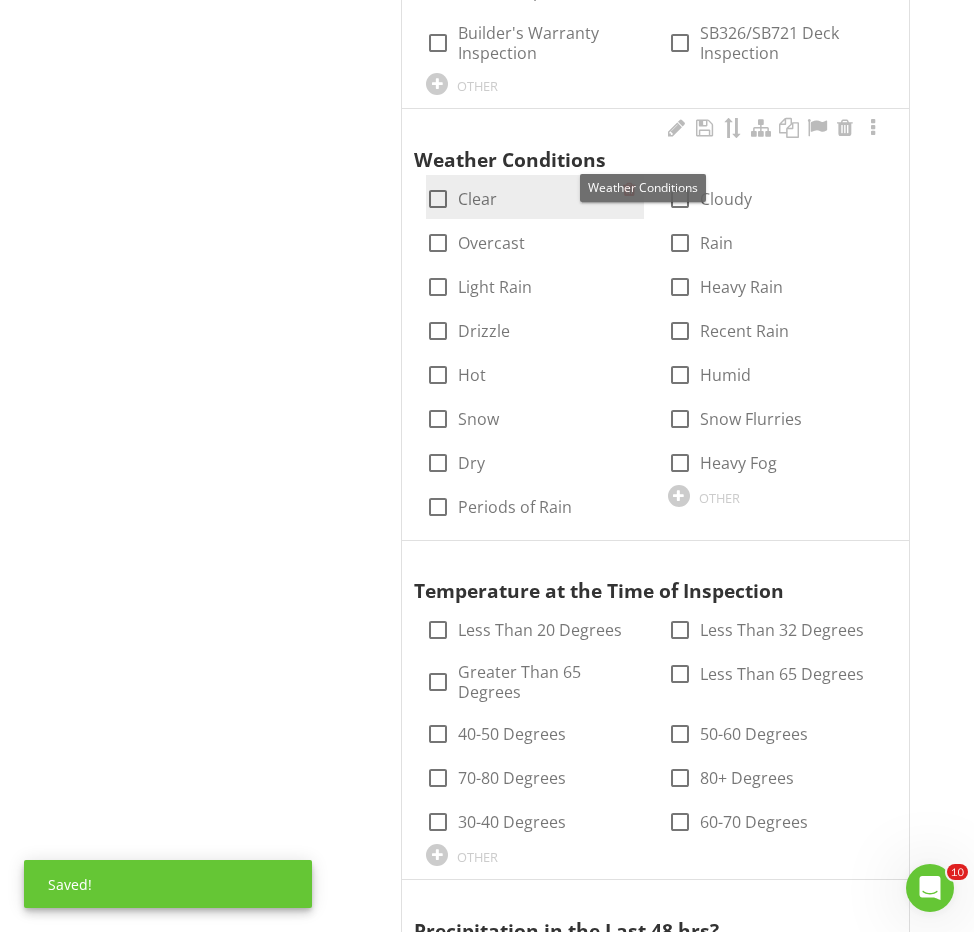 click on "Clear" at bounding box center (477, 199) 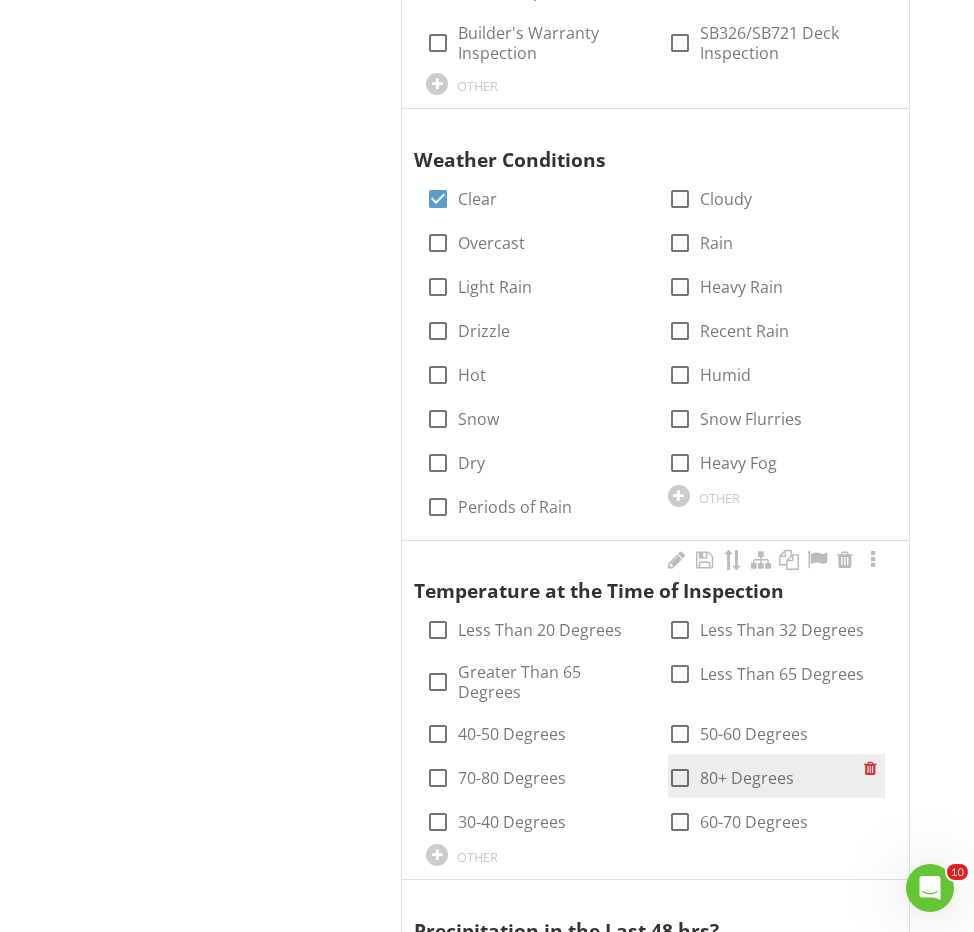 click at bounding box center (680, 778) 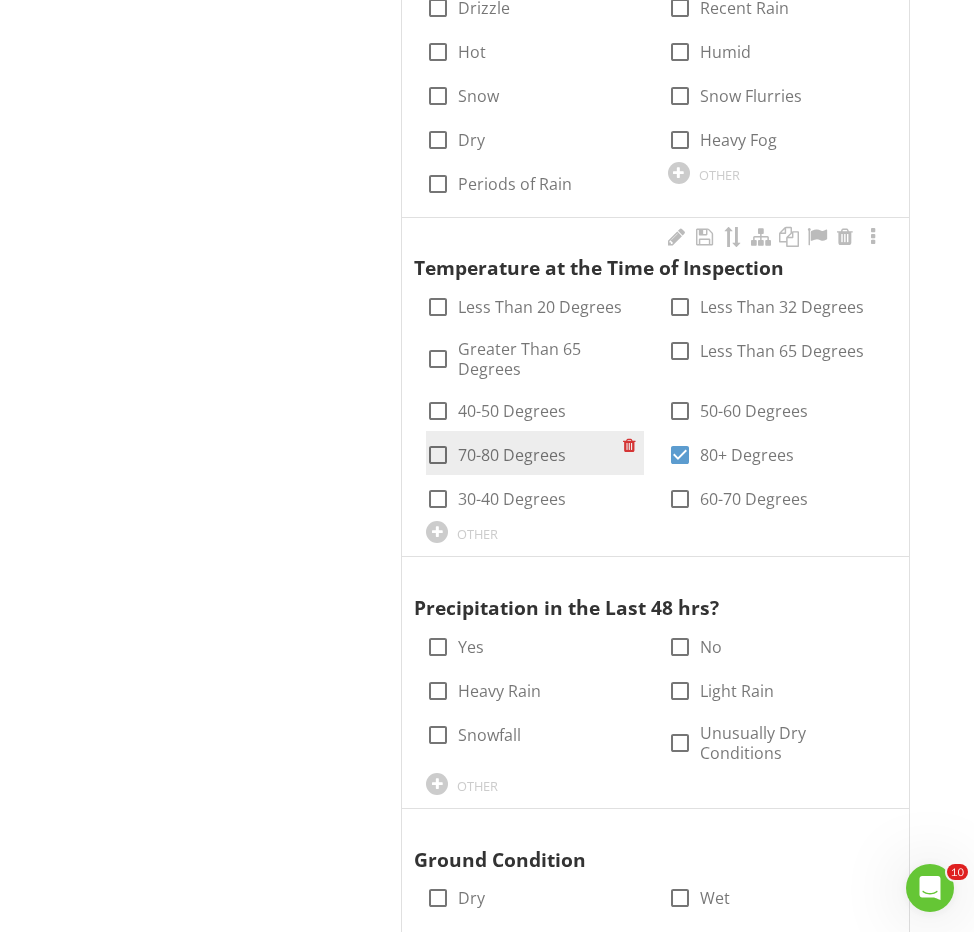 scroll, scrollTop: 2561, scrollLeft: 0, axis: vertical 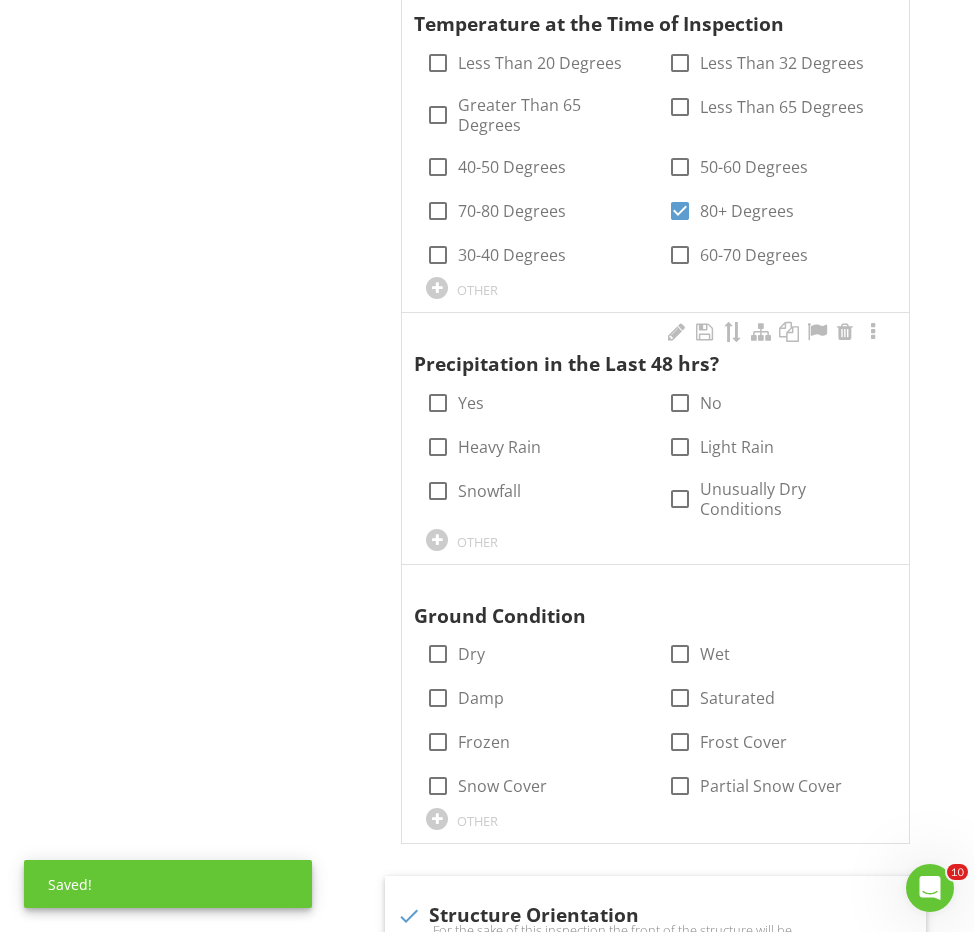click on "check_box_outline_blank No" at bounding box center [776, 401] 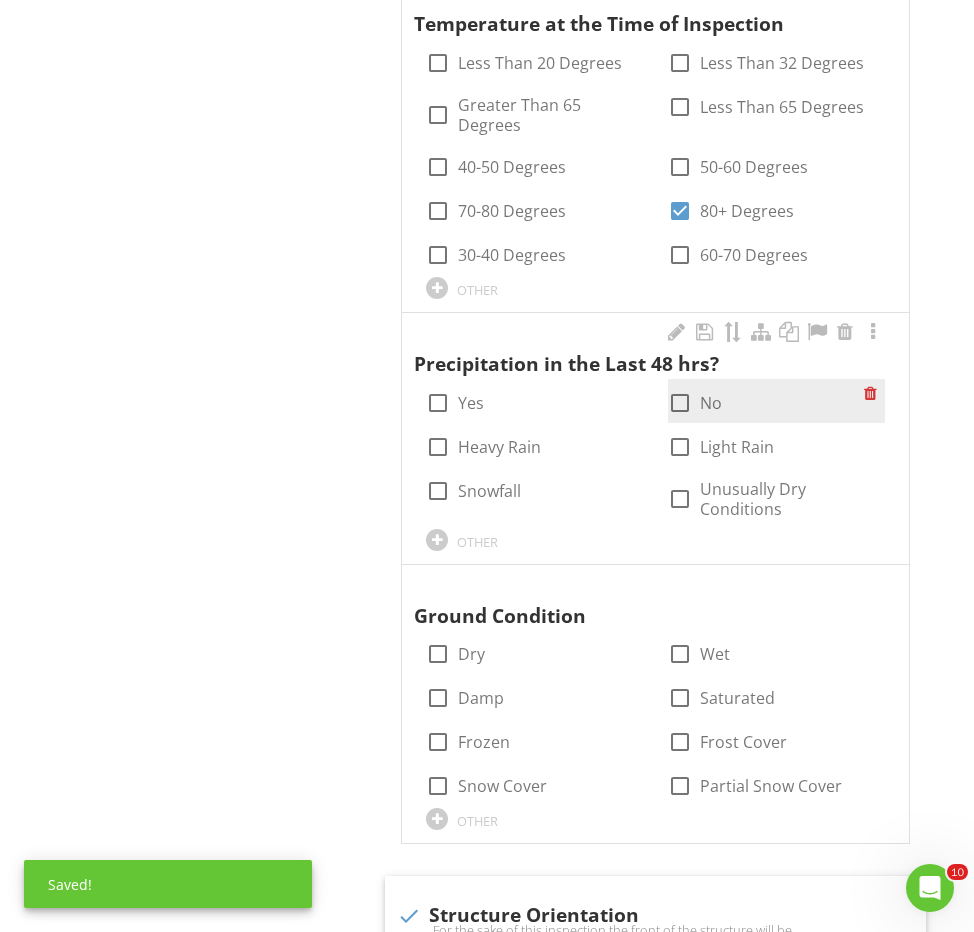 click at bounding box center (680, 403) 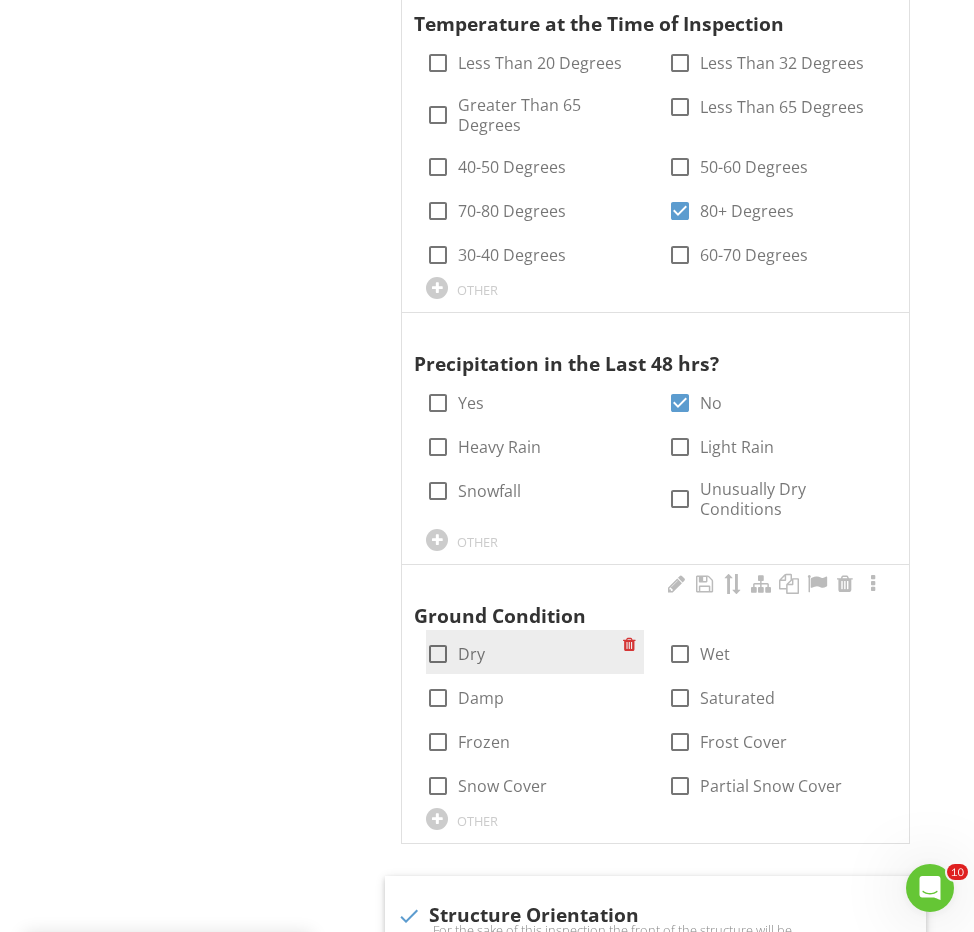 click at bounding box center [438, 654] 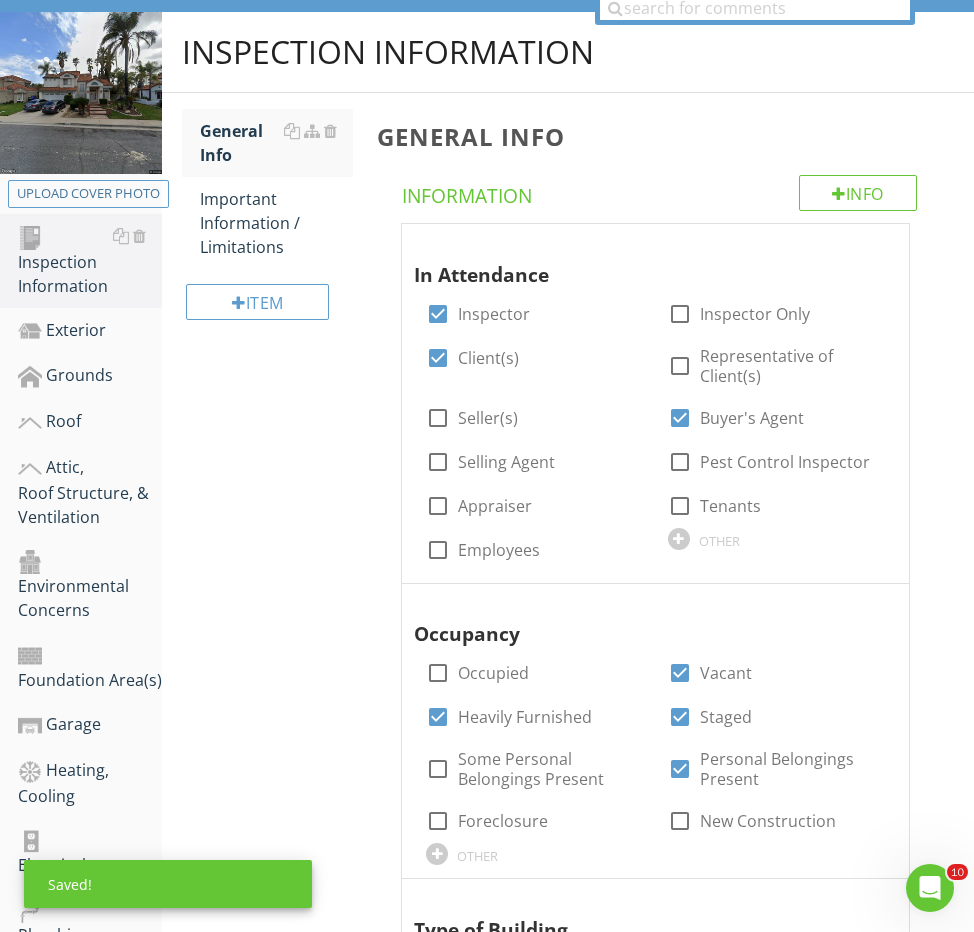 scroll, scrollTop: 187, scrollLeft: 0, axis: vertical 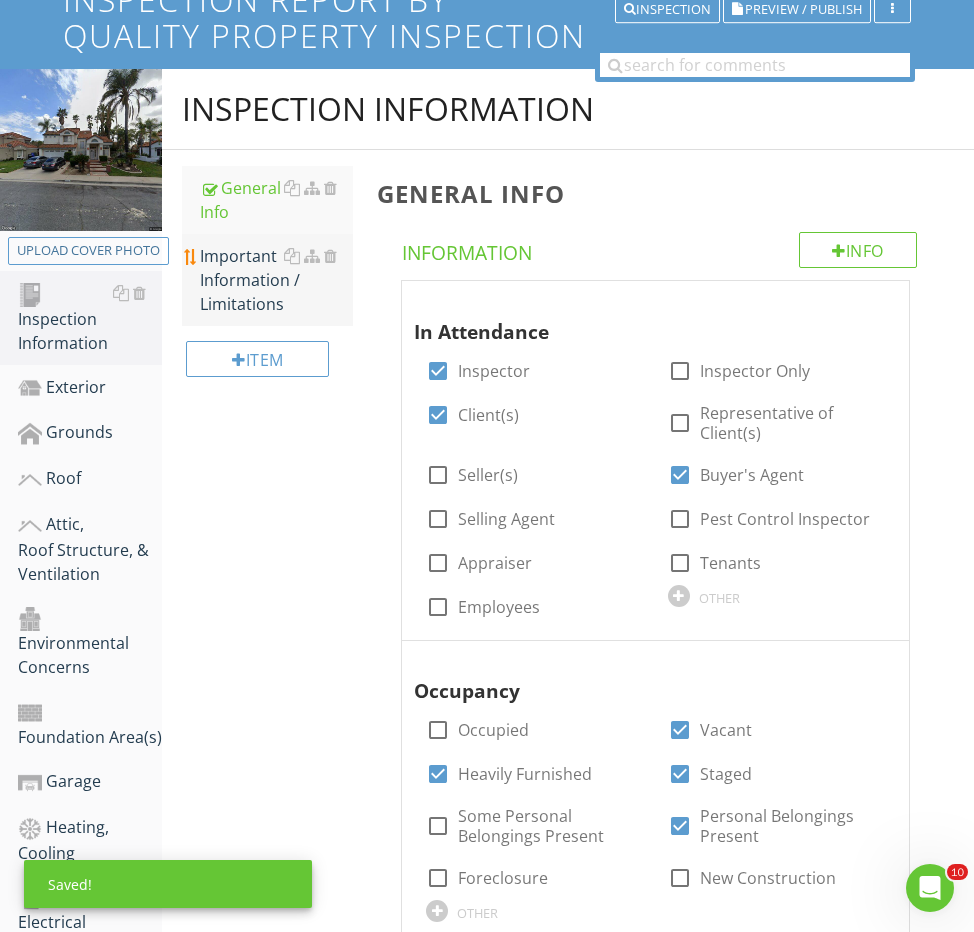 click on "Important Information / Limitations" at bounding box center (276, 280) 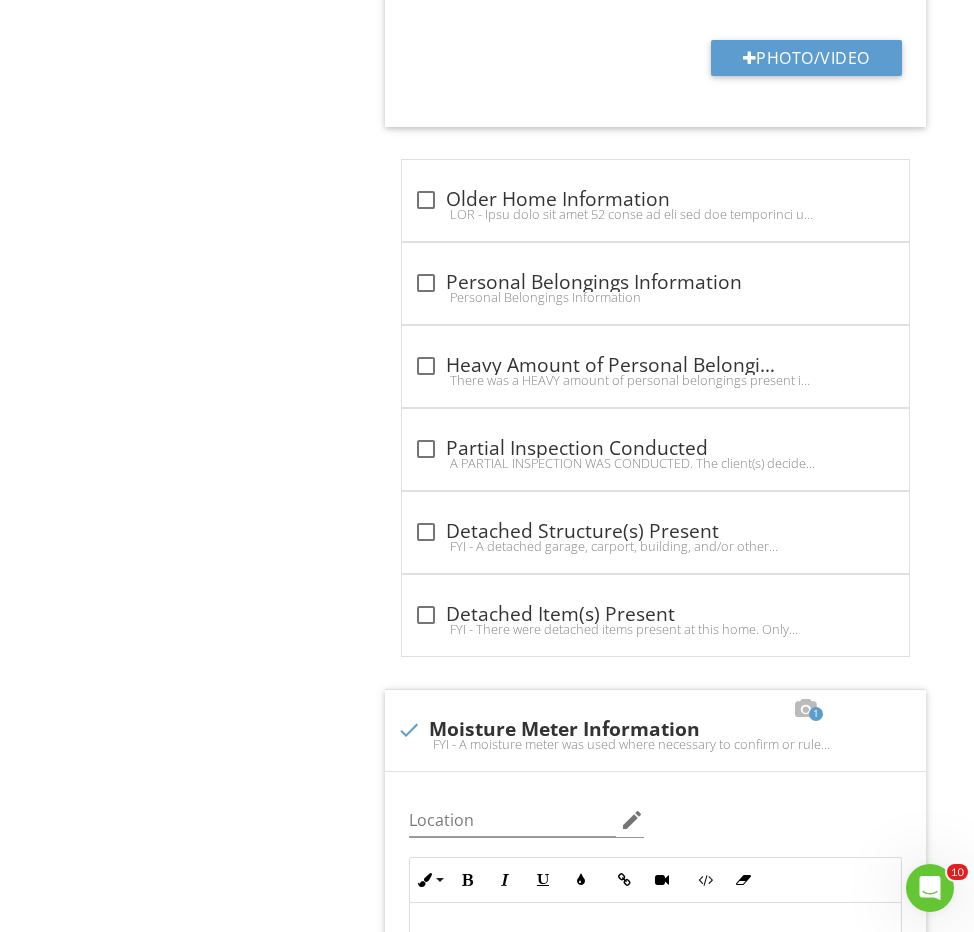 scroll, scrollTop: 3844, scrollLeft: 0, axis: vertical 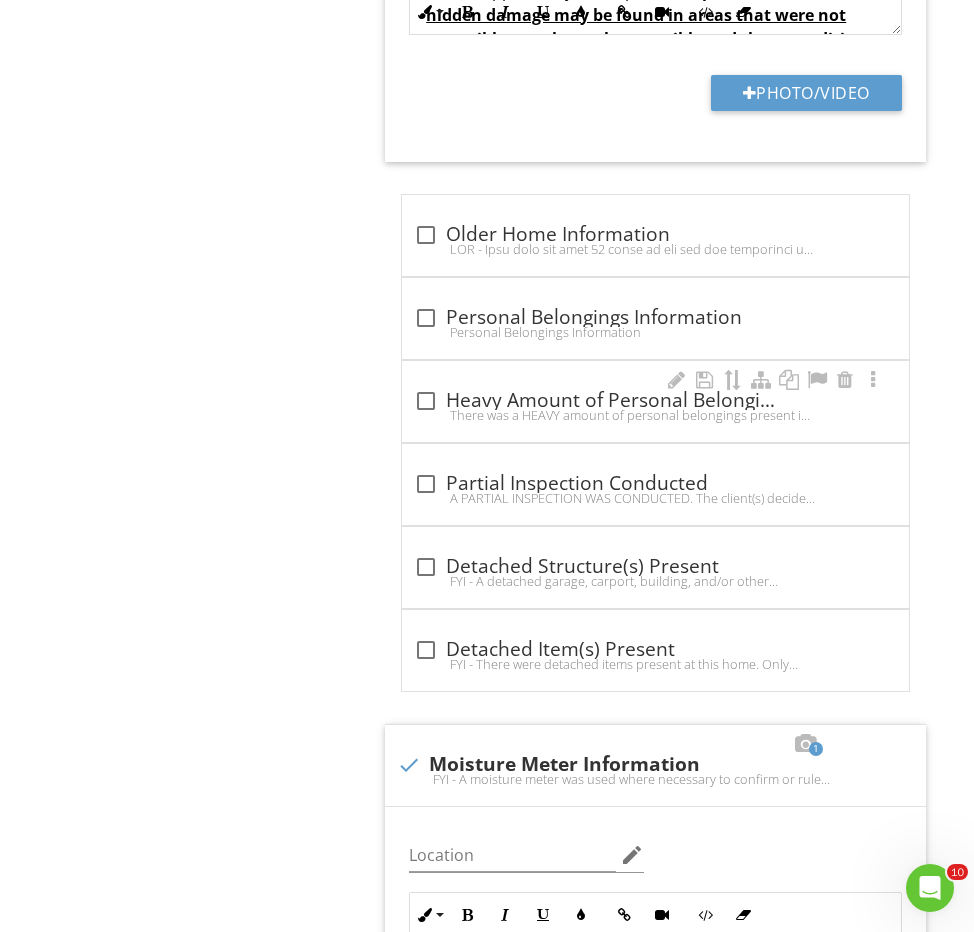 click on "check_box_outline_blank
Heavy Amount of Personal Belongings Present" at bounding box center [655, 401] 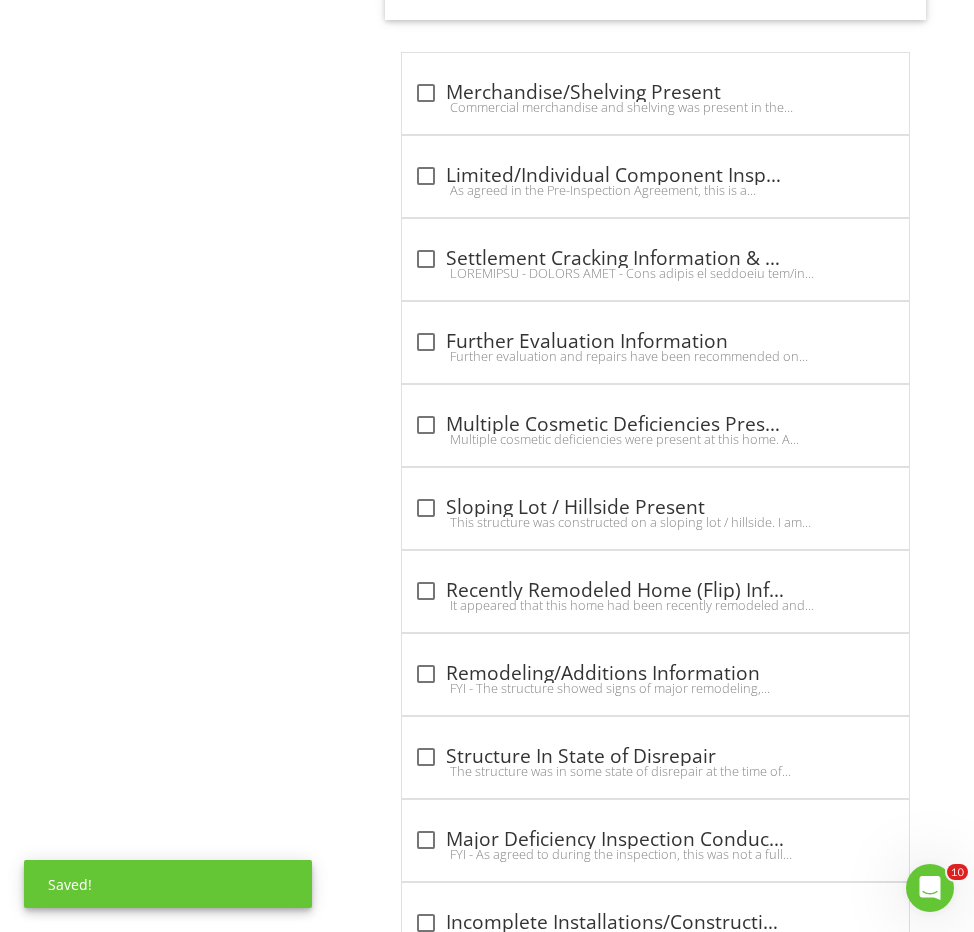scroll, scrollTop: 5845, scrollLeft: 0, axis: vertical 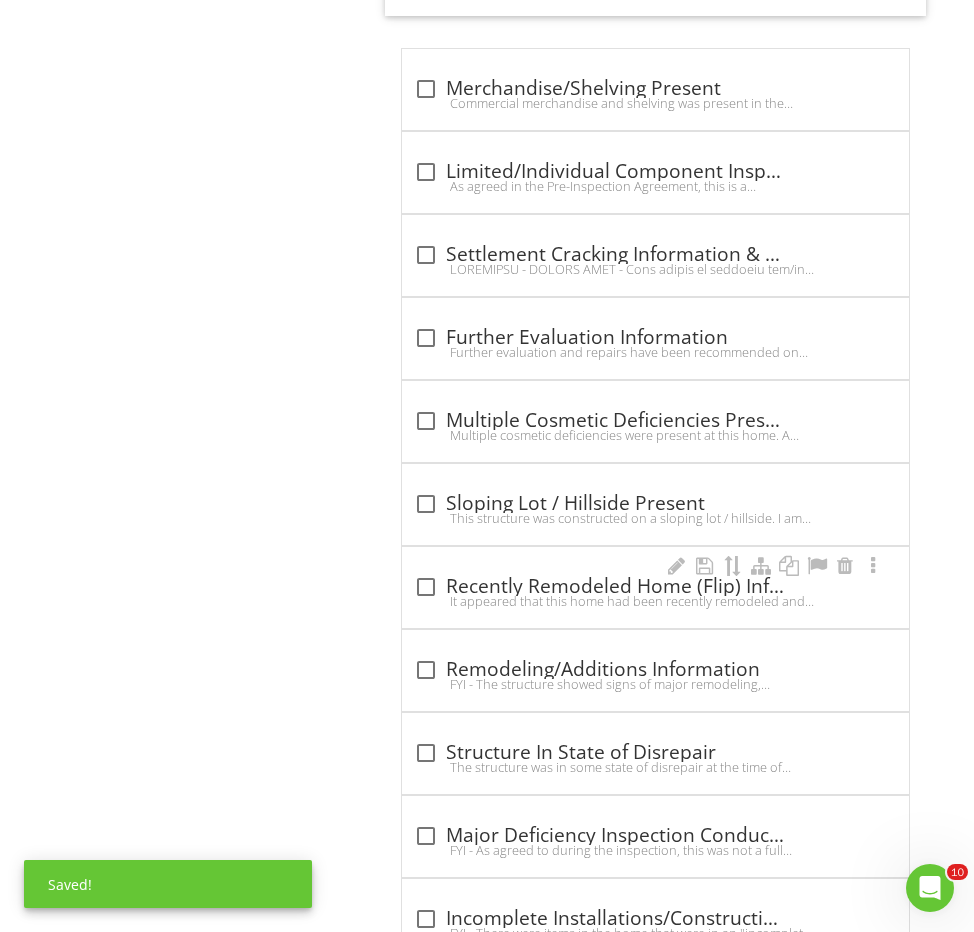 click on "check_box_outline_blank
Recently Remodeled Home (Flip) Information" at bounding box center [655, 587] 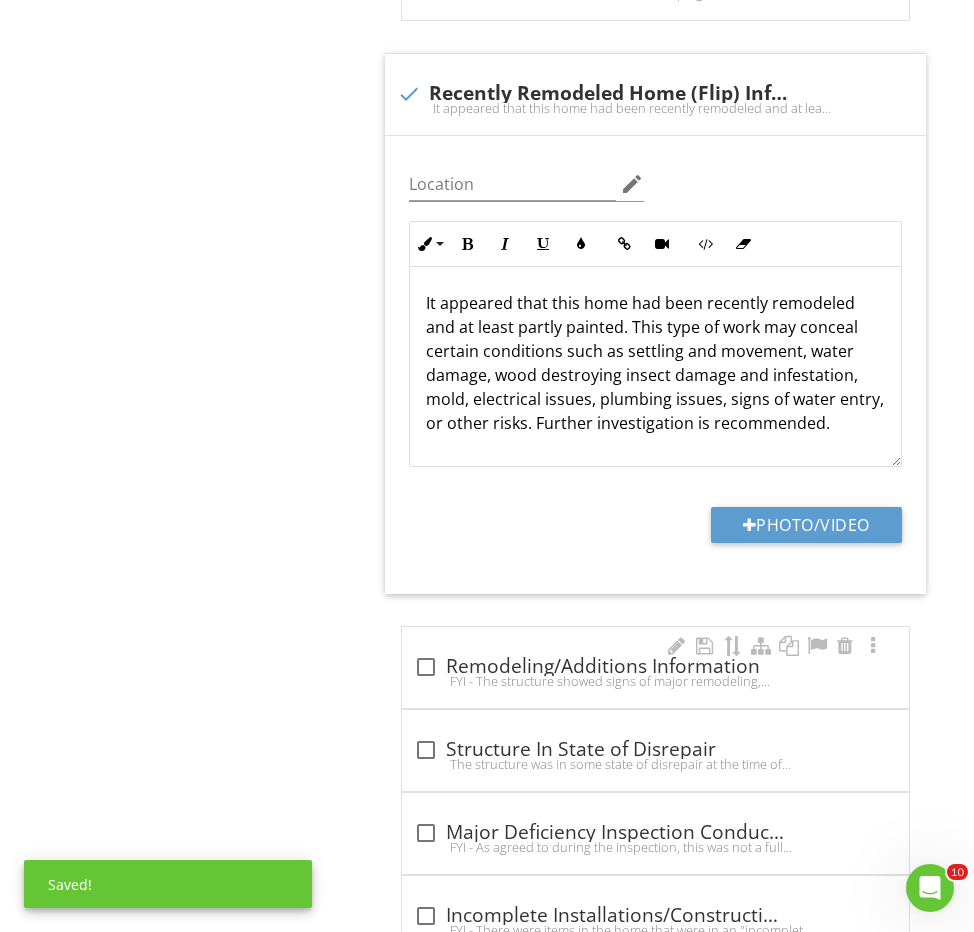 click on "check_box_outline_blank
Remodeling/Additions Information" at bounding box center [655, 667] 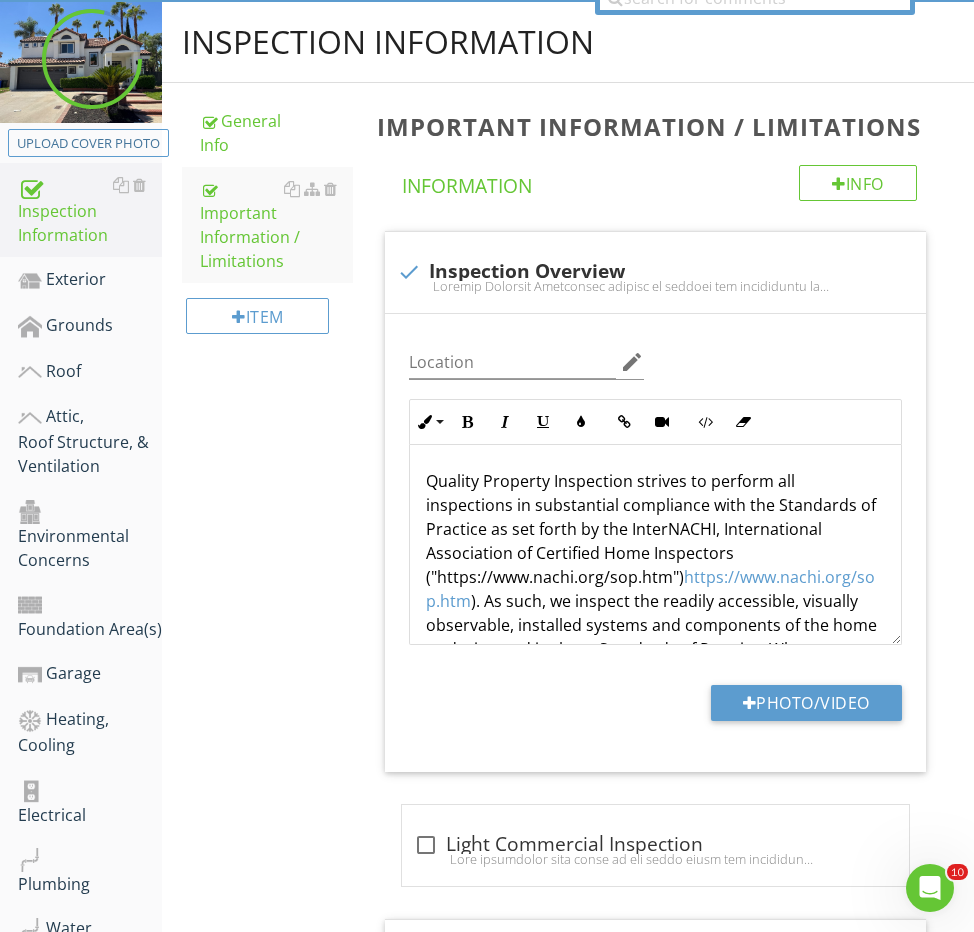 scroll, scrollTop: 382, scrollLeft: 0, axis: vertical 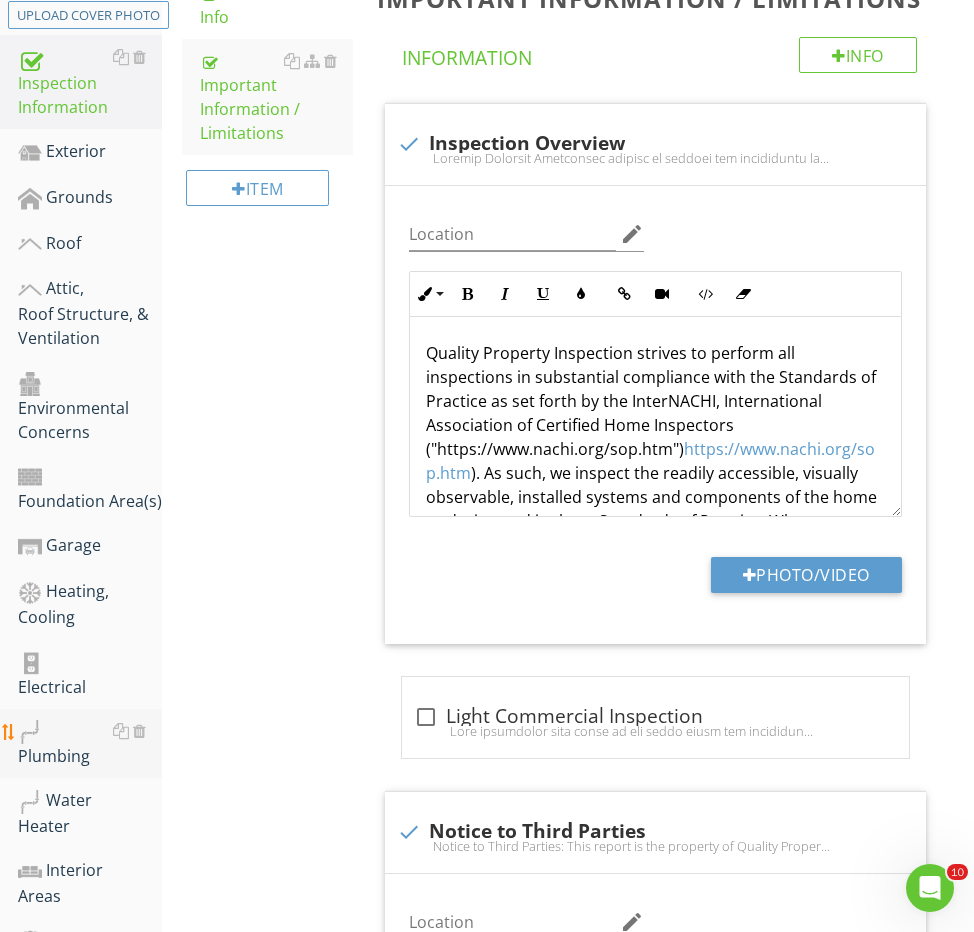 click on "Plumbing" at bounding box center [90, 744] 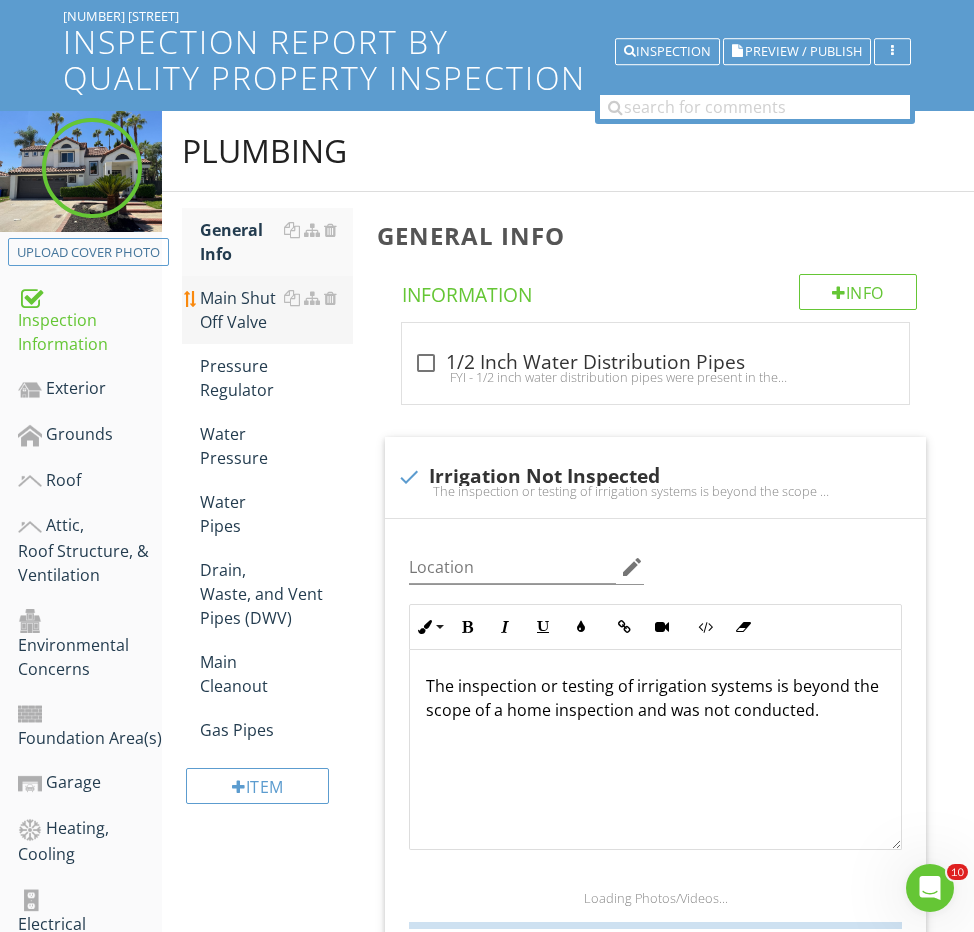 scroll, scrollTop: 123, scrollLeft: 0, axis: vertical 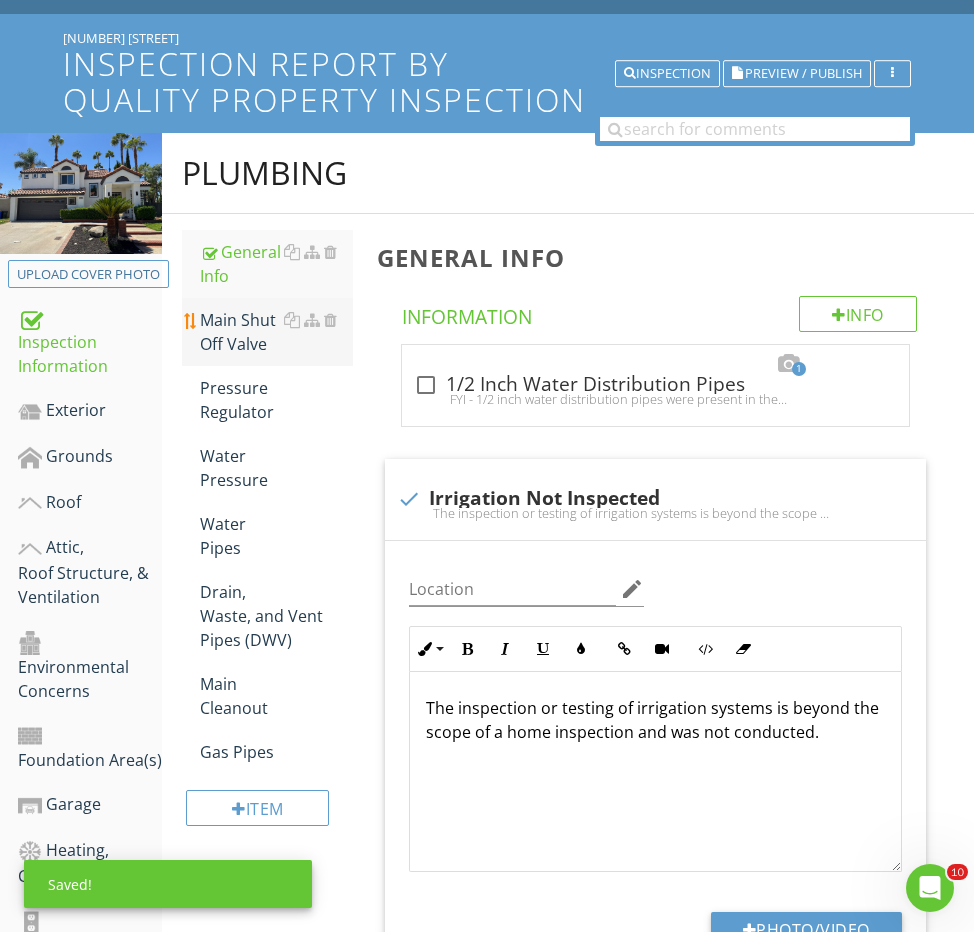 click on "Main Shut Off Valve" at bounding box center (276, 332) 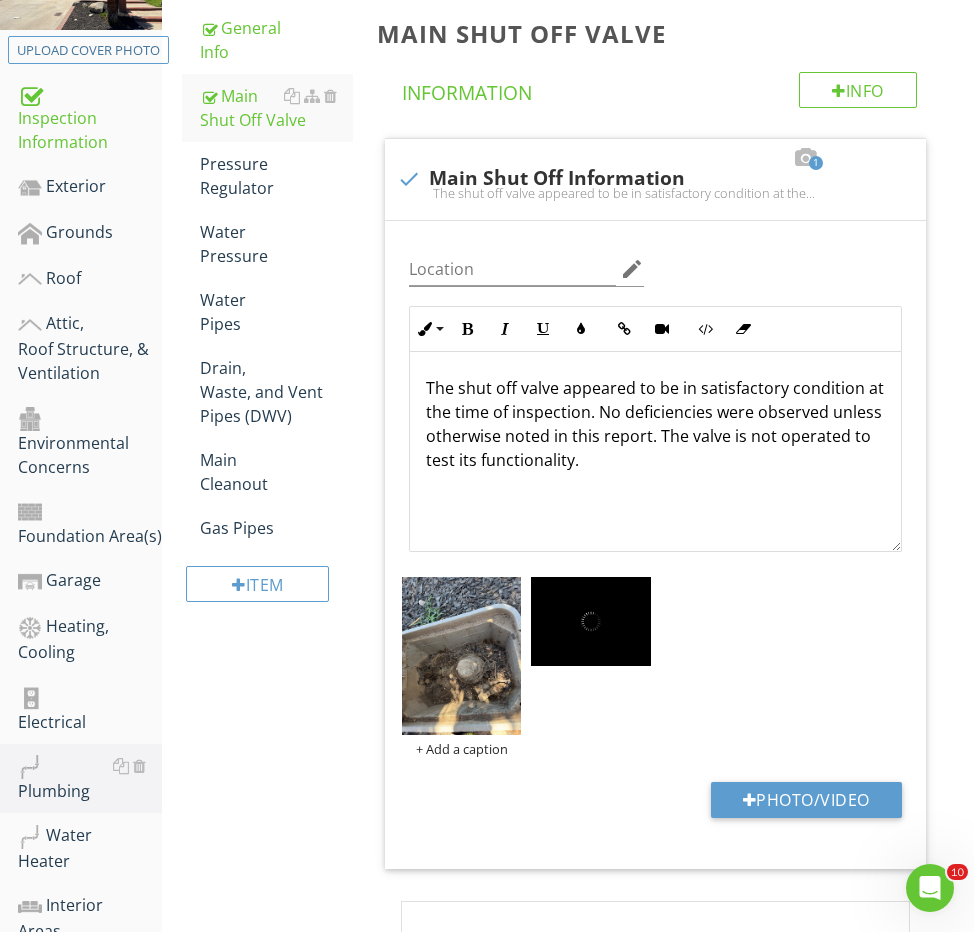 scroll, scrollTop: 337, scrollLeft: 0, axis: vertical 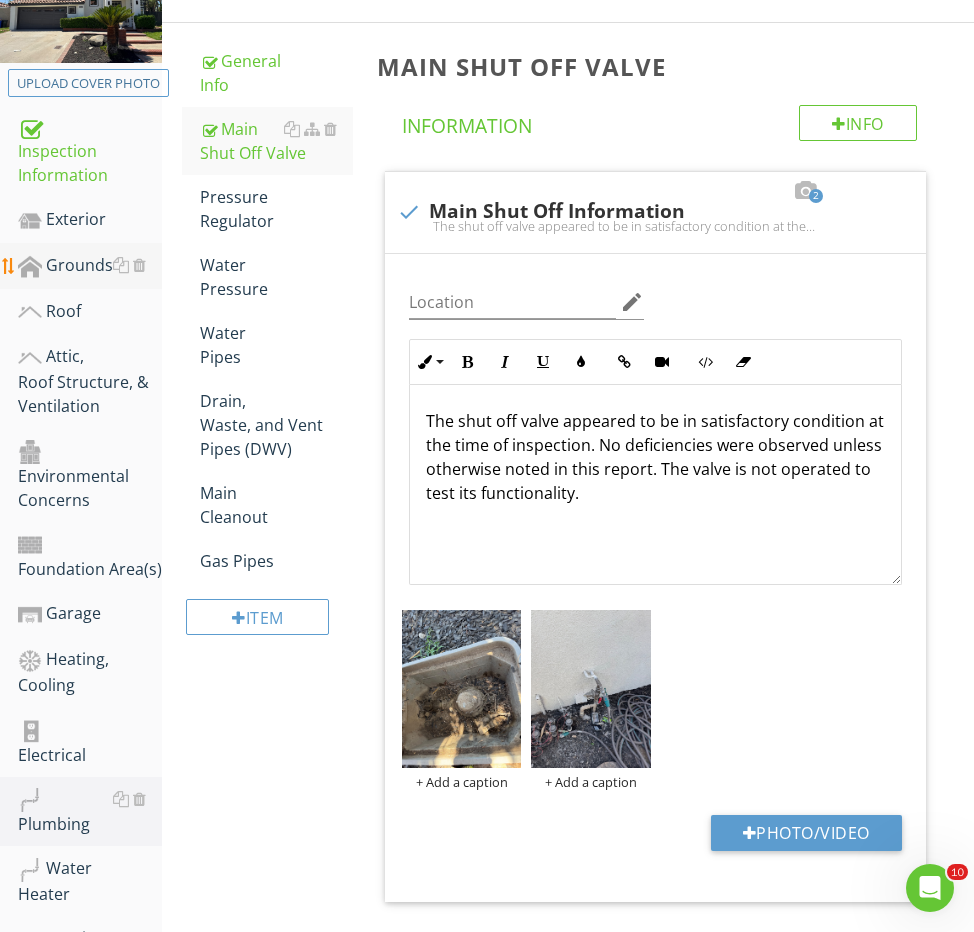 click on "Grounds" at bounding box center [90, 266] 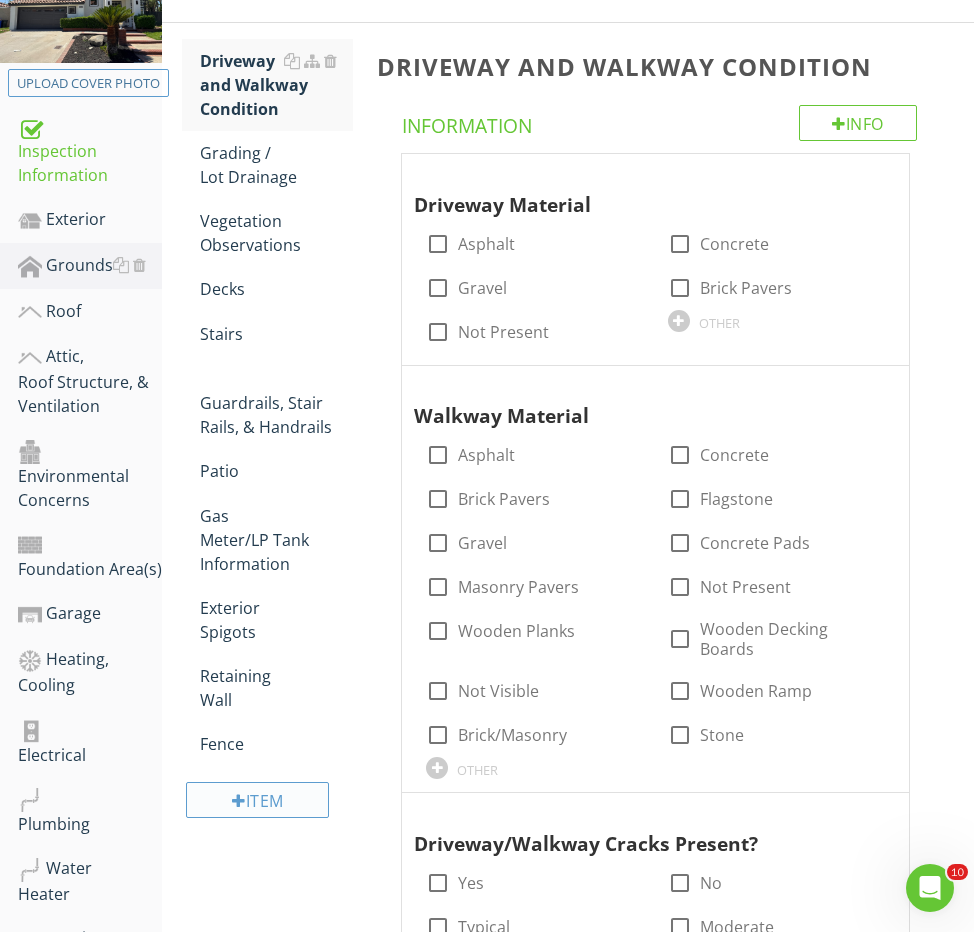 click on "Item" at bounding box center [257, 800] 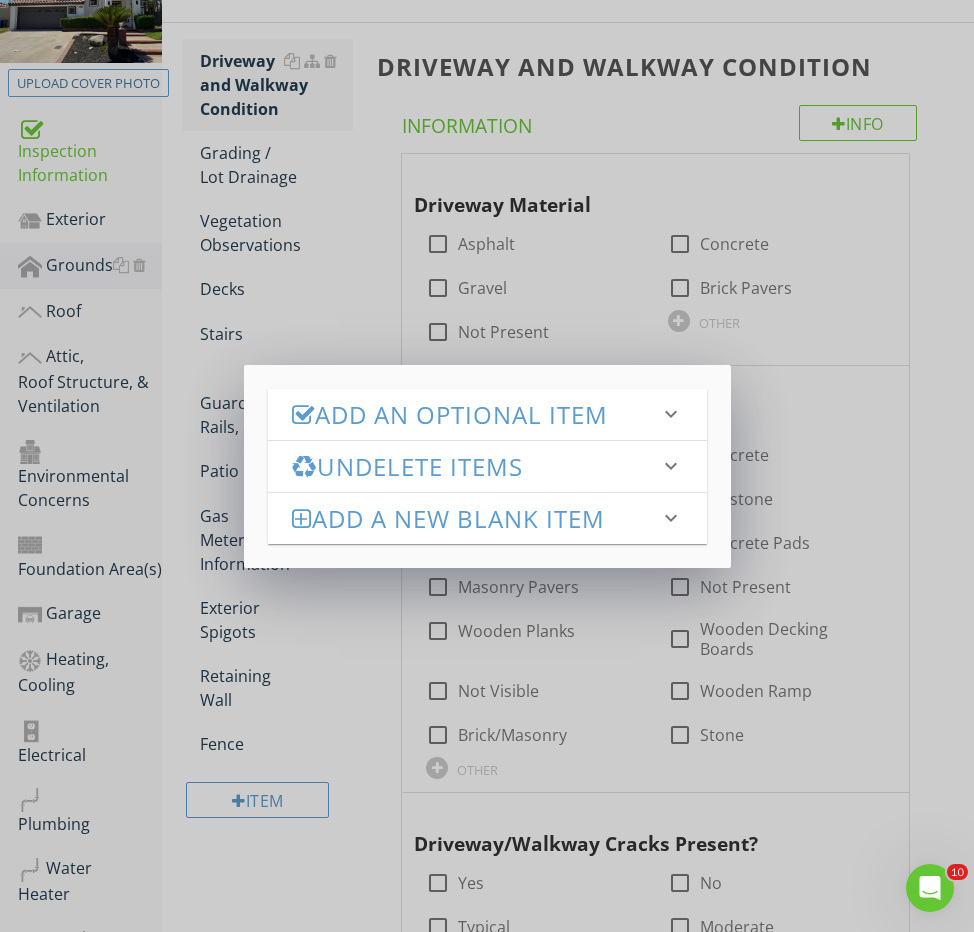 click on "Add an Optional Item" at bounding box center (475, 414) 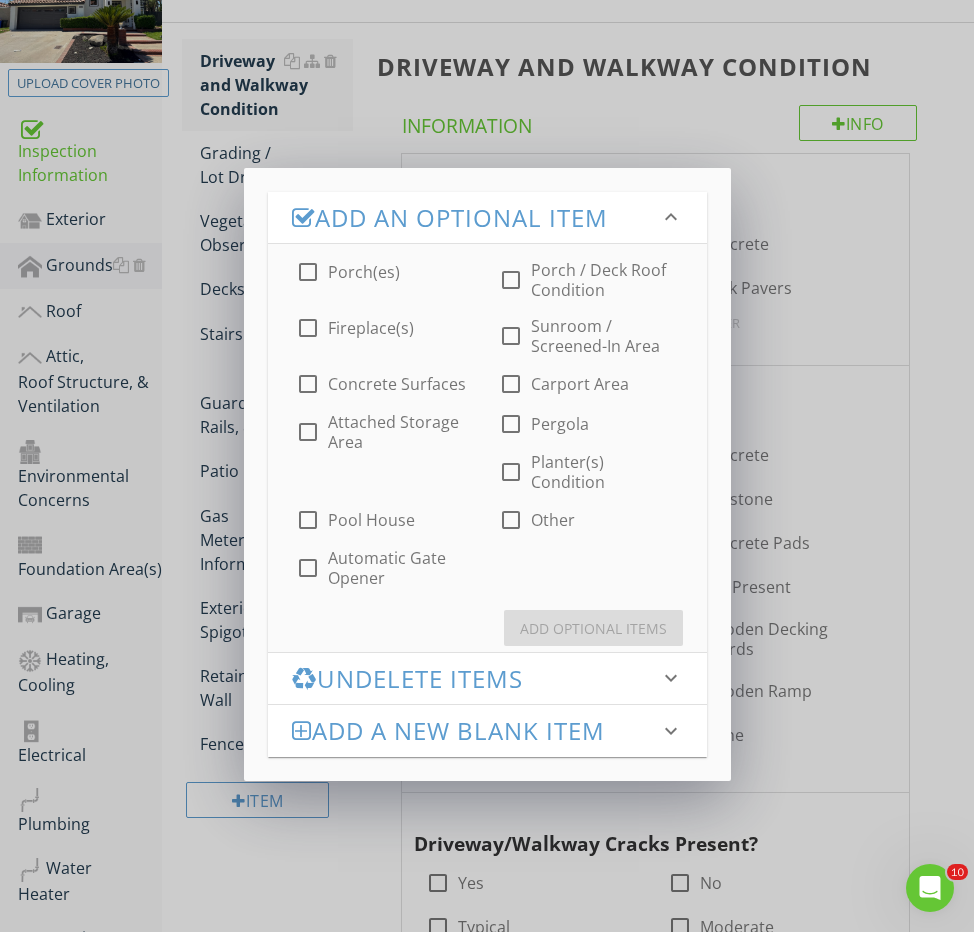 click on "Planter(s) Condition" at bounding box center (605, 472) 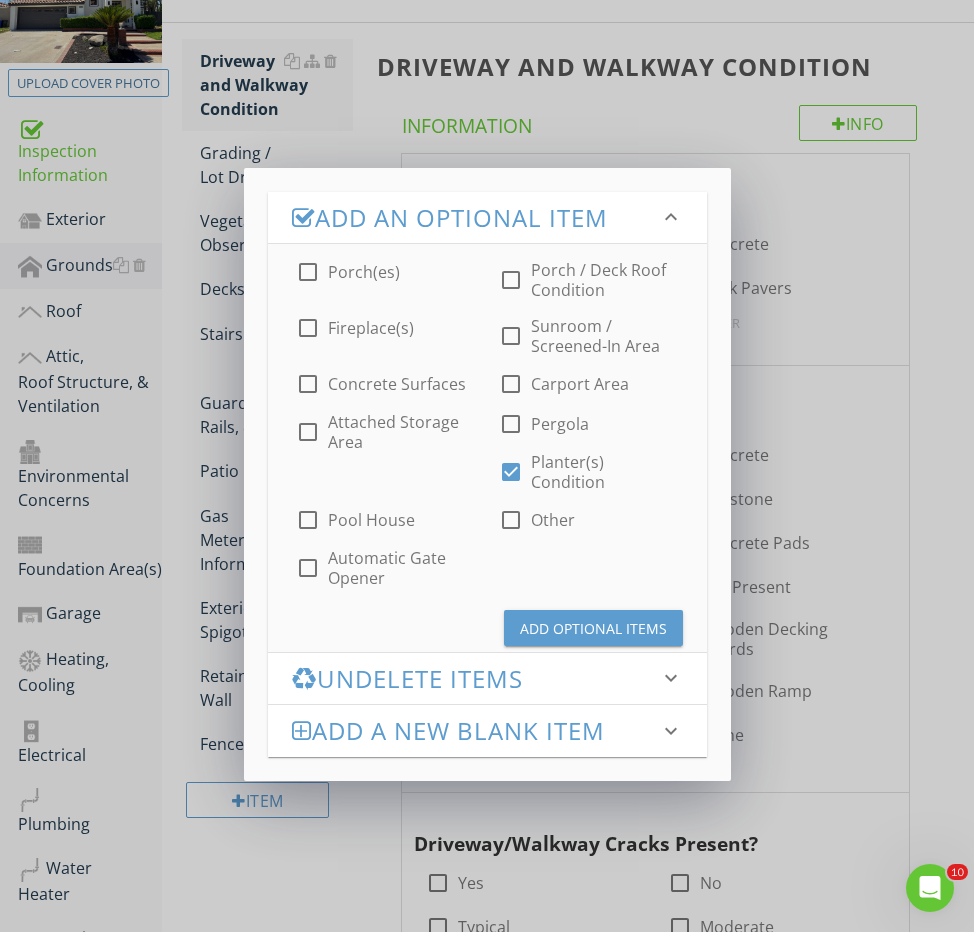 click on "Add Optional Items" at bounding box center (593, 628) 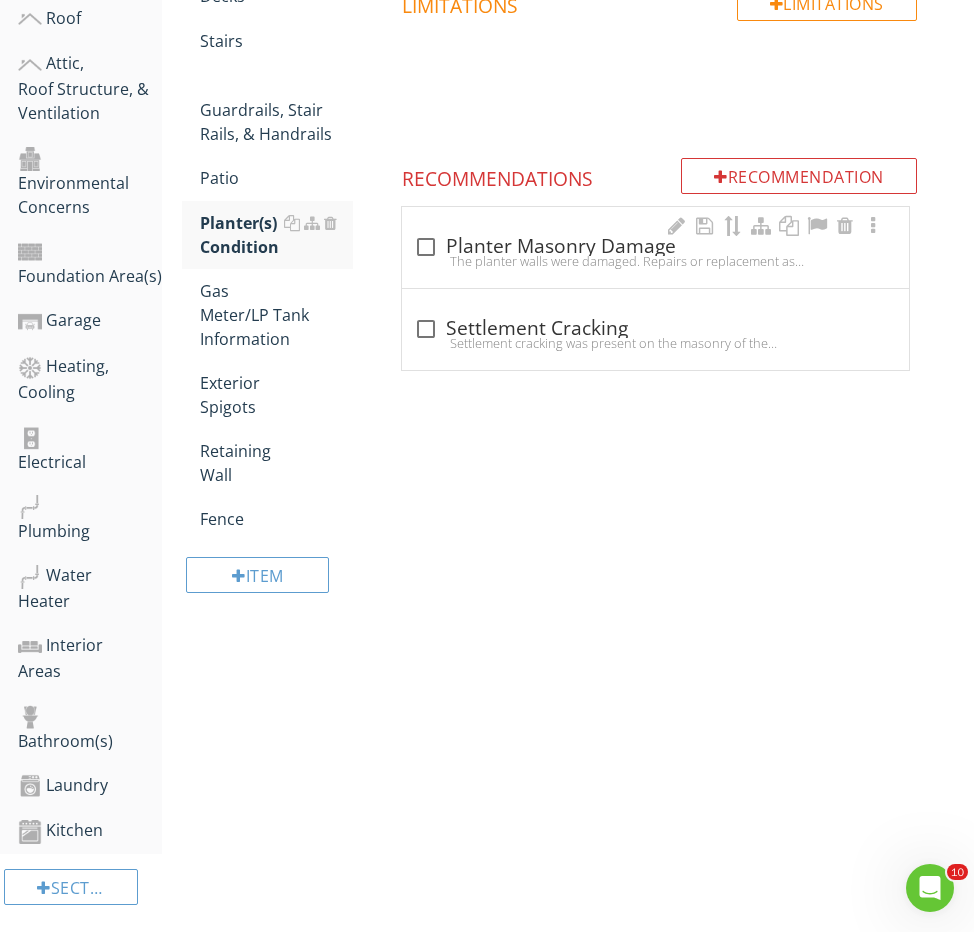 scroll, scrollTop: 606, scrollLeft: 0, axis: vertical 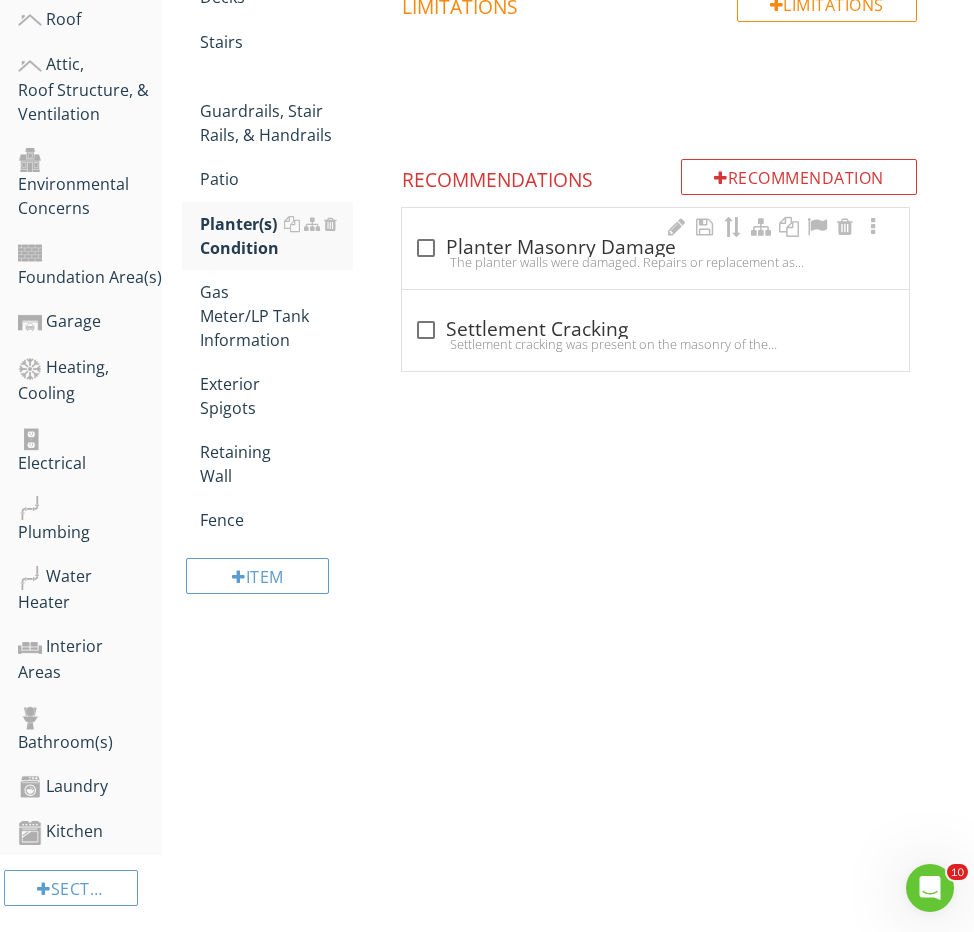 click on "The planter walls were damaged. Repairs or replacement as needed is recommended by a qualified person." at bounding box center [655, 262] 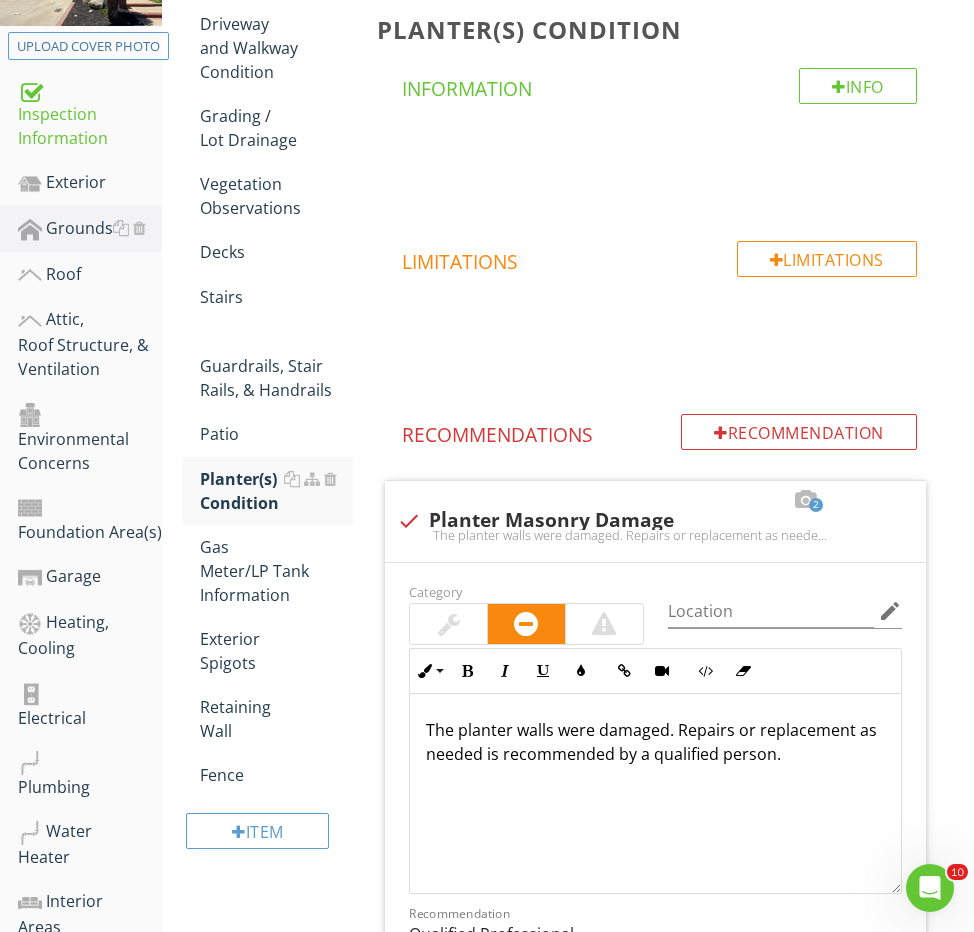 scroll, scrollTop: 331, scrollLeft: 0, axis: vertical 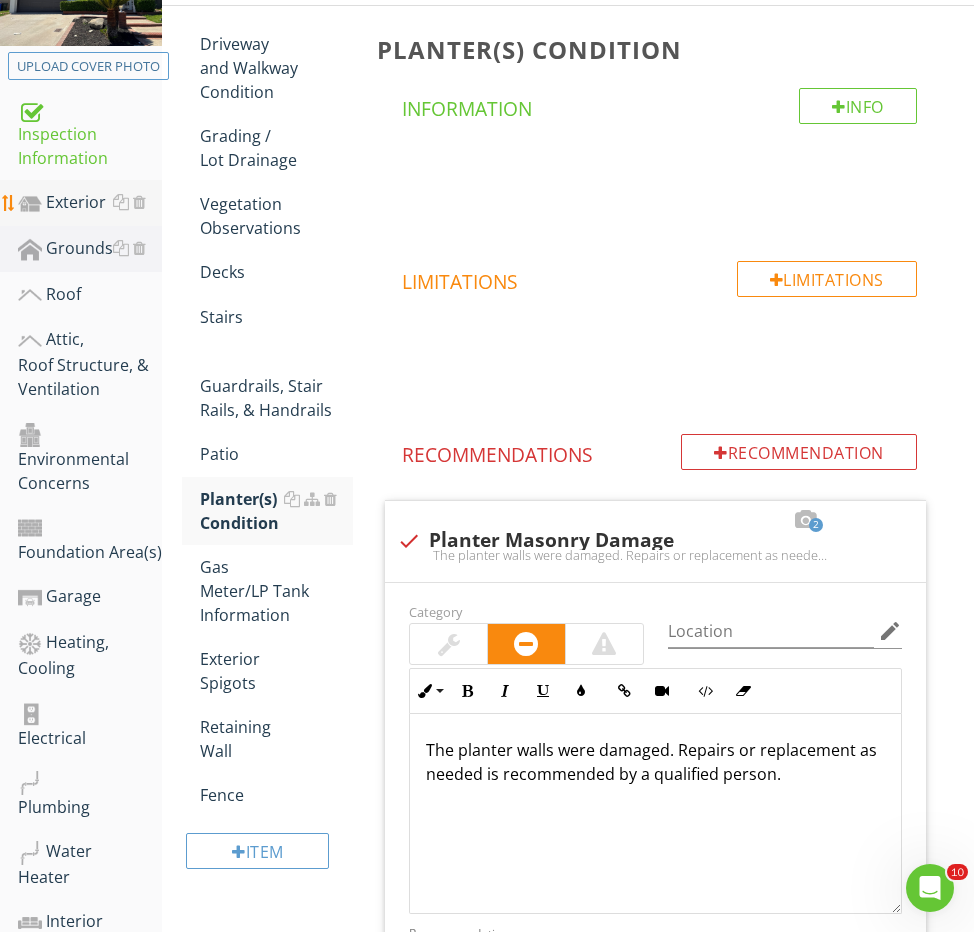 click on "Exterior" at bounding box center [90, 203] 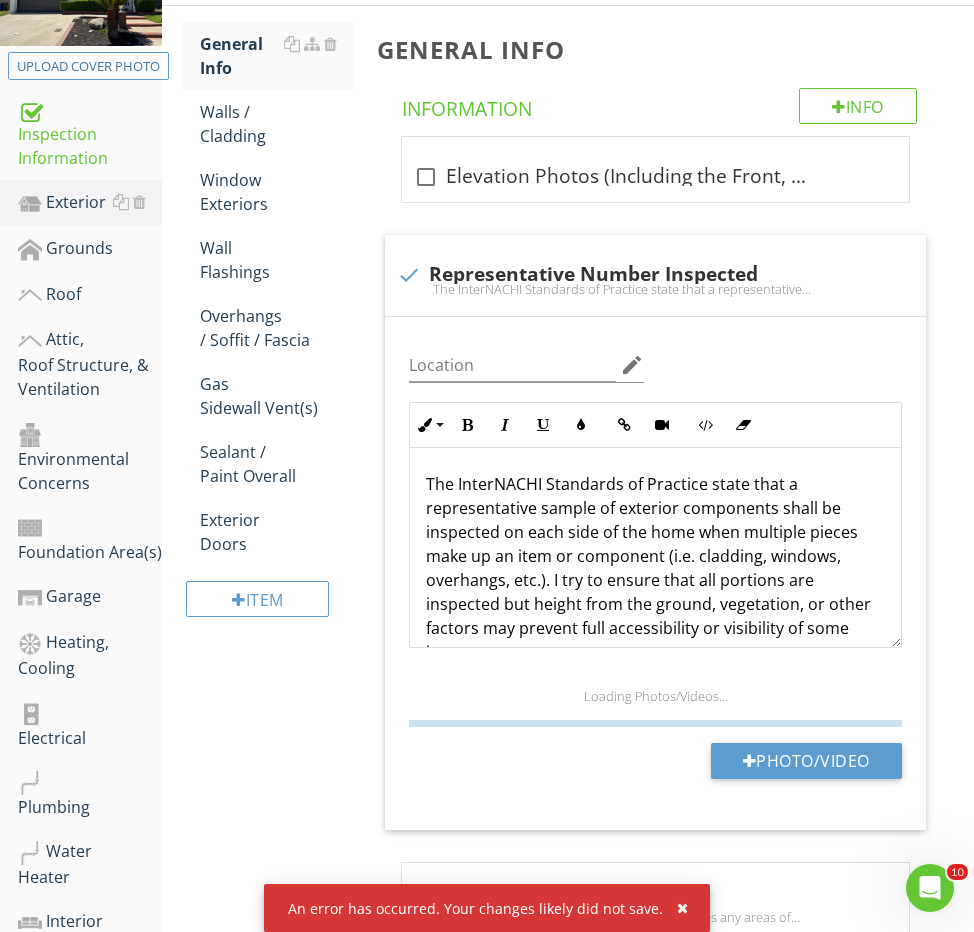 click at bounding box center [682, 908] 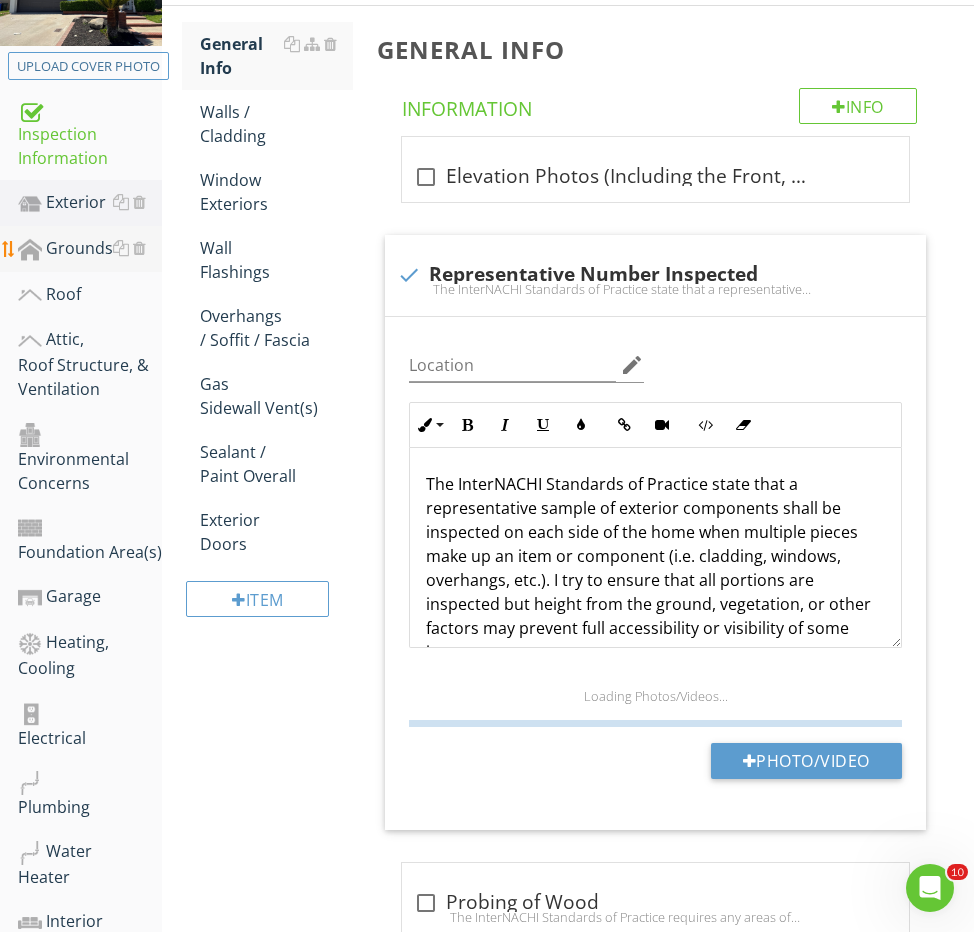 click on "Grounds" at bounding box center (90, 249) 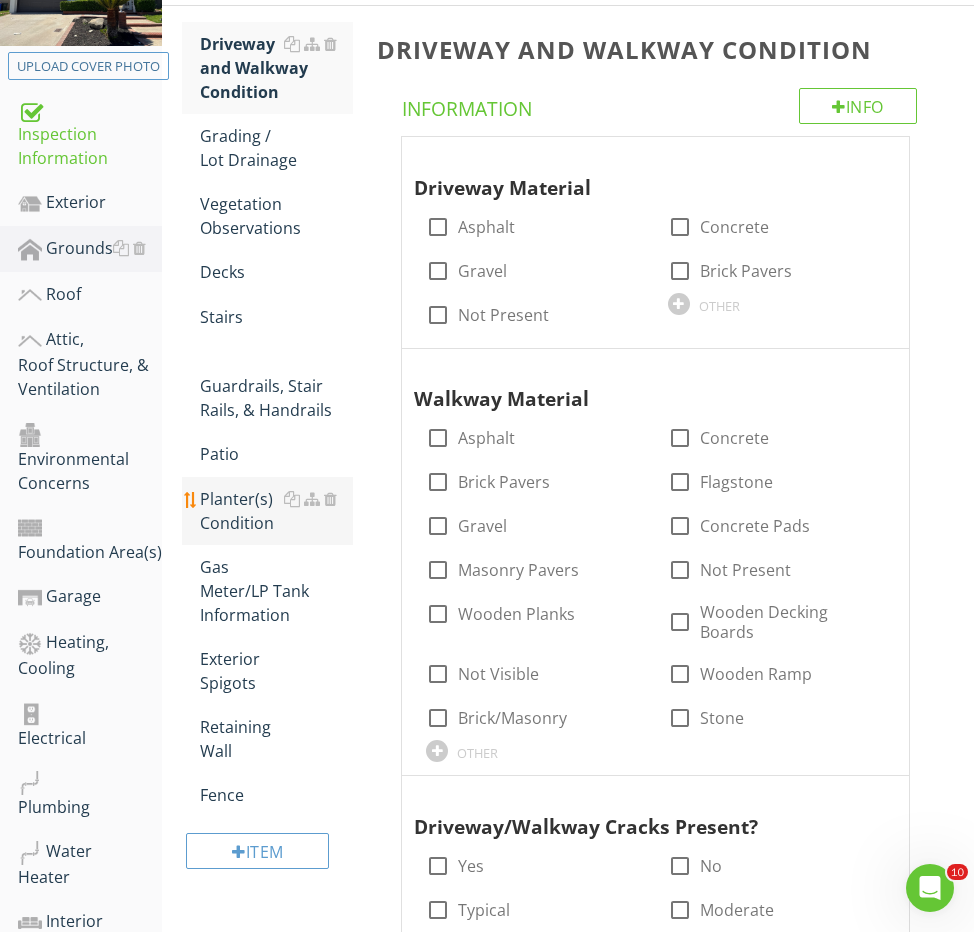 click on "Planter(s) Condition" at bounding box center [276, 511] 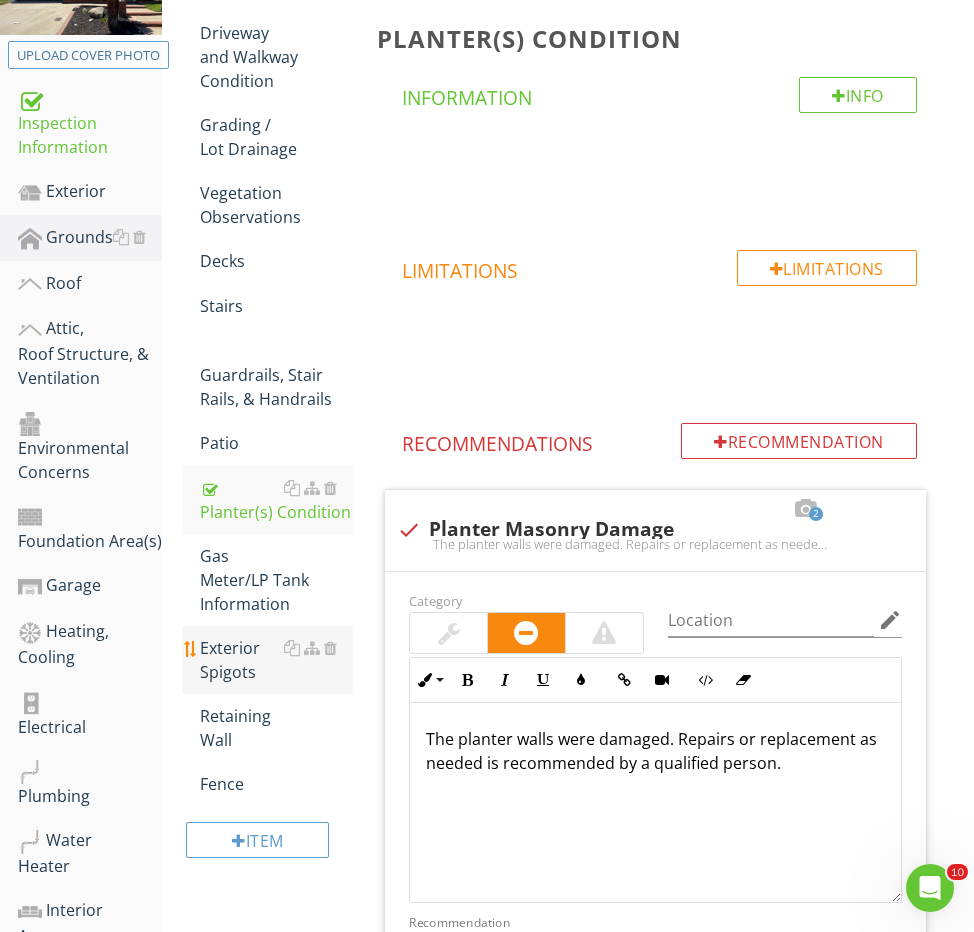 scroll, scrollTop: 269, scrollLeft: 0, axis: vertical 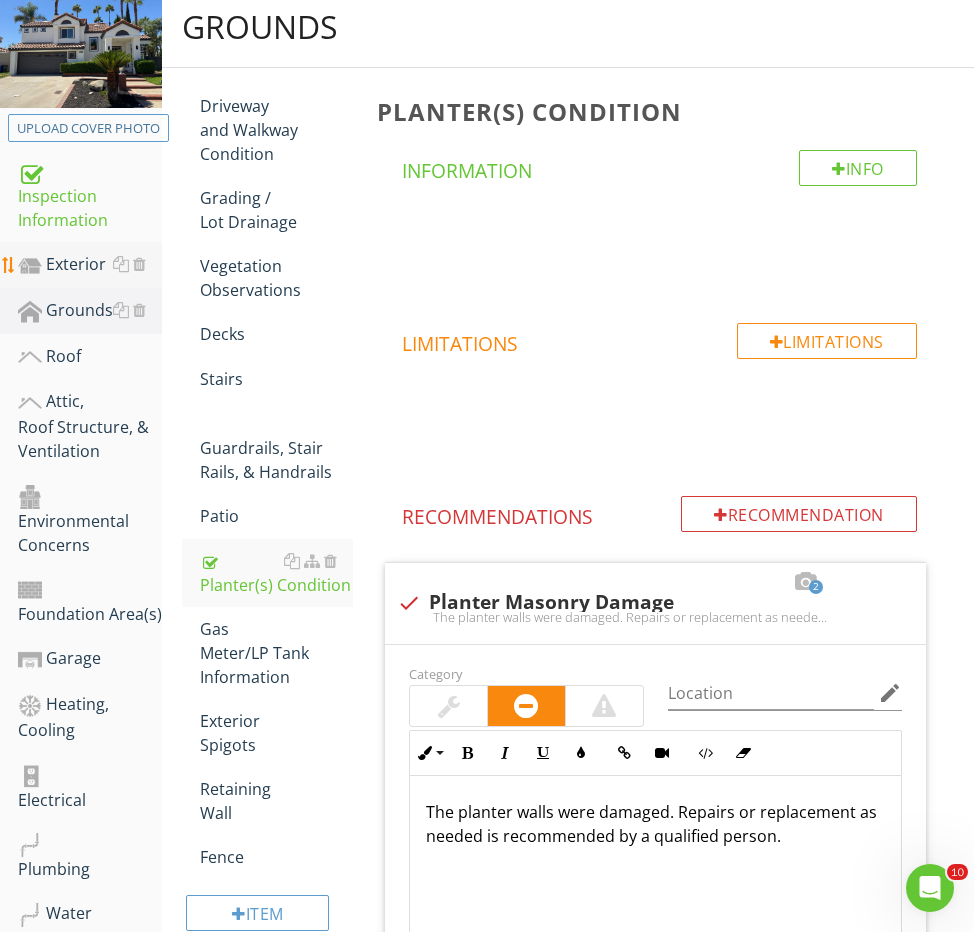 click on "Exterior" at bounding box center (90, 265) 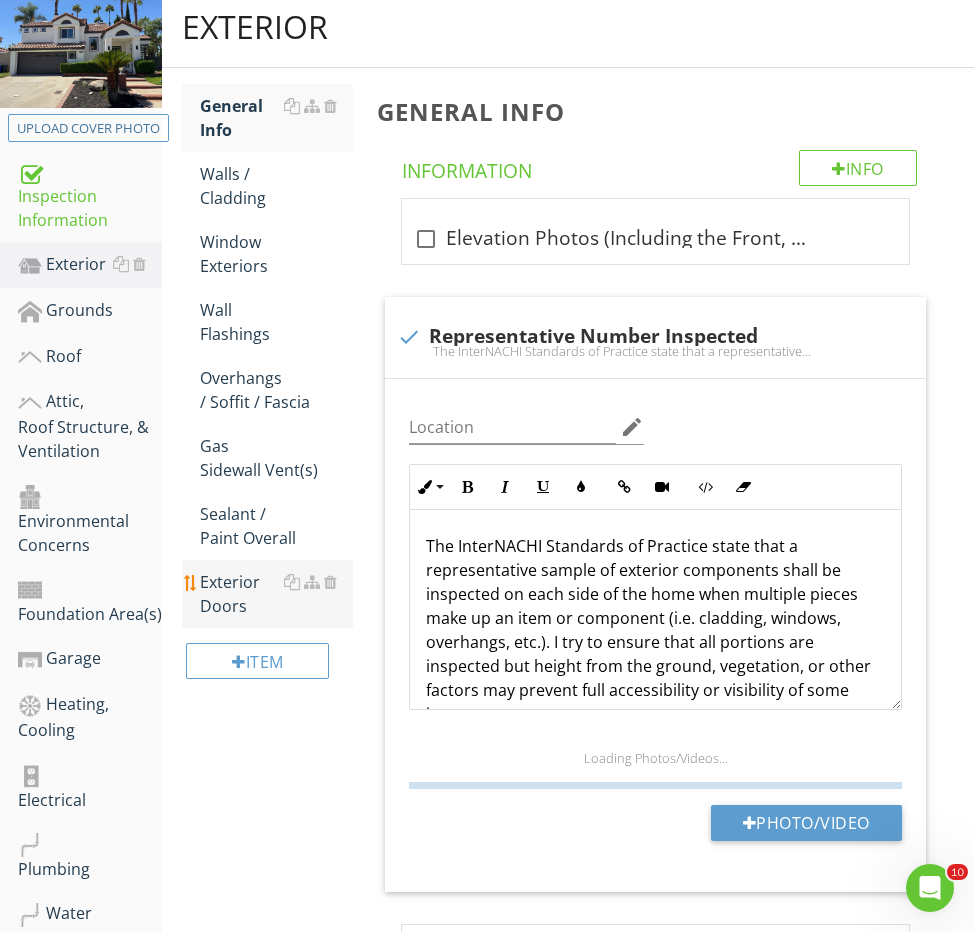 click on "Exterior Doors" at bounding box center (276, 594) 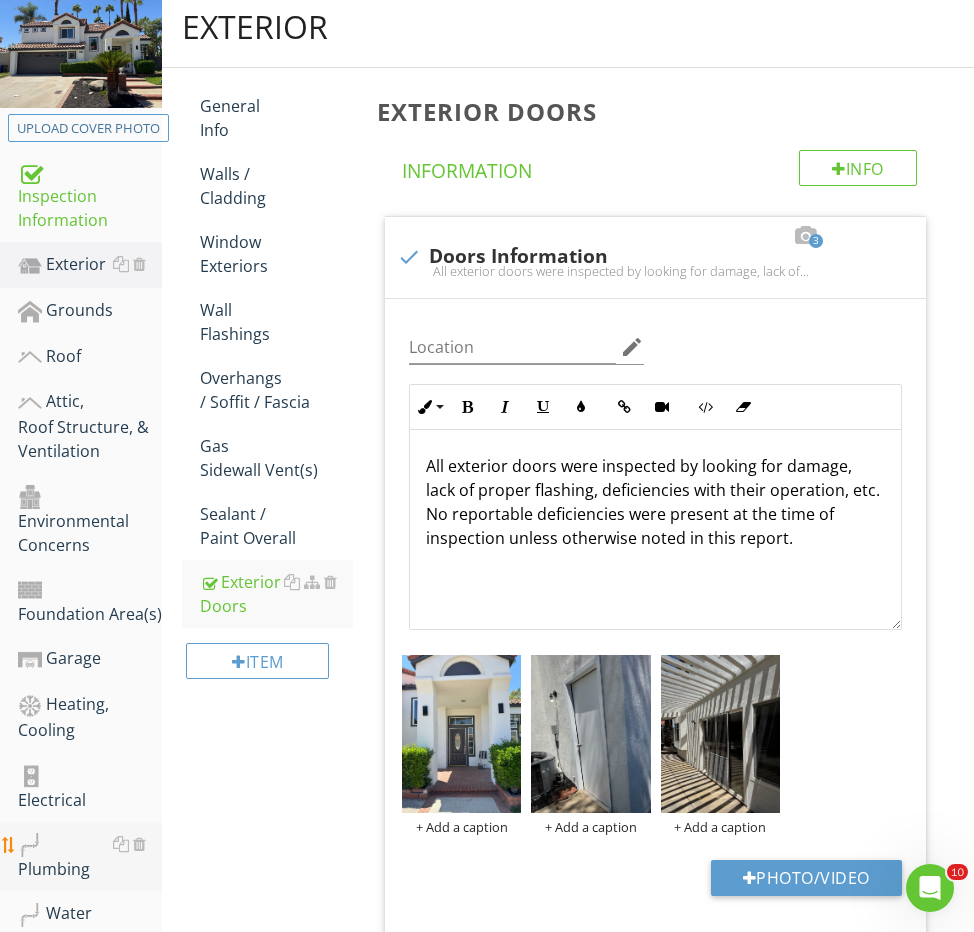 click on "Plumbing" at bounding box center [90, 857] 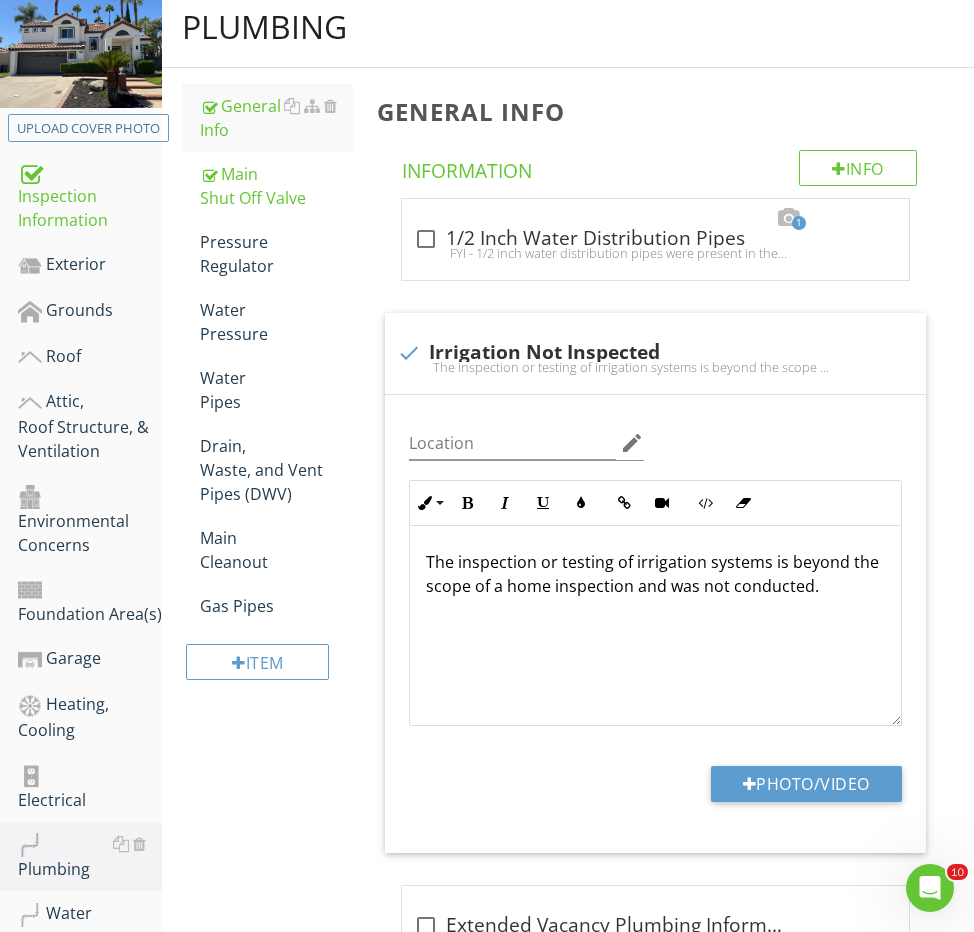 scroll, scrollTop: 176, scrollLeft: 0, axis: vertical 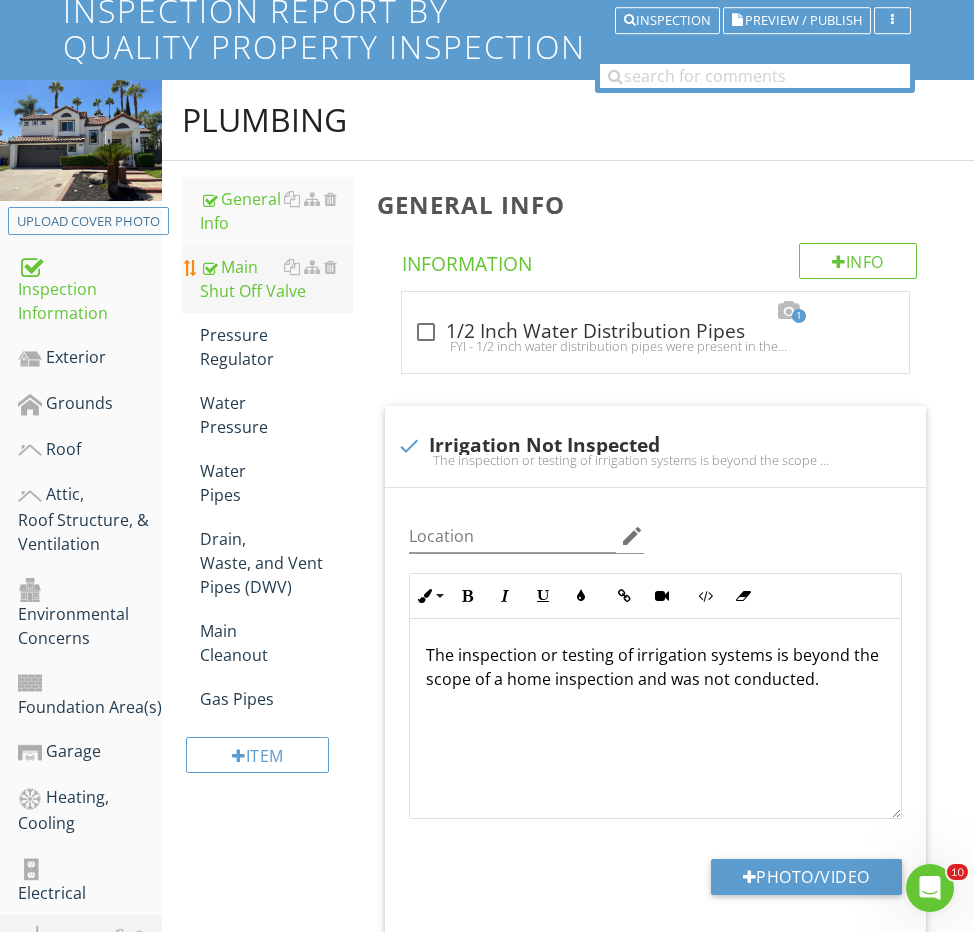 click on "Main Shut Off Valve" at bounding box center [276, 279] 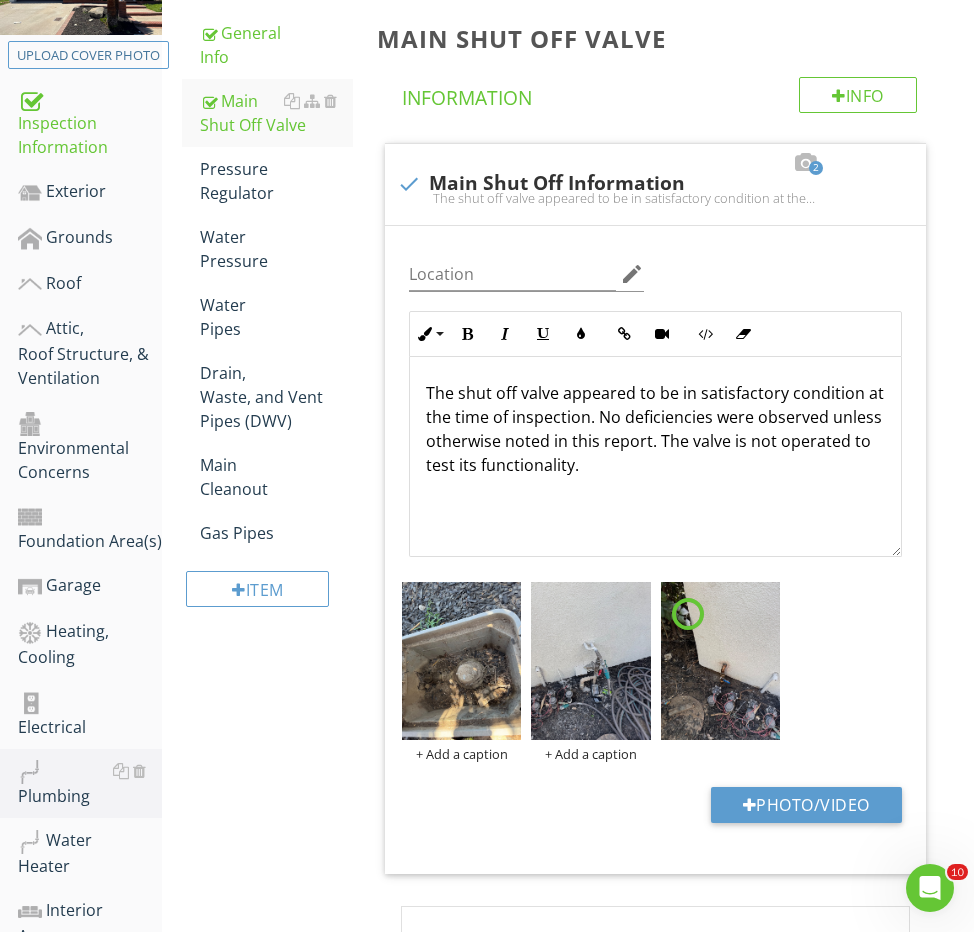 scroll, scrollTop: 67, scrollLeft: 0, axis: vertical 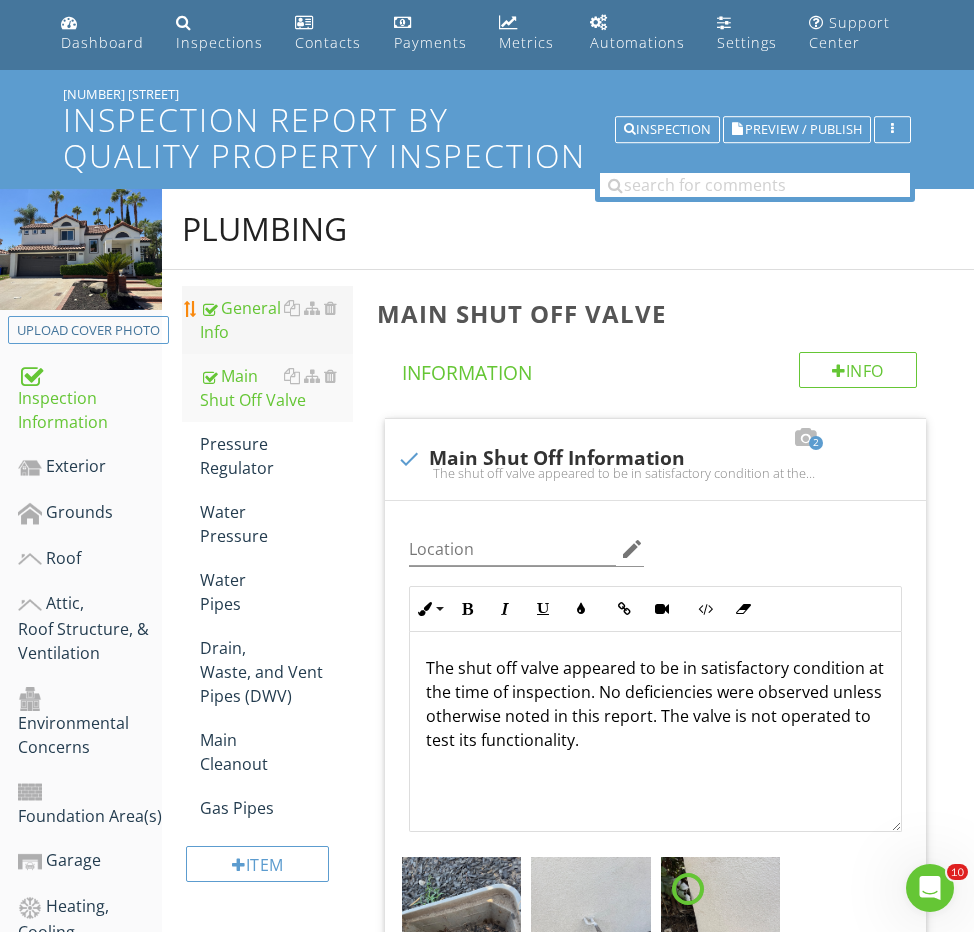 click on "General Info" at bounding box center (276, 320) 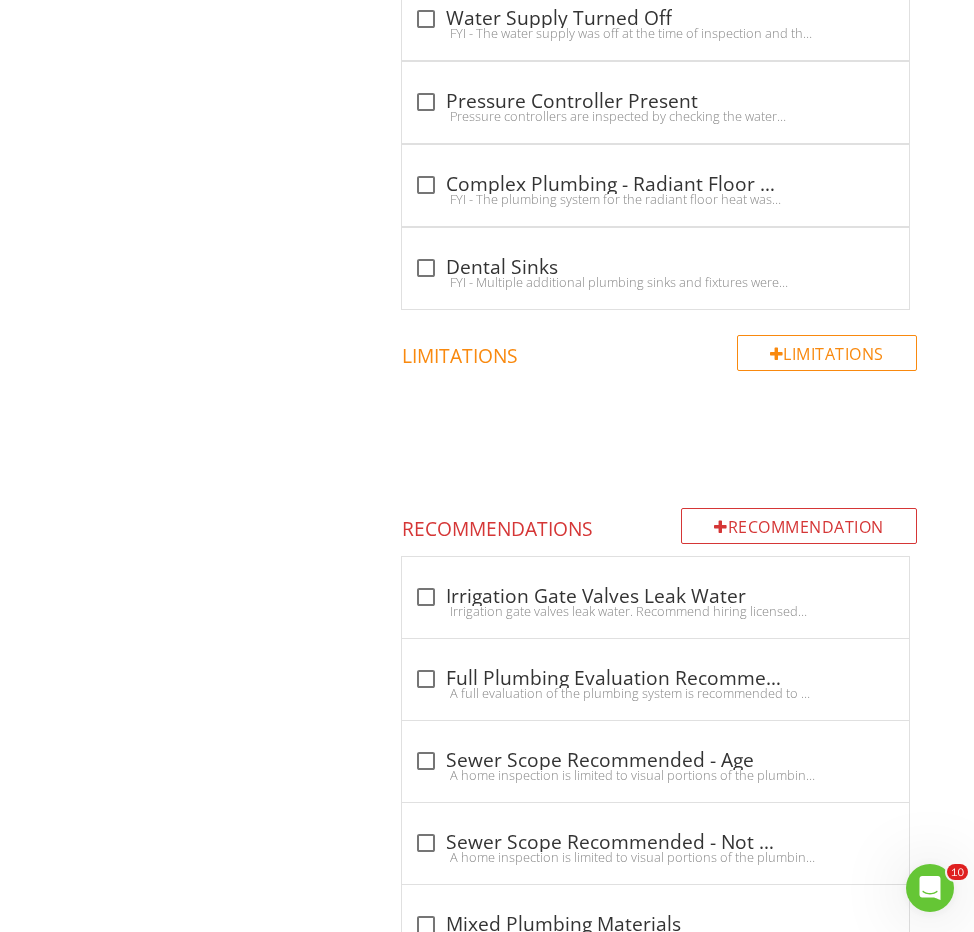 scroll, scrollTop: 2420, scrollLeft: 0, axis: vertical 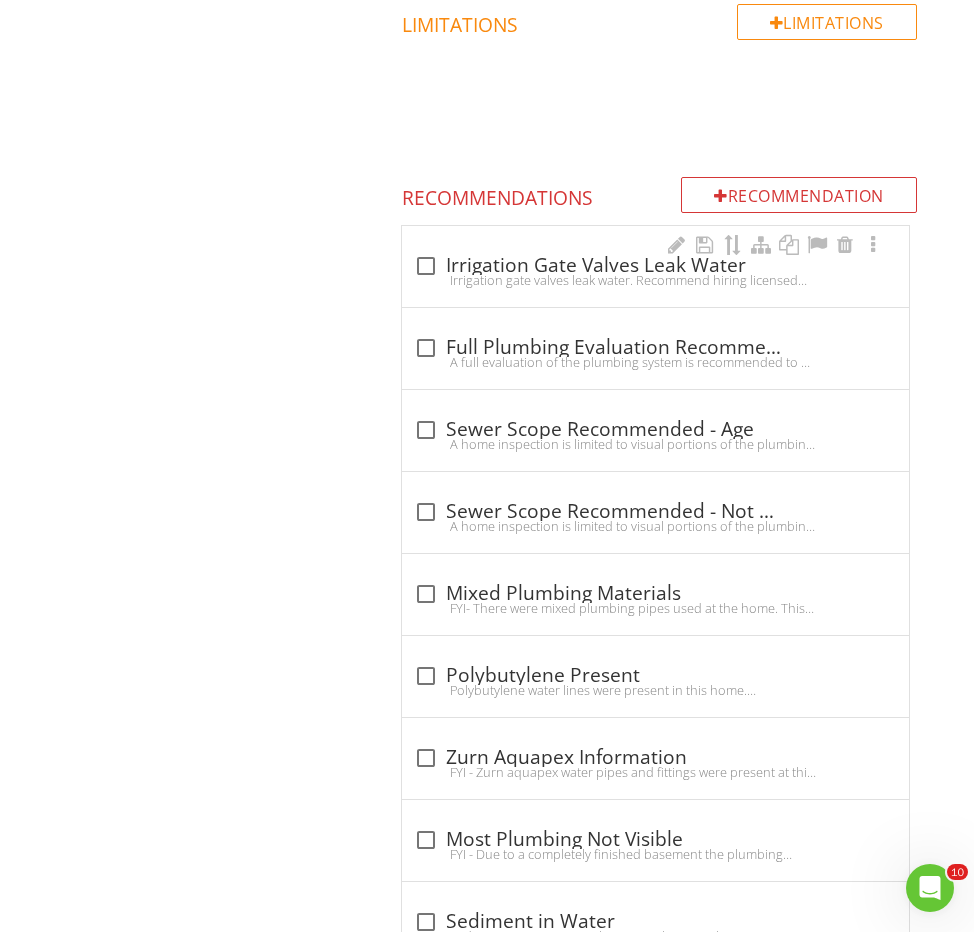 click on "Irrigation gate valves leak water. Recommend hiring licensed landscaper for repairs." at bounding box center [655, 280] 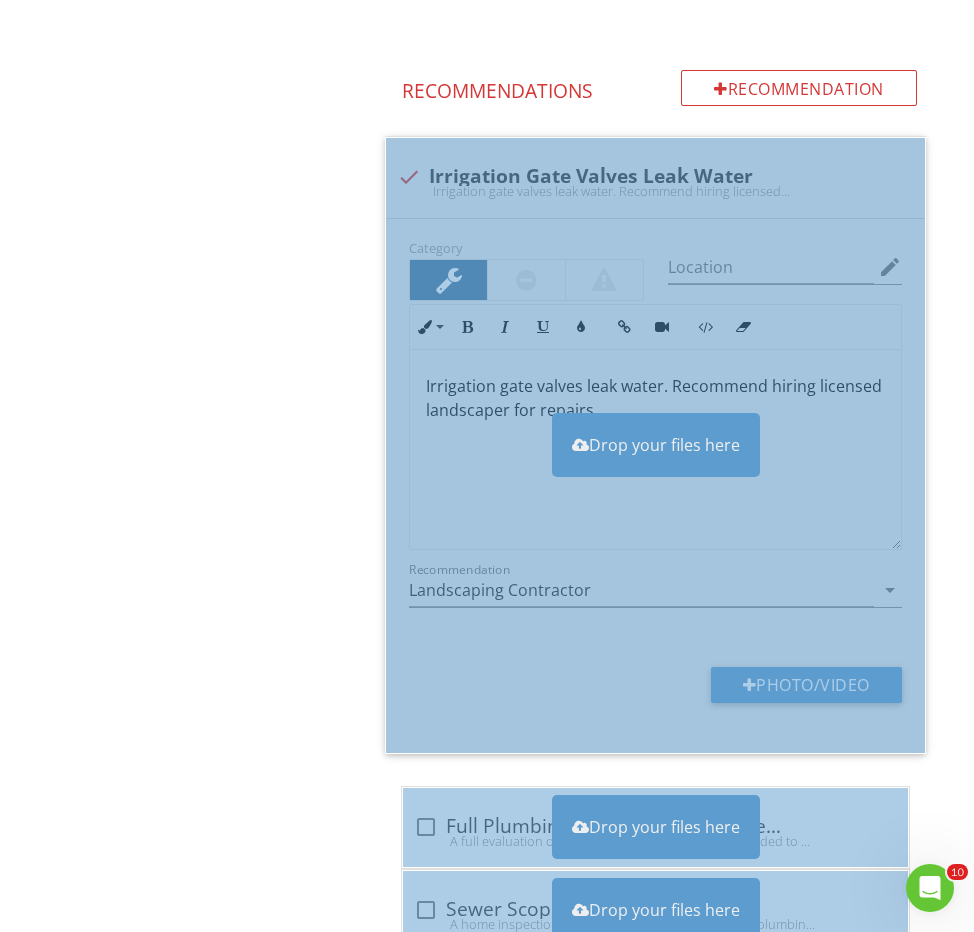 scroll, scrollTop: 2530, scrollLeft: 0, axis: vertical 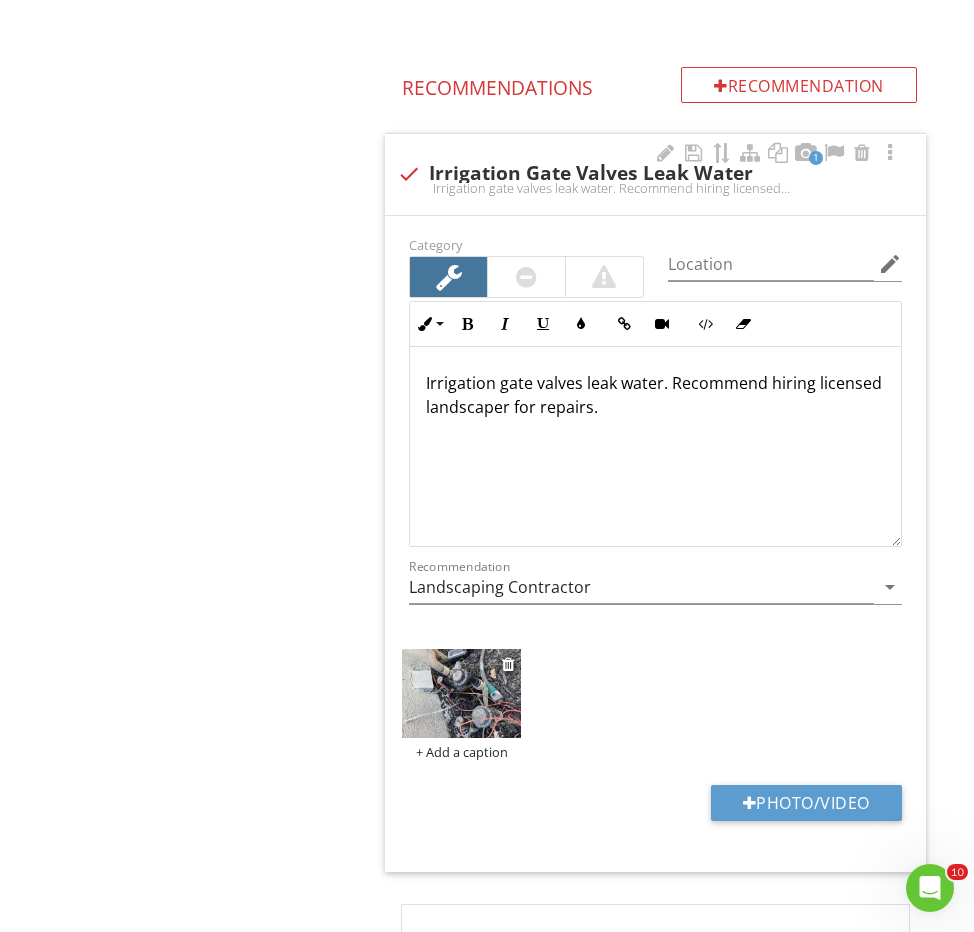 click at bounding box center [461, 693] 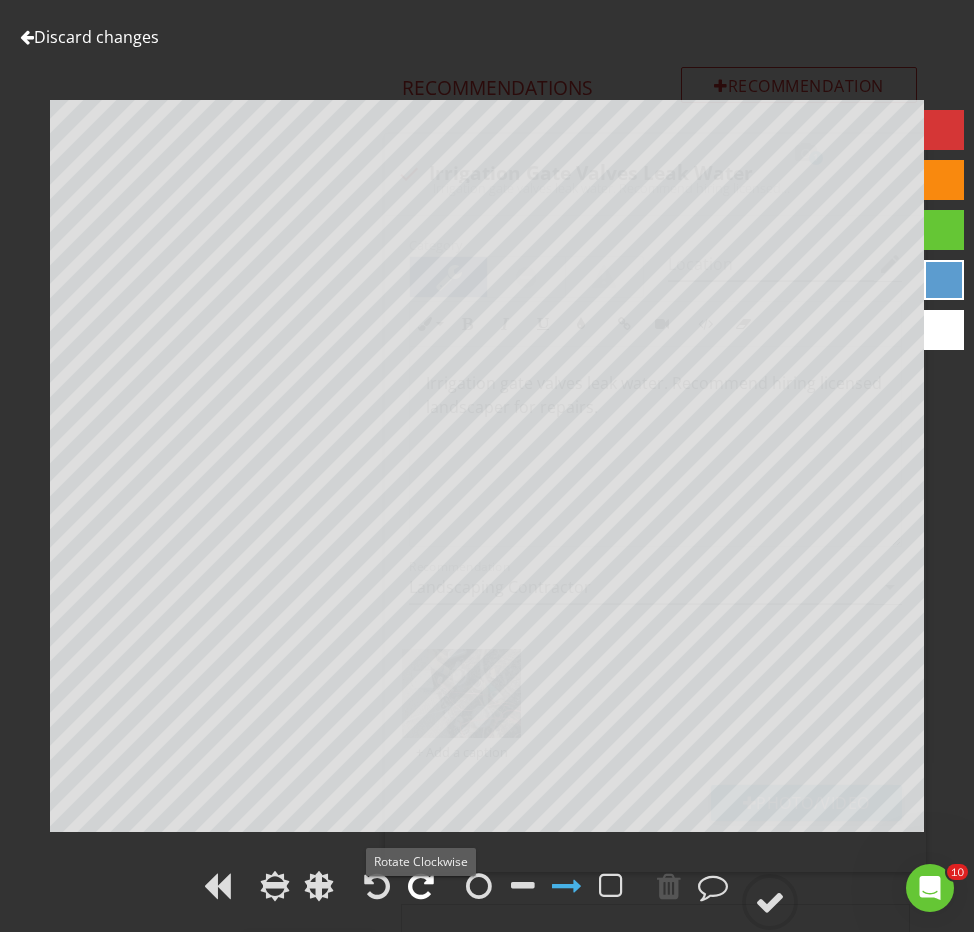 click at bounding box center (421, 886) 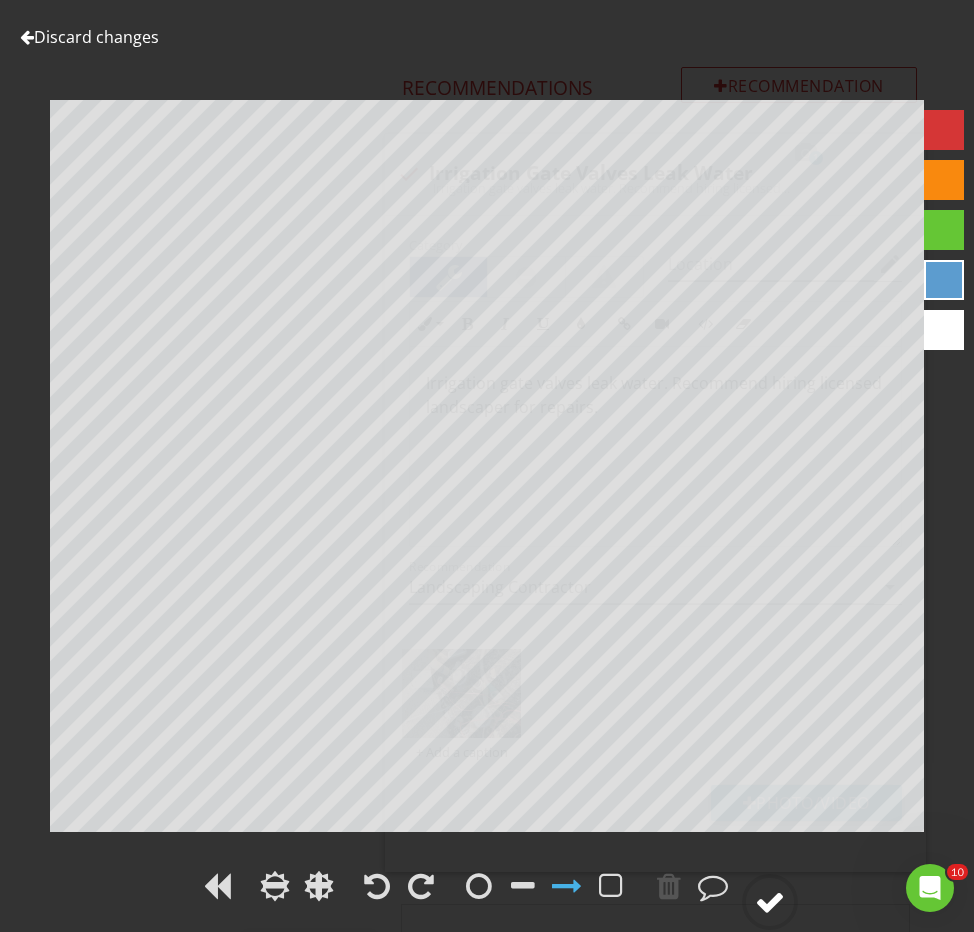 click at bounding box center [770, 902] 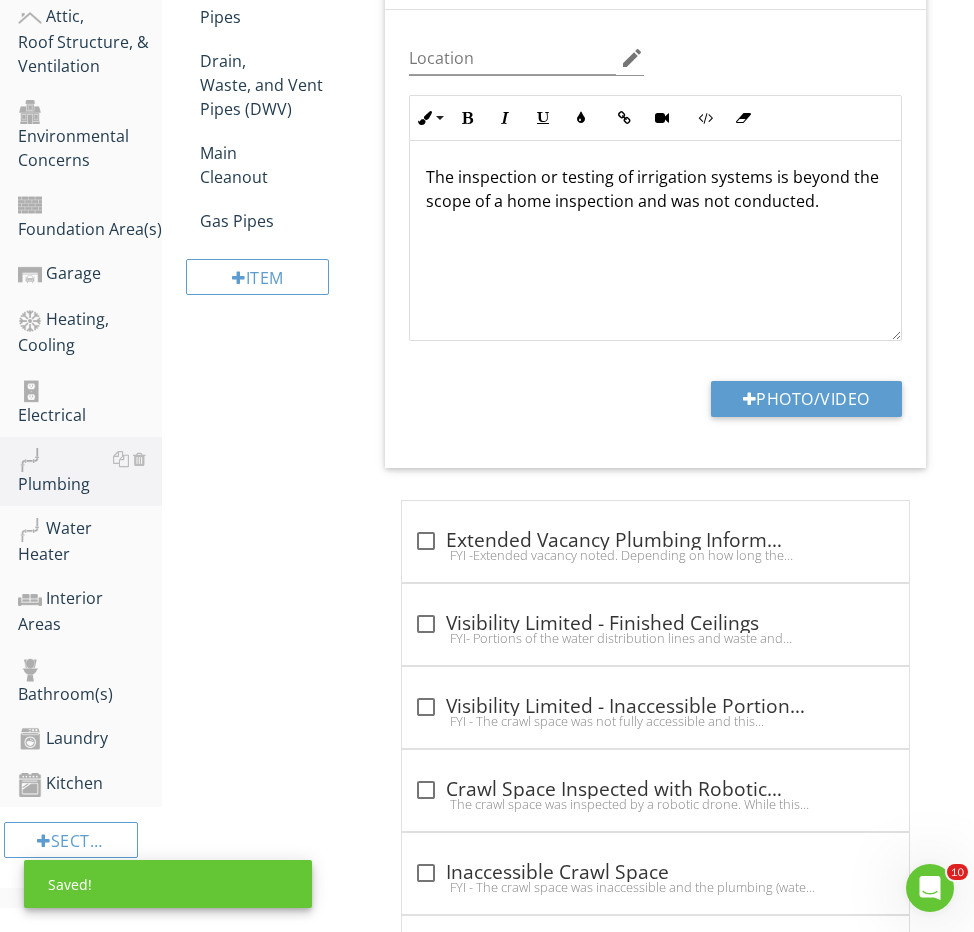 scroll, scrollTop: 651, scrollLeft: 0, axis: vertical 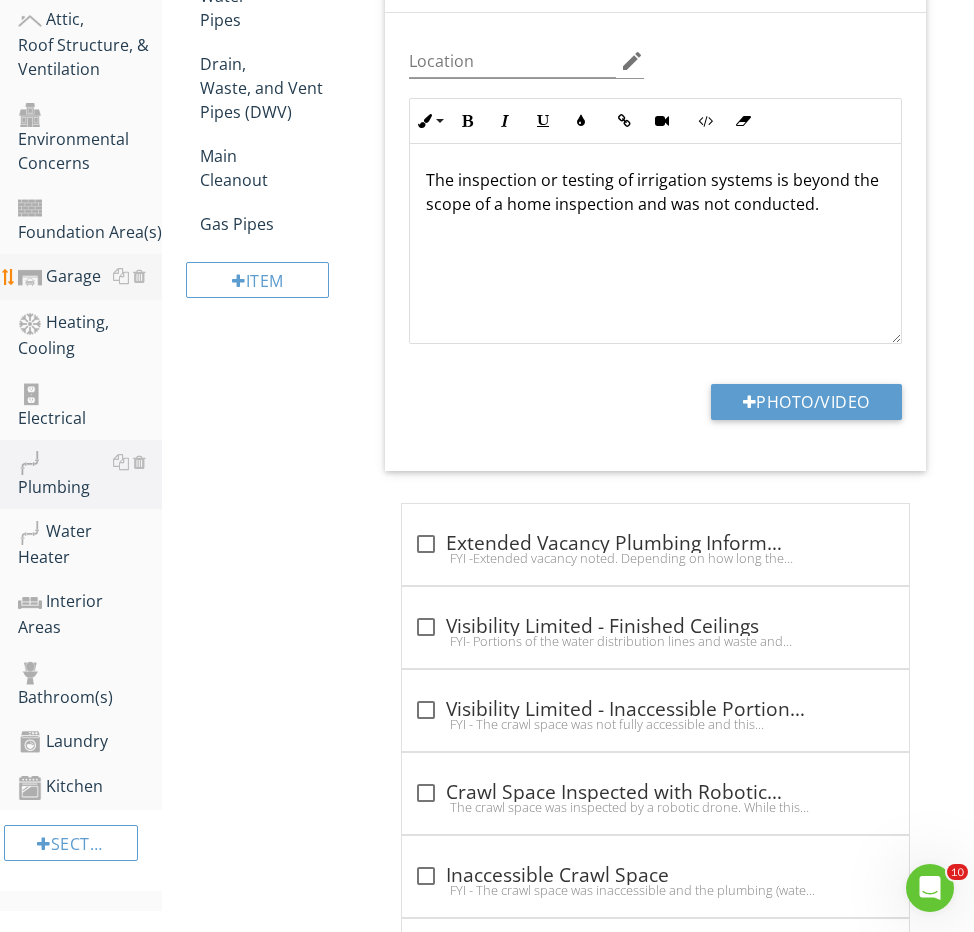 click on "Garage" at bounding box center (90, 277) 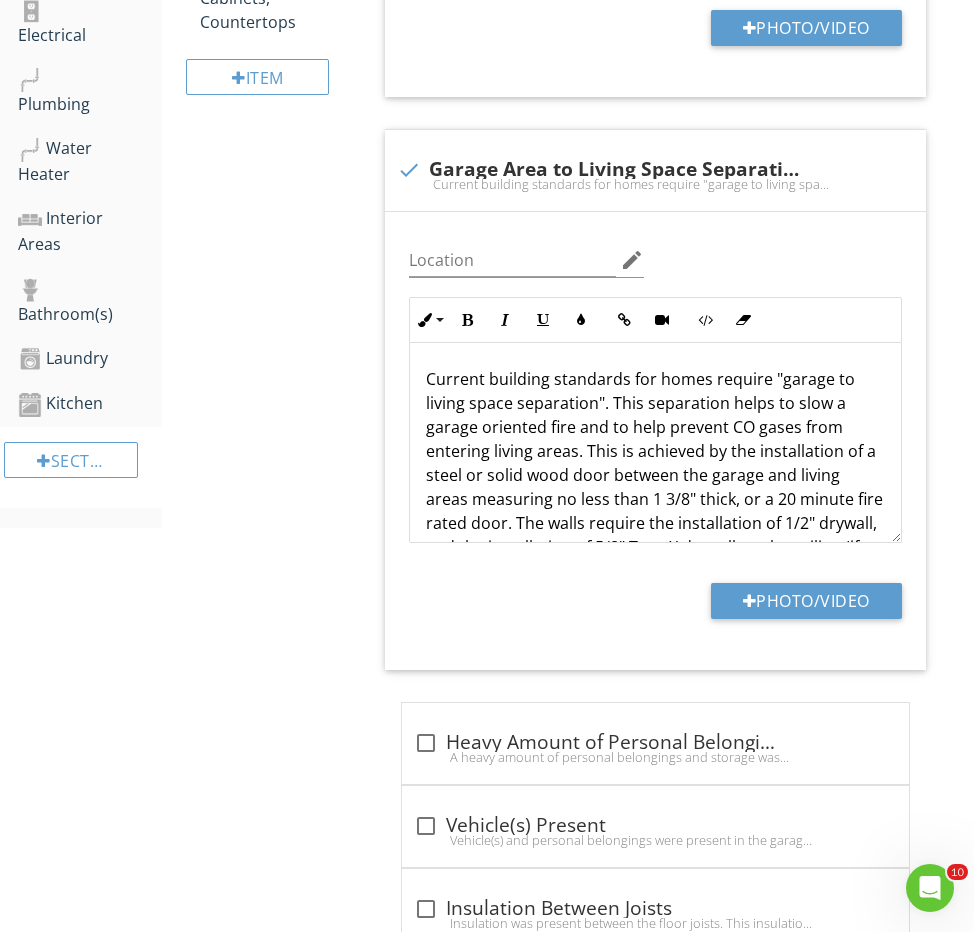 scroll, scrollTop: 1160, scrollLeft: 0, axis: vertical 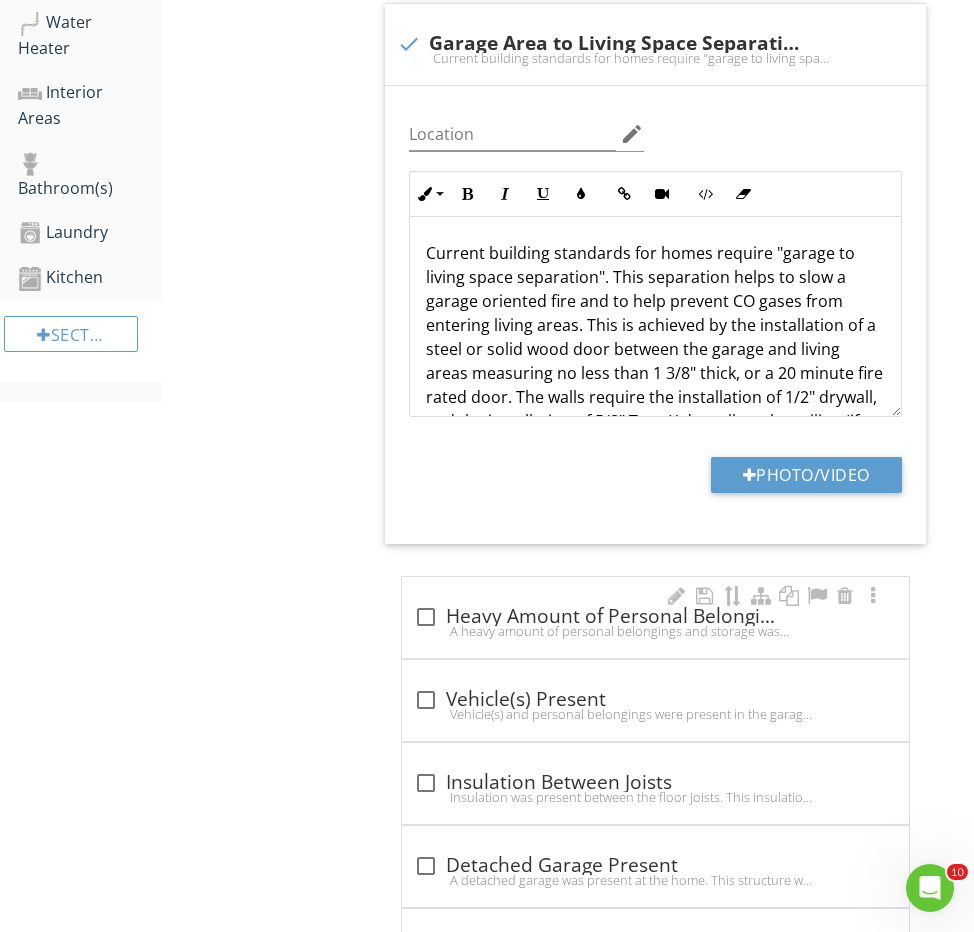 click on "check_box_outline_blank
Heavy Amount of Personal Belongings Present
A heavy amount of personal belongings and storage was present in the garage. These items covered the majority of the foundation walls and concrete slab floor surface. The condition of these items are excluded from this inspection. I highly recommend taking a final walk through of the home once vacant, to observe any areas that were not accessible during the inspection." at bounding box center [655, 623] 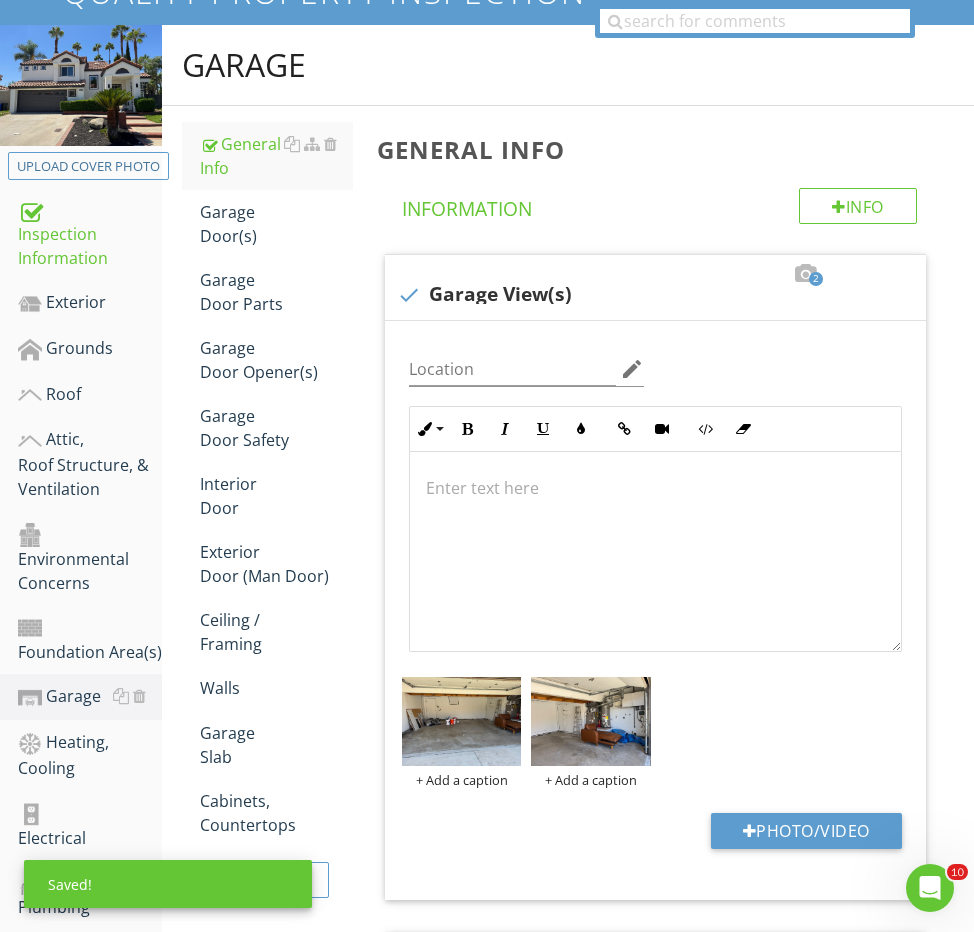 scroll, scrollTop: 210, scrollLeft: 0, axis: vertical 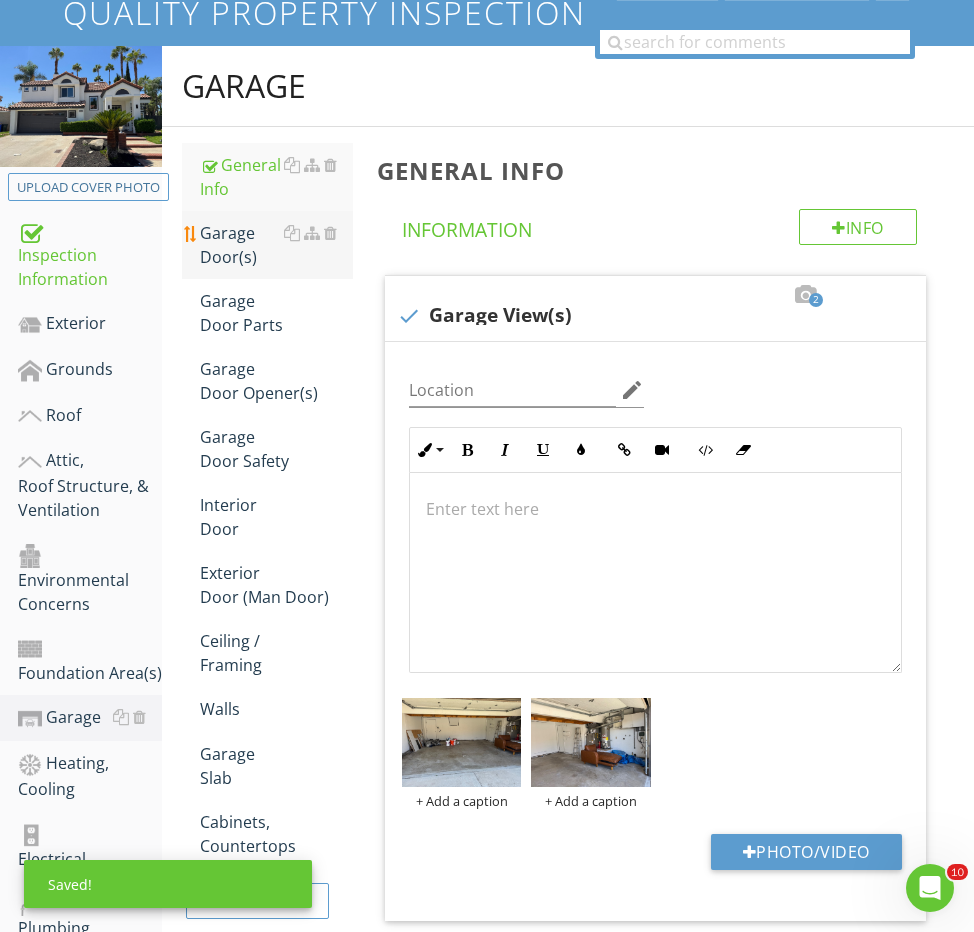 click on "Garage Door(s)" at bounding box center (276, 245) 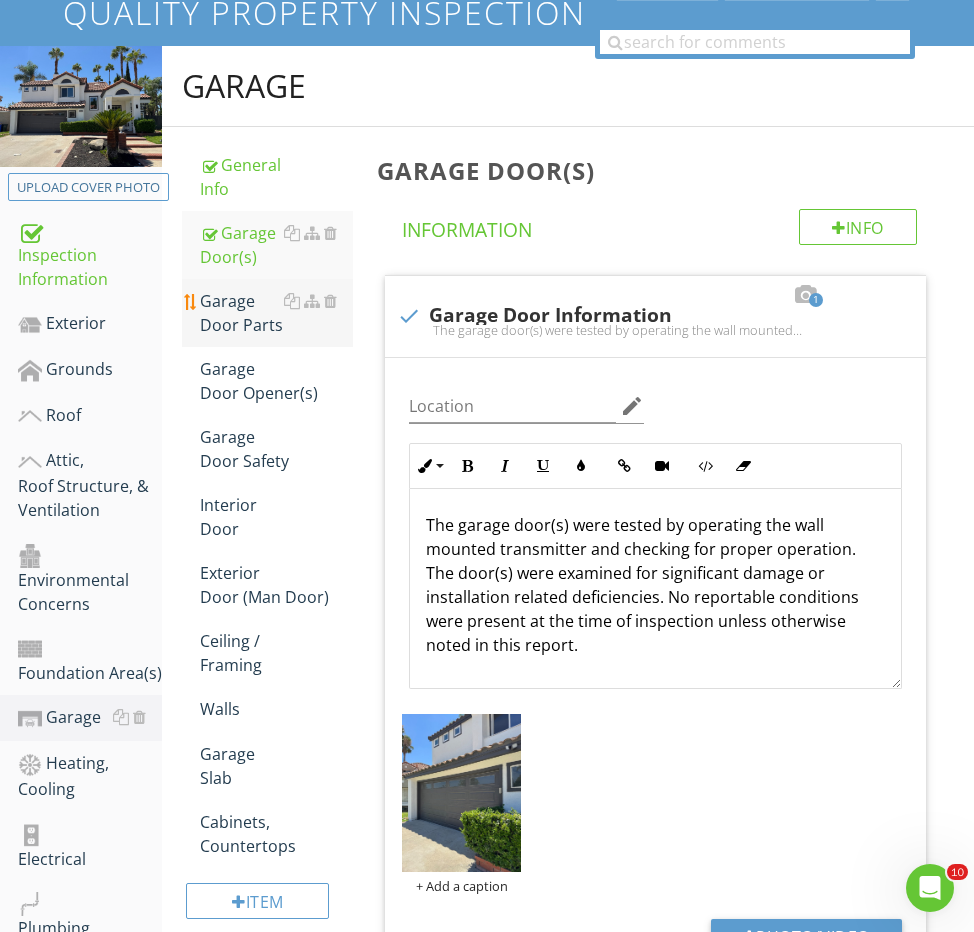 click on "Garage Door Parts" at bounding box center (276, 313) 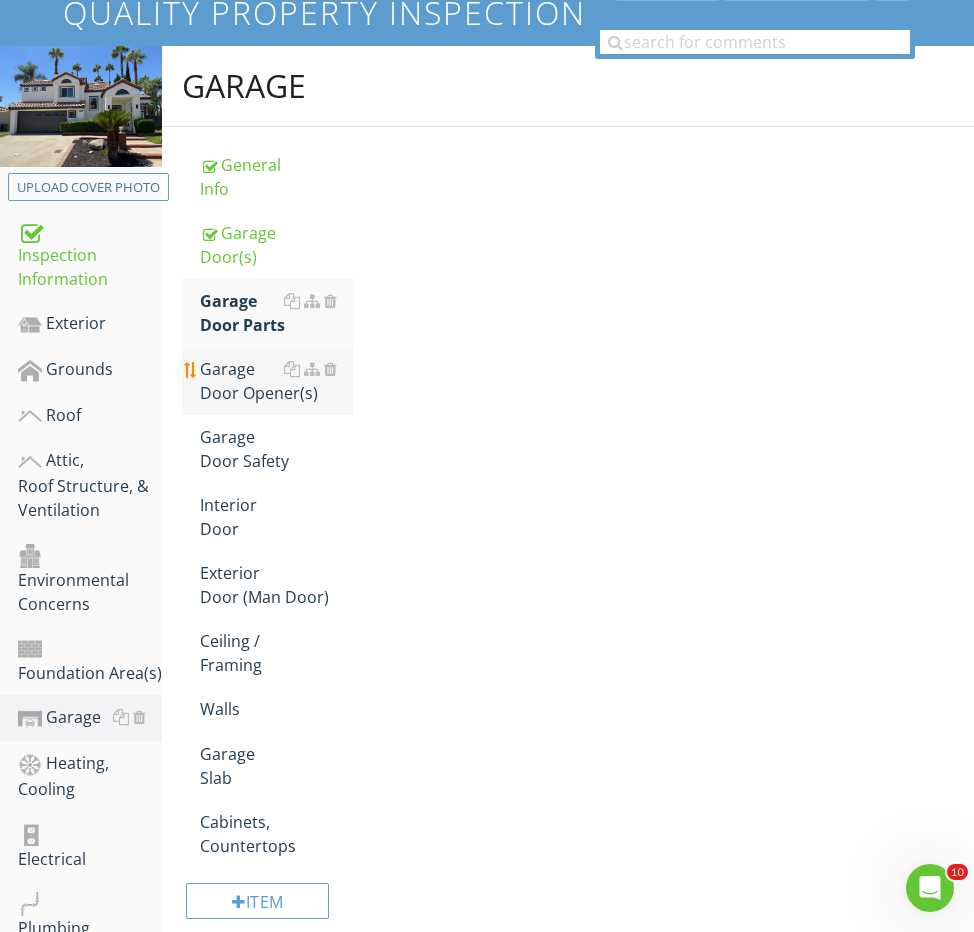 click on "Garage Door Opener(s)" at bounding box center [276, 381] 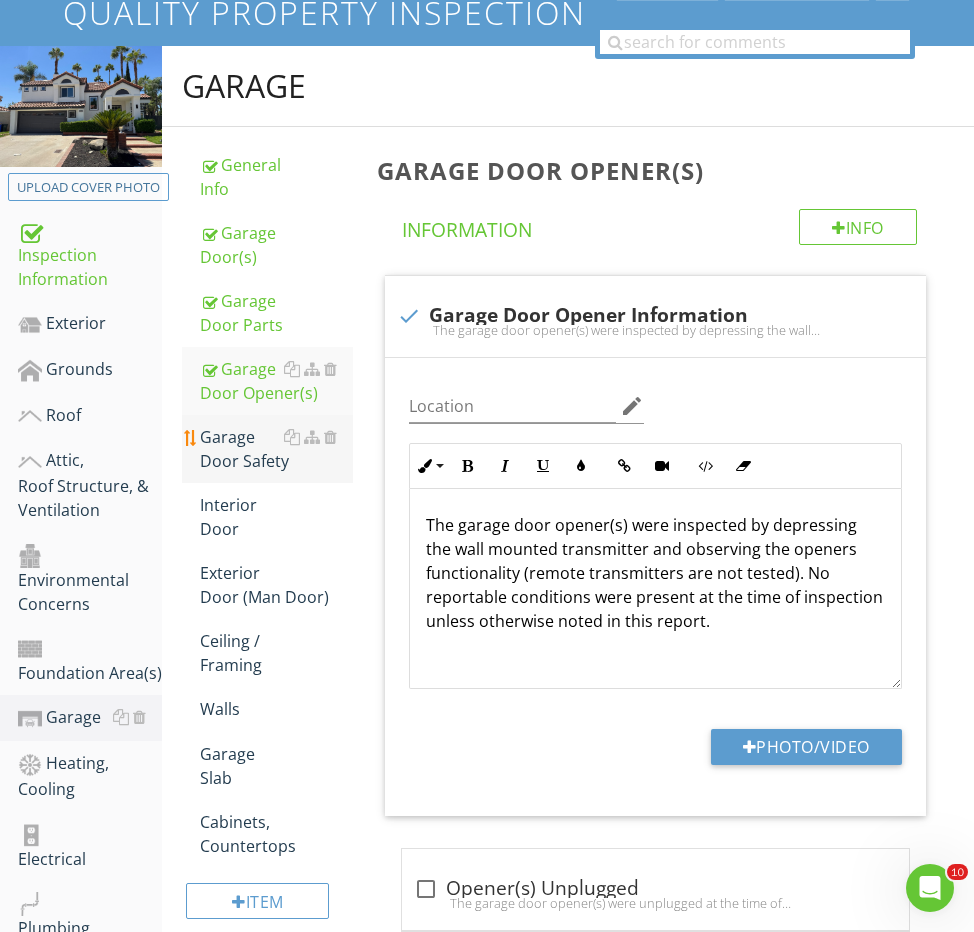click on "Garage Door Safety" at bounding box center [276, 449] 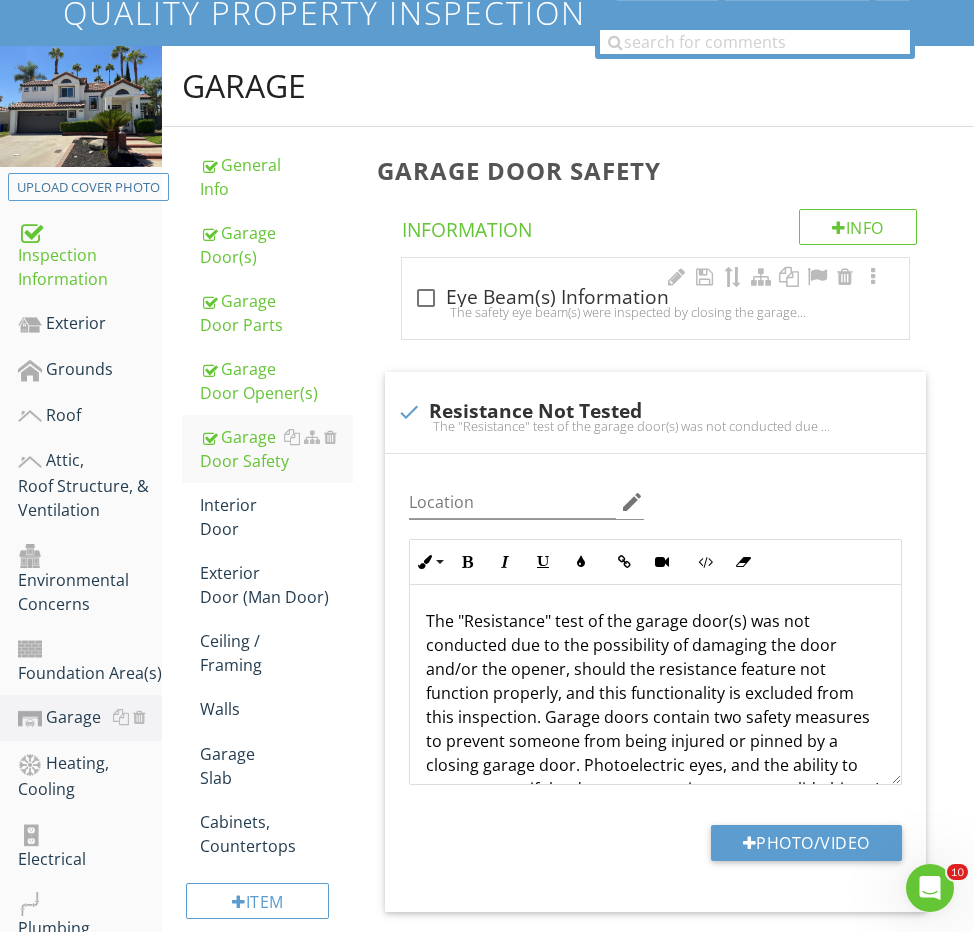 click on "The safety eye beam(s) were inspected by closing the garage door and "breaking" the path of the eye beam(s) to ensure the door auto-reversed properly. The system was functional unless otherwise noted in this report." at bounding box center [655, 312] 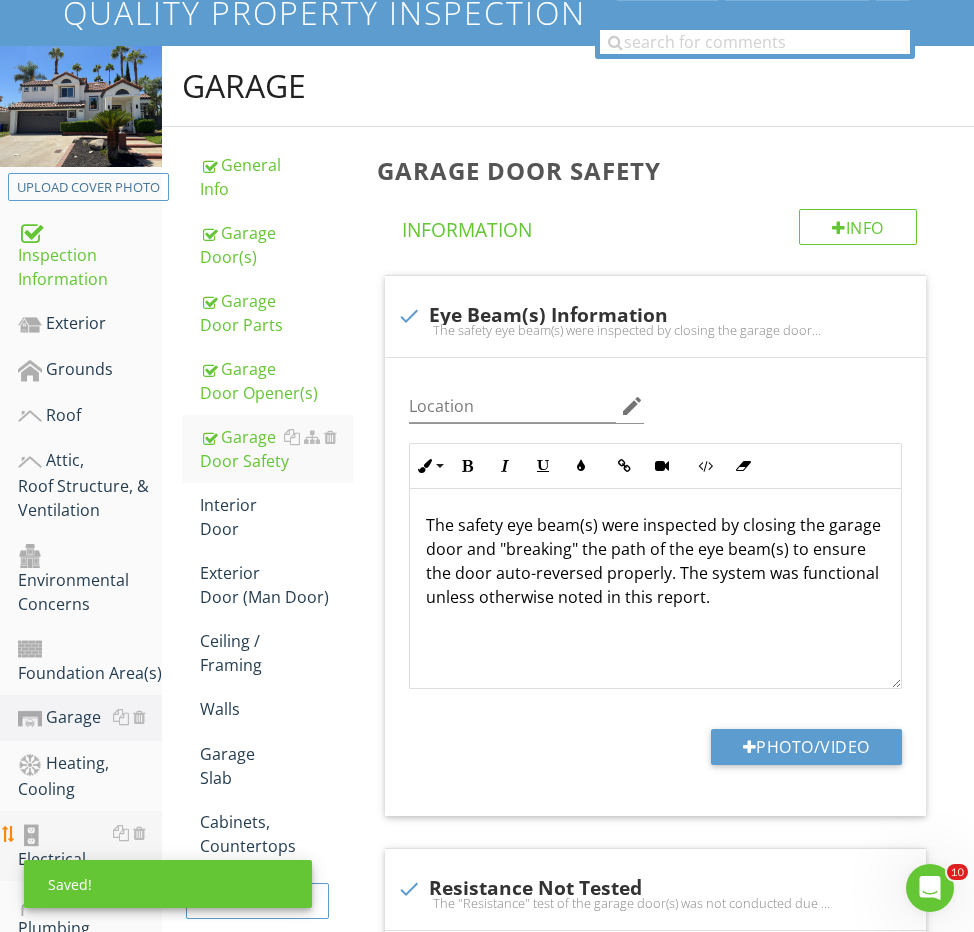 click on "Electrical" at bounding box center (90, 846) 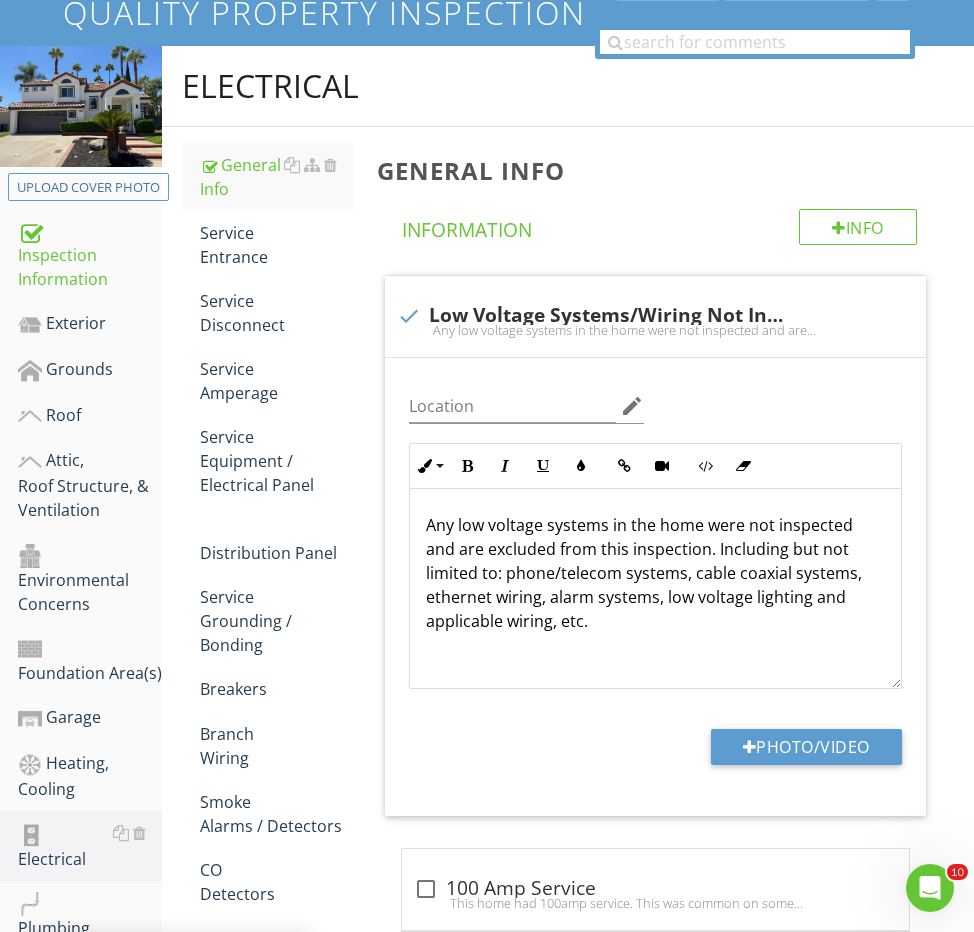 scroll, scrollTop: 122, scrollLeft: 0, axis: vertical 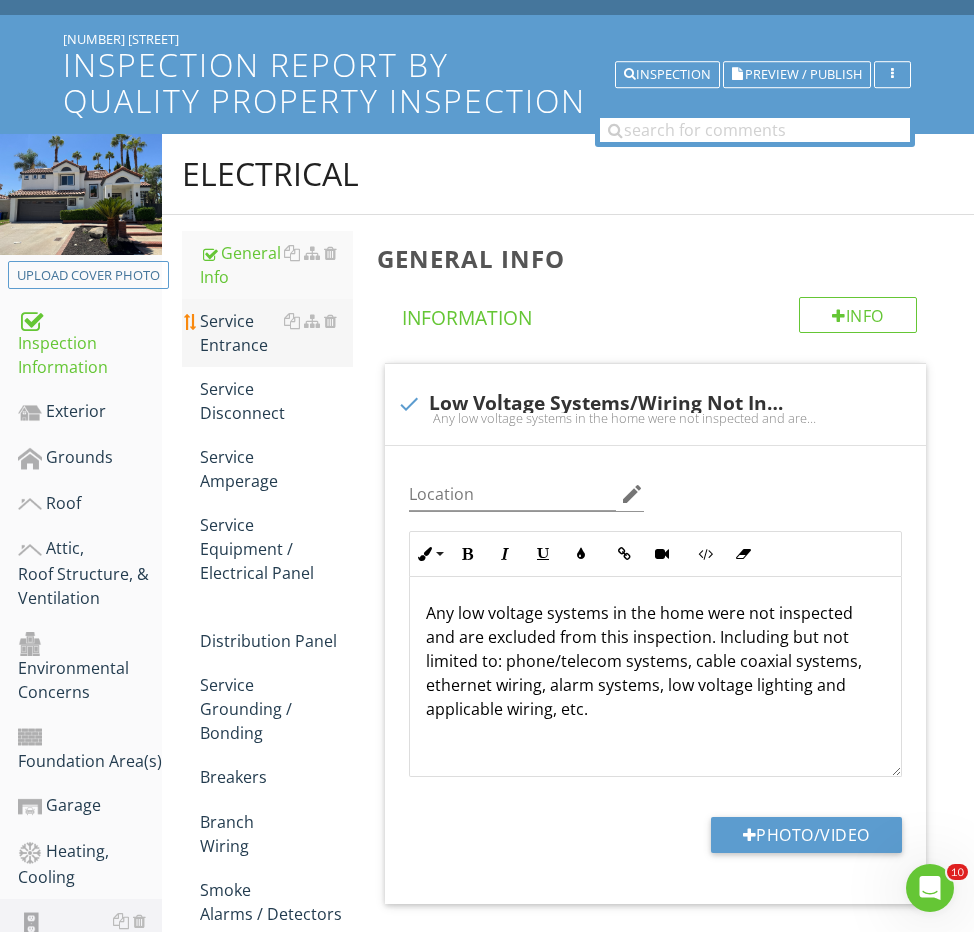 click on "Service Entrance" at bounding box center [276, 333] 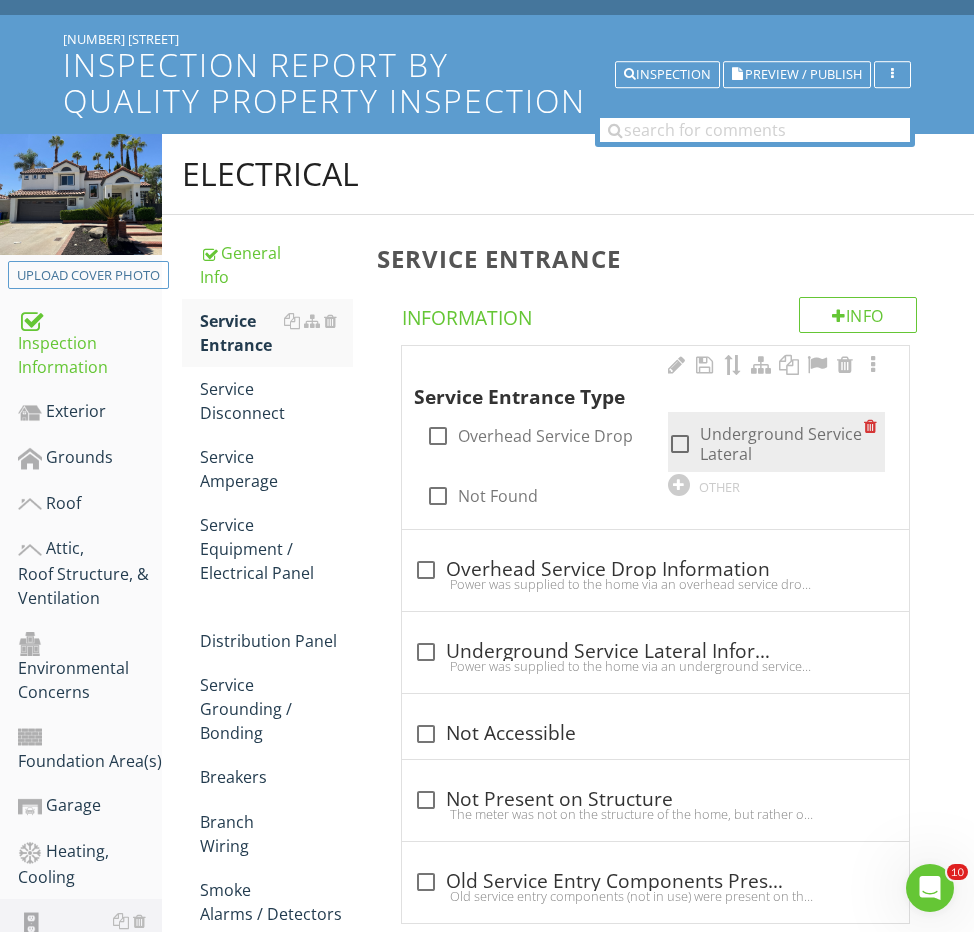 click on "Underground Service Lateral" at bounding box center [782, 444] 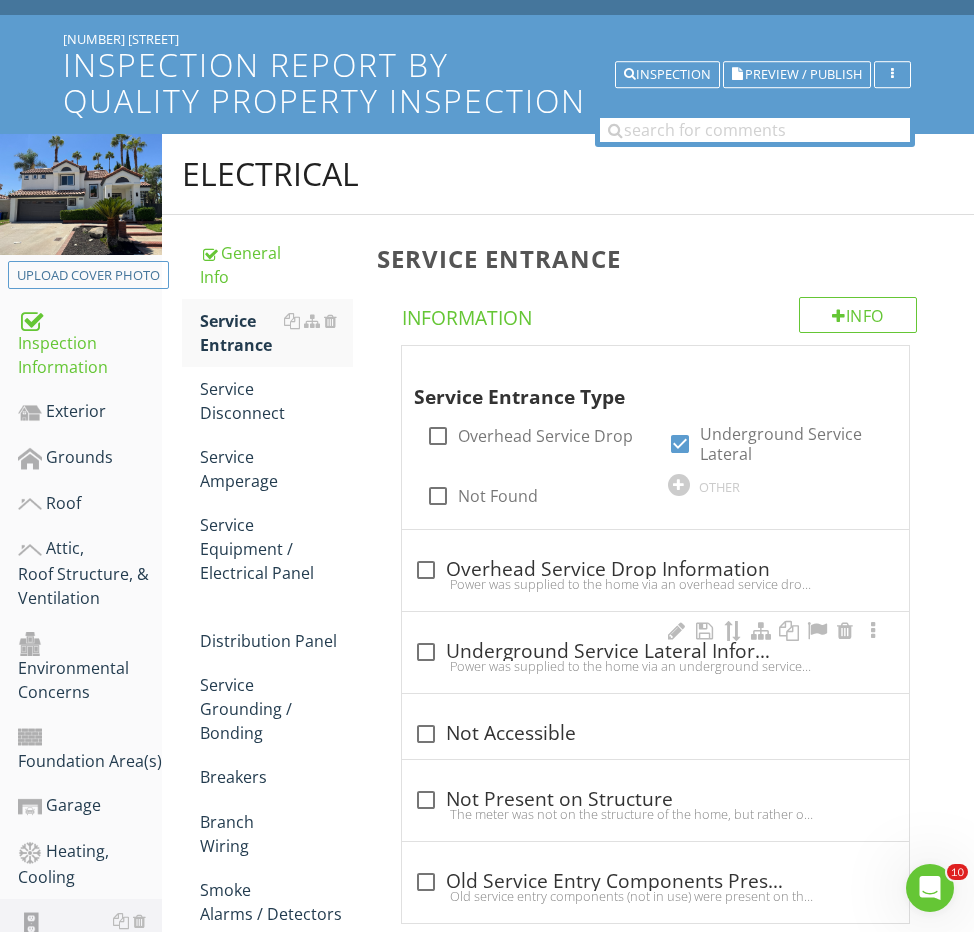 click on "check_box_outline_blank
Underground Service Lateral Information" at bounding box center [655, 652] 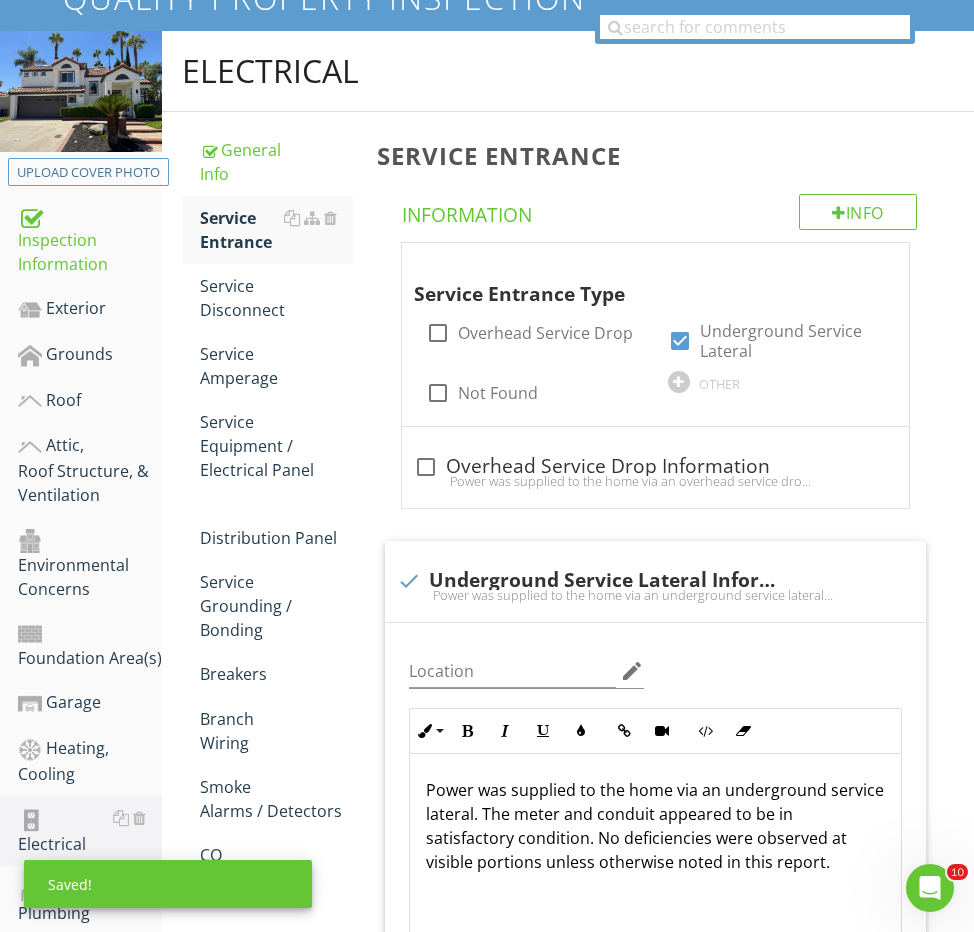 scroll, scrollTop: 337, scrollLeft: 0, axis: vertical 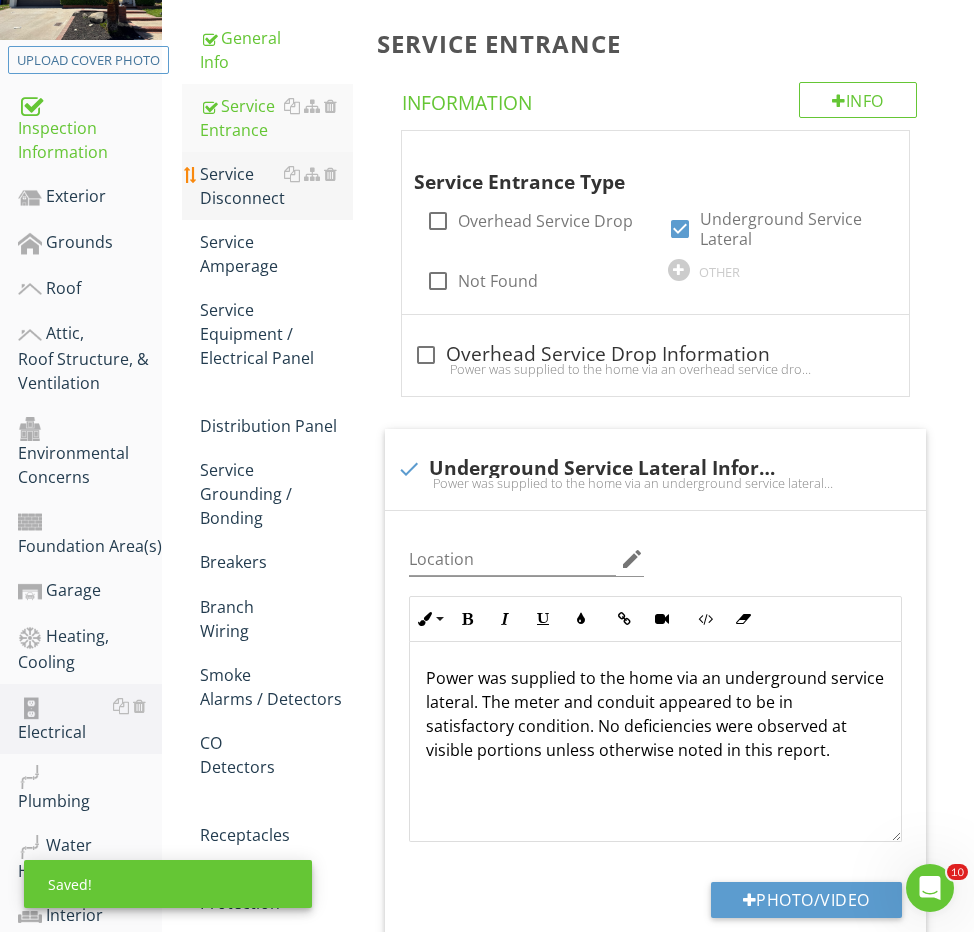 click on "Service Disconnect" at bounding box center [276, 186] 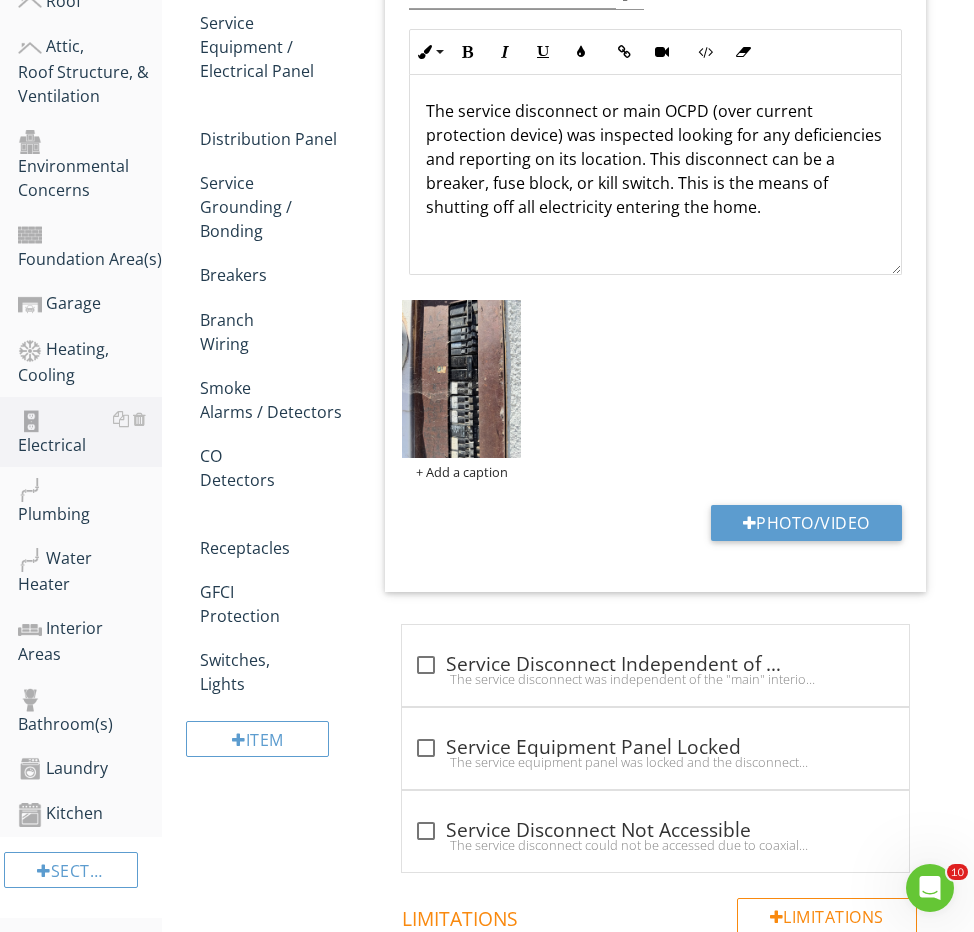 scroll, scrollTop: 456, scrollLeft: 0, axis: vertical 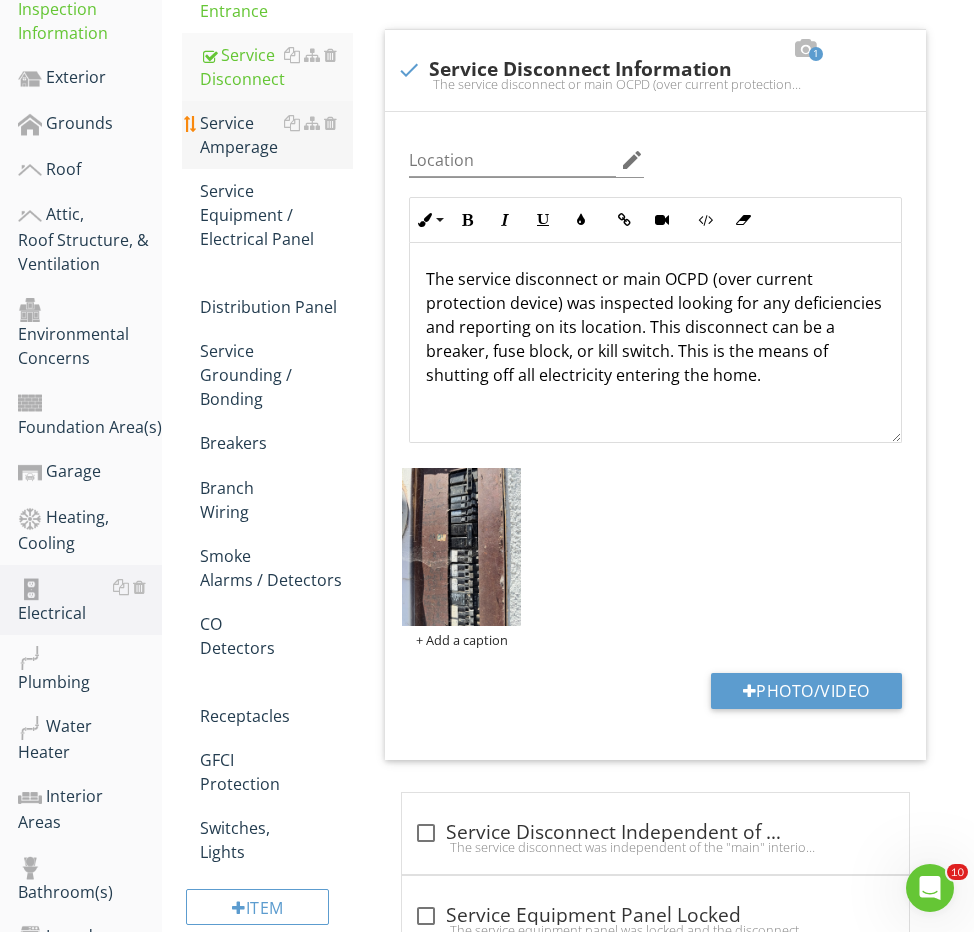 click on "Service Amperage" at bounding box center [276, 135] 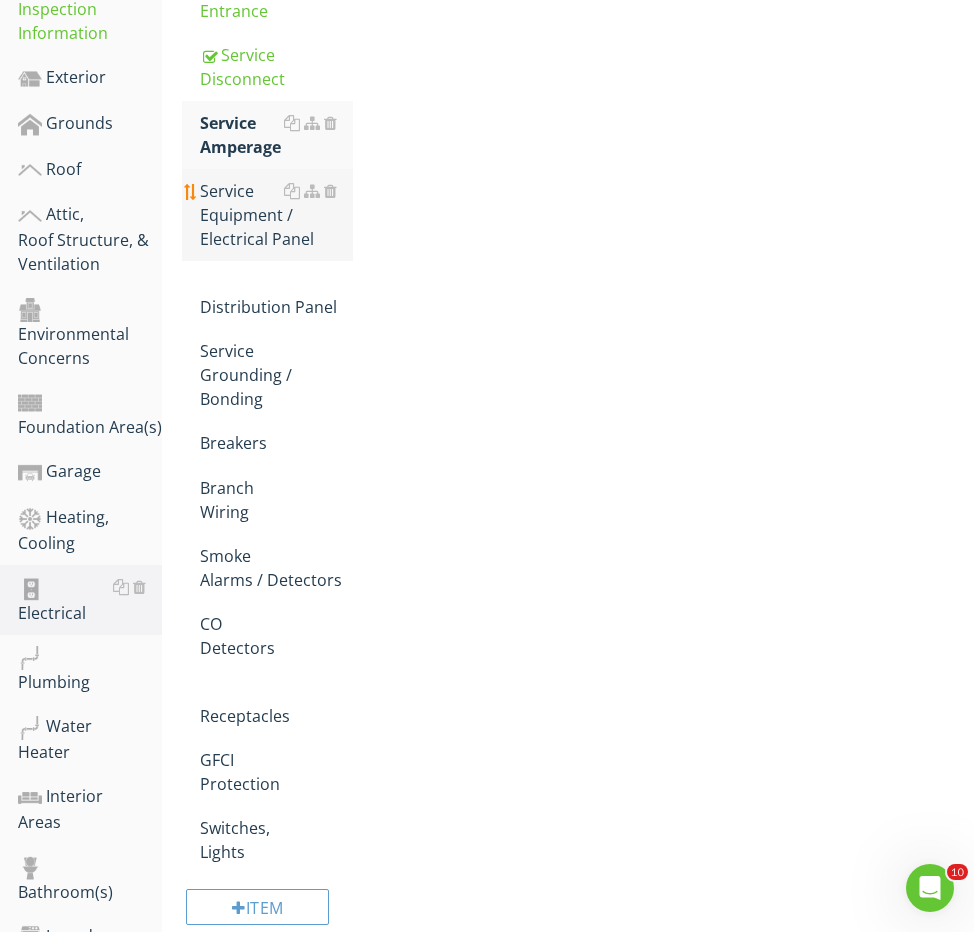 click on "Service Equipment / Electrical Panel" at bounding box center [276, 215] 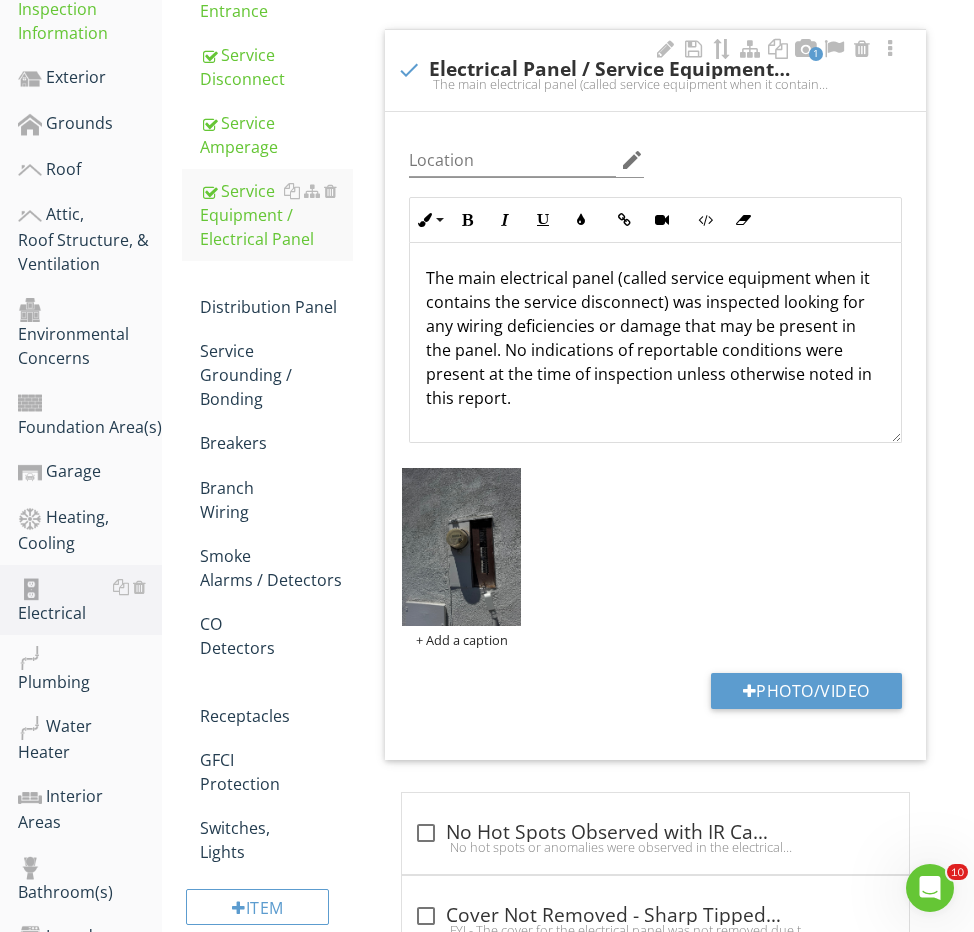 scroll, scrollTop: 1, scrollLeft: 0, axis: vertical 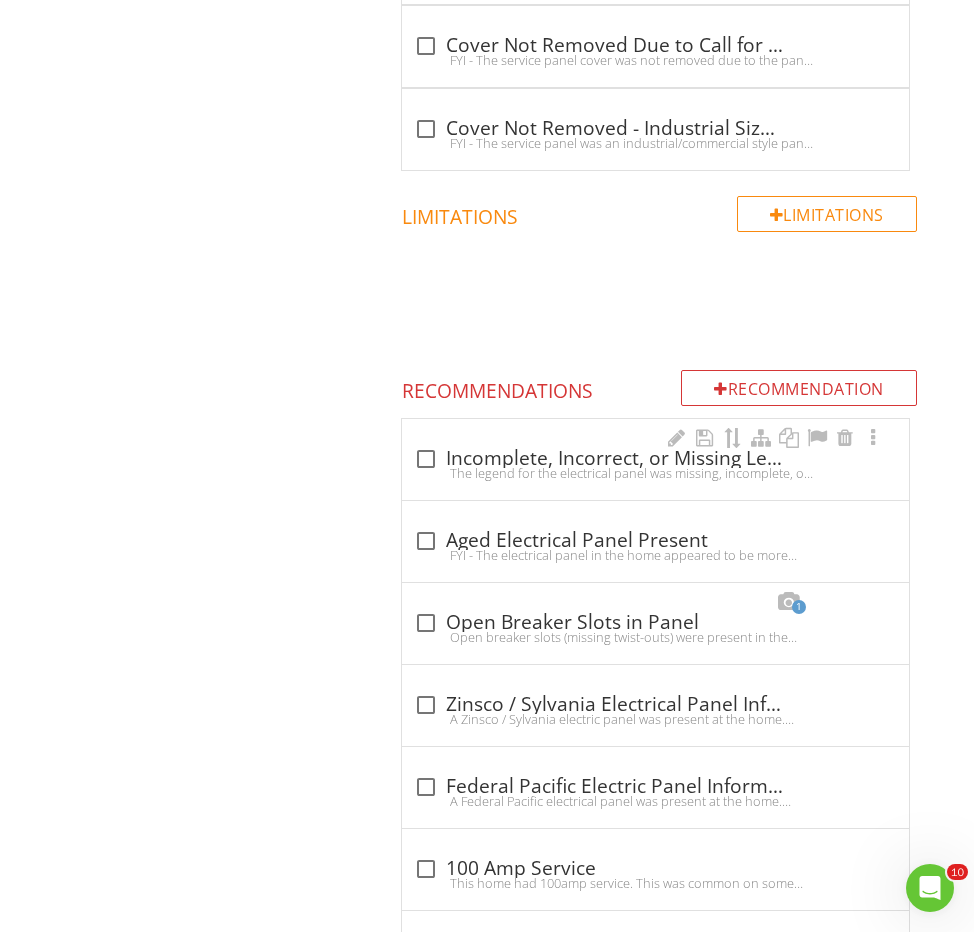 click on "The legend for the electrical panel was missing, incomplete, or incorrect. A proper legend is required so that breakers are properly labeled, ensuring correct circuits are shut off in case of the need of service, etc. Properly labeling the breakers is recommended to be conducted by a licensed electrician." at bounding box center [655, 473] 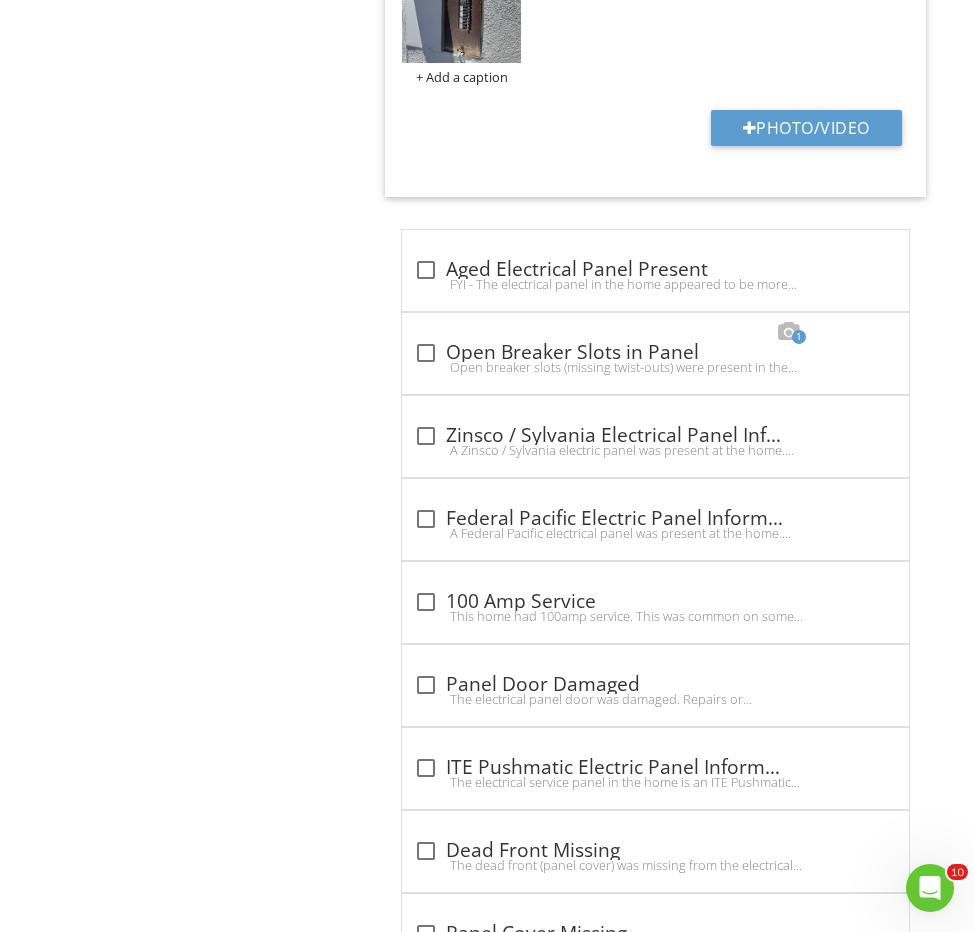 scroll, scrollTop: 3952, scrollLeft: 0, axis: vertical 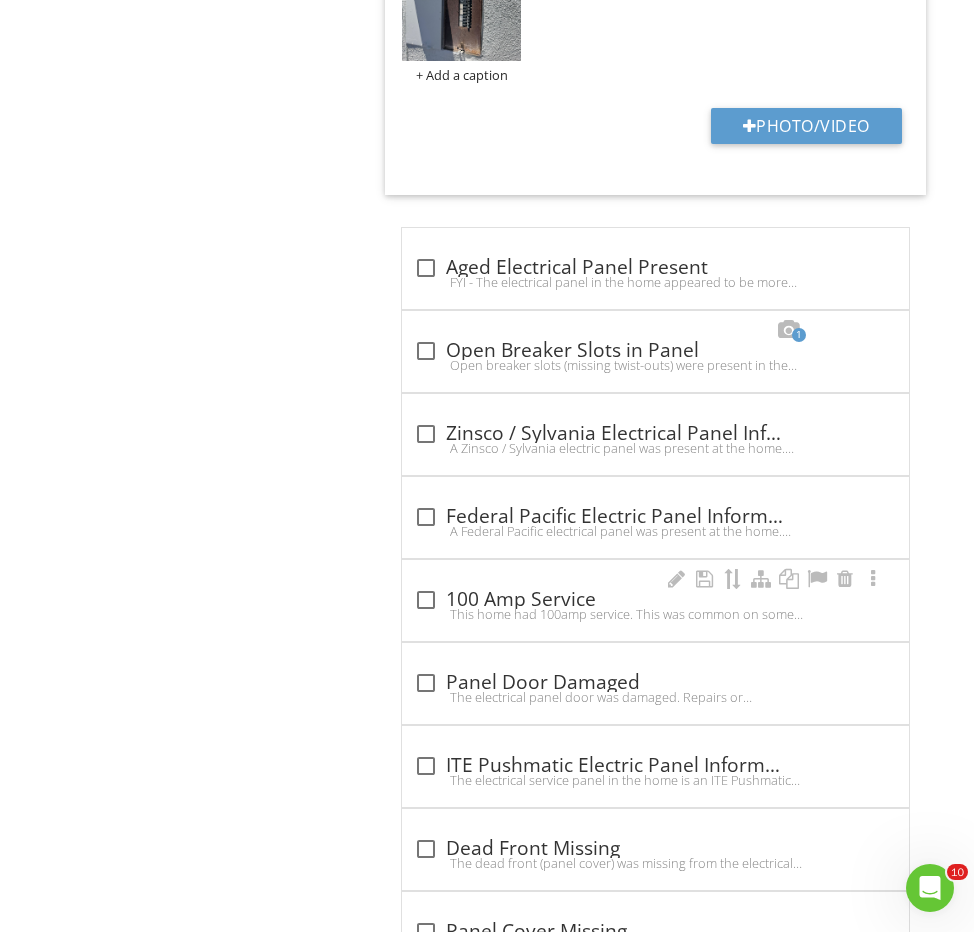 click on "check_box_outline_blank
100 Amp Service" at bounding box center [655, 600] 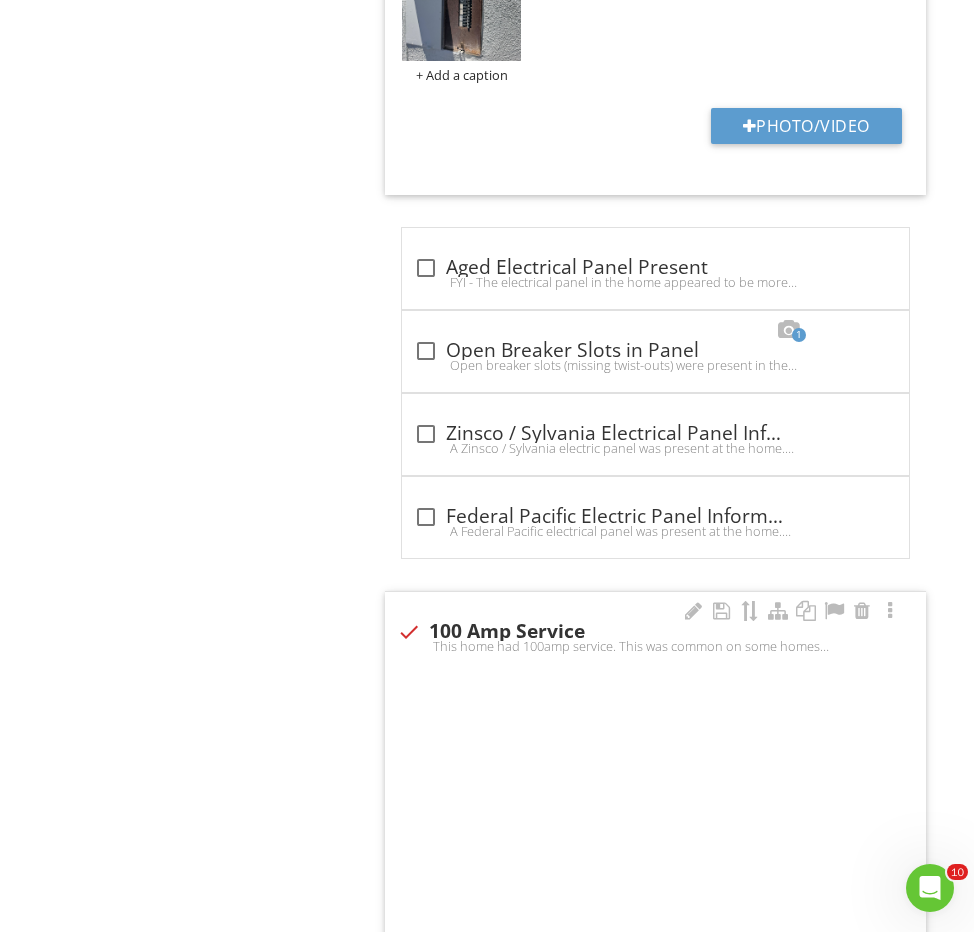 checkbox on "true" 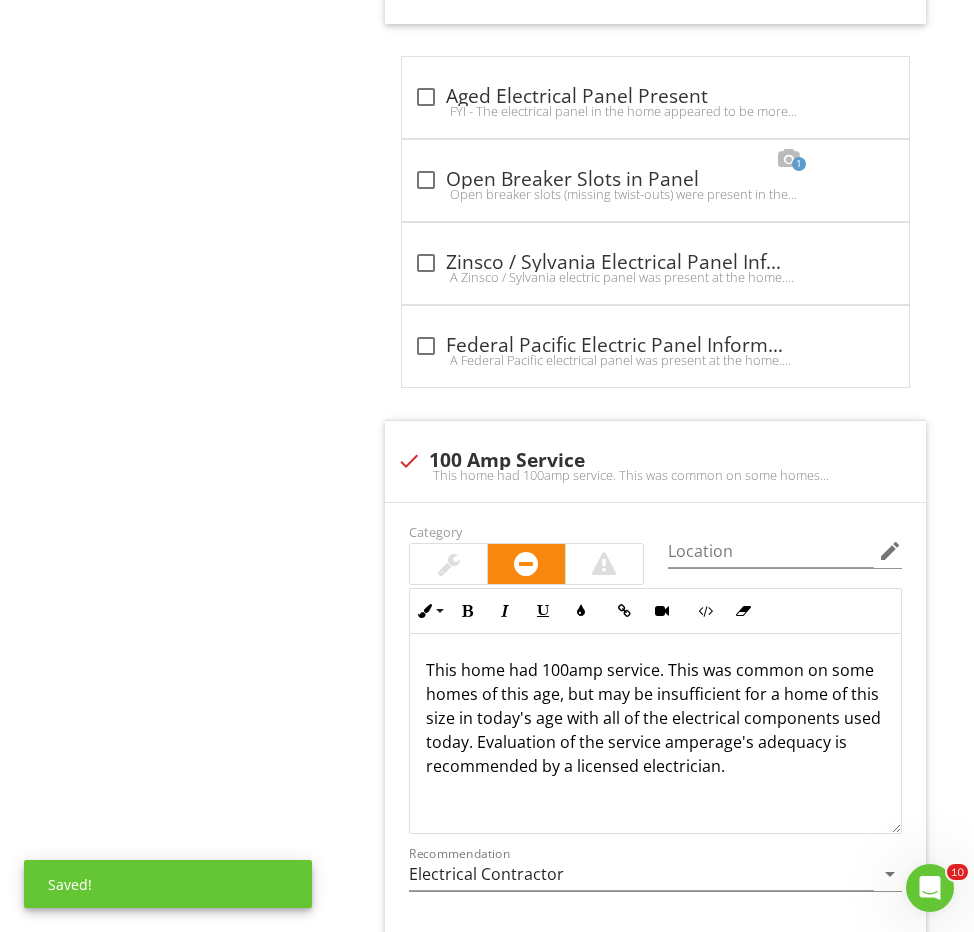 scroll, scrollTop: 4305, scrollLeft: 0, axis: vertical 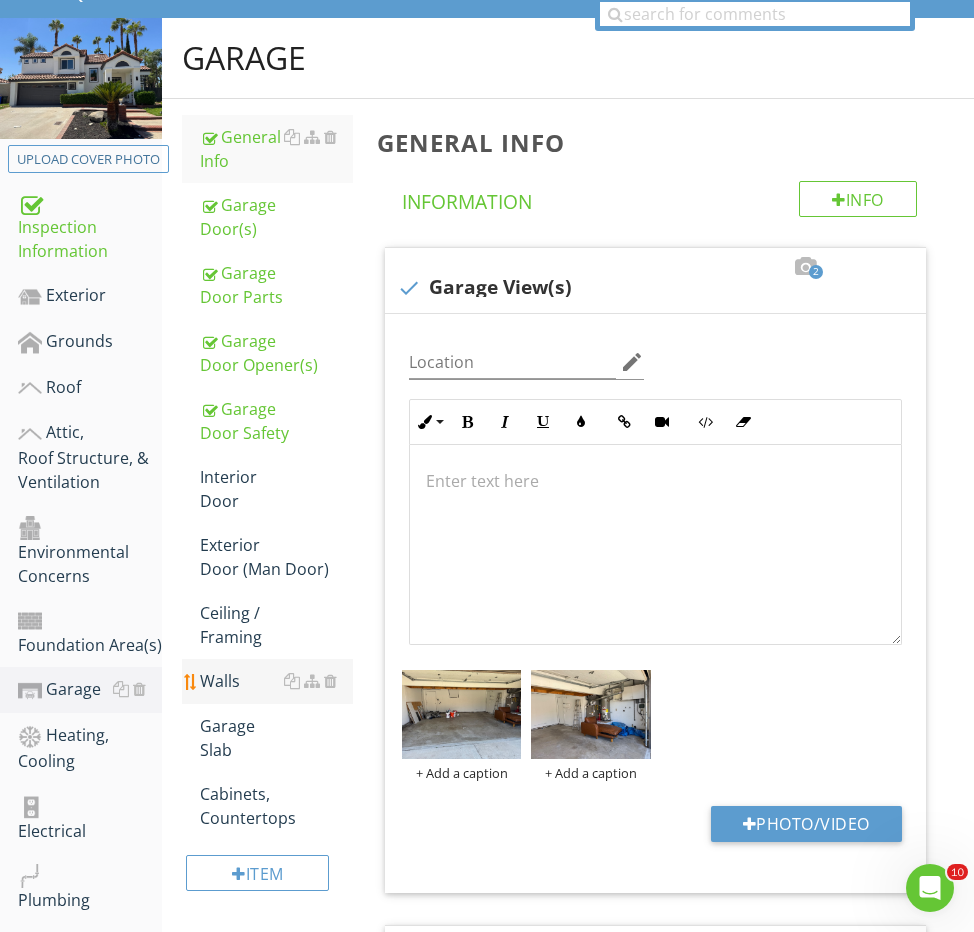 click on "Walls" at bounding box center [276, 681] 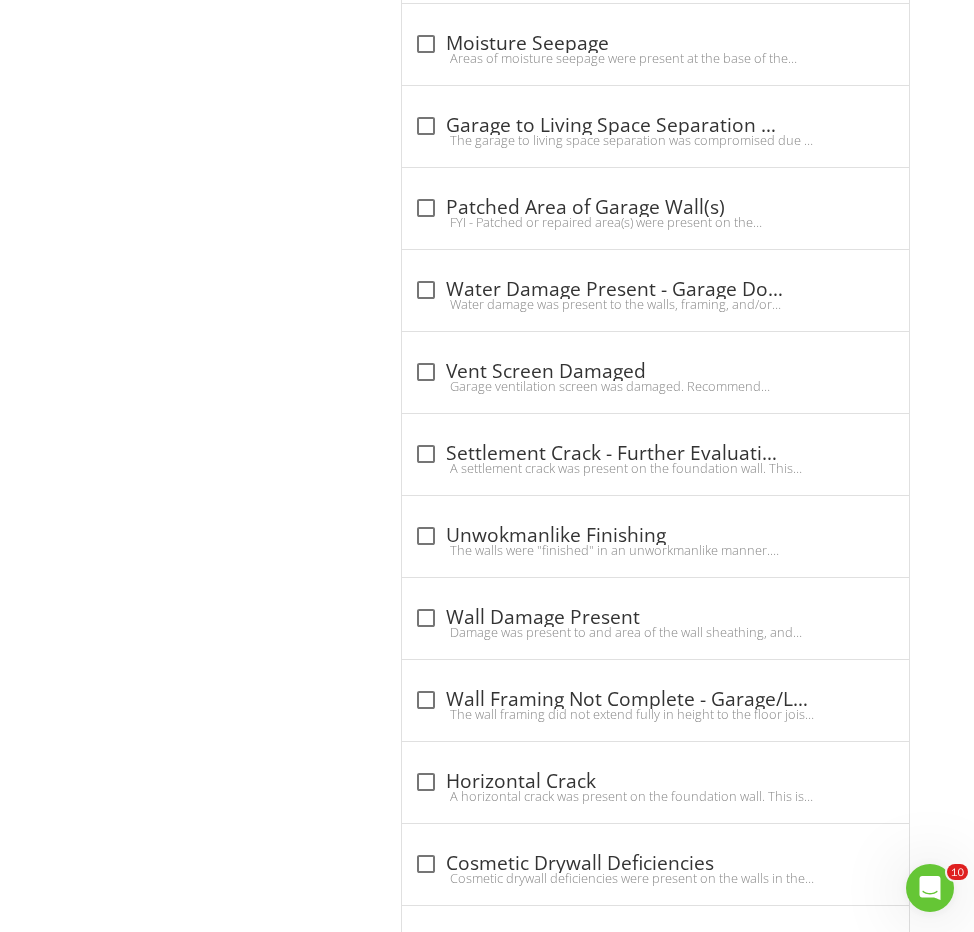 scroll, scrollTop: 3594, scrollLeft: 0, axis: vertical 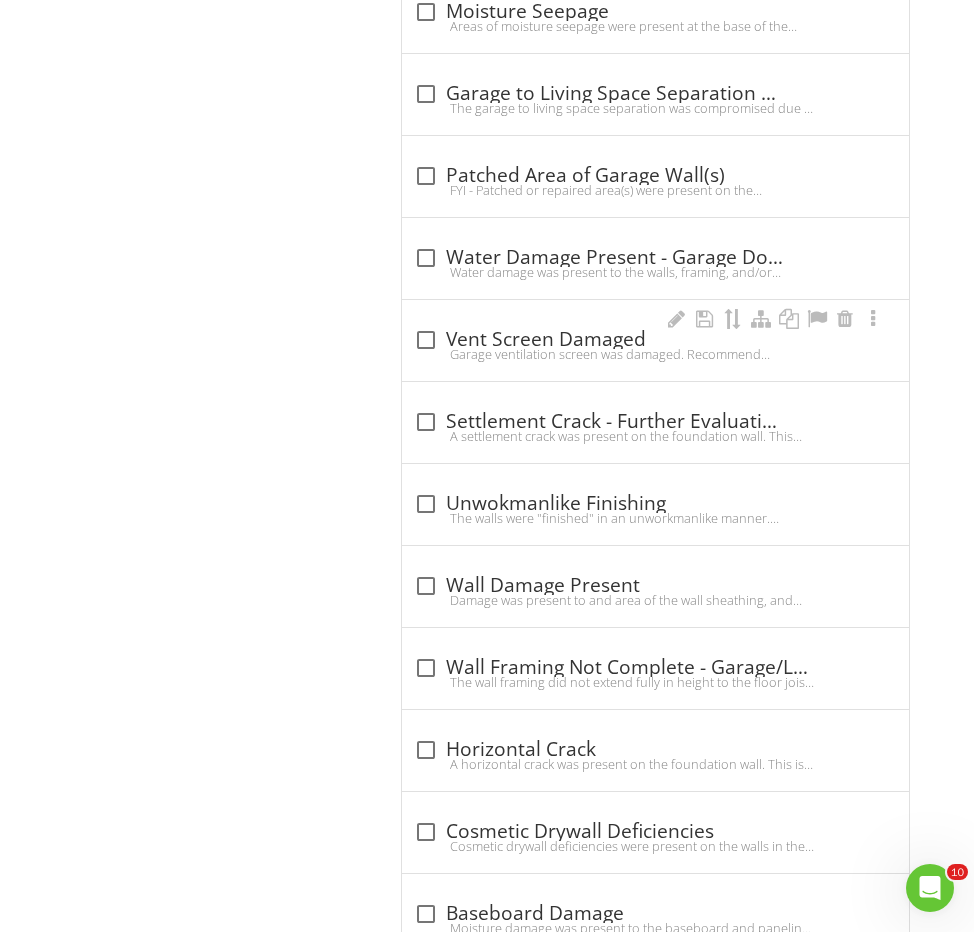 click on "Garage ventilation screen was damaged. Recommend replacing." at bounding box center [655, 354] 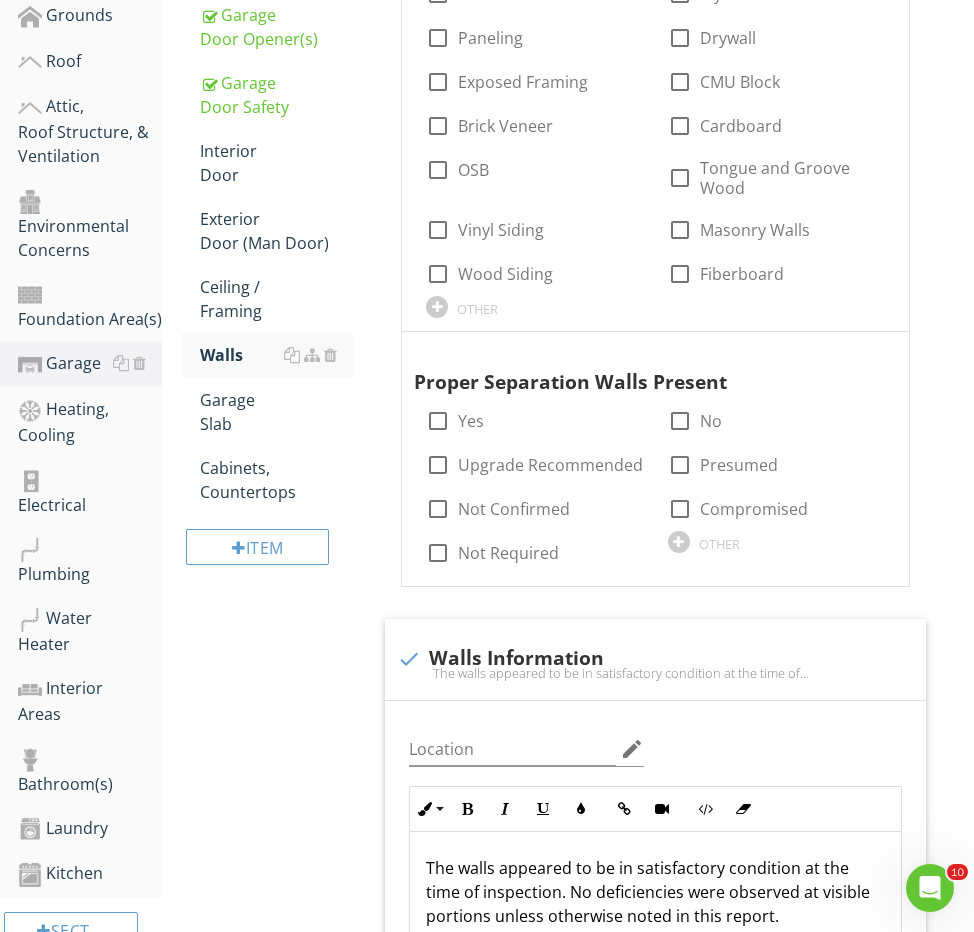 scroll, scrollTop: 482, scrollLeft: 0, axis: vertical 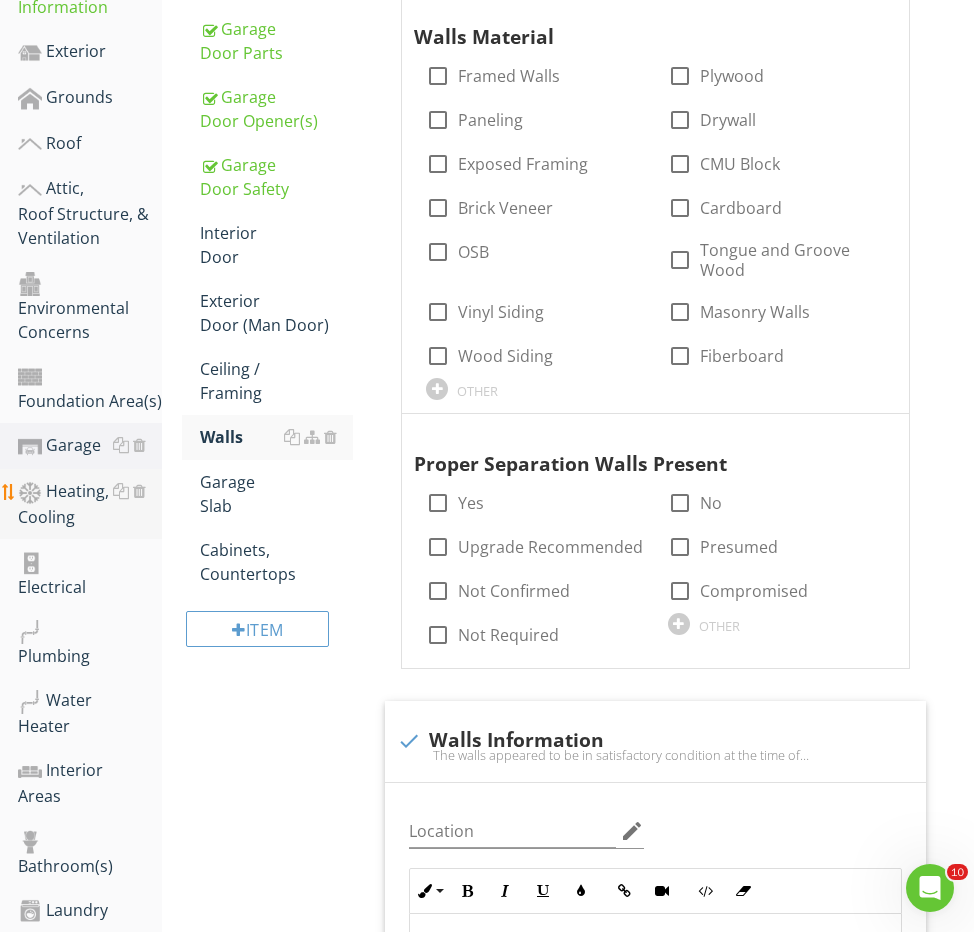 click on "Heating, Cooling" at bounding box center (90, 504) 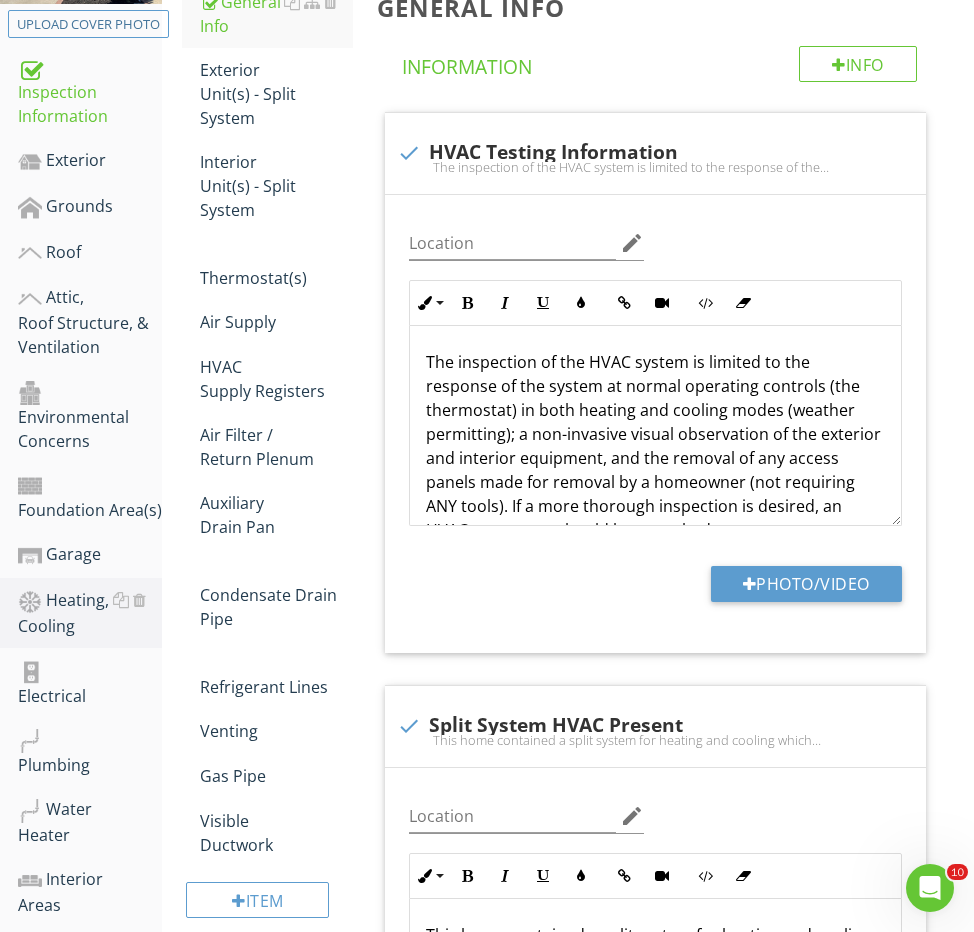 scroll, scrollTop: 113, scrollLeft: 0, axis: vertical 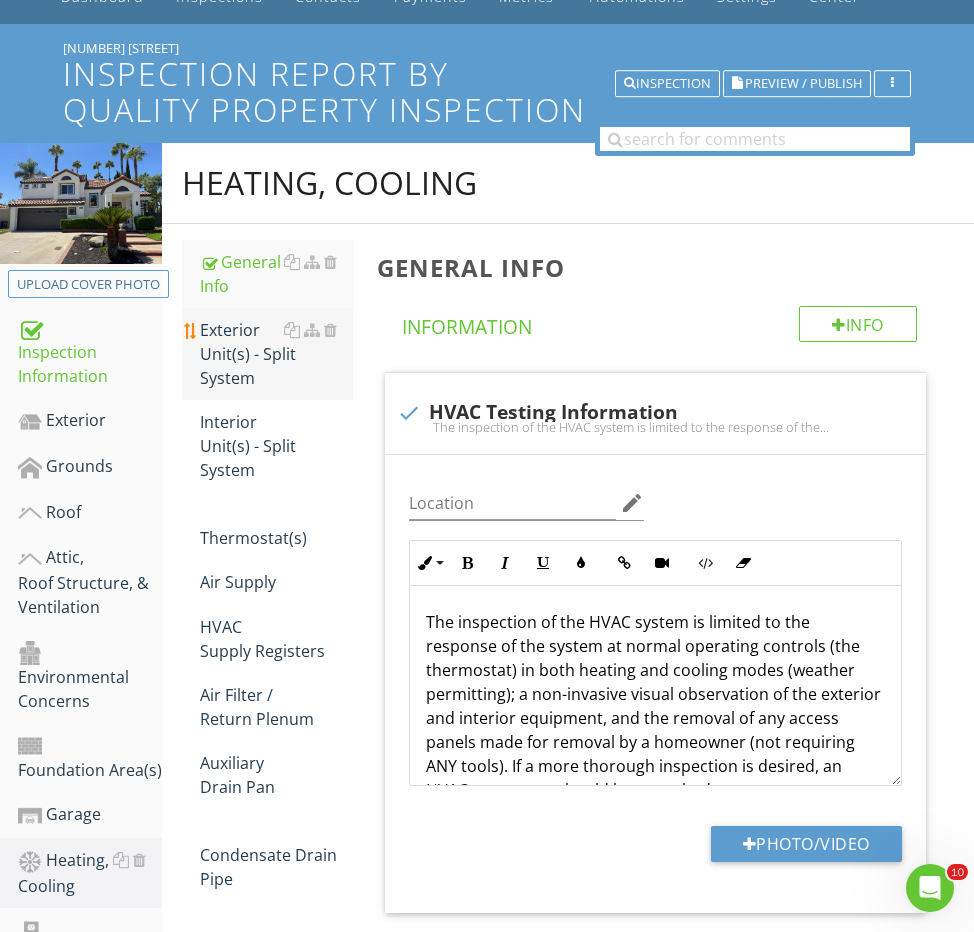 click on "Exterior Unit(s) - Split System" at bounding box center (276, 354) 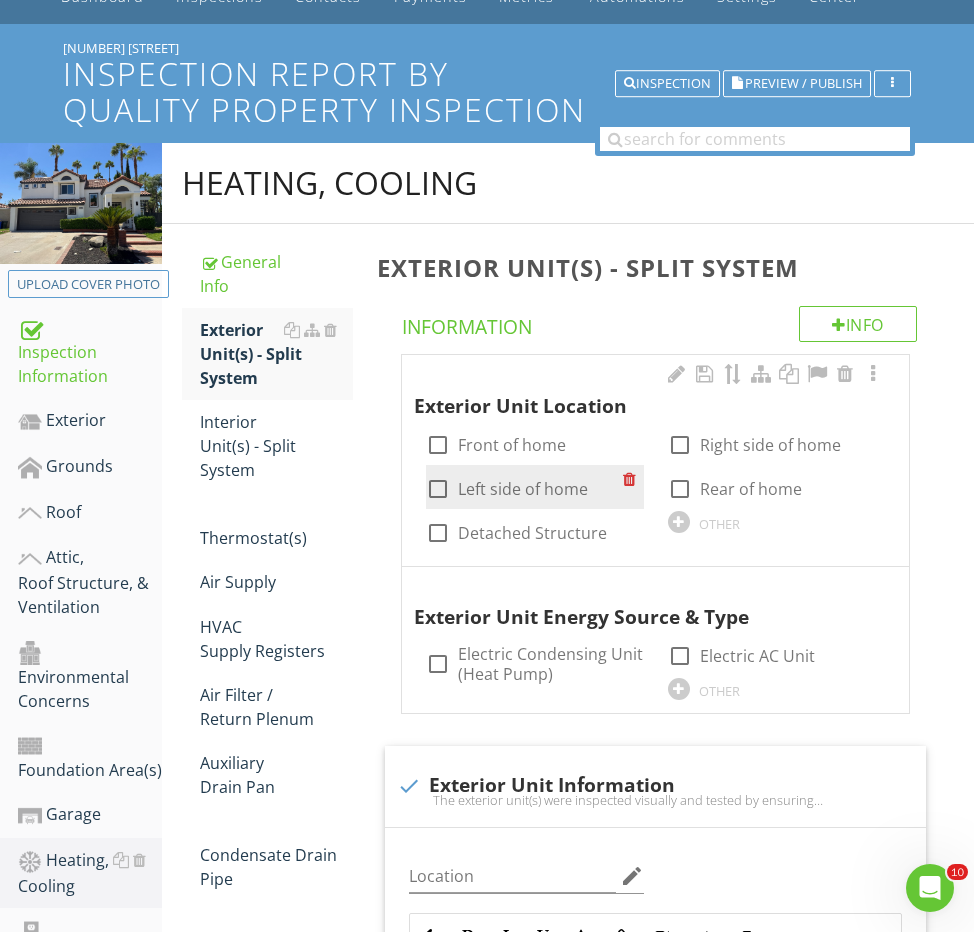 click on "check_box_outline_blank Left side of home" at bounding box center (524, 487) 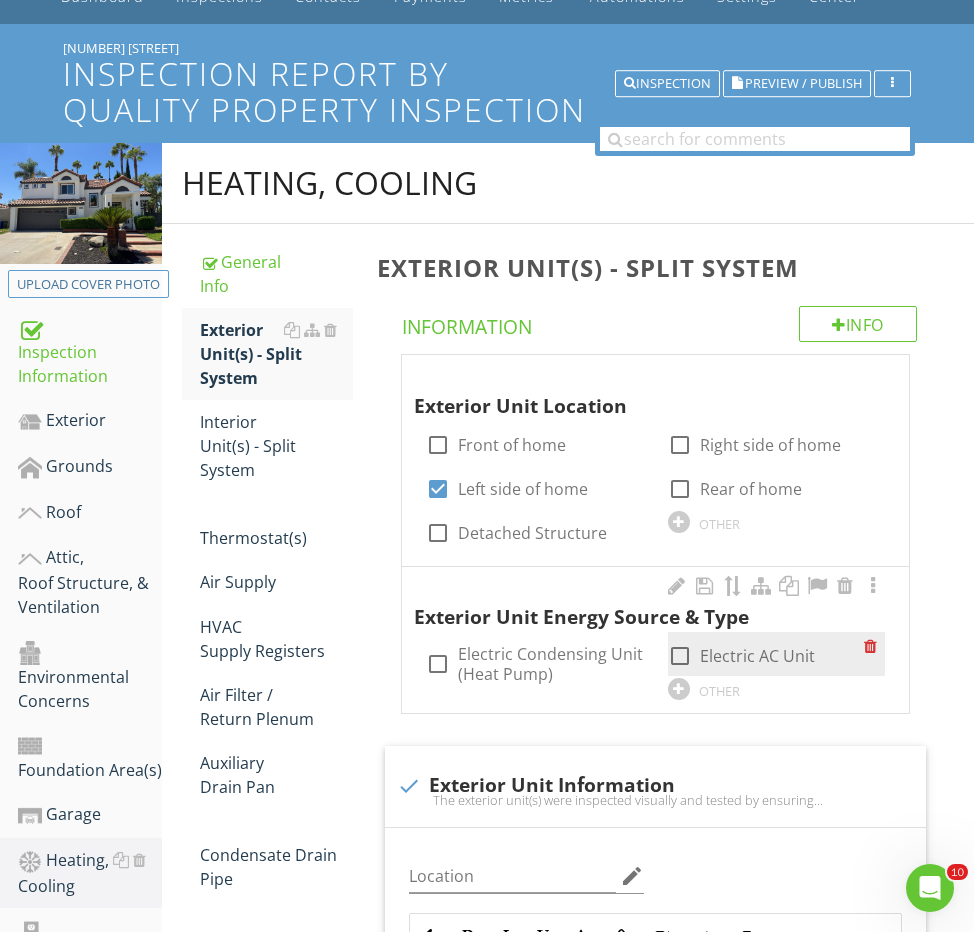 click on "Electric AC Unit" at bounding box center [757, 656] 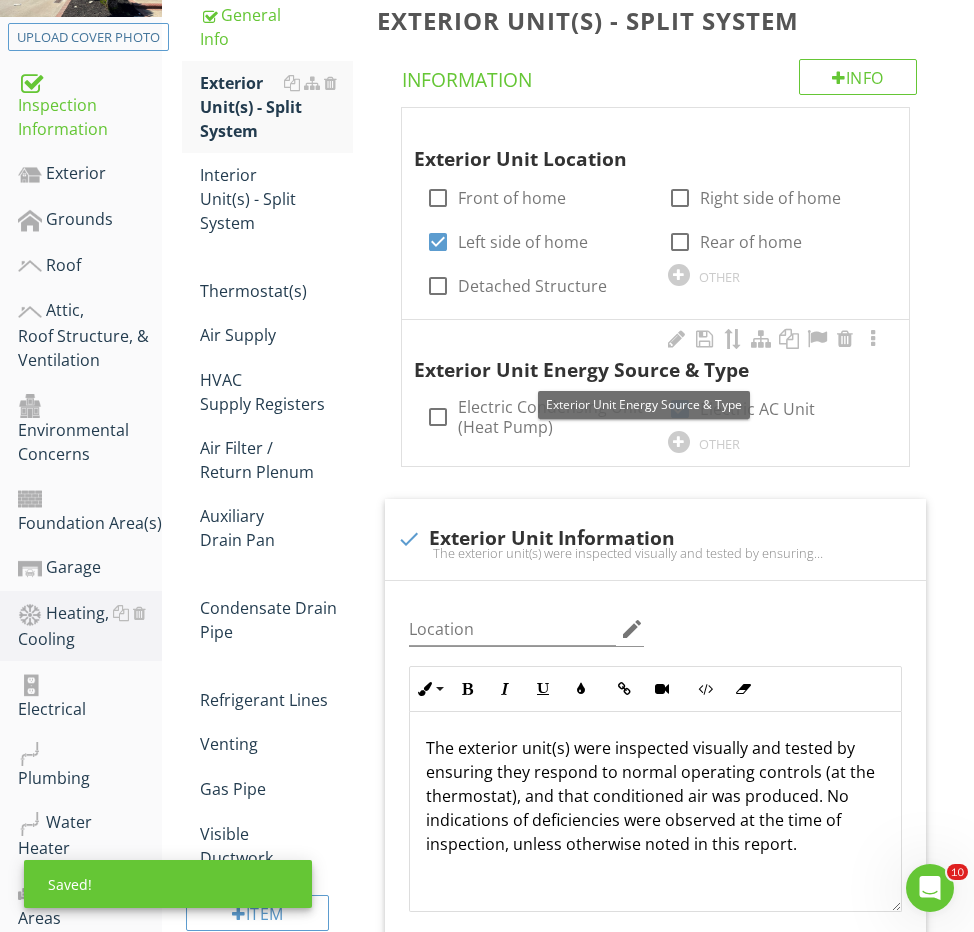 scroll, scrollTop: 452, scrollLeft: 0, axis: vertical 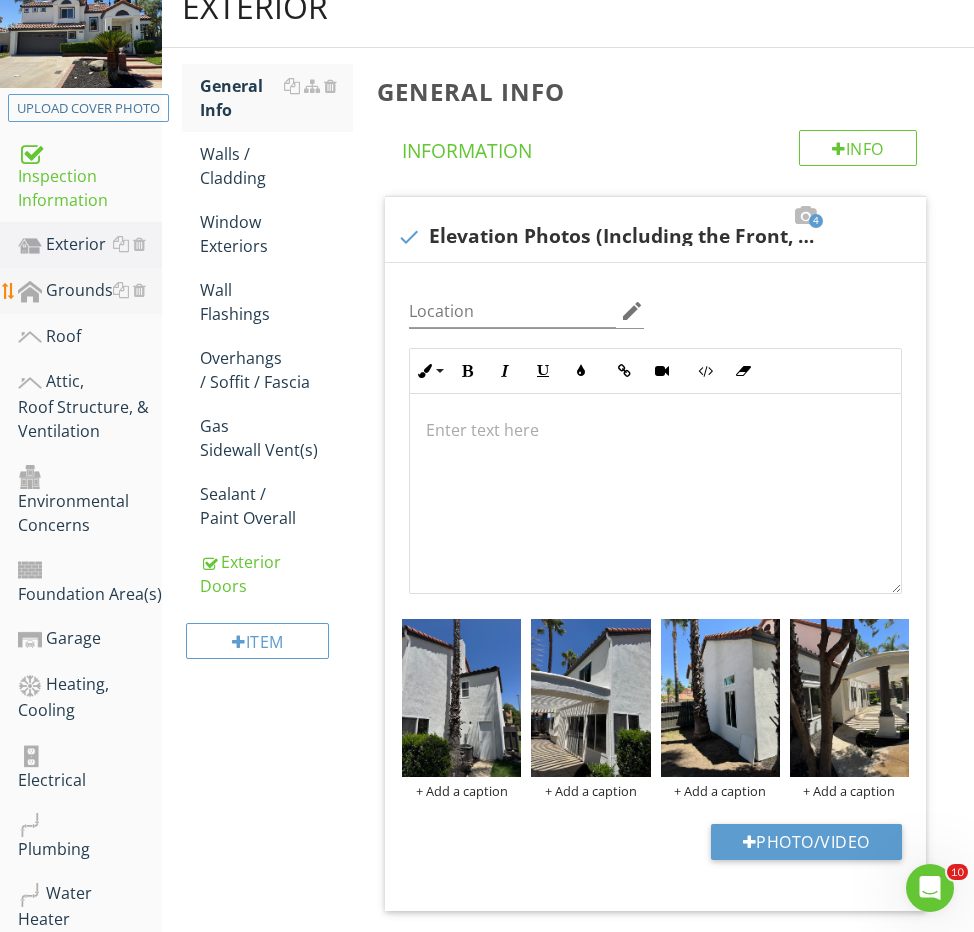 click on "Grounds" at bounding box center [90, 291] 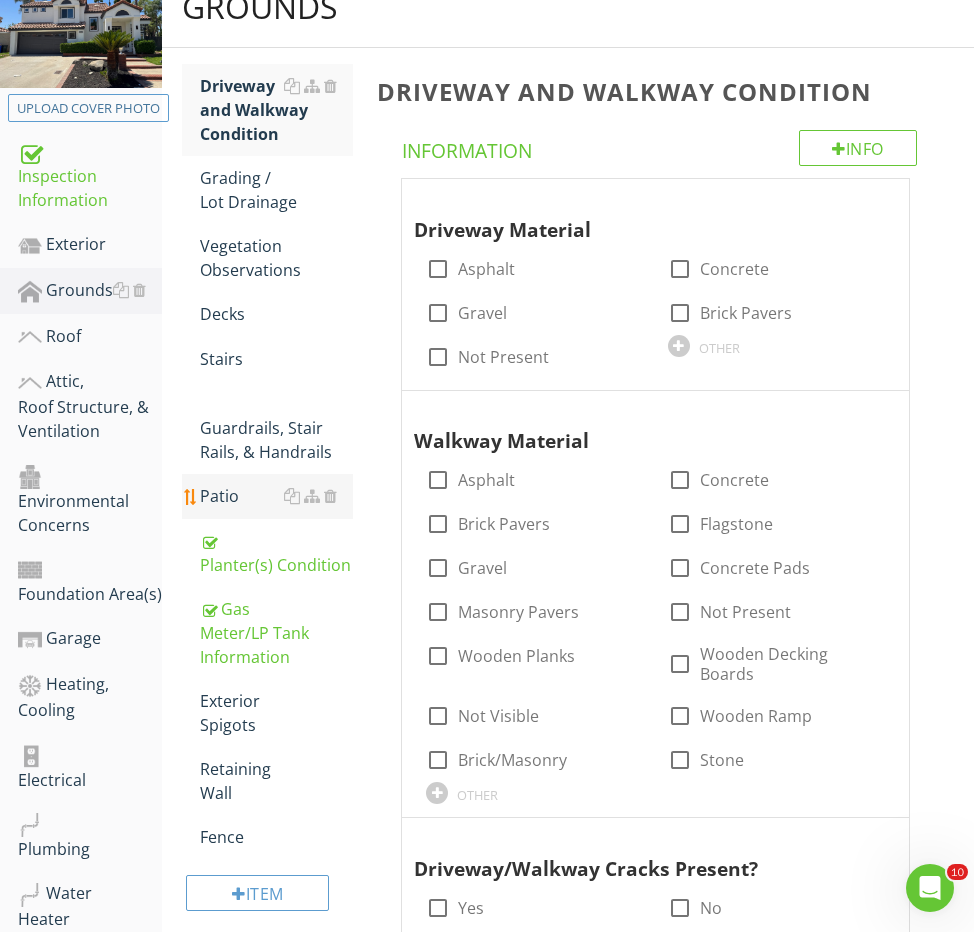 click on "Patio" at bounding box center (276, 496) 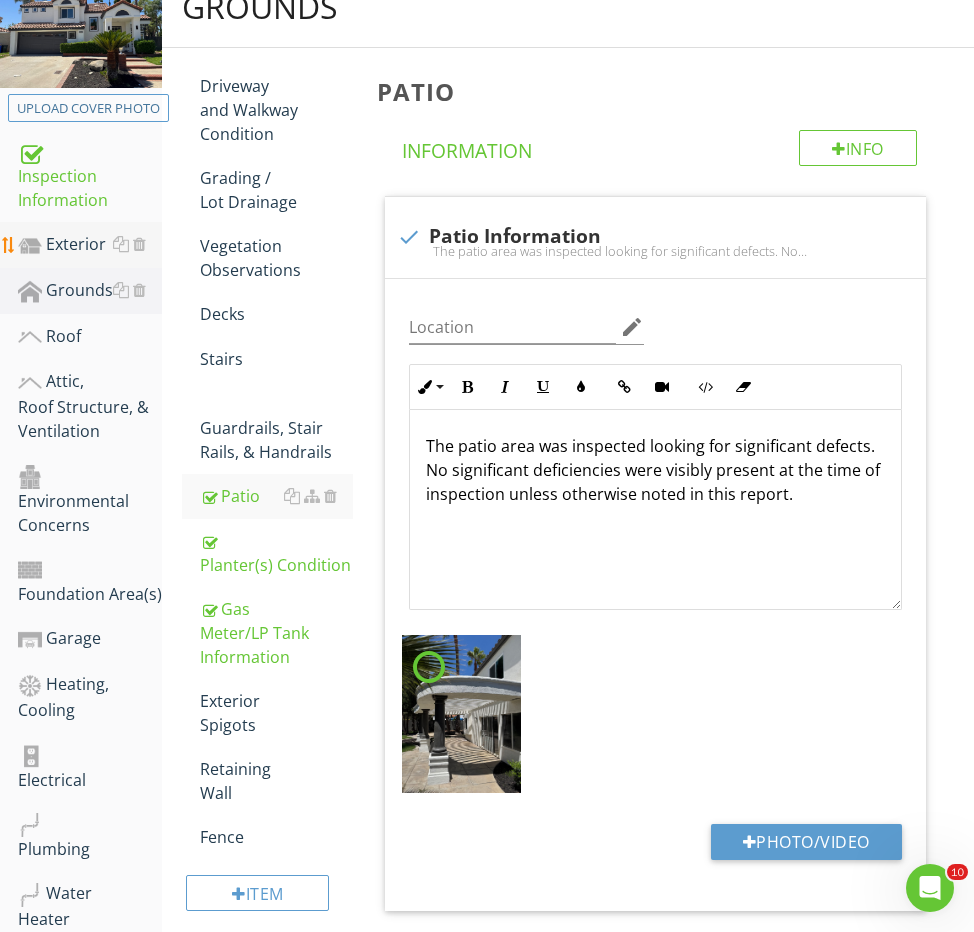 click on "Exterior" at bounding box center (90, 245) 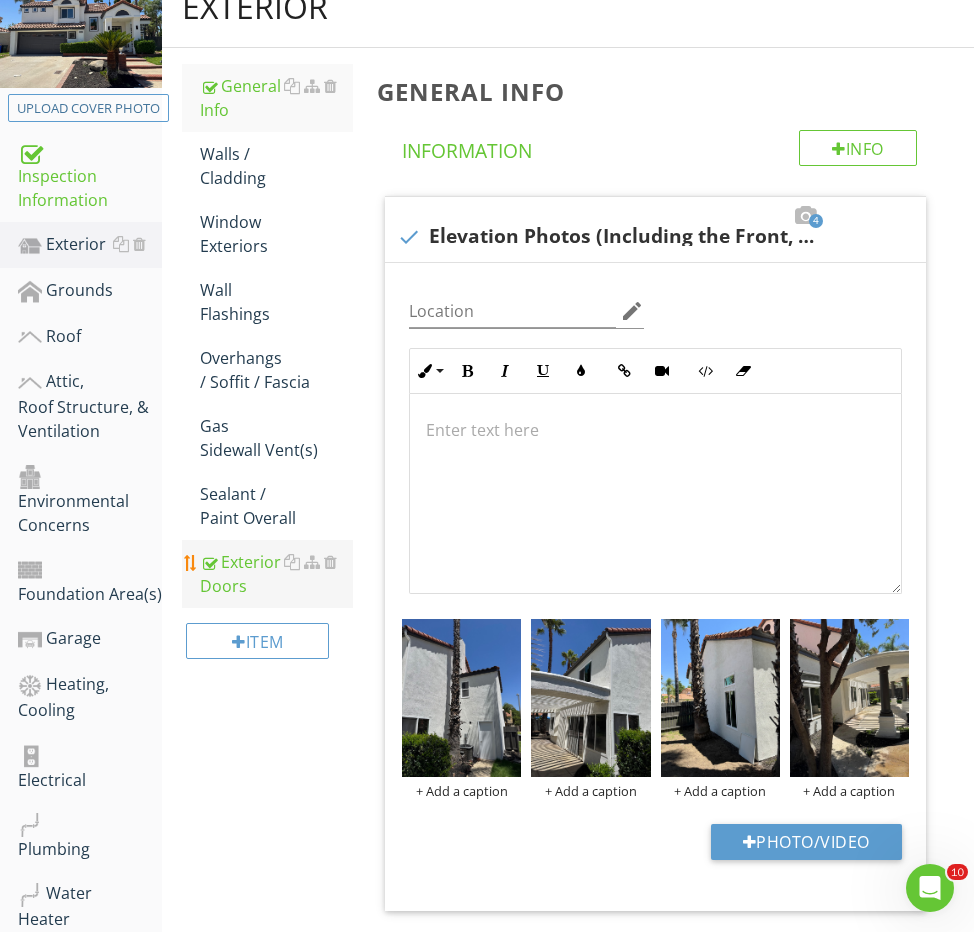 click on "Exterior Doors" at bounding box center [276, 574] 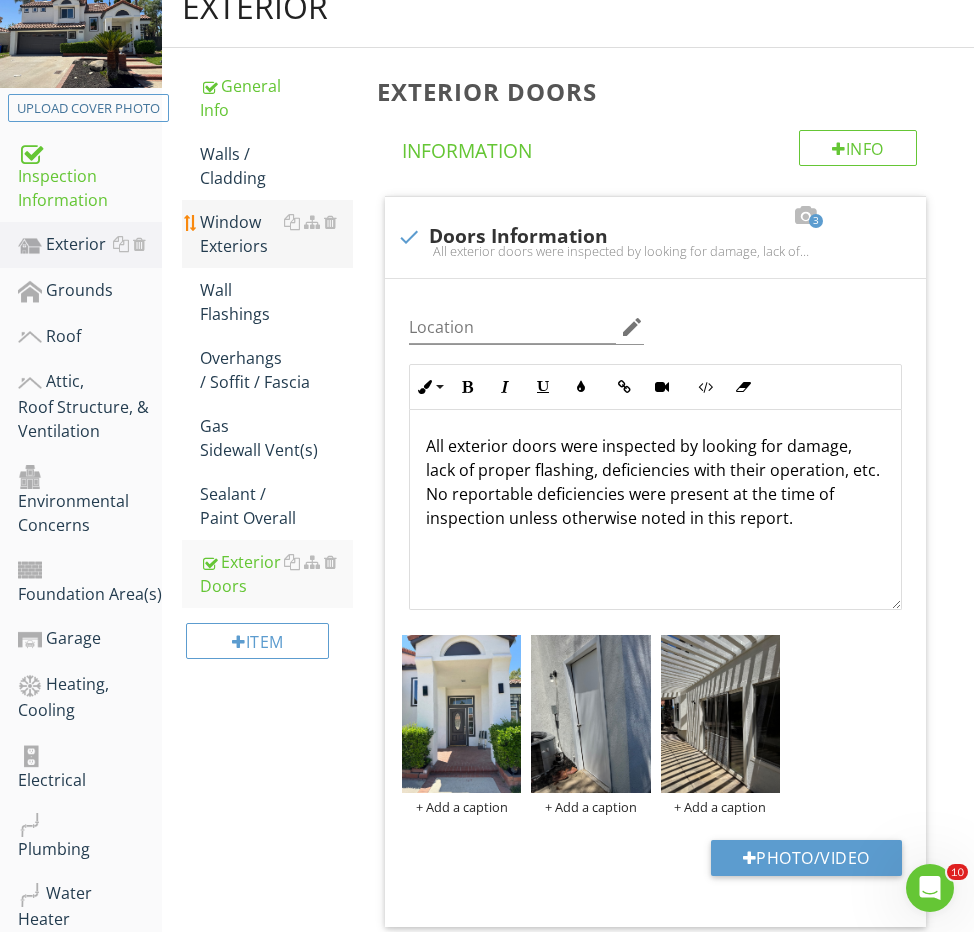 click on "Window Exteriors" at bounding box center (276, 234) 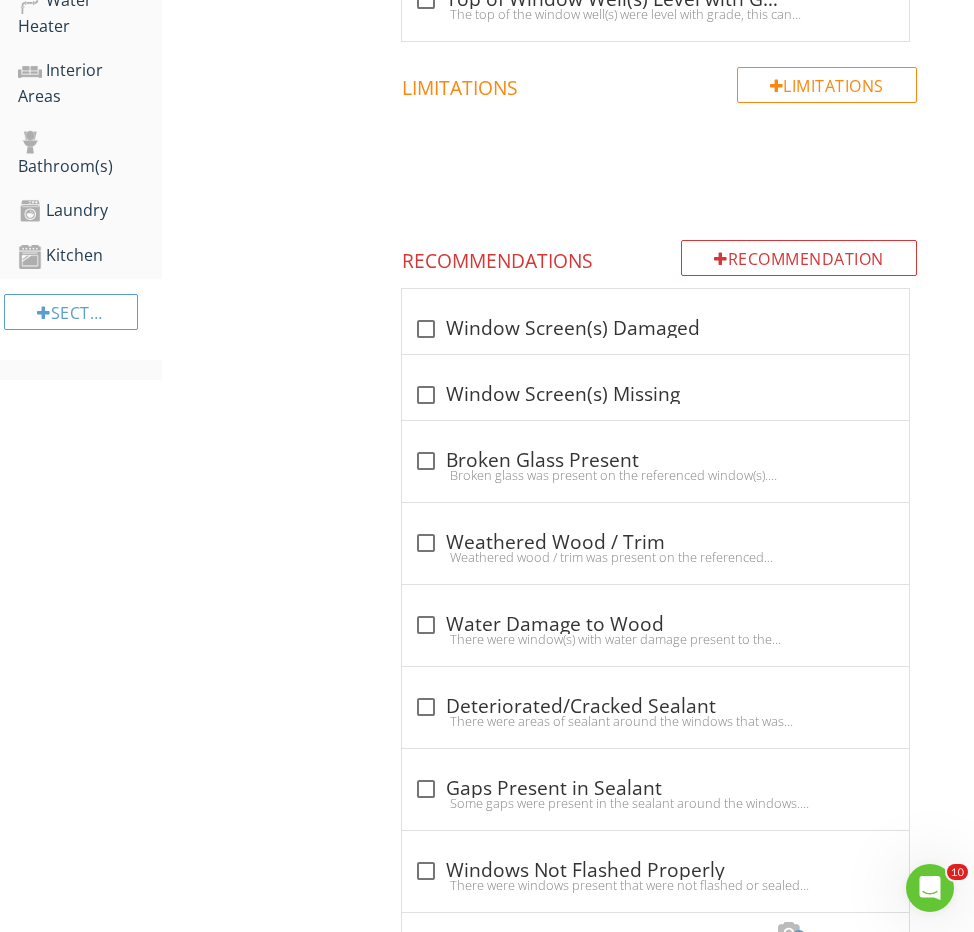 scroll, scrollTop: 1144, scrollLeft: 0, axis: vertical 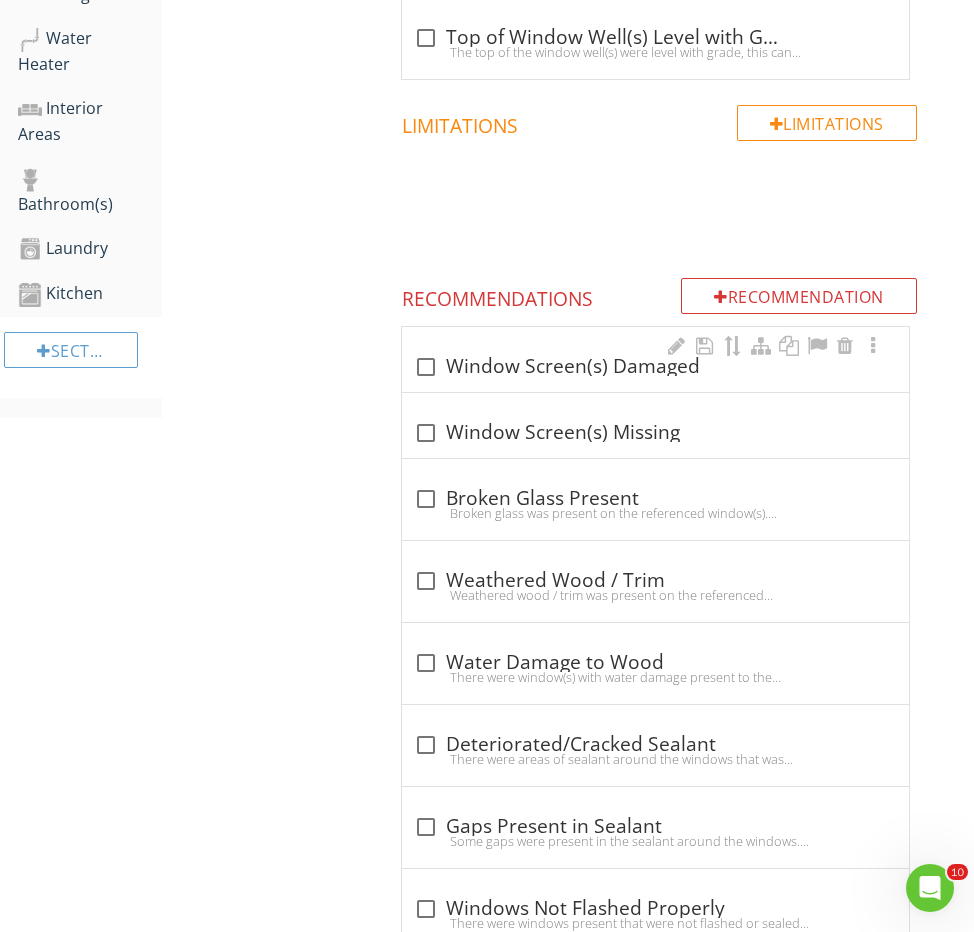click on "check_box_outline_blank
Window Screen(s) Damaged" at bounding box center (655, 359) 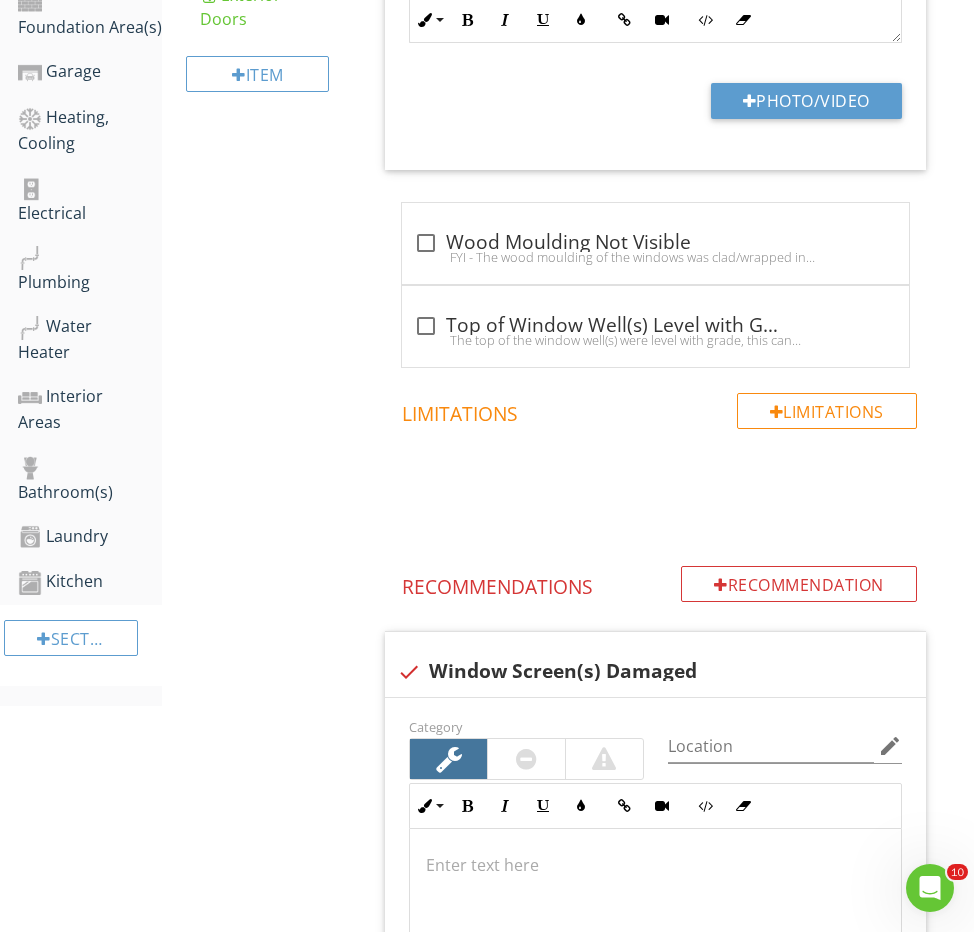 scroll, scrollTop: 657, scrollLeft: 0, axis: vertical 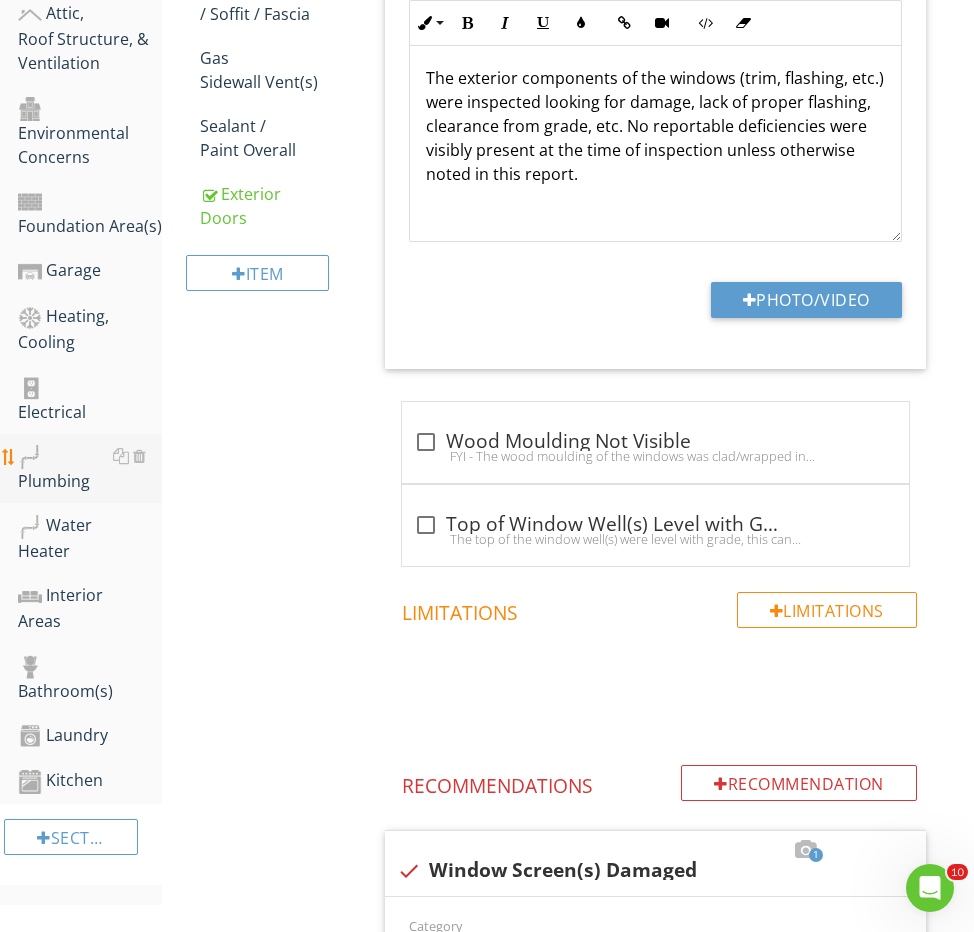 click on "Plumbing" at bounding box center [90, 469] 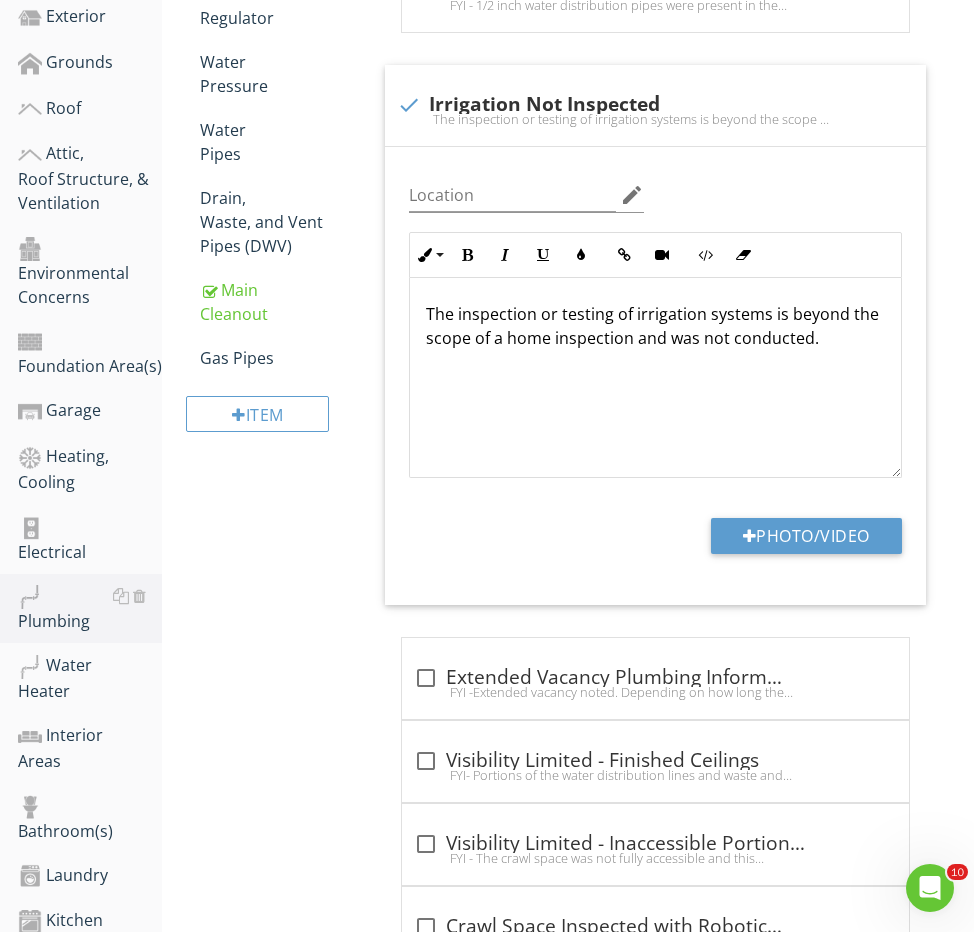 scroll, scrollTop: 506, scrollLeft: 0, axis: vertical 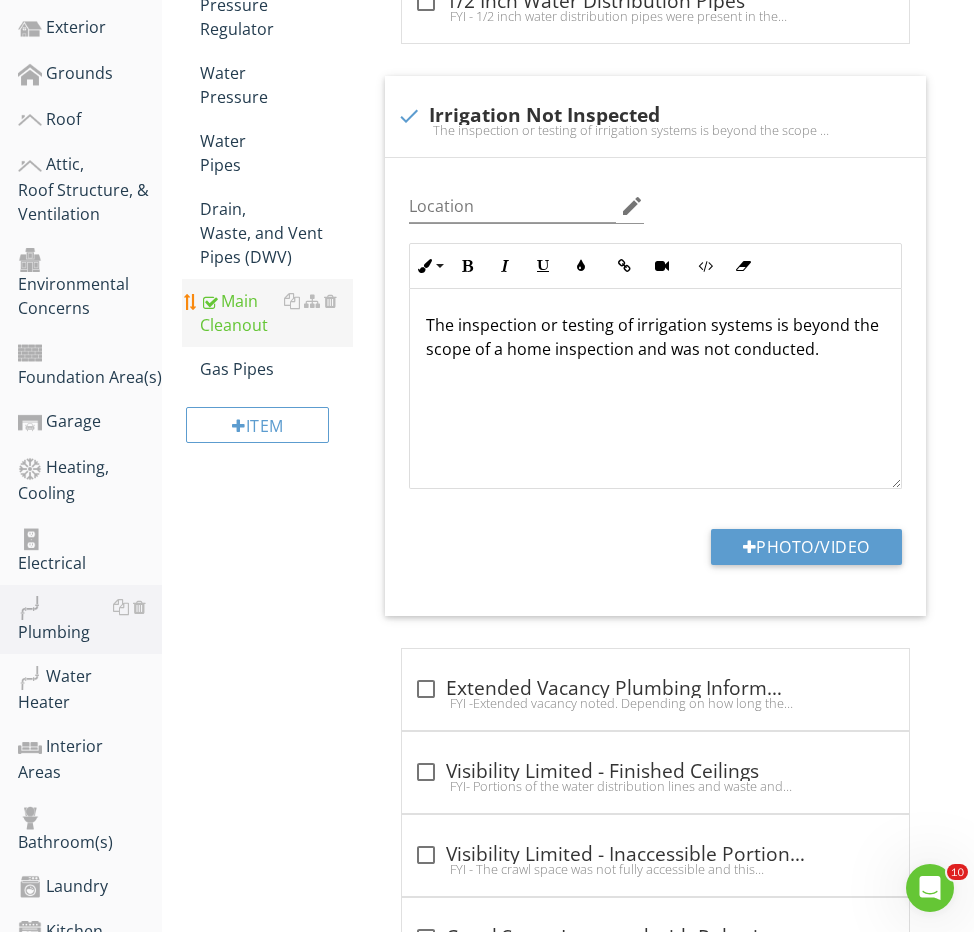 click on "Main Cleanout" at bounding box center (276, 313) 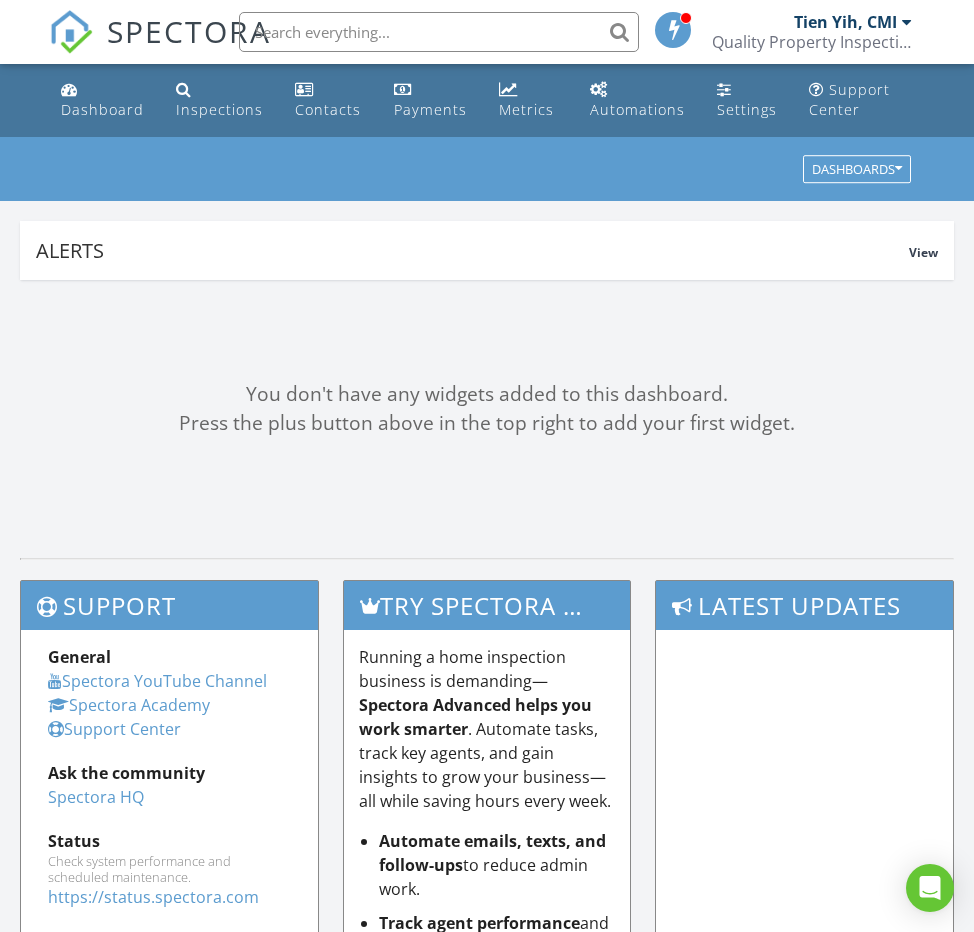 scroll, scrollTop: 0, scrollLeft: 0, axis: both 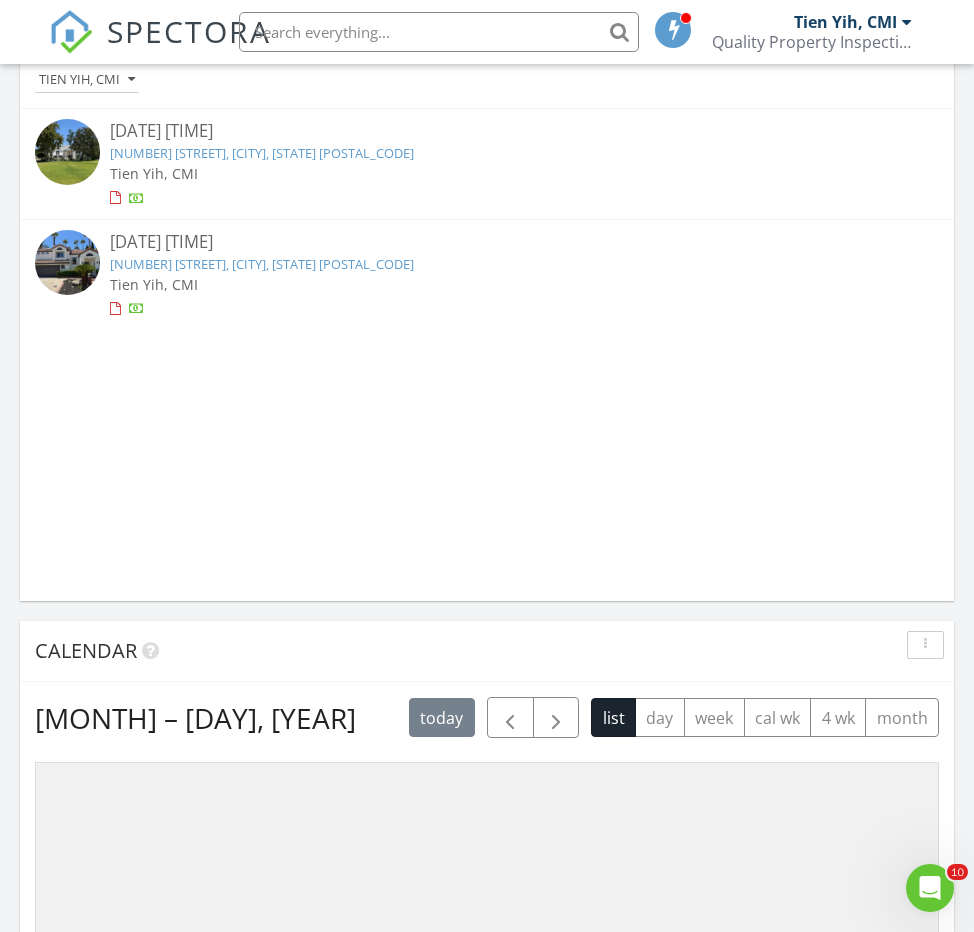 click on "[NUMBER] [STREET], [CITY], [STATE] [POSTAL_CODE]" at bounding box center (262, 264) 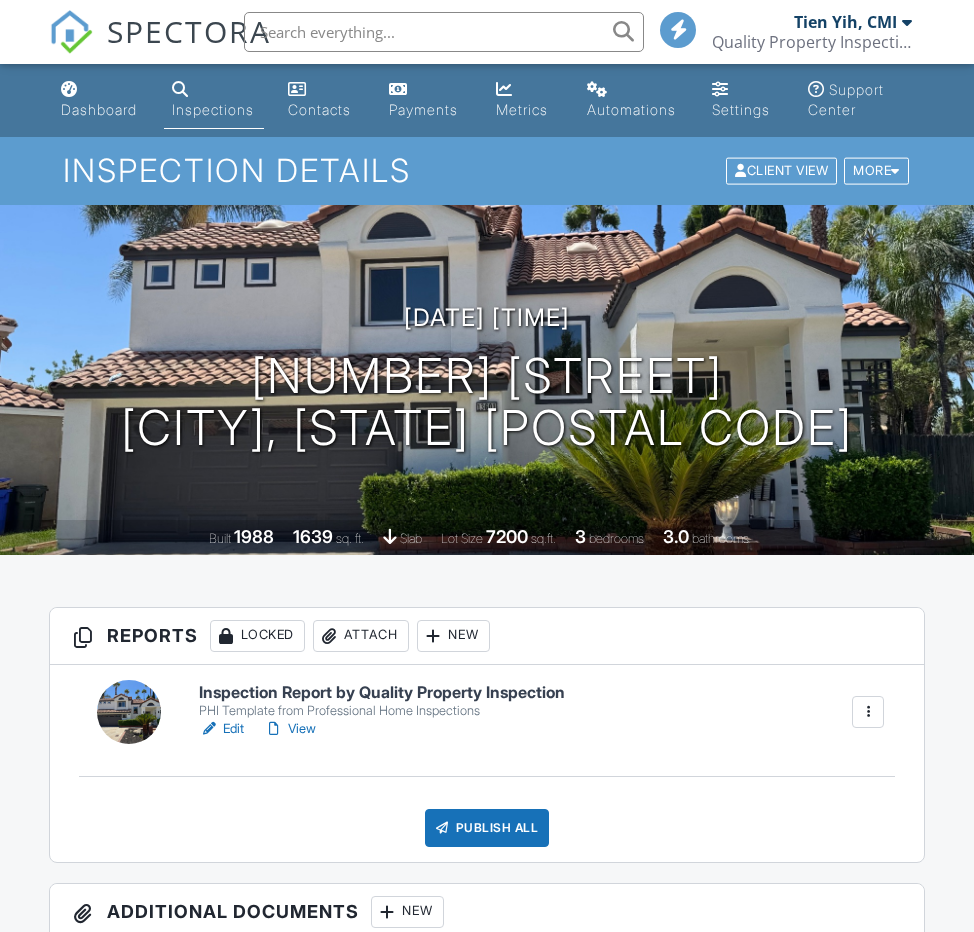 scroll, scrollTop: 0, scrollLeft: 0, axis: both 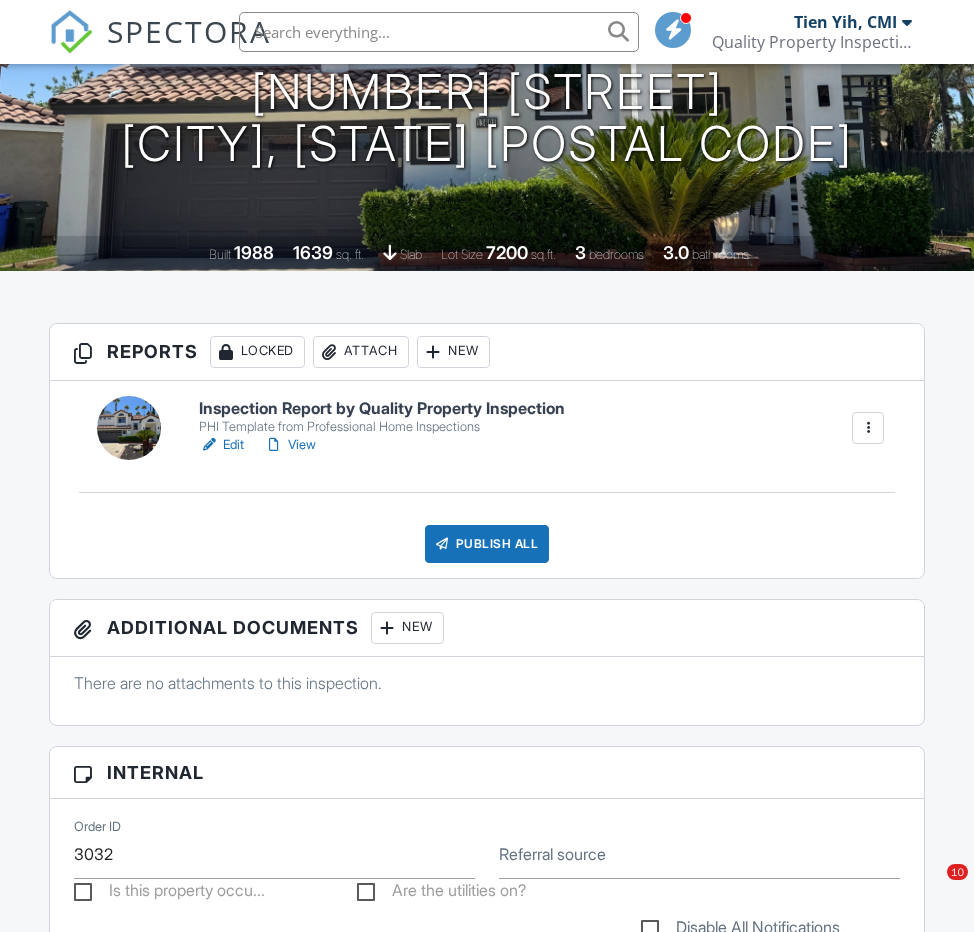 click on "Edit" at bounding box center [221, 445] 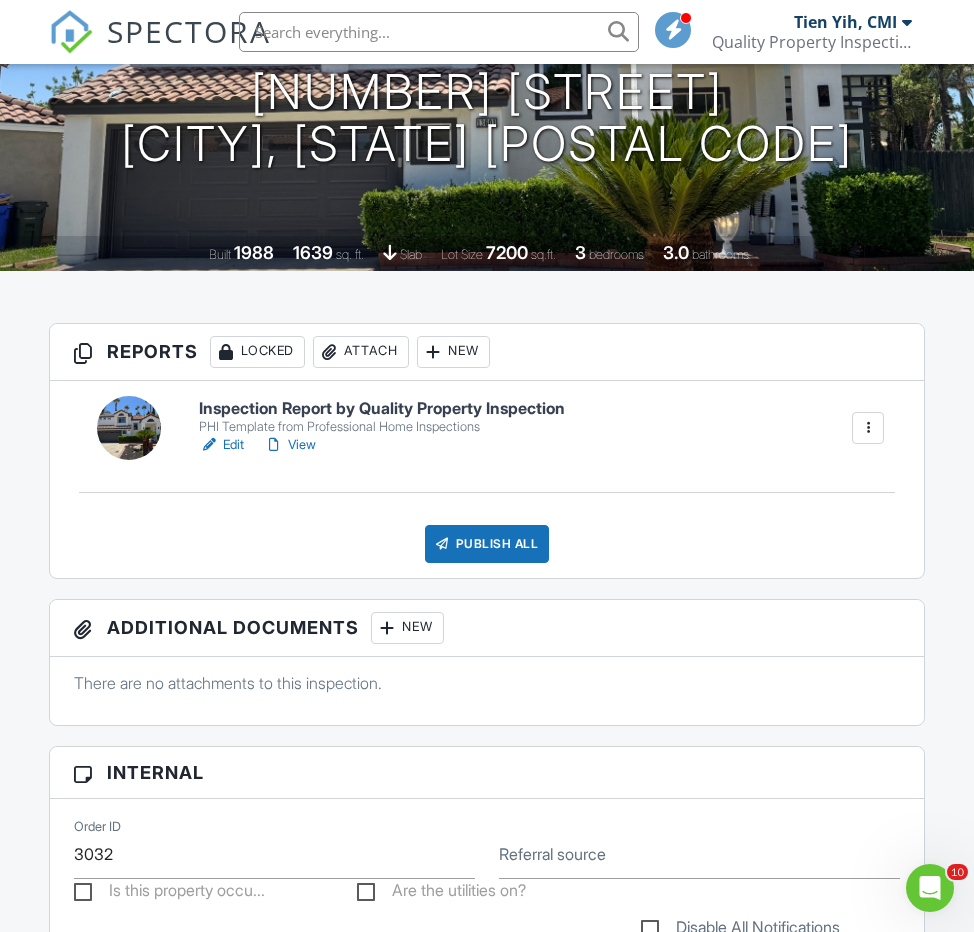 scroll, scrollTop: 0, scrollLeft: 0, axis: both 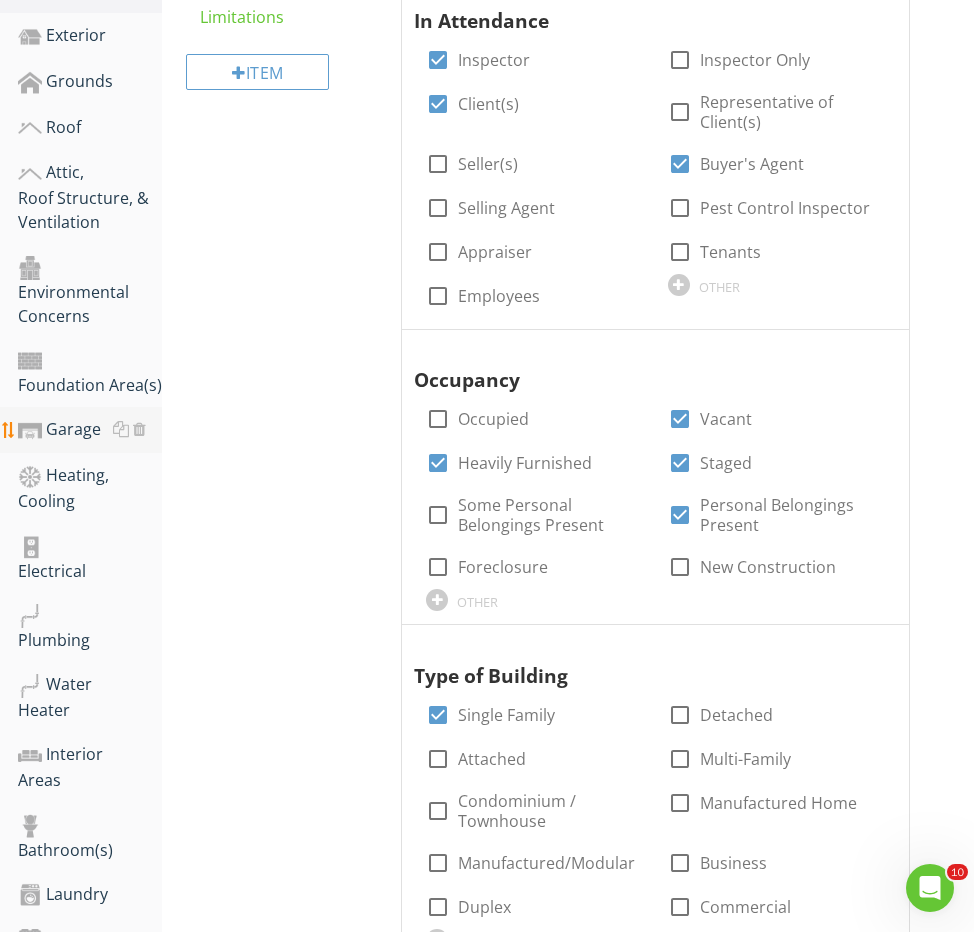 click on "Garage" at bounding box center (90, 430) 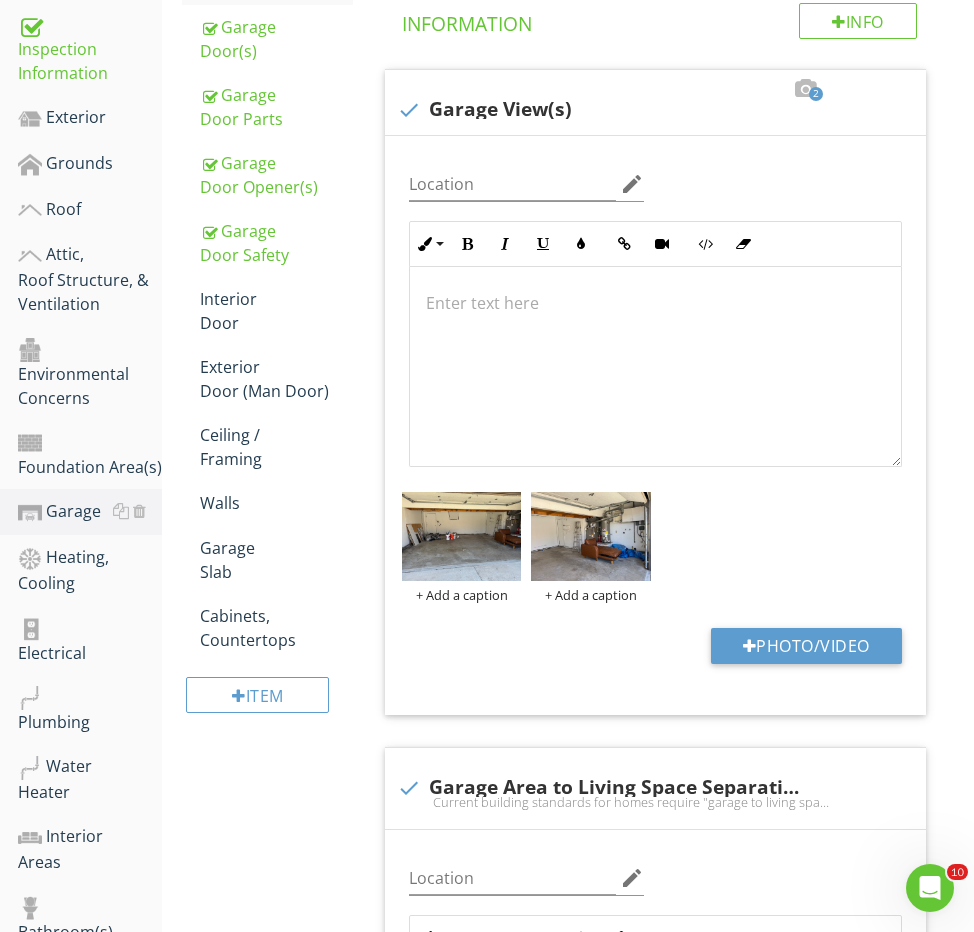 scroll, scrollTop: 370, scrollLeft: 0, axis: vertical 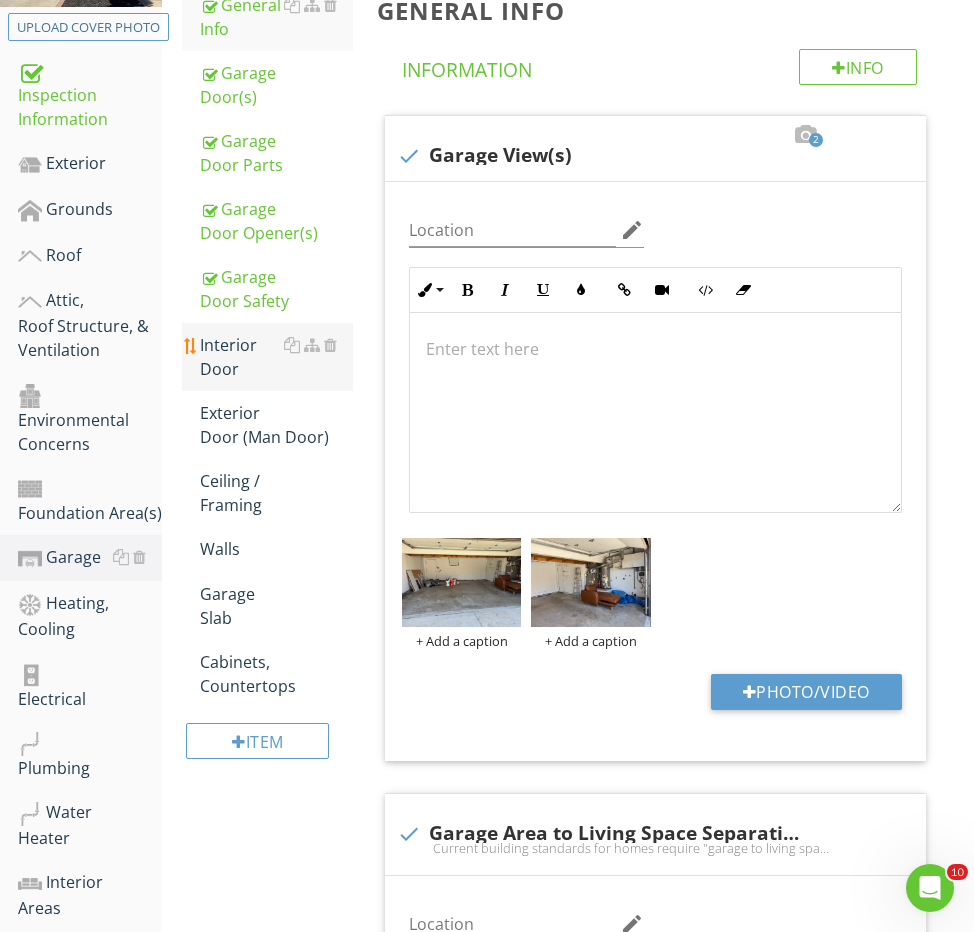 click on "Interior Door" at bounding box center [276, 357] 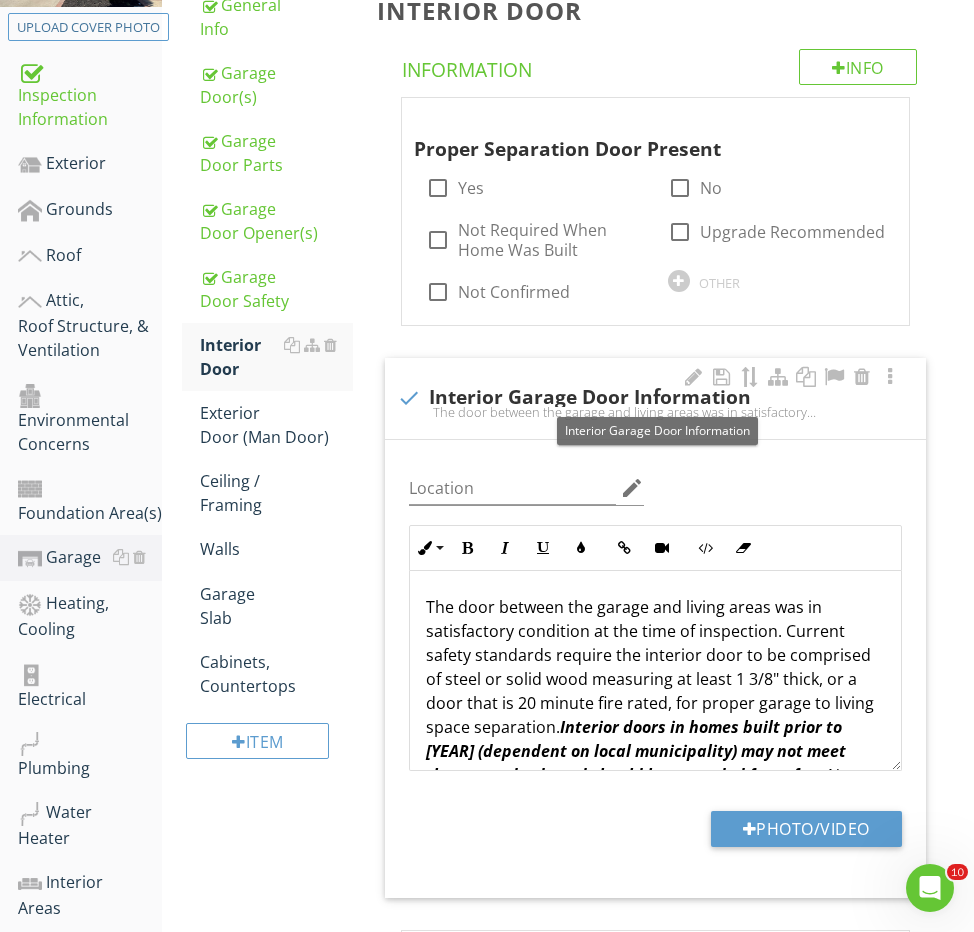scroll, scrollTop: 483, scrollLeft: 0, axis: vertical 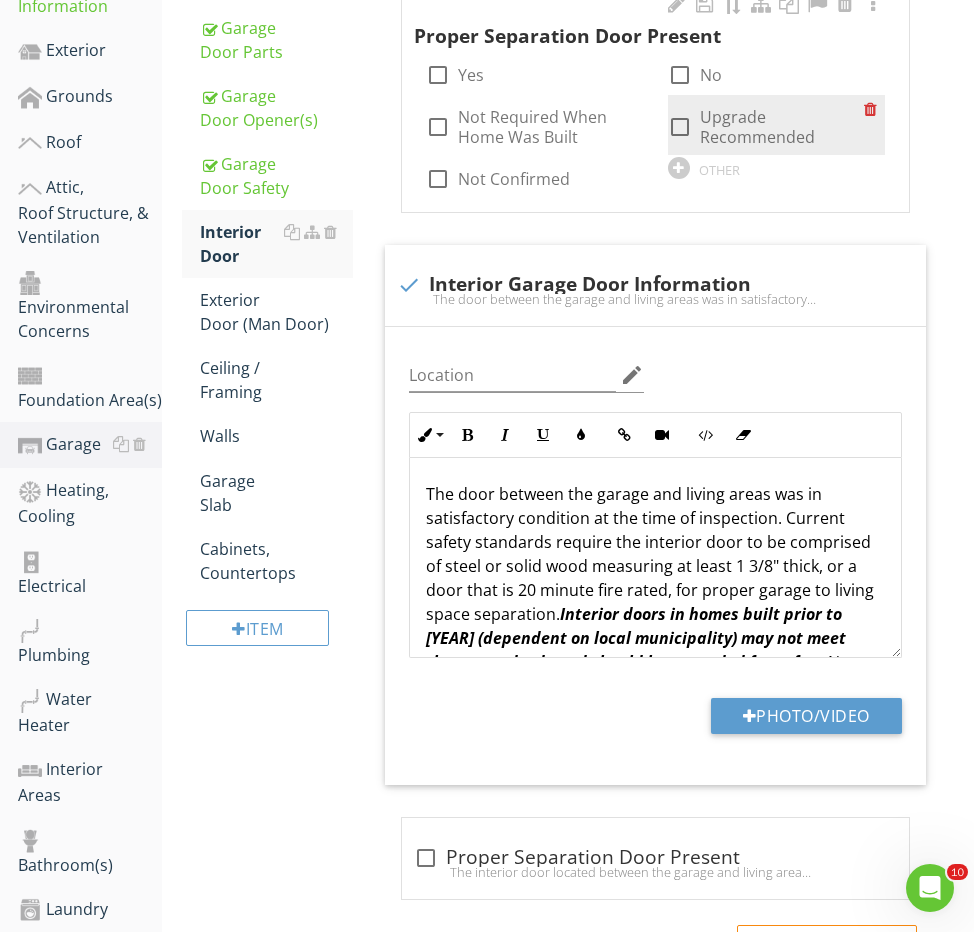 click on "check_box_outline_blank Upgrade Recommended" at bounding box center [766, 125] 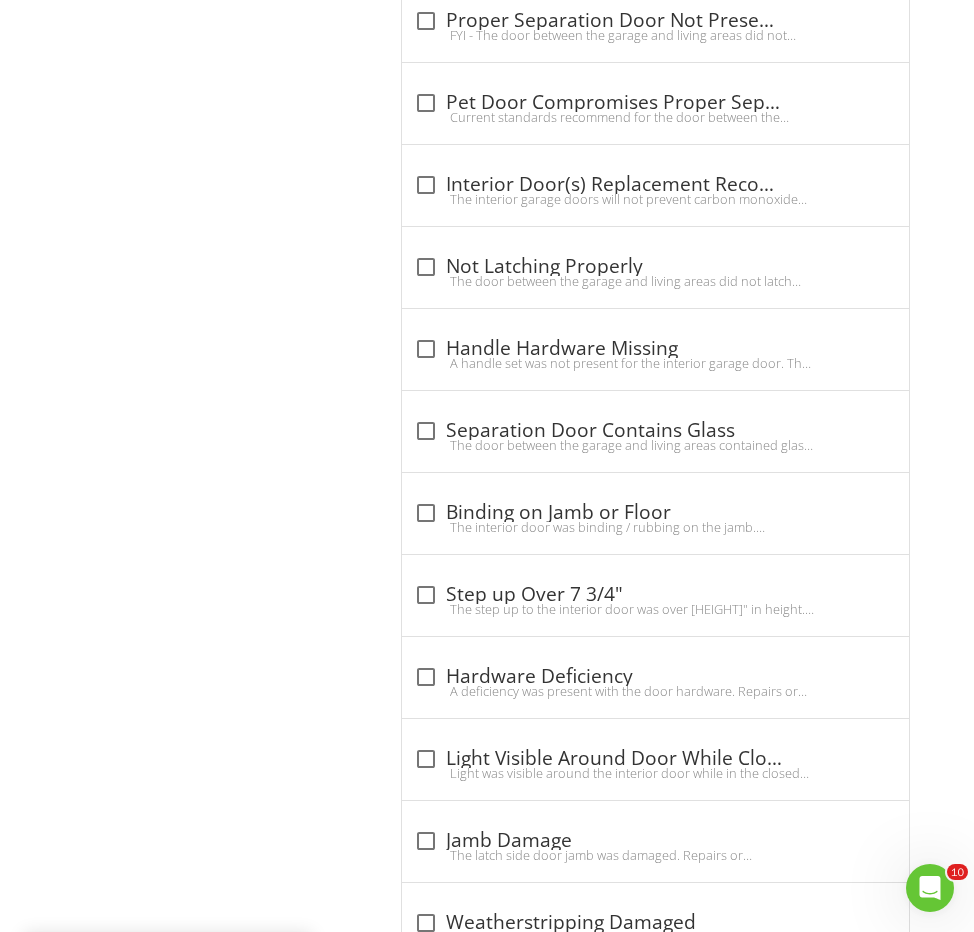 scroll, scrollTop: 1839, scrollLeft: 0, axis: vertical 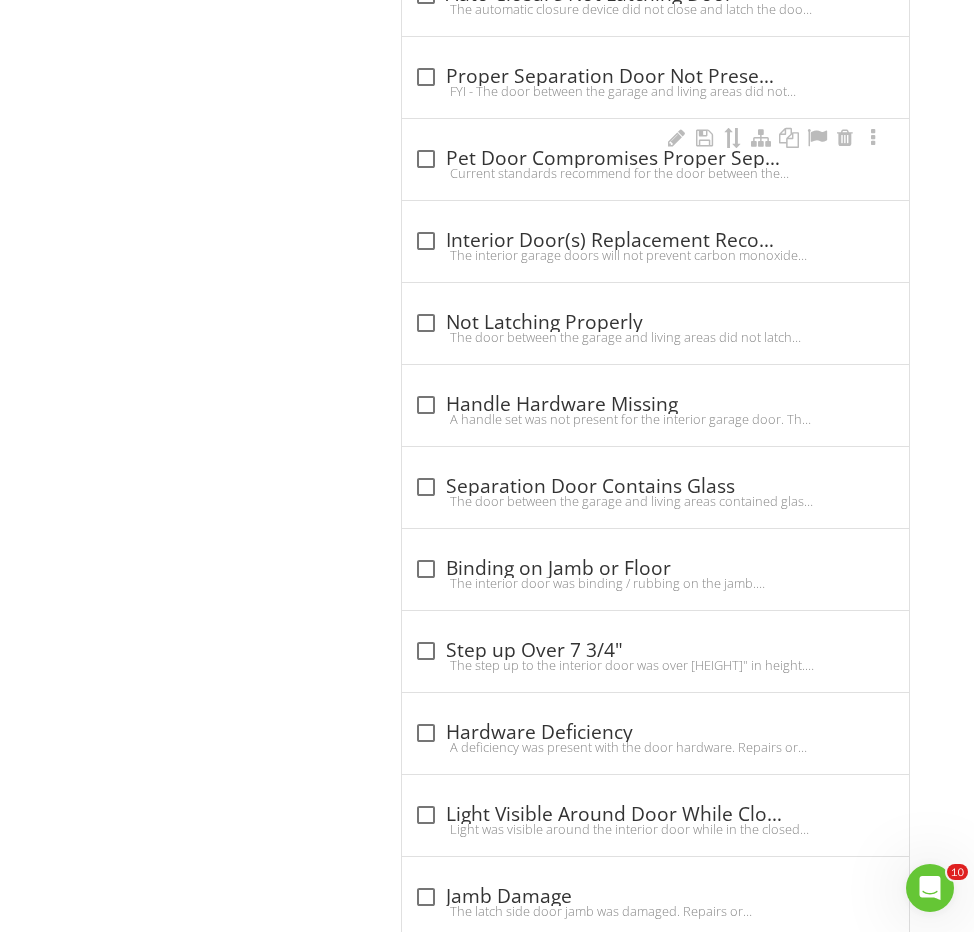 click on "Current standards recommend for the door between the garage and living areas of the home to be constructed of steel or solid wood measuring no less than 1 3/8" thick to slow the spread of a garage oriented fire. The pet door installed in the door compromises proper separation of the garage and living areas. The installation of a new door meeting current standards is recommended to be conducted as an upgrade by a qualified person." at bounding box center (655, 173) 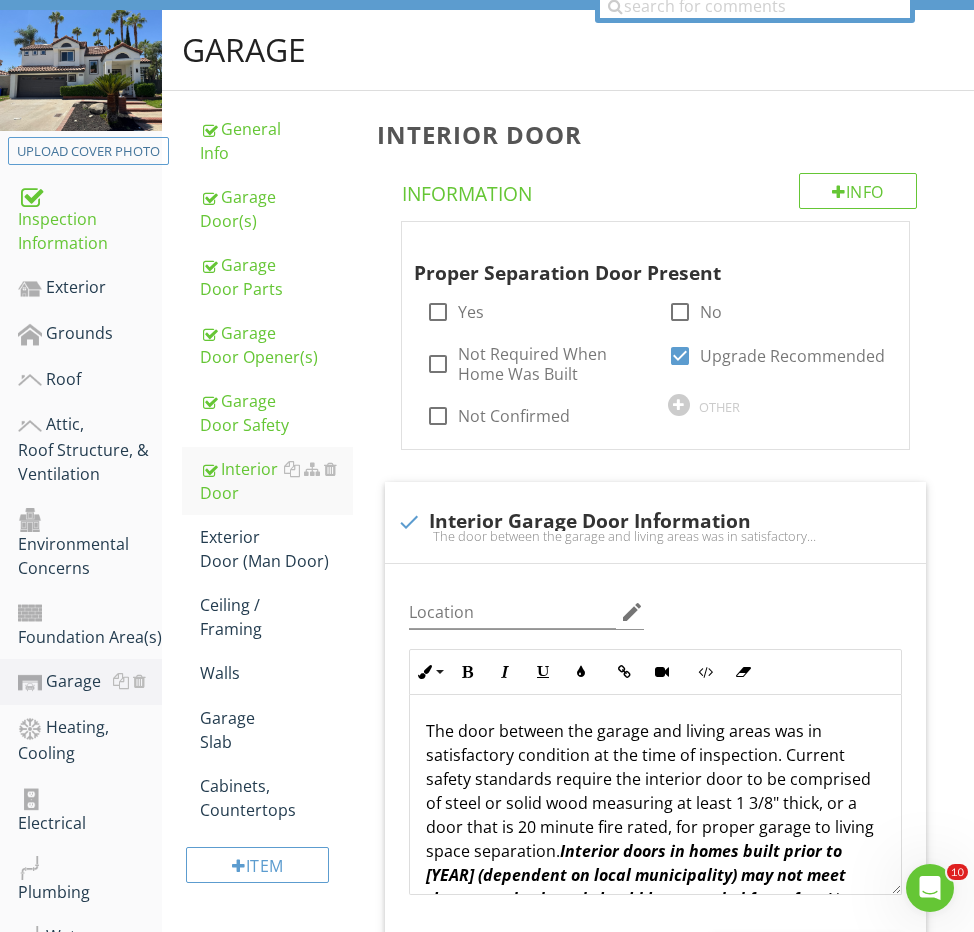 scroll, scrollTop: 402, scrollLeft: 0, axis: vertical 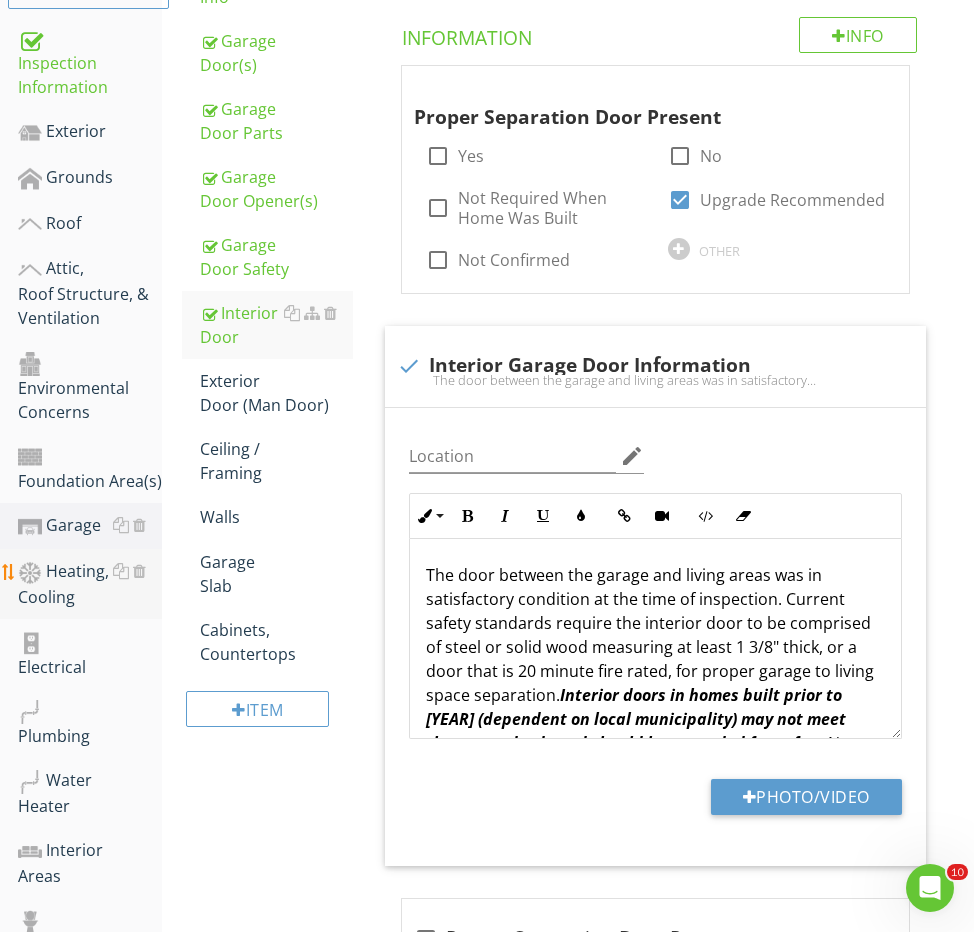 click on "Heating, Cooling" at bounding box center (90, 584) 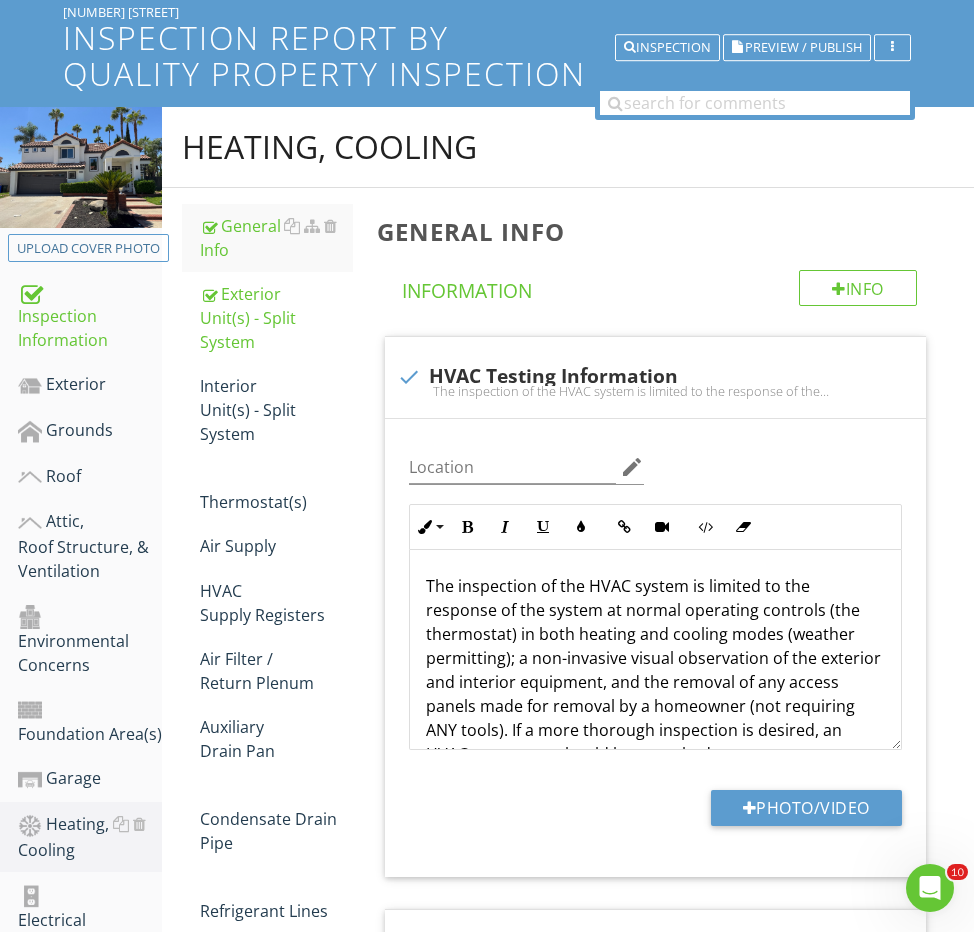scroll, scrollTop: 132, scrollLeft: 0, axis: vertical 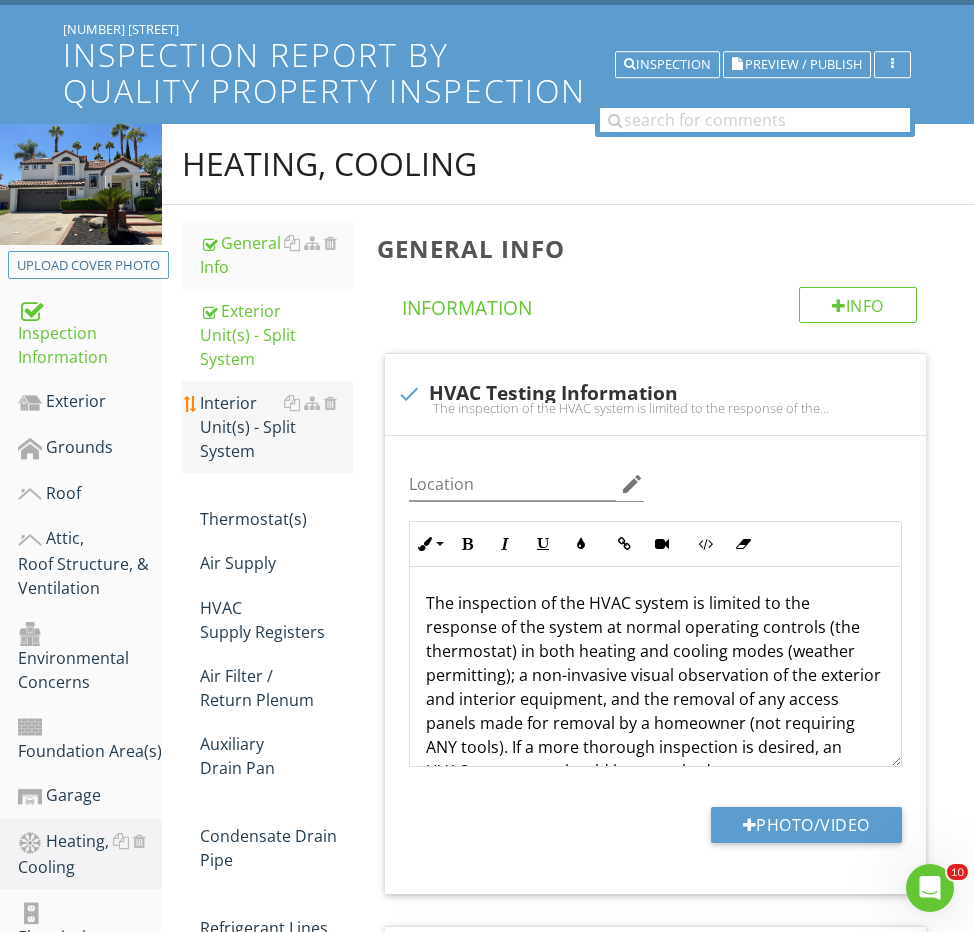 click on "Interior Unit(s) - Split System" at bounding box center (276, 427) 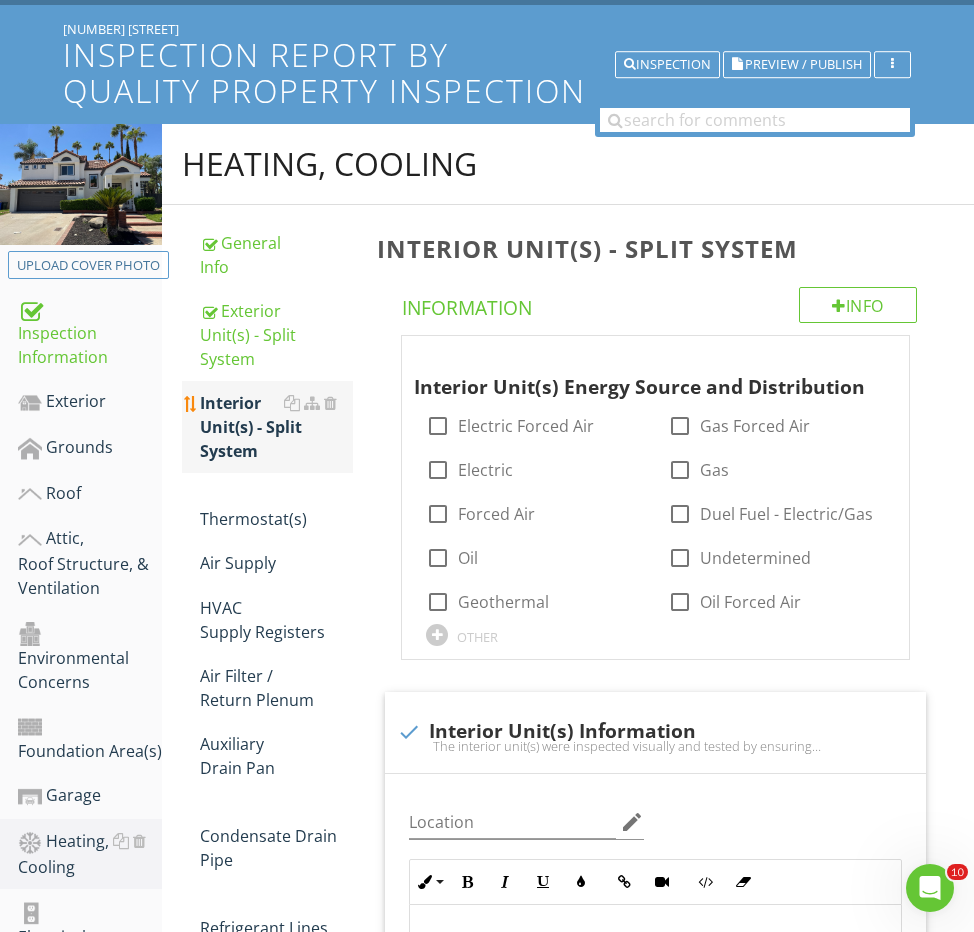 scroll, scrollTop: 218, scrollLeft: 0, axis: vertical 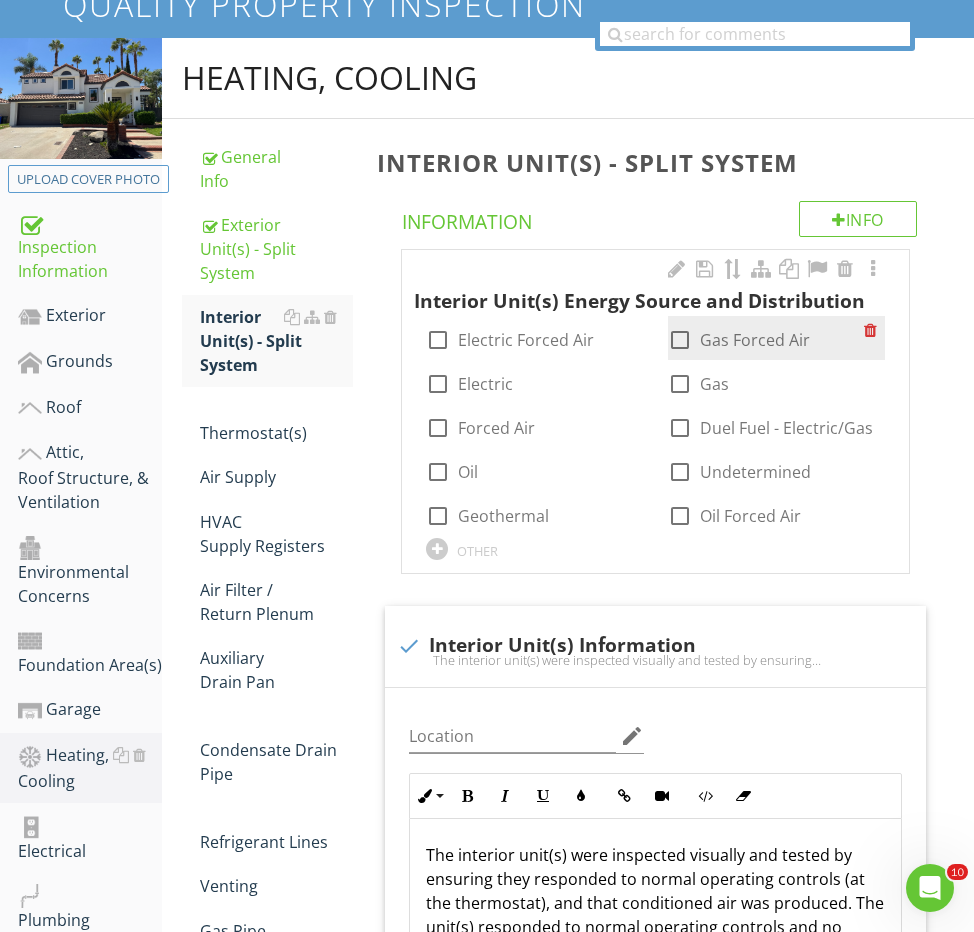 click on "Gas Forced Air" at bounding box center [755, 340] 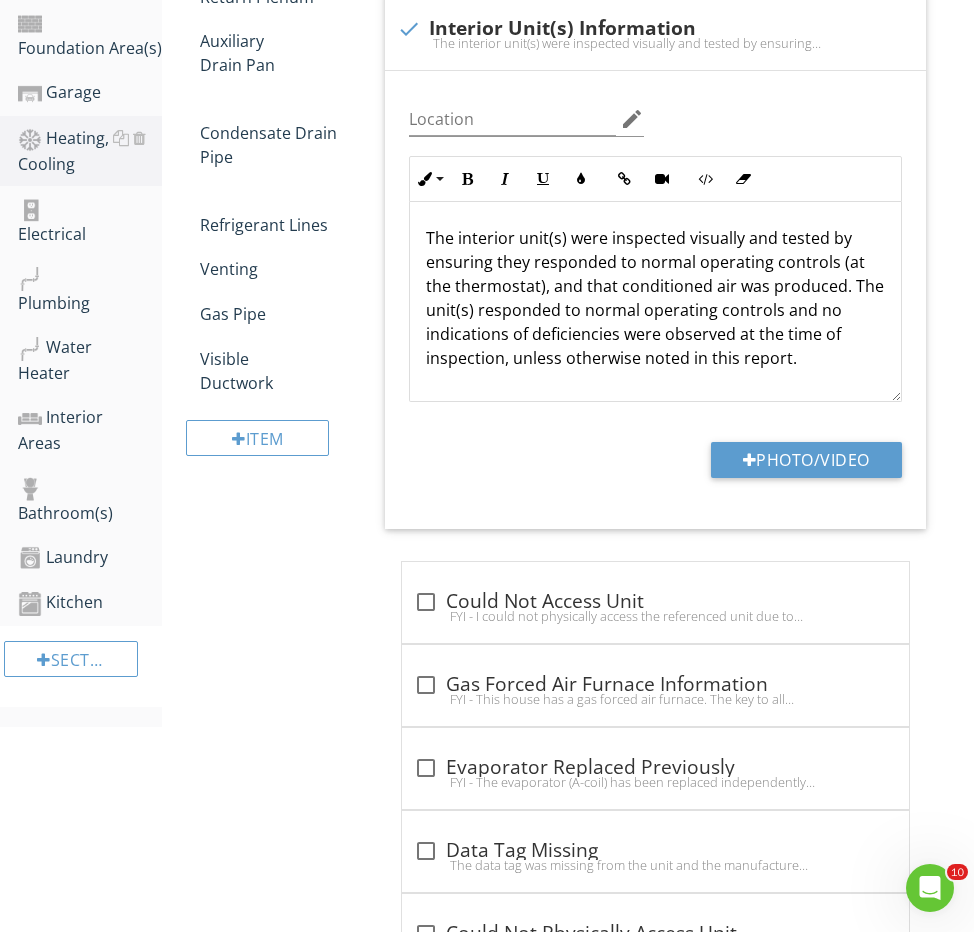 scroll, scrollTop: 881, scrollLeft: 0, axis: vertical 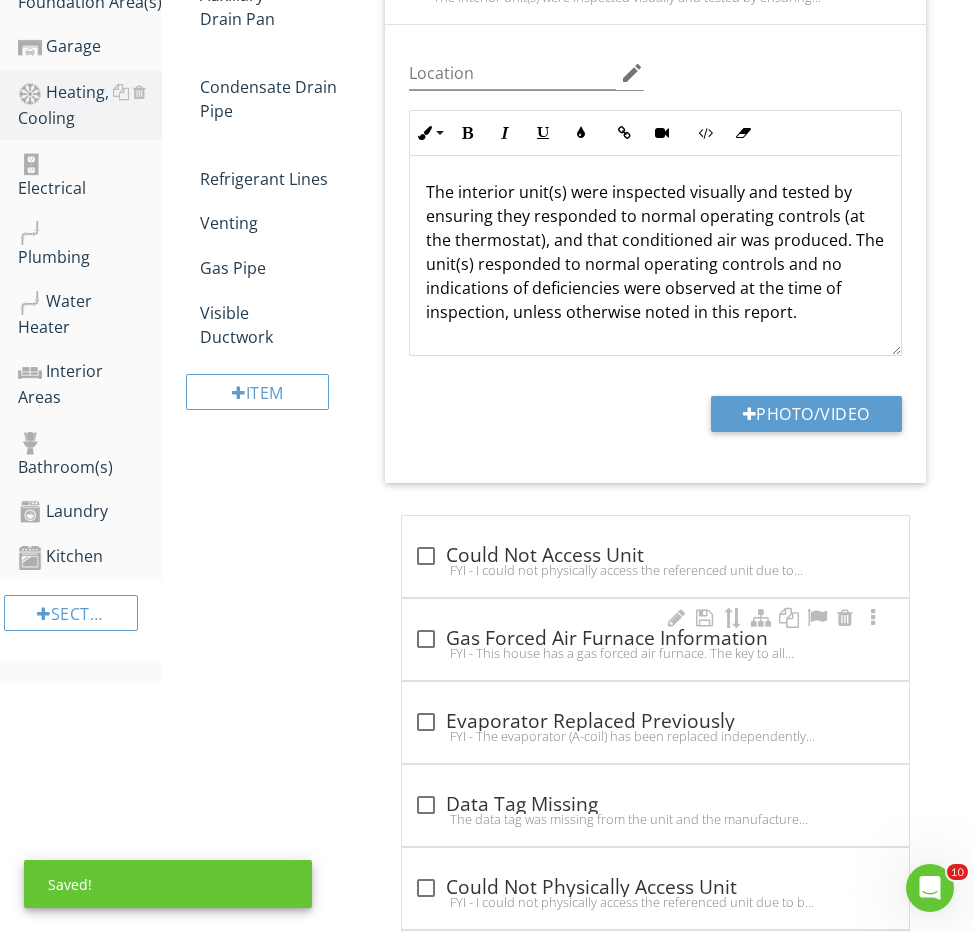 click on "check_box_outline_blank
Gas Forced Air Furnace Information
FYI - This house has a gas forced air furnace. The key to all combustion equipment like this is the heat exchanger. This is the welded clam-shell piece of metal inside the furnace that contains the products of combustion so that moisture, carbon monoxide and other products of combustion do not mix with interior air and get safely vented to the exterior. Heat exchangers on modern furnaces have an average life expectancy of 15-20 years. Unfortunately, heat exchangers are buried inside of heating equipment; they are not visible; and are specifically excluded from a home inspection. The risk of continuing to use older gas equipment is you could get a crack in the heat exchanger and never be aware of it. Be sure you have operable carbon monoxide alarms inside the house; have annual HVAC service performed; and consider updating these forced air furnaces on a roughly 15-20 year schedule." at bounding box center (655, 639) 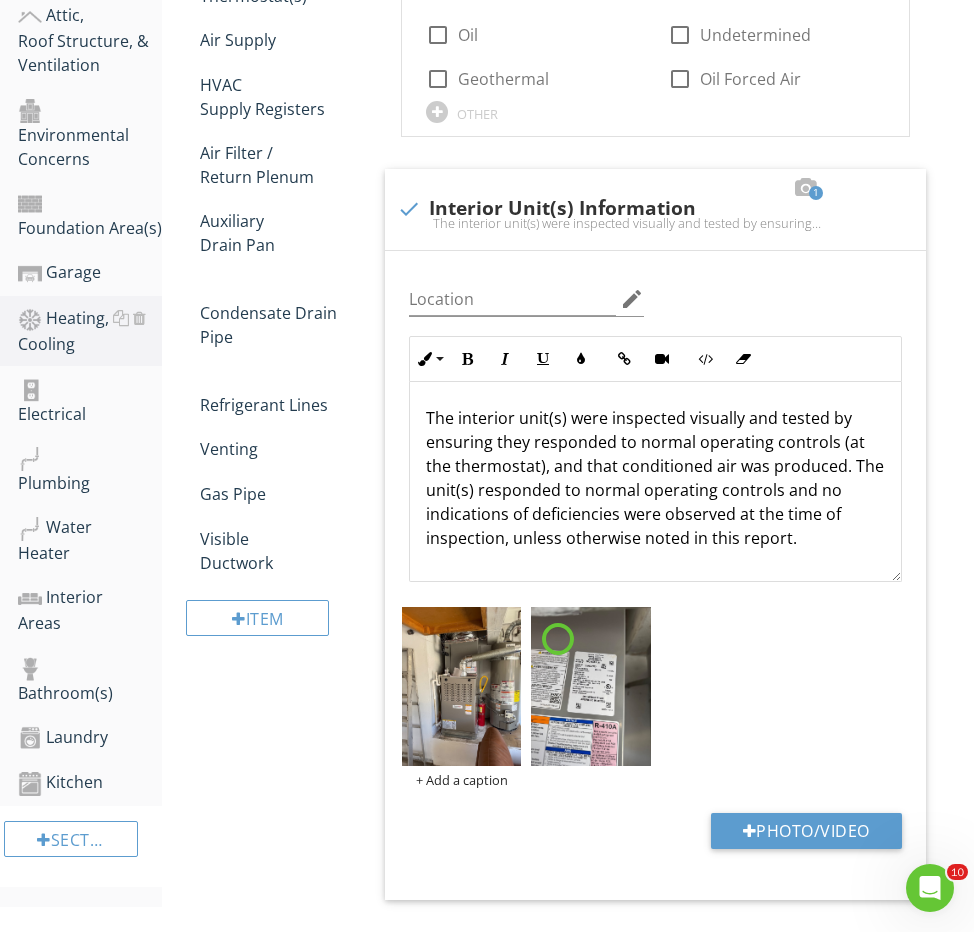 scroll, scrollTop: 638, scrollLeft: 0, axis: vertical 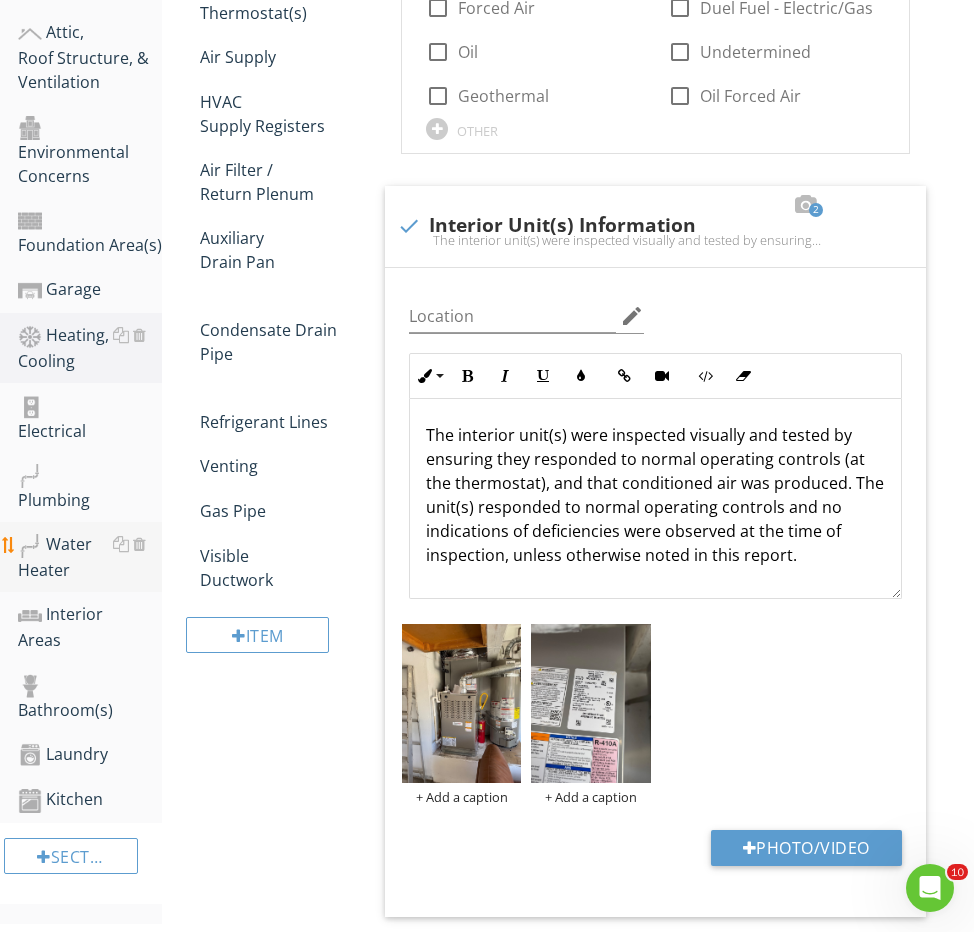 click on "Water Heater" at bounding box center [90, 557] 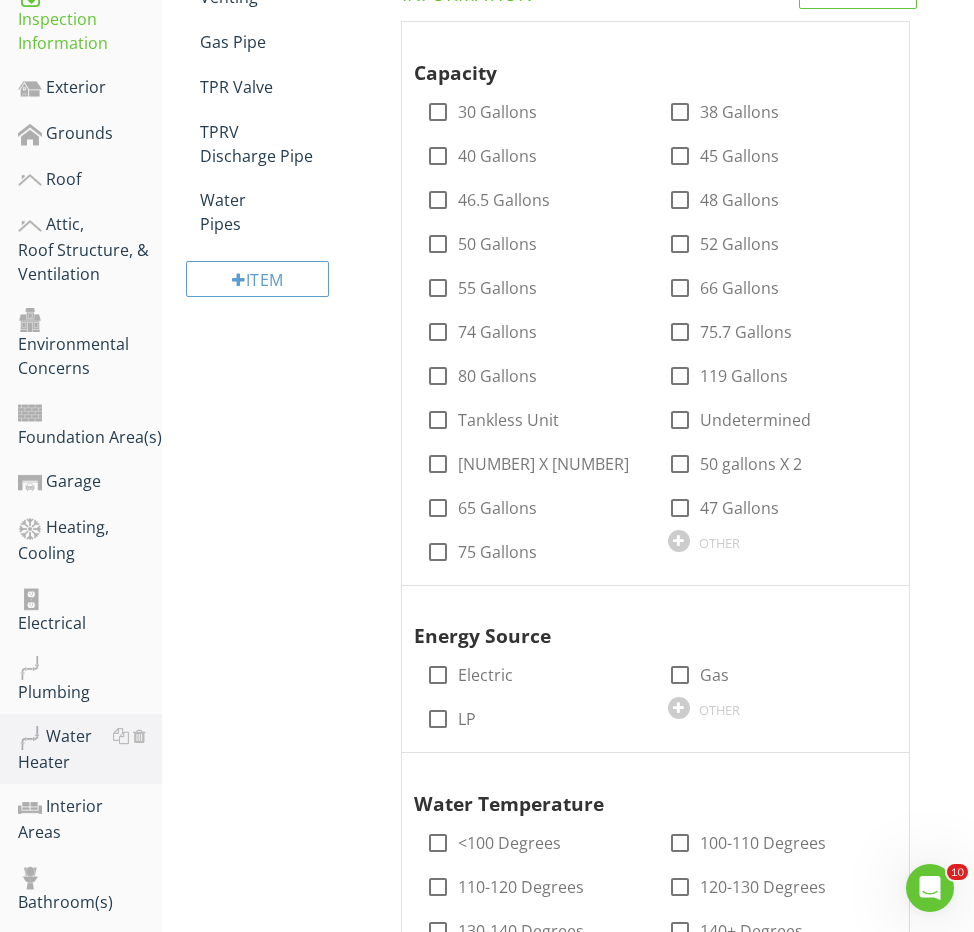 scroll, scrollTop: 437, scrollLeft: 0, axis: vertical 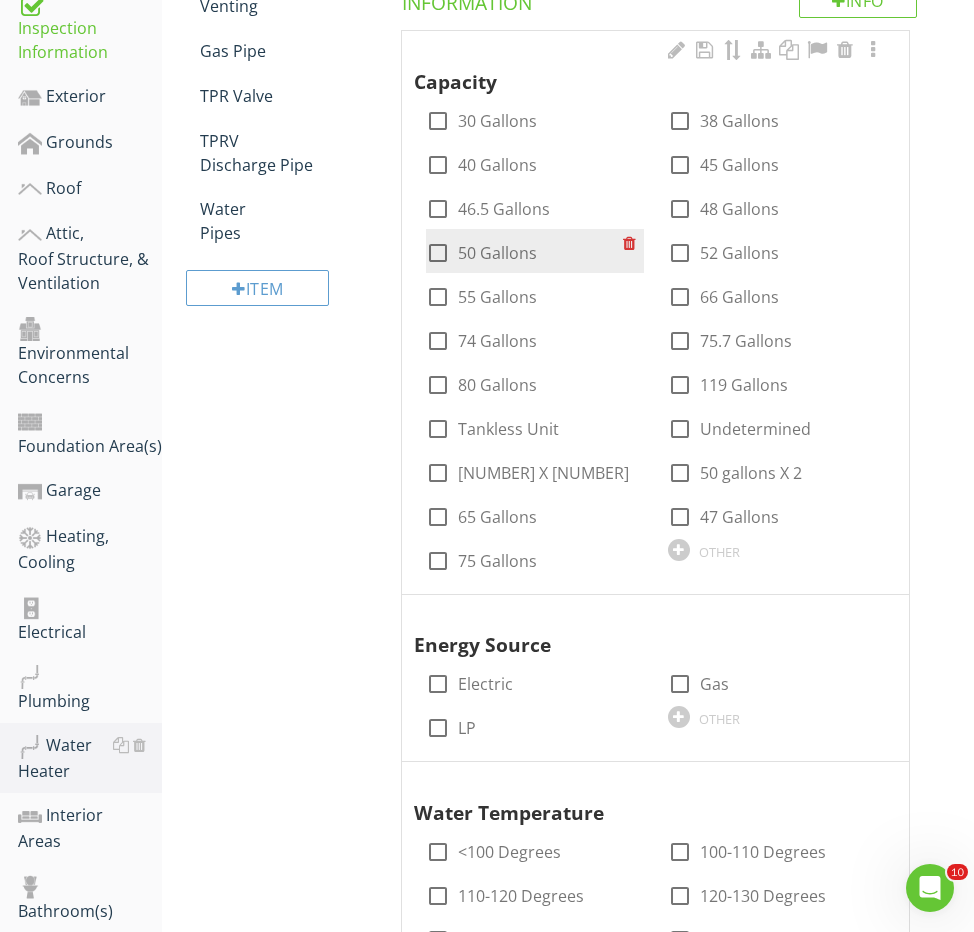 click at bounding box center (438, 253) 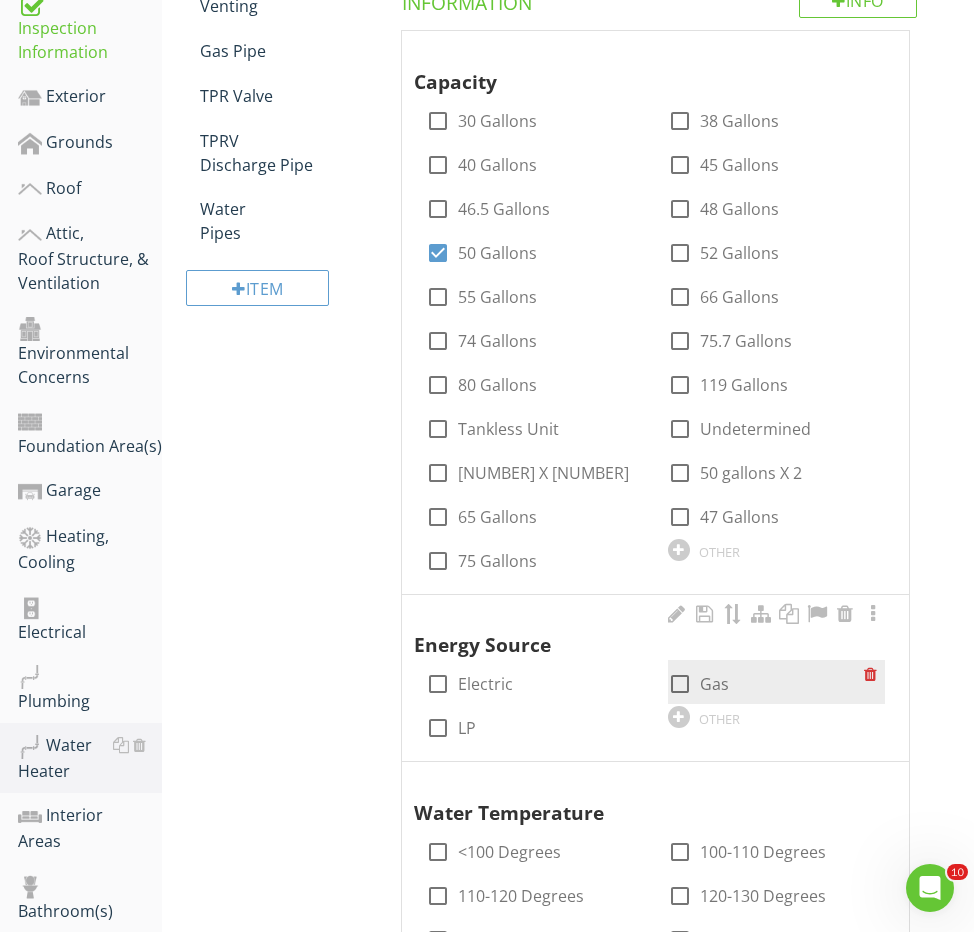 click at bounding box center [680, 684] 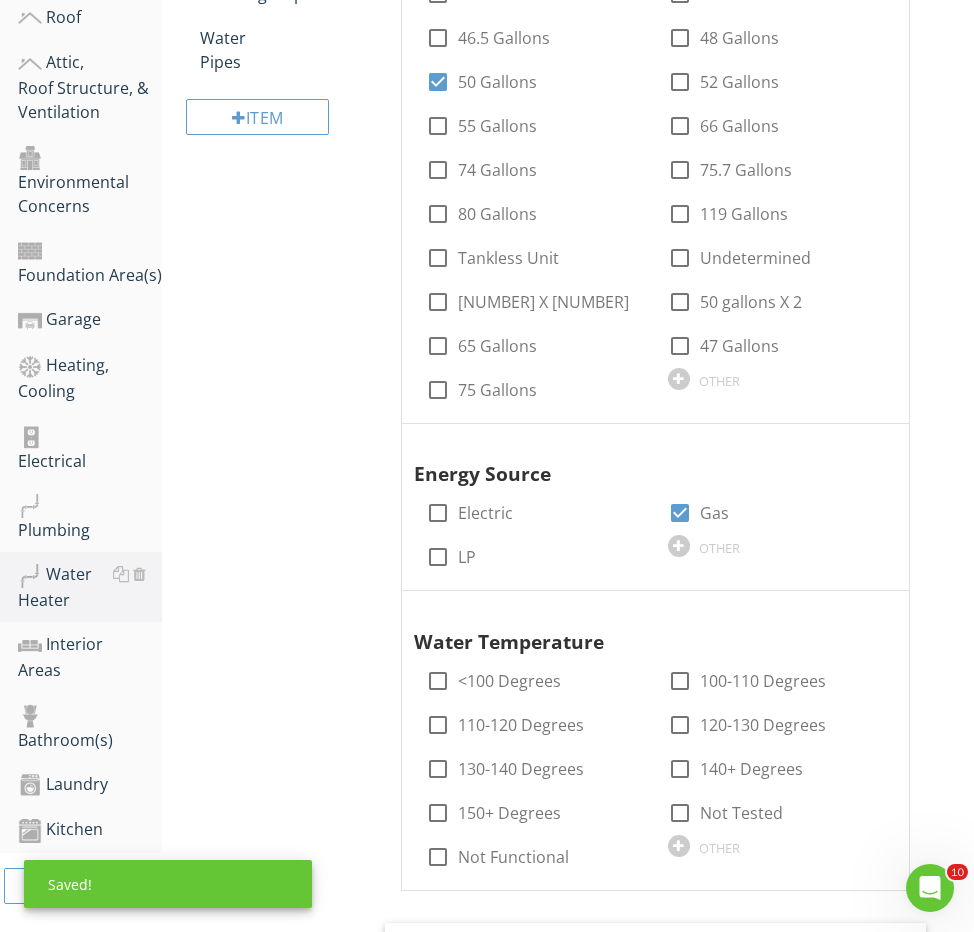 scroll, scrollTop: 783, scrollLeft: 0, axis: vertical 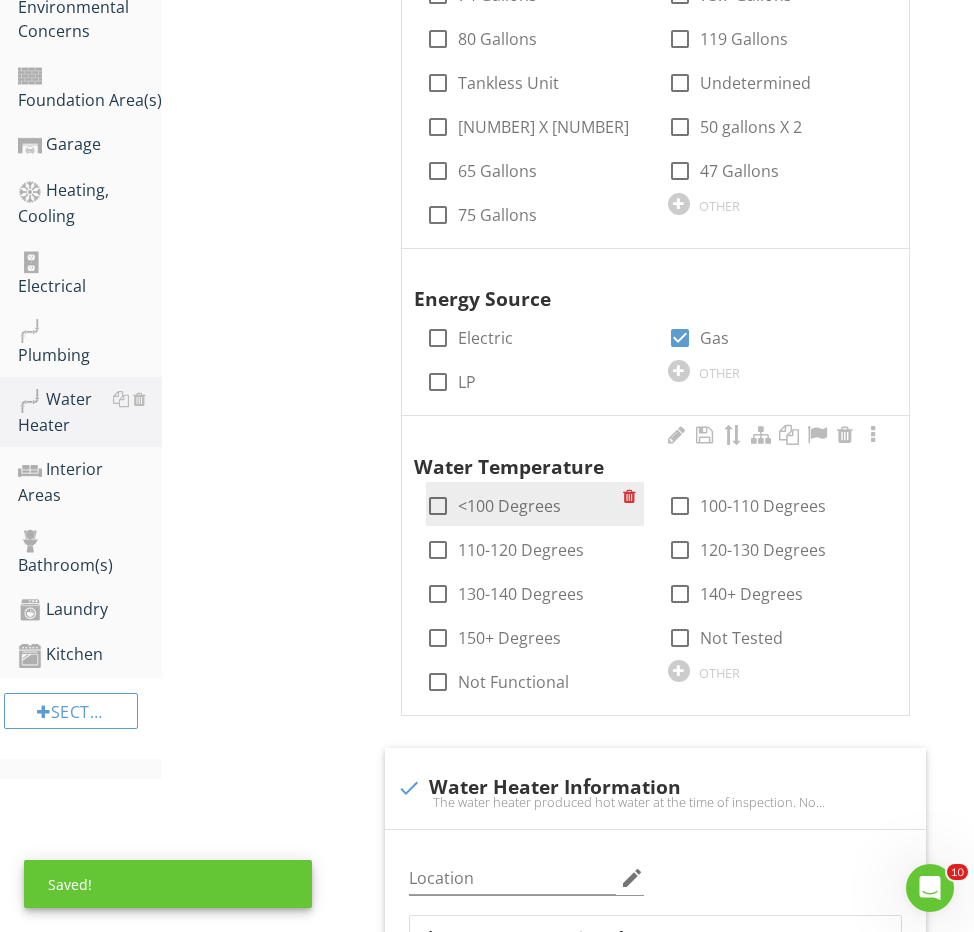 click on "<100 Degrees" at bounding box center [509, 506] 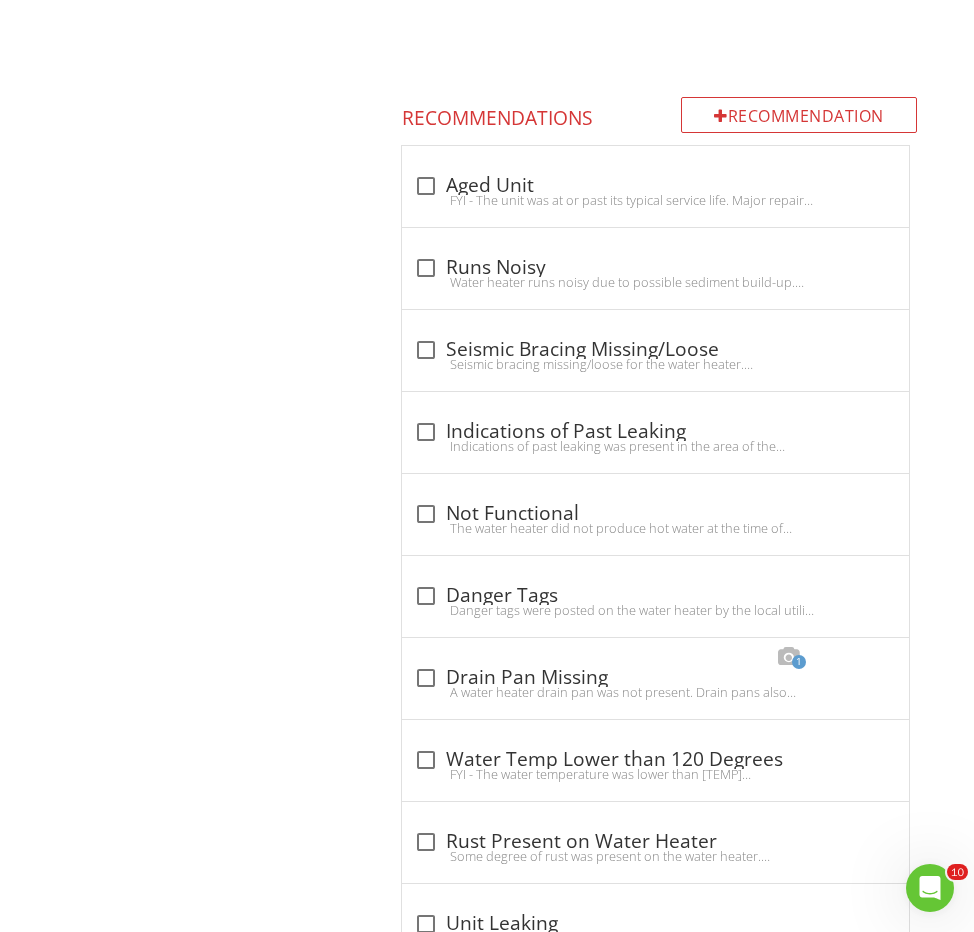 scroll, scrollTop: 4894, scrollLeft: 0, axis: vertical 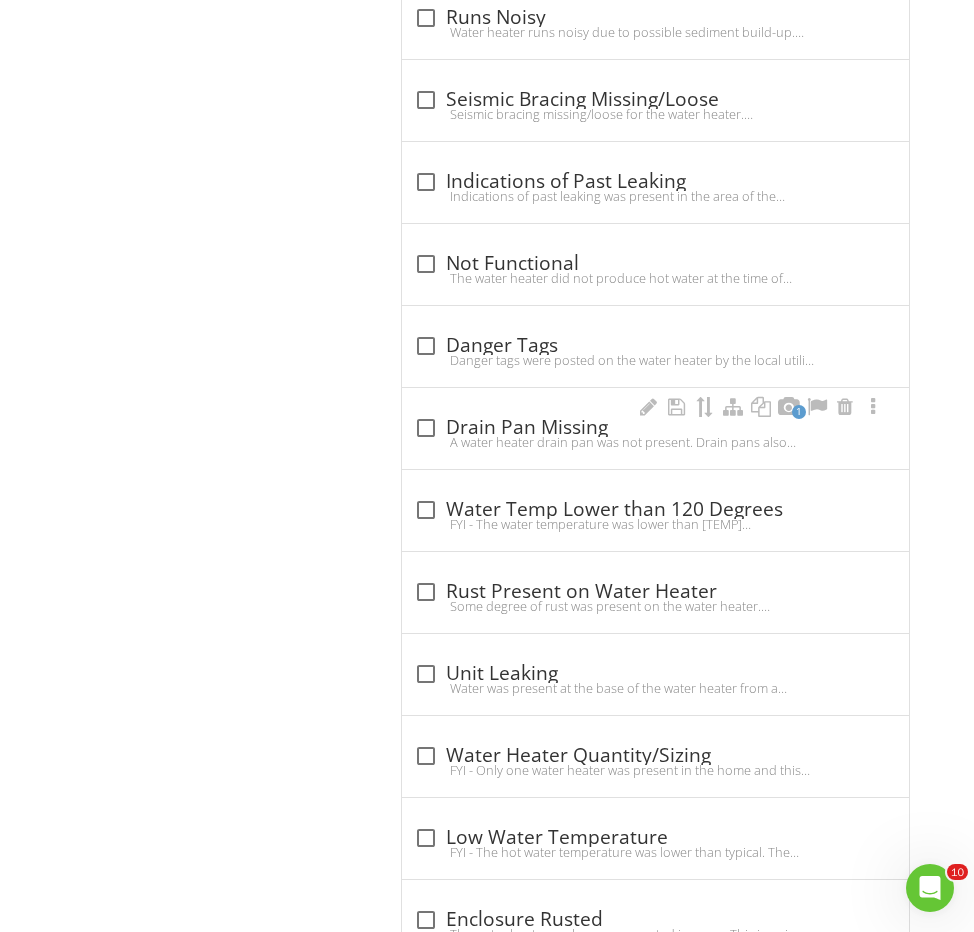 click on "check_box_outline_blank
Drain Pan Missing
A water heater drain pan was not present. Drain pans also called "Smitty pans'" are recommended when the water heater is installed in an area where leaks from the unit could cause damage to framing components and/or interior areas. The installation of a drain pan is recommended to be conducted by a qualified person." at bounding box center [655, 434] 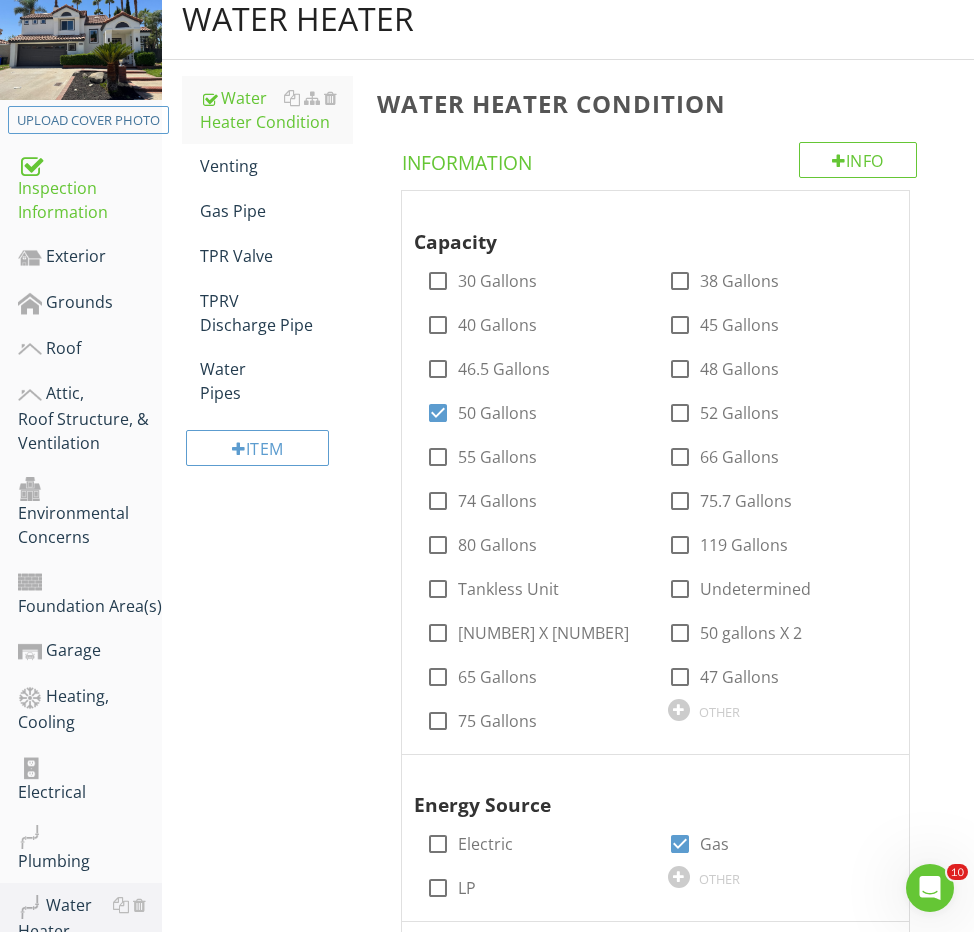 scroll, scrollTop: 137, scrollLeft: 0, axis: vertical 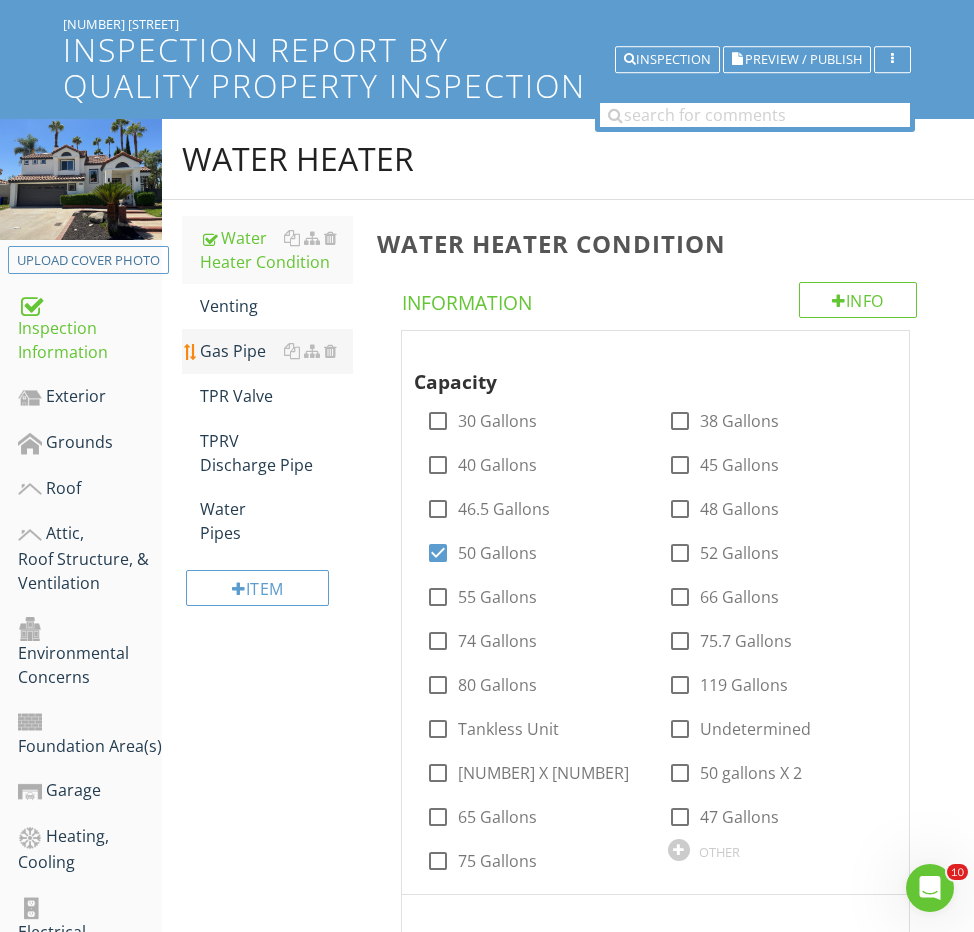 click on "Gas Pipe" at bounding box center (276, 351) 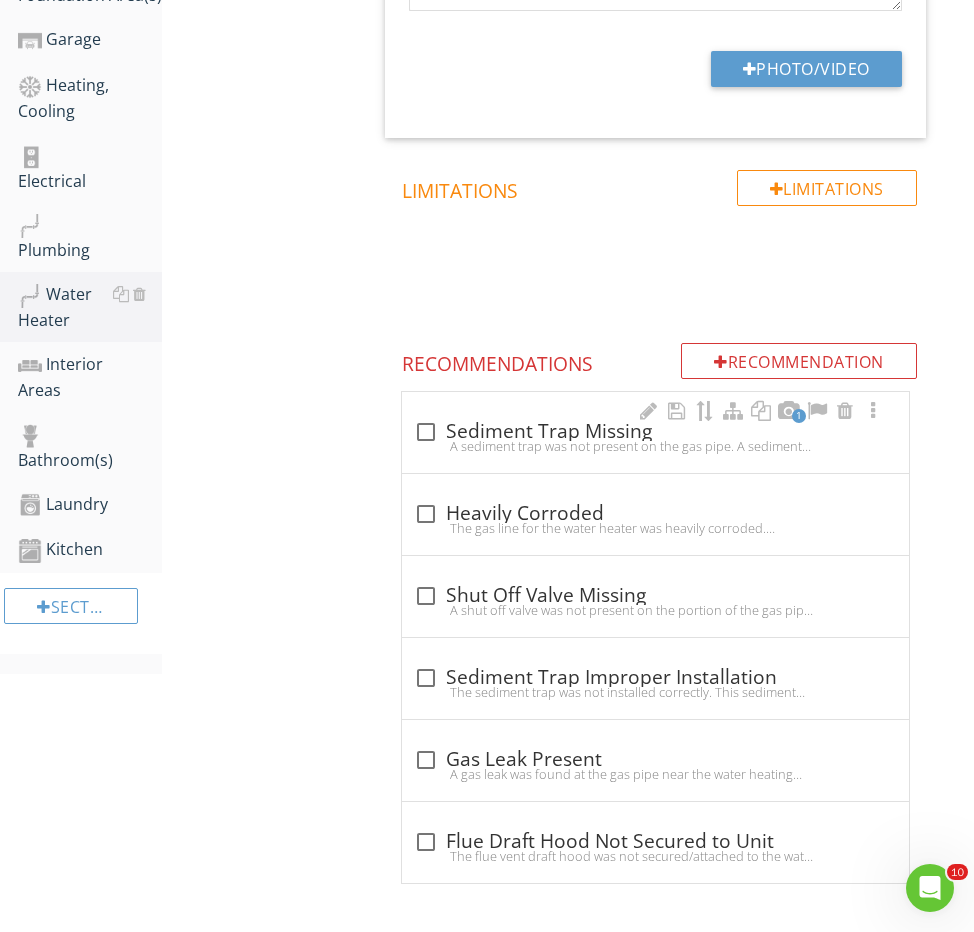 scroll, scrollTop: 887, scrollLeft: 0, axis: vertical 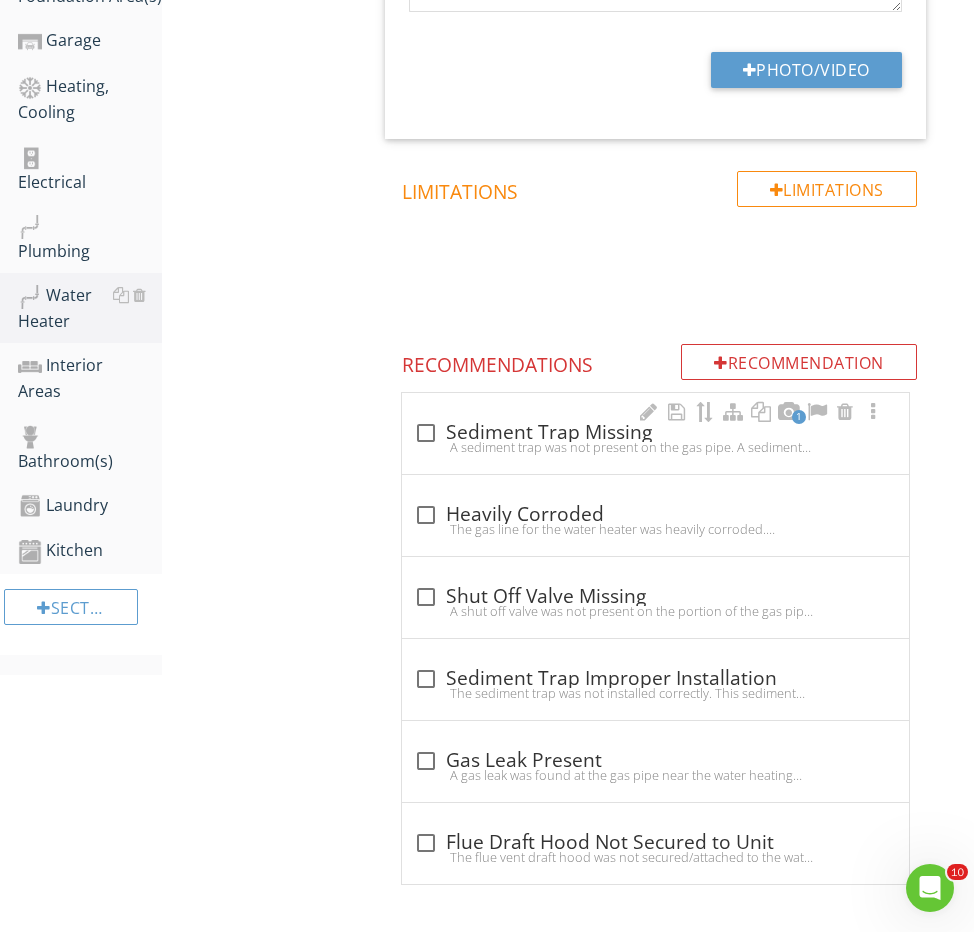 click on "check_box_outline_blank
Sediment Trap Missing" at bounding box center (655, 433) 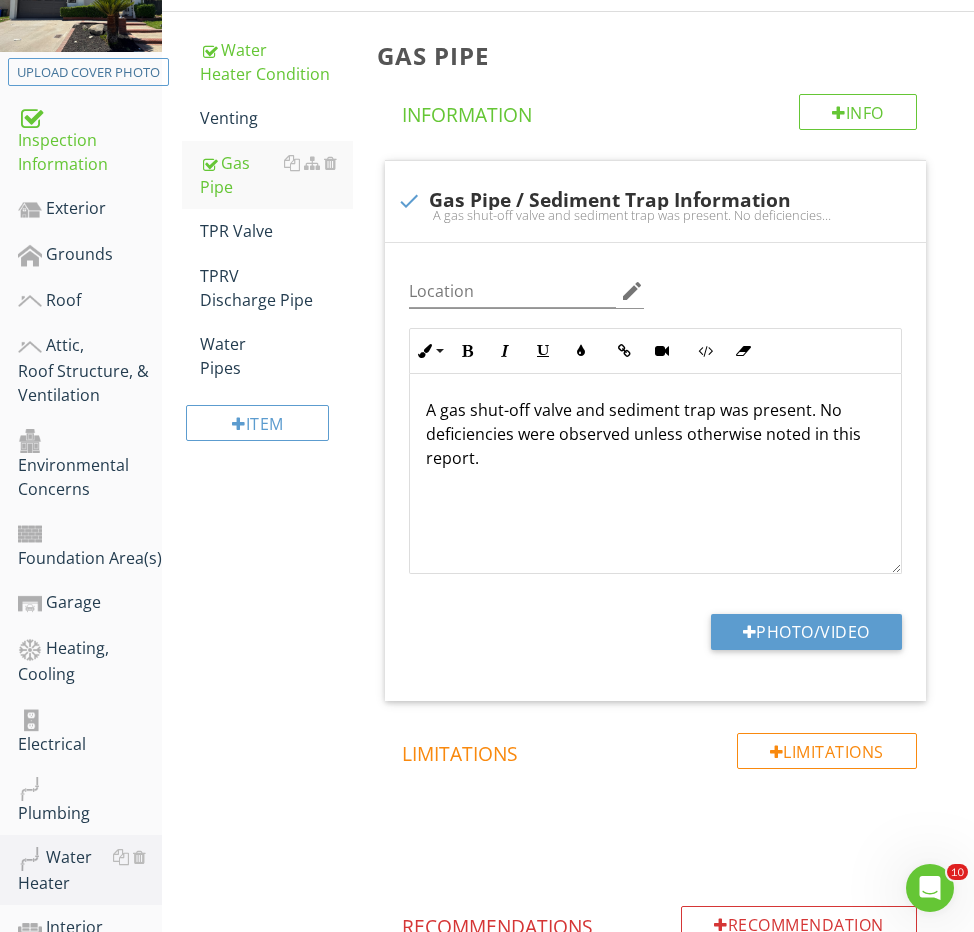 scroll, scrollTop: 361, scrollLeft: 0, axis: vertical 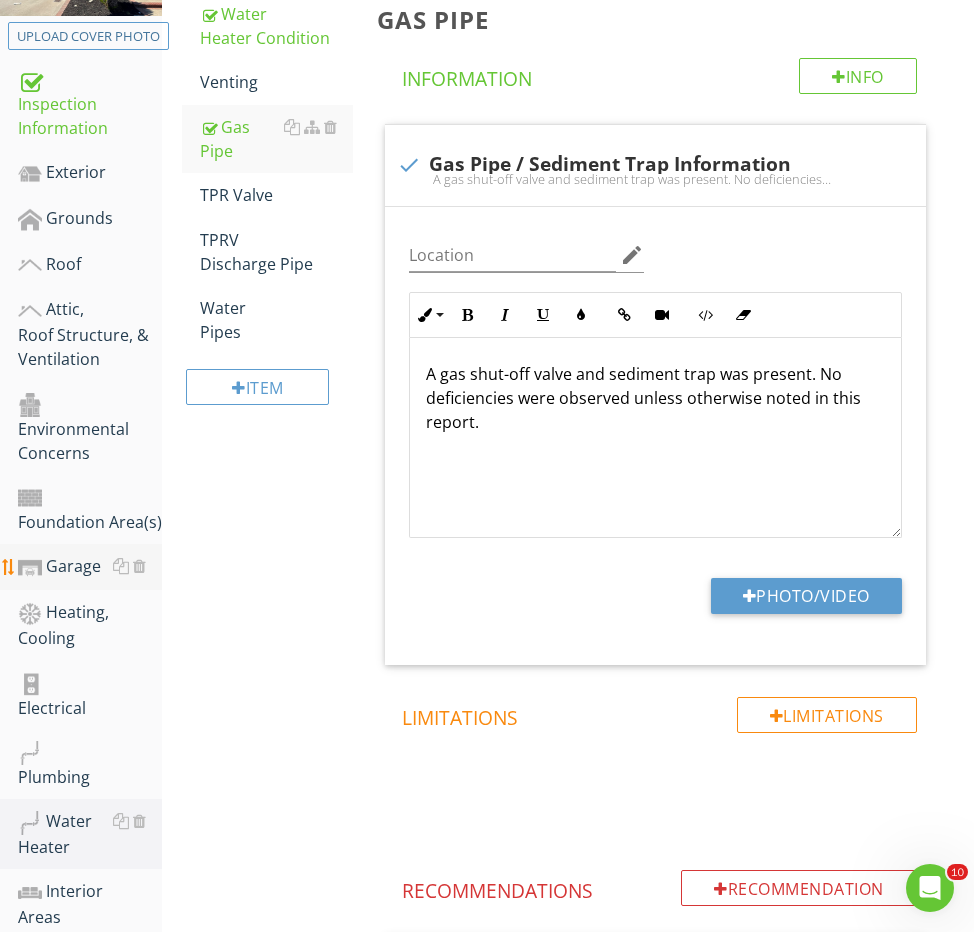 click on "Garage" at bounding box center [90, 567] 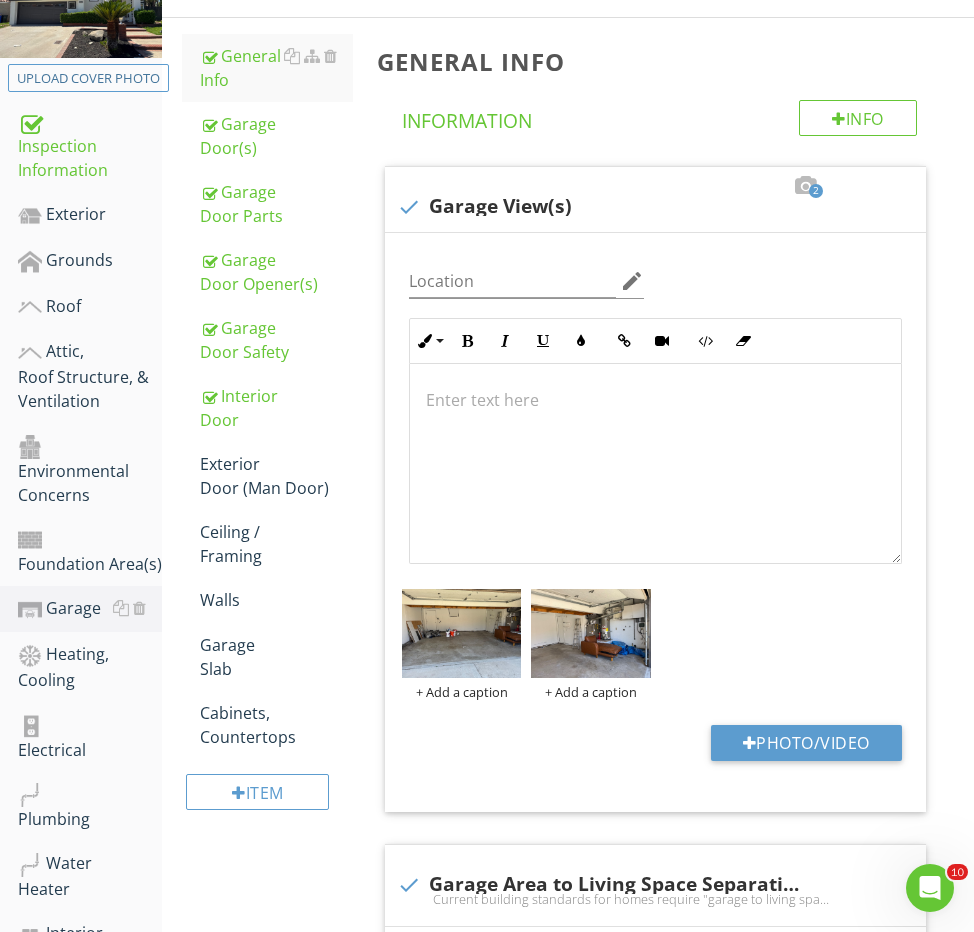 scroll, scrollTop: 267, scrollLeft: 0, axis: vertical 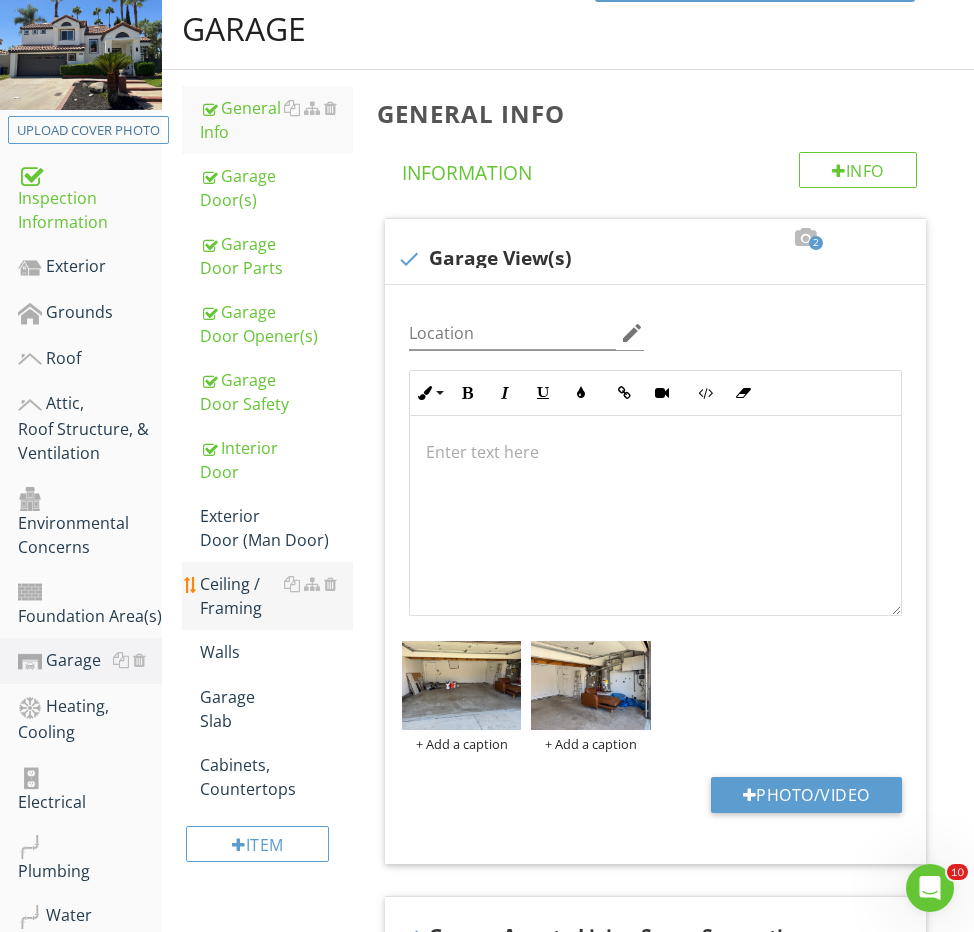 click on "Ceiling / Framing" at bounding box center [276, 596] 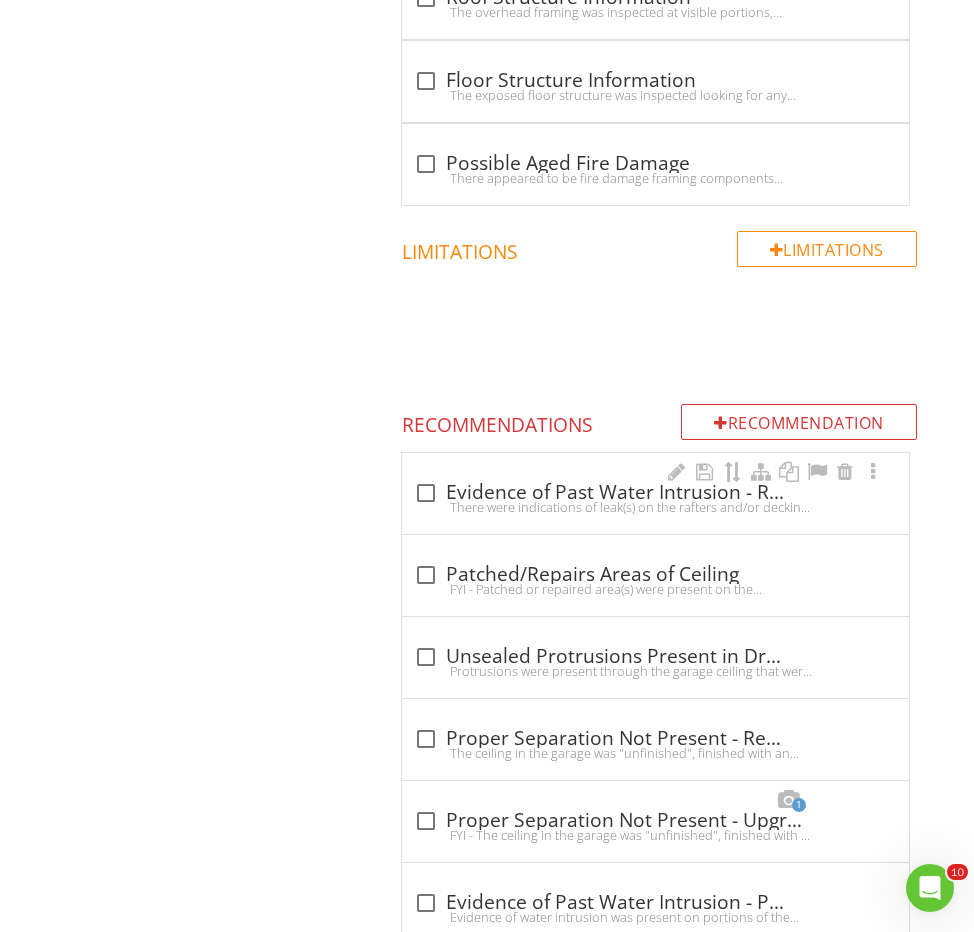 click on "check_box_outline_blank
Evidence of Past Water Intrusion - Roof" at bounding box center (655, 493) 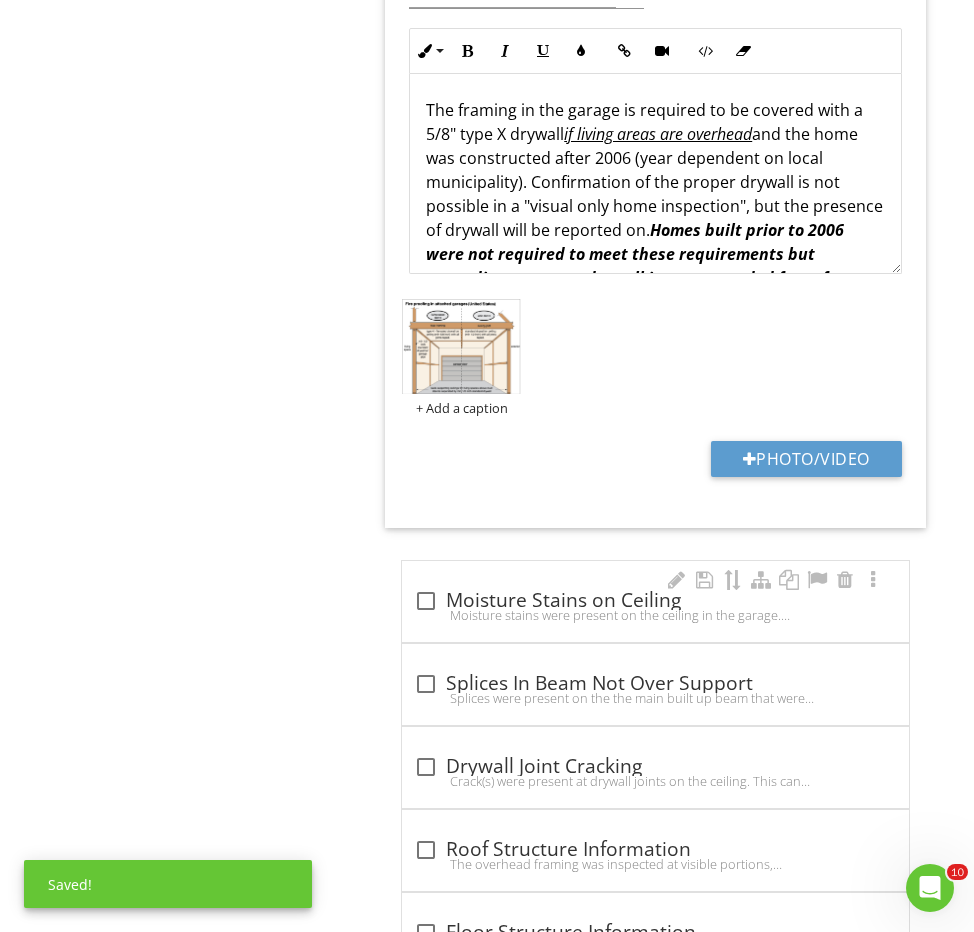 click on "check_box_outline_blank
Moisture Stains on Ceiling" at bounding box center (655, 601) 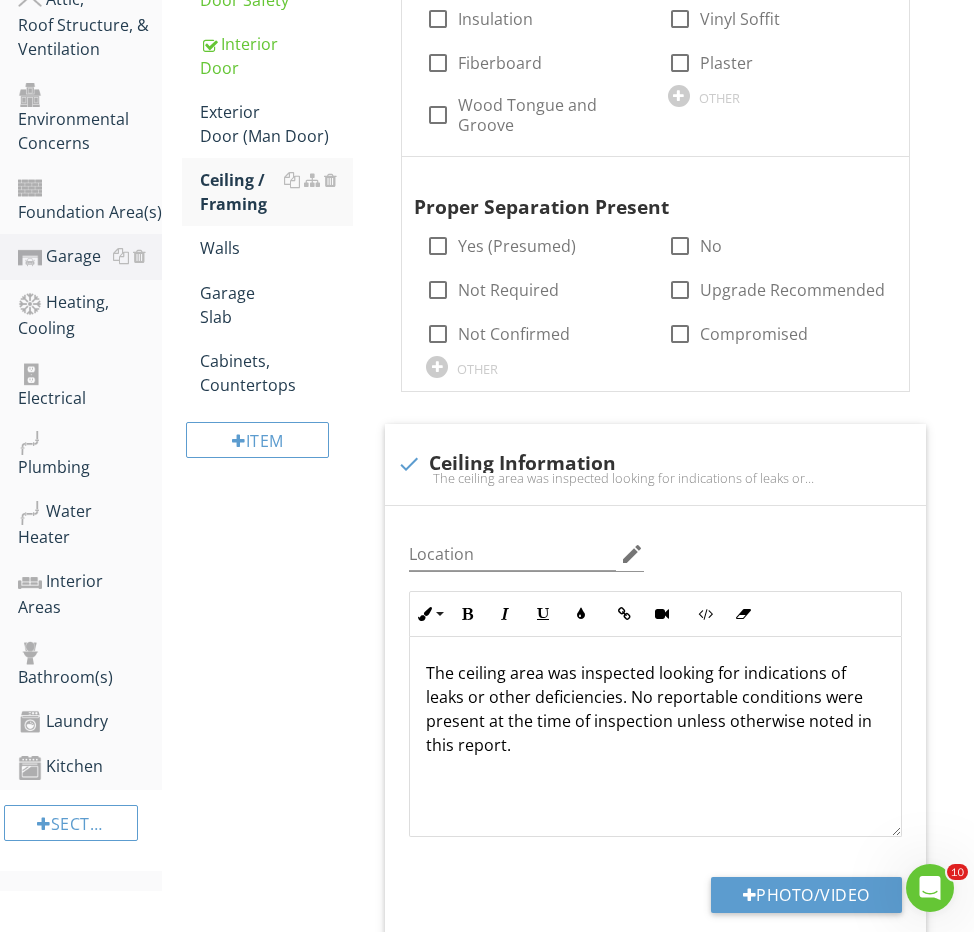 scroll, scrollTop: 659, scrollLeft: 0, axis: vertical 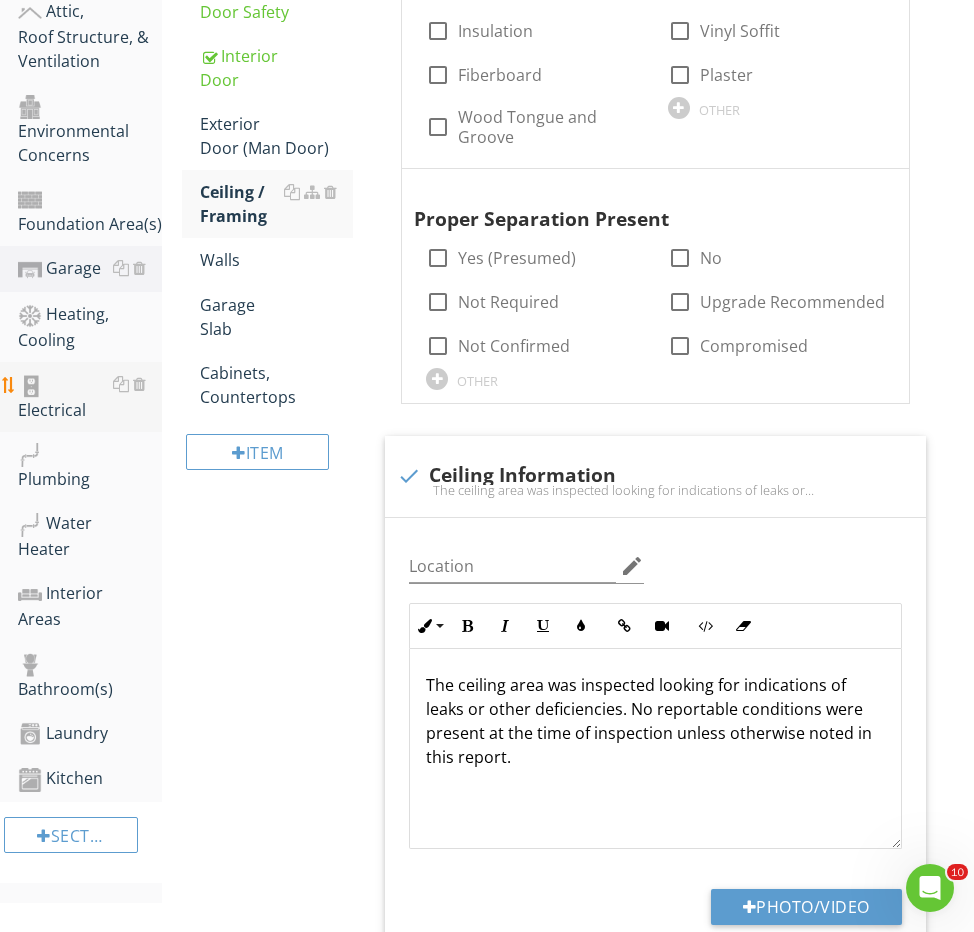 click on "Electrical" at bounding box center [90, 397] 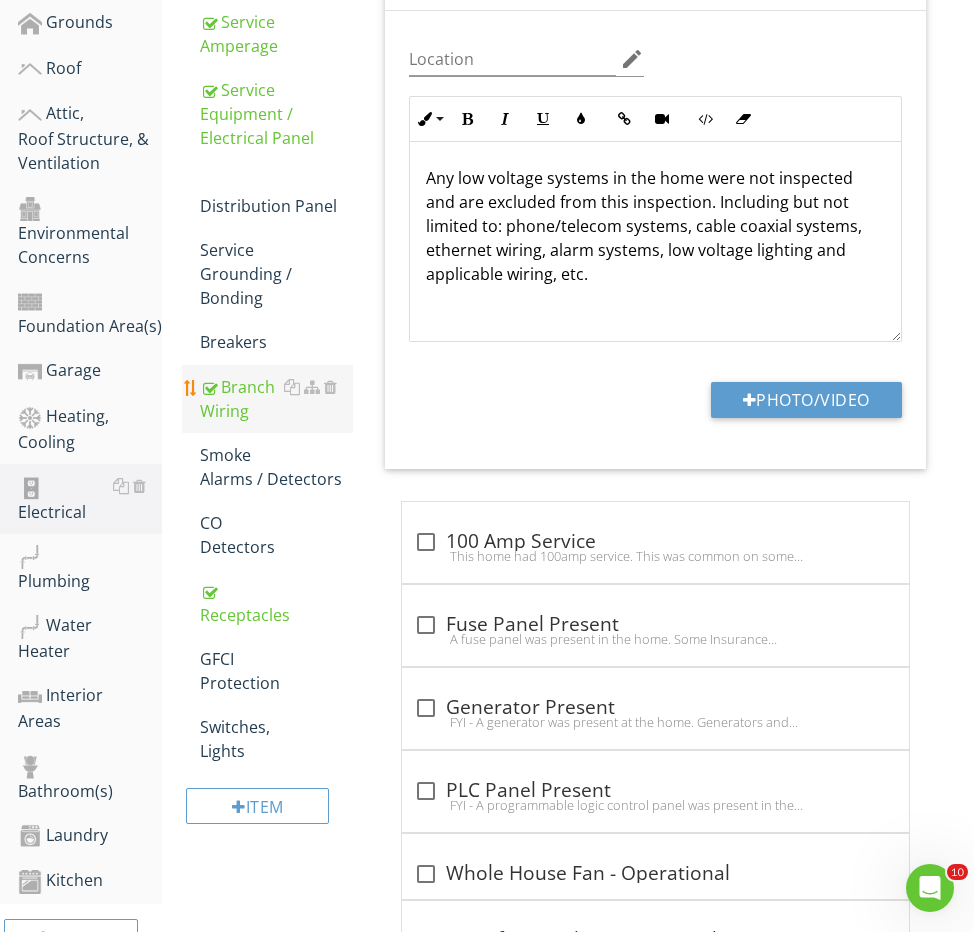 scroll, scrollTop: 538, scrollLeft: 0, axis: vertical 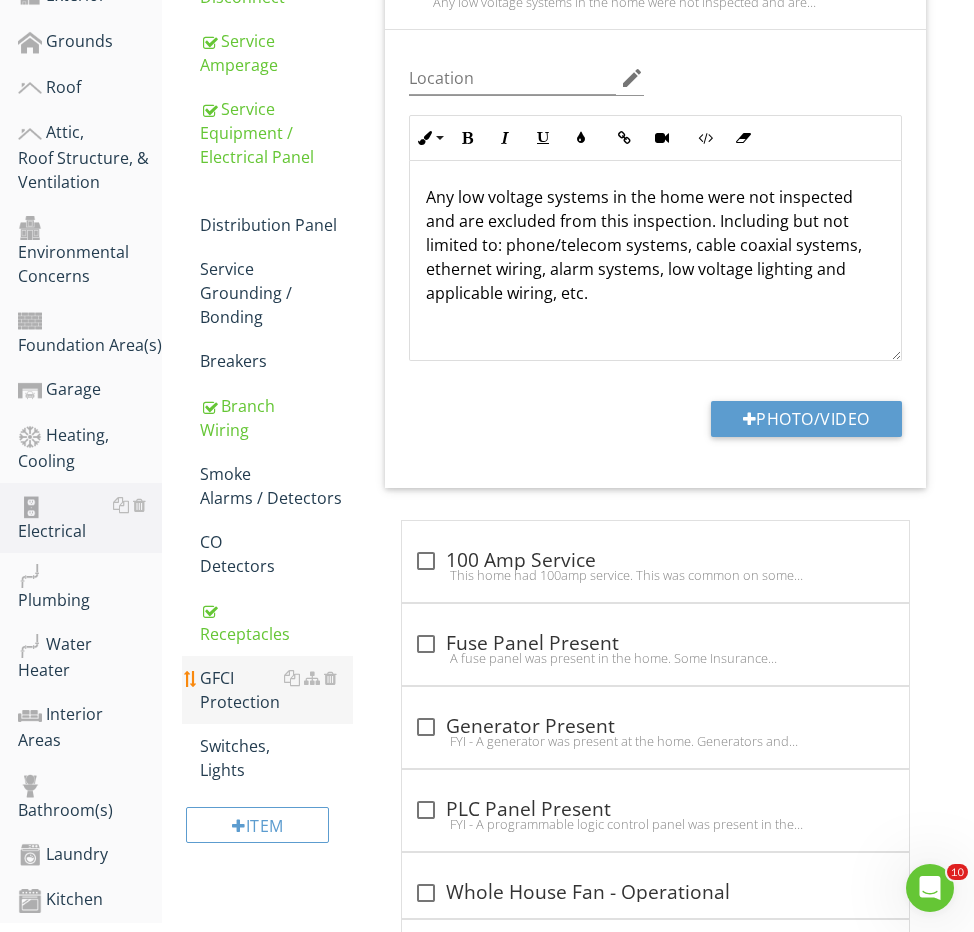click on "GFCI Protection" at bounding box center (276, 690) 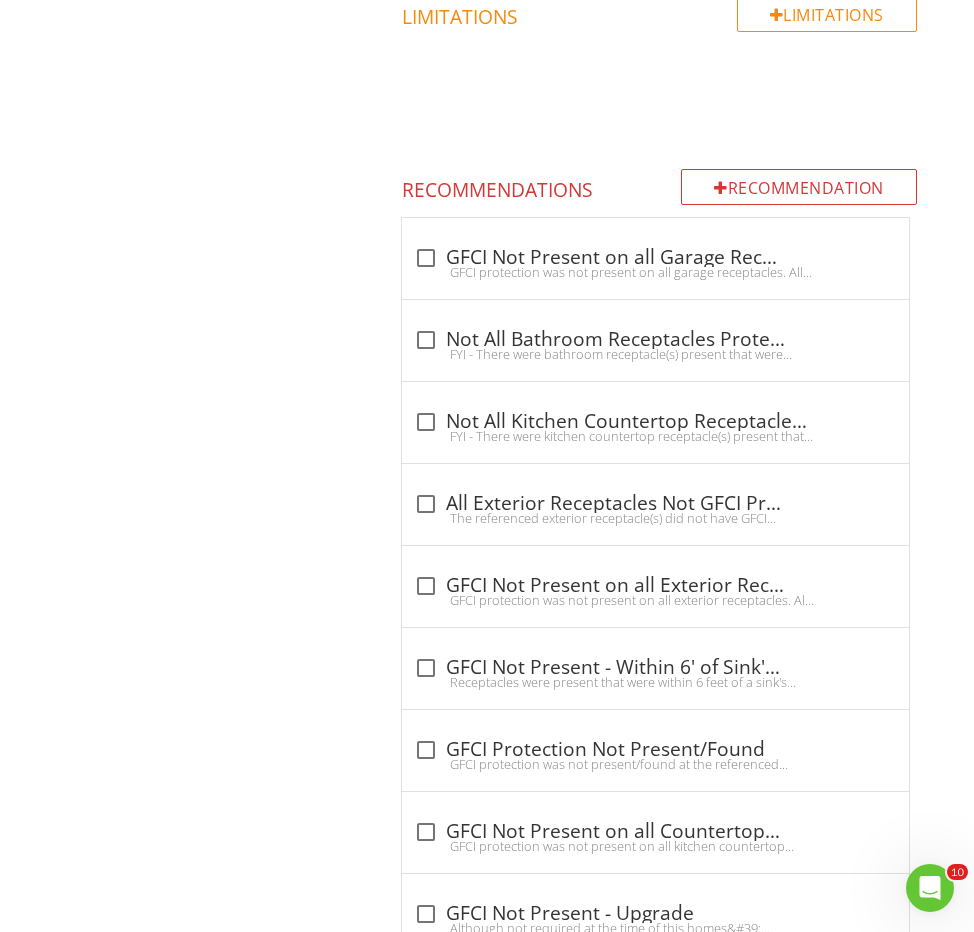 scroll, scrollTop: 2191, scrollLeft: 0, axis: vertical 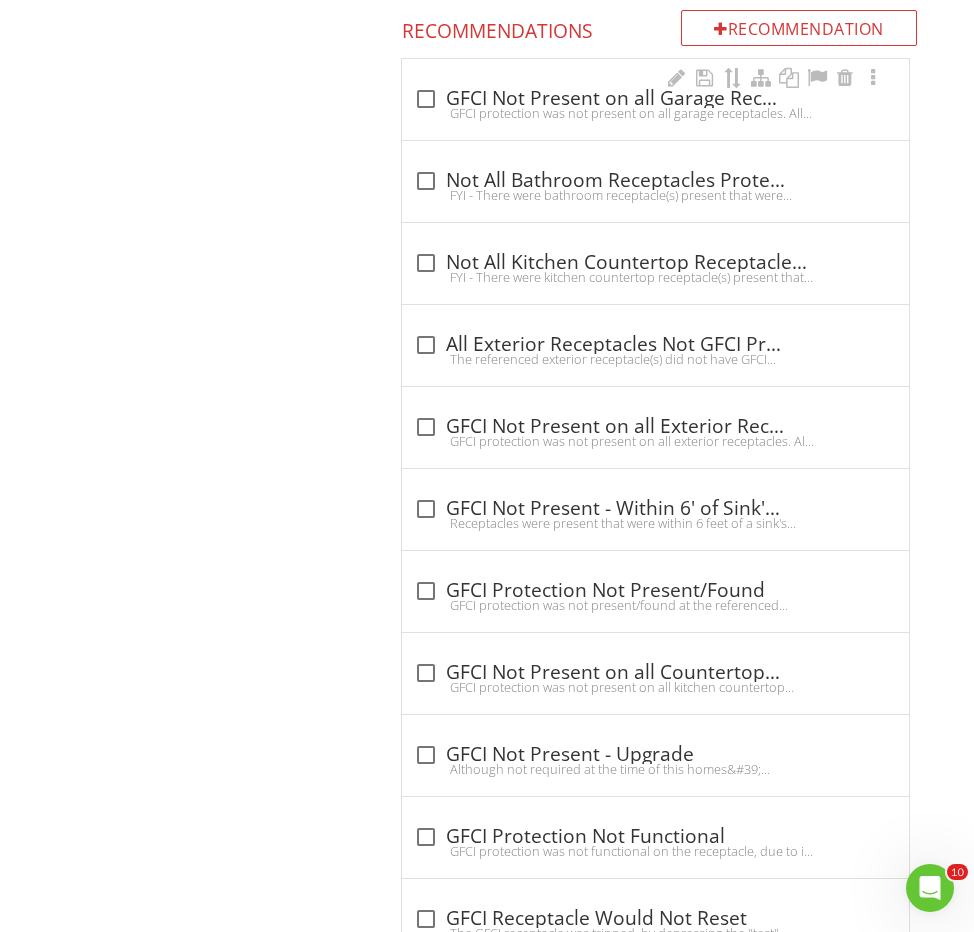 click on "GFCI protection was not present on all garage receptacles. All garage receptacles are recommended to have GFCI protection for safety. Repairs are recommended as needed by a licensed electrician." at bounding box center (655, 113) 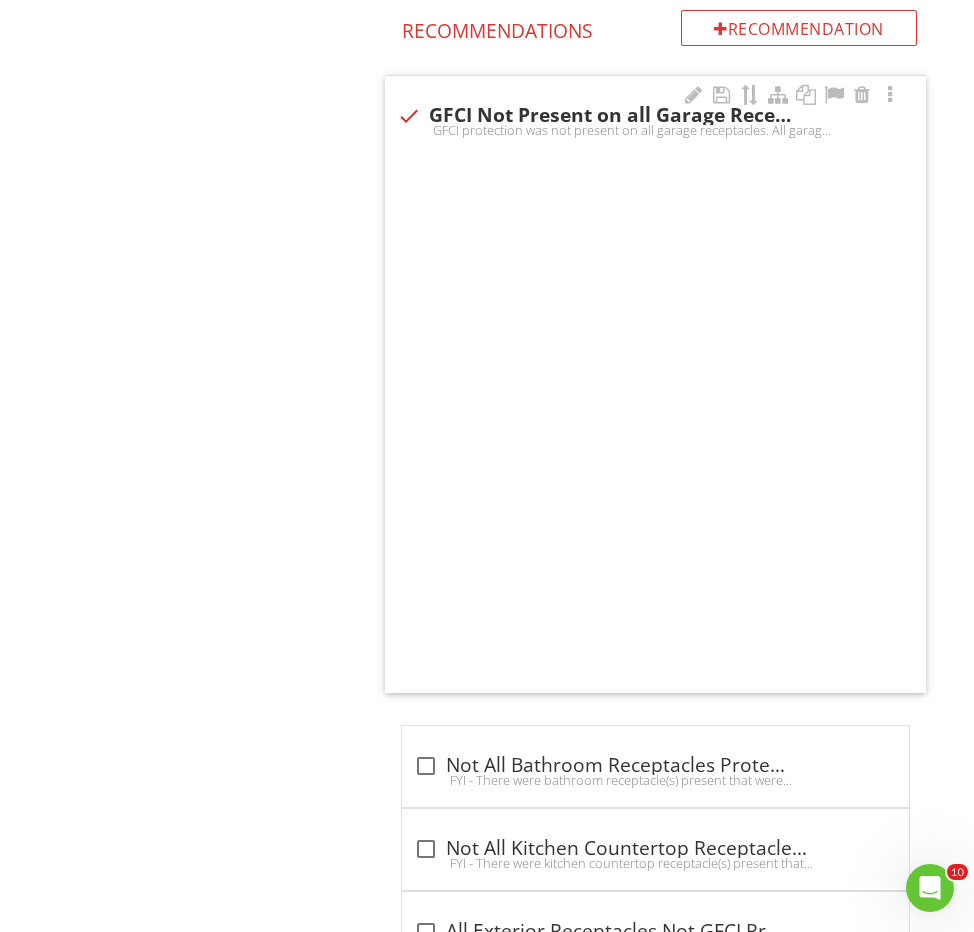 checkbox on "true" 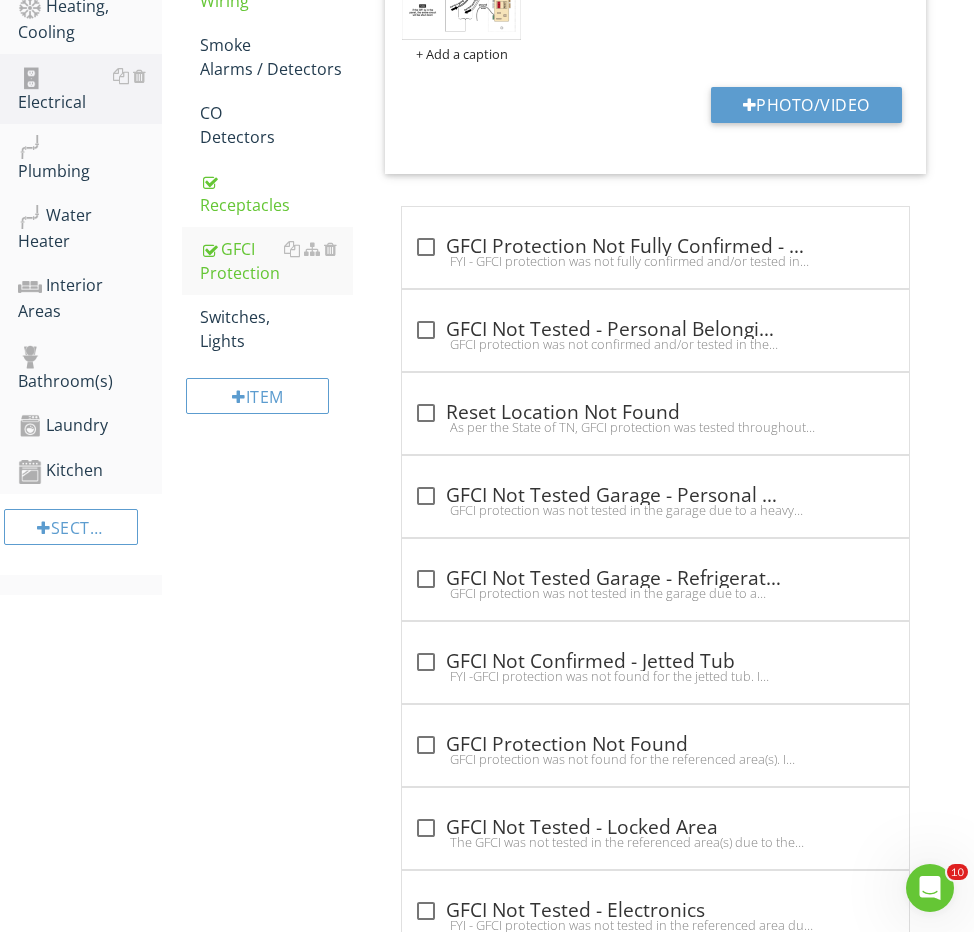 scroll, scrollTop: 898, scrollLeft: 0, axis: vertical 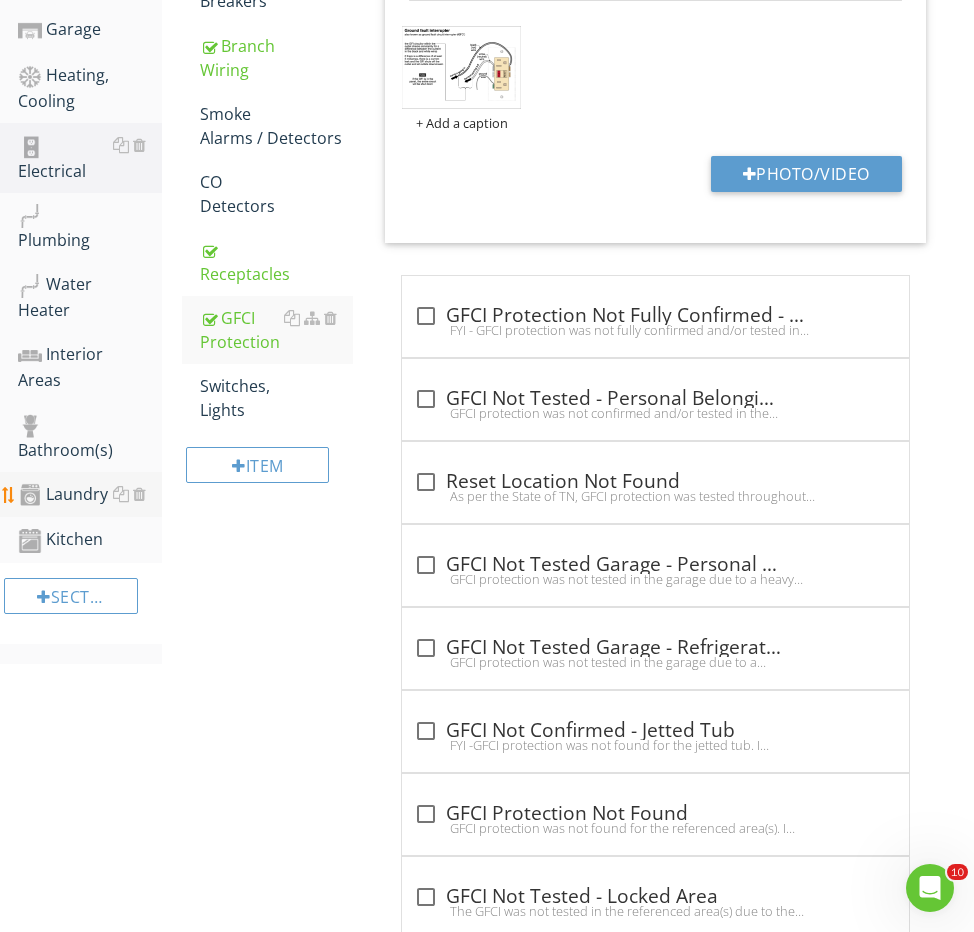click on "Laundry" at bounding box center (90, 495) 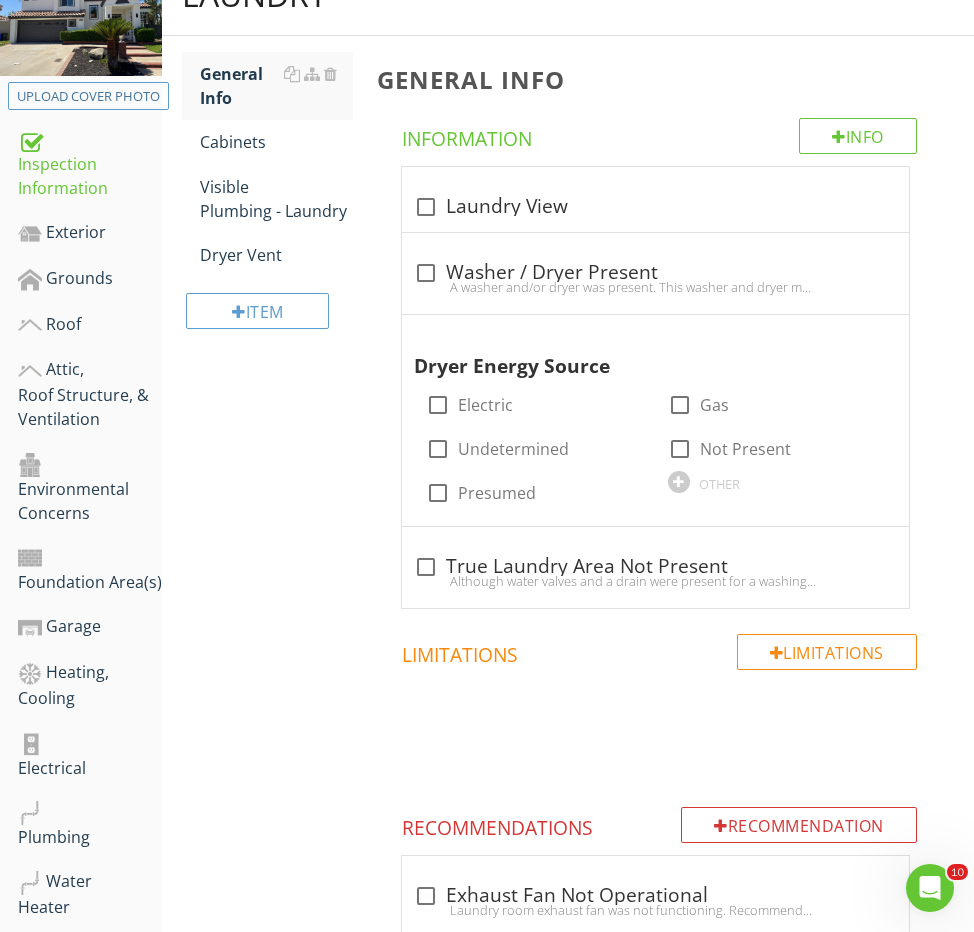 scroll, scrollTop: 227, scrollLeft: 0, axis: vertical 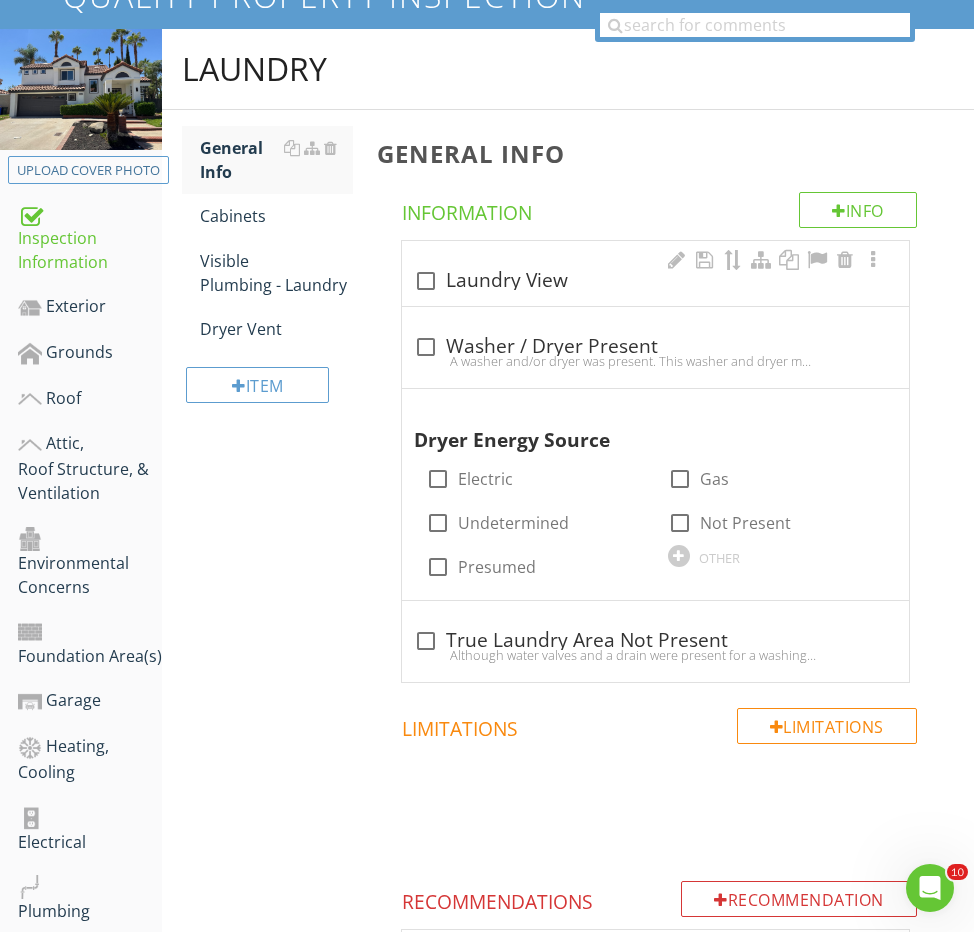 click on "check_box_outline_blank
Laundry View" at bounding box center [655, 273] 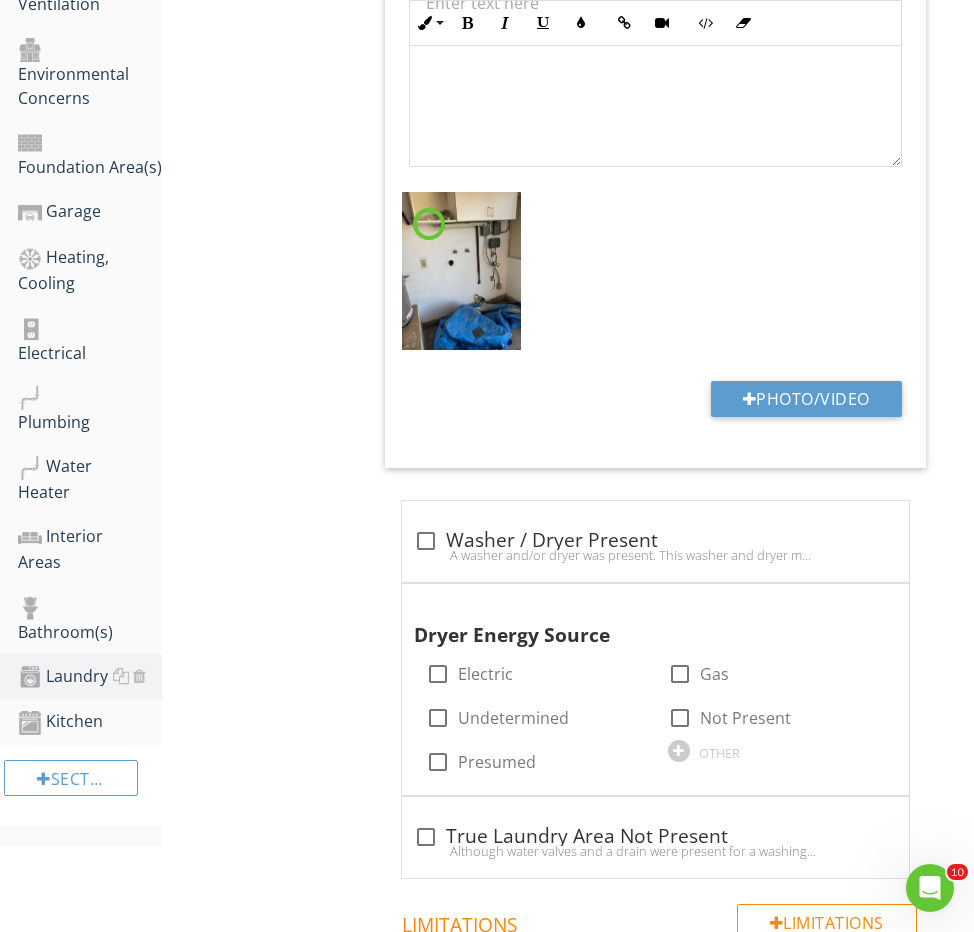 scroll, scrollTop: 809, scrollLeft: 0, axis: vertical 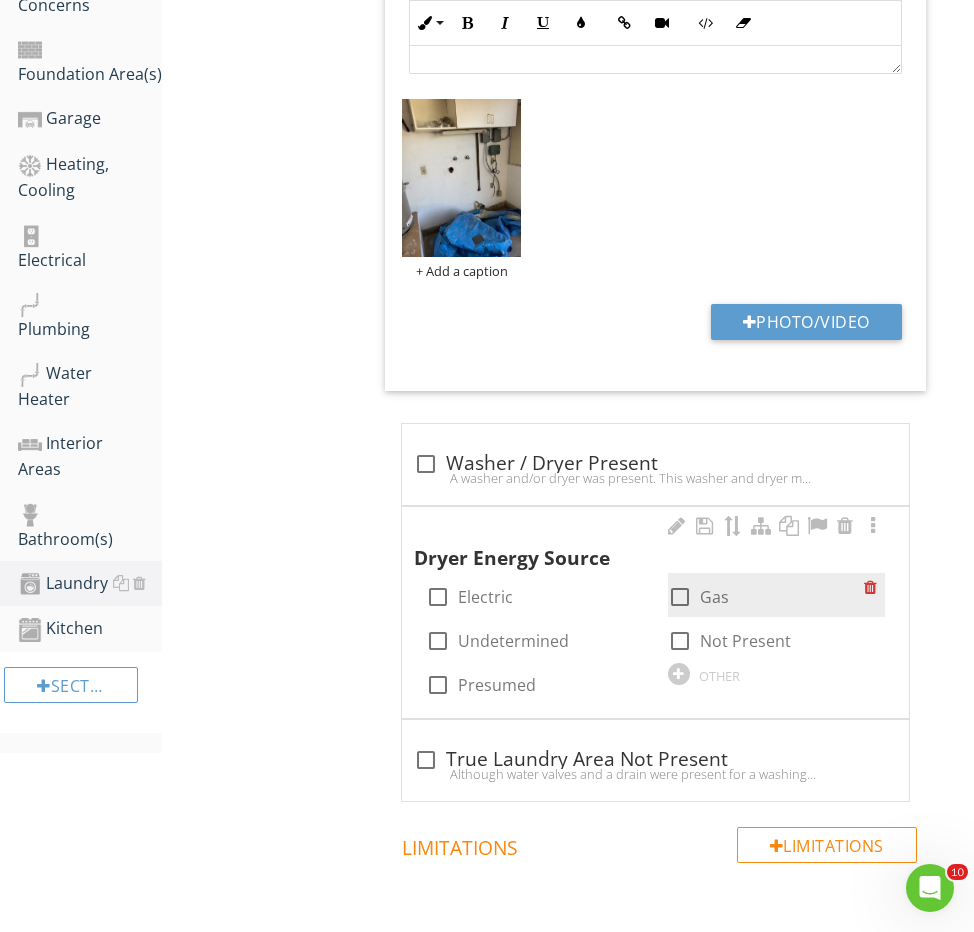 click at bounding box center (680, 597) 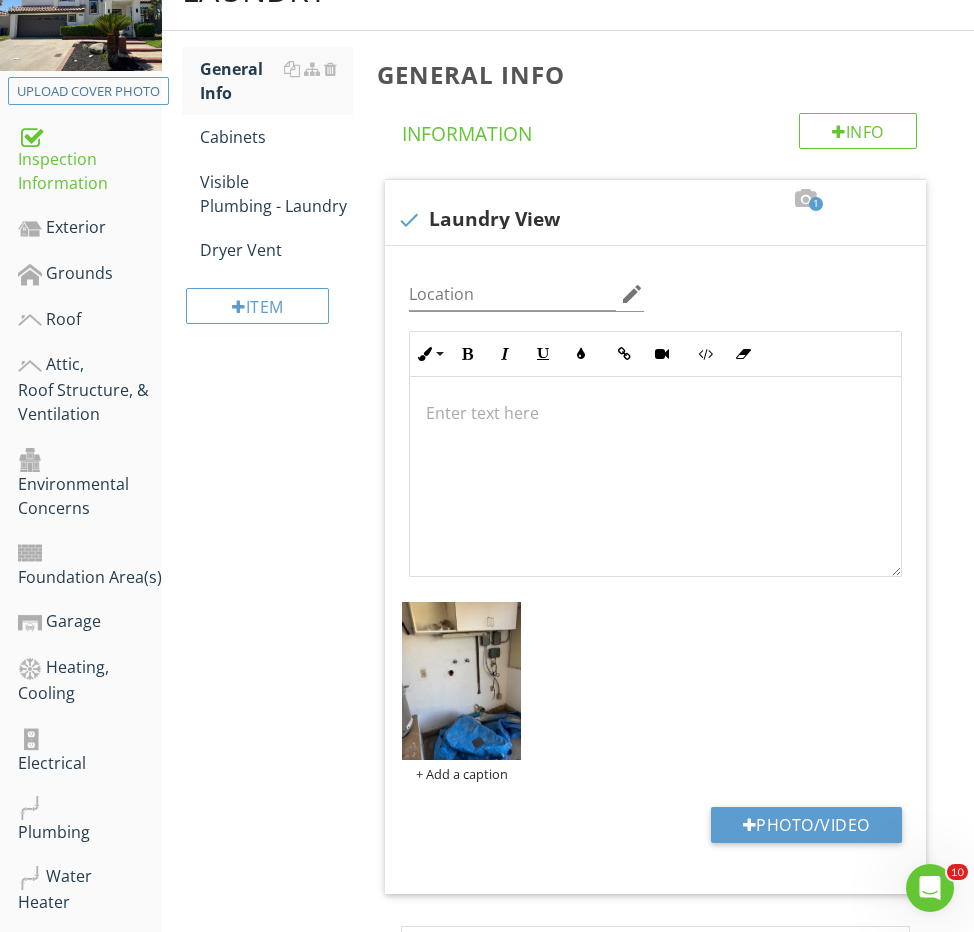 scroll, scrollTop: 135, scrollLeft: 0, axis: vertical 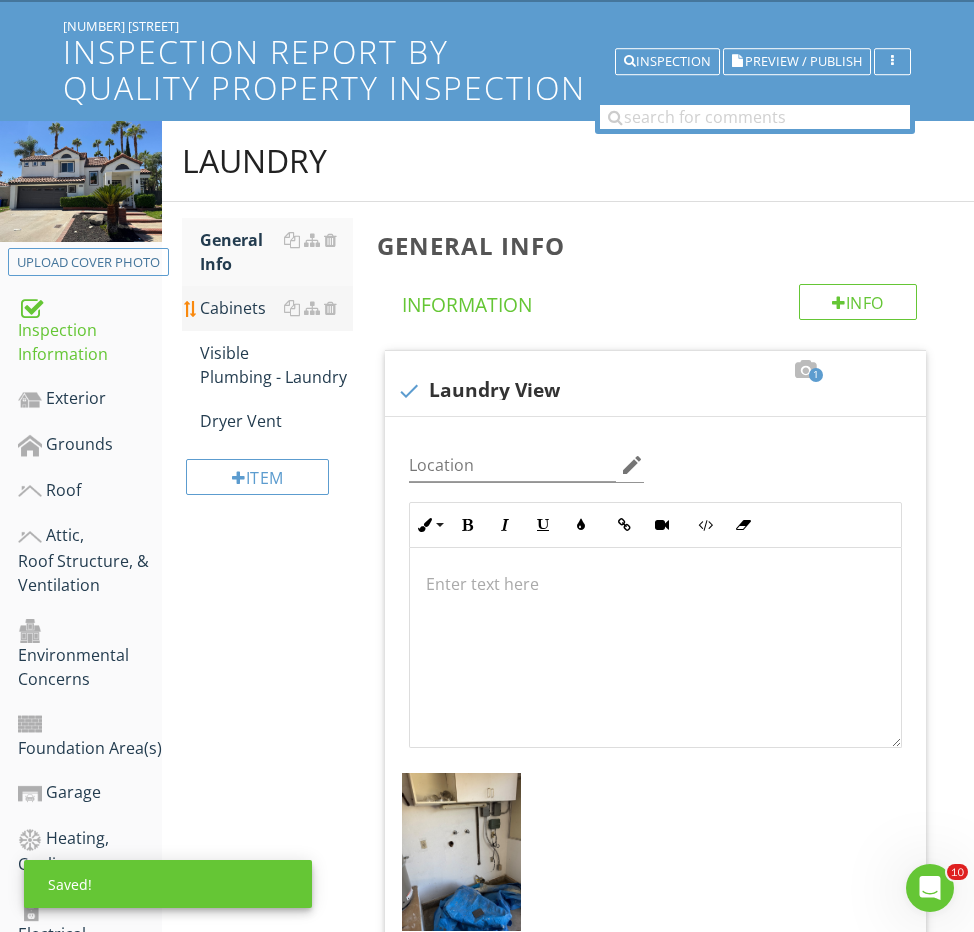 click on "Cabinets" at bounding box center (276, 308) 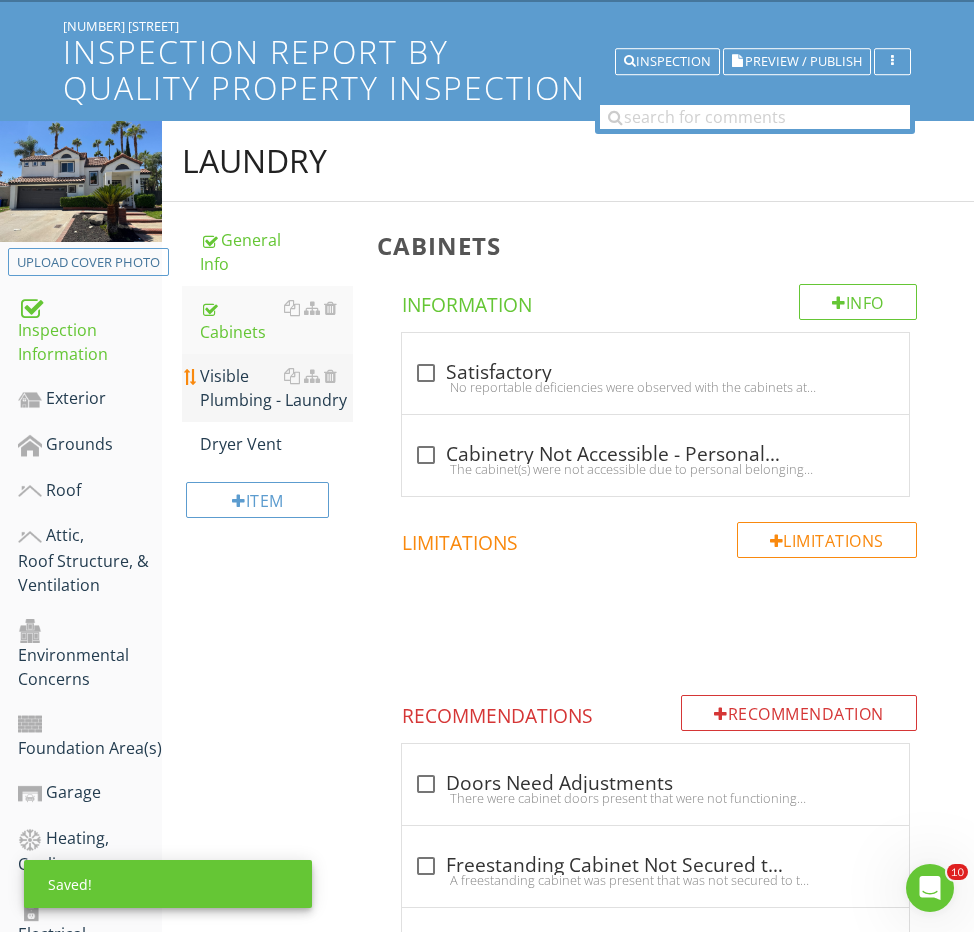 click on "Visible Plumbing - Laundry" at bounding box center [276, 388] 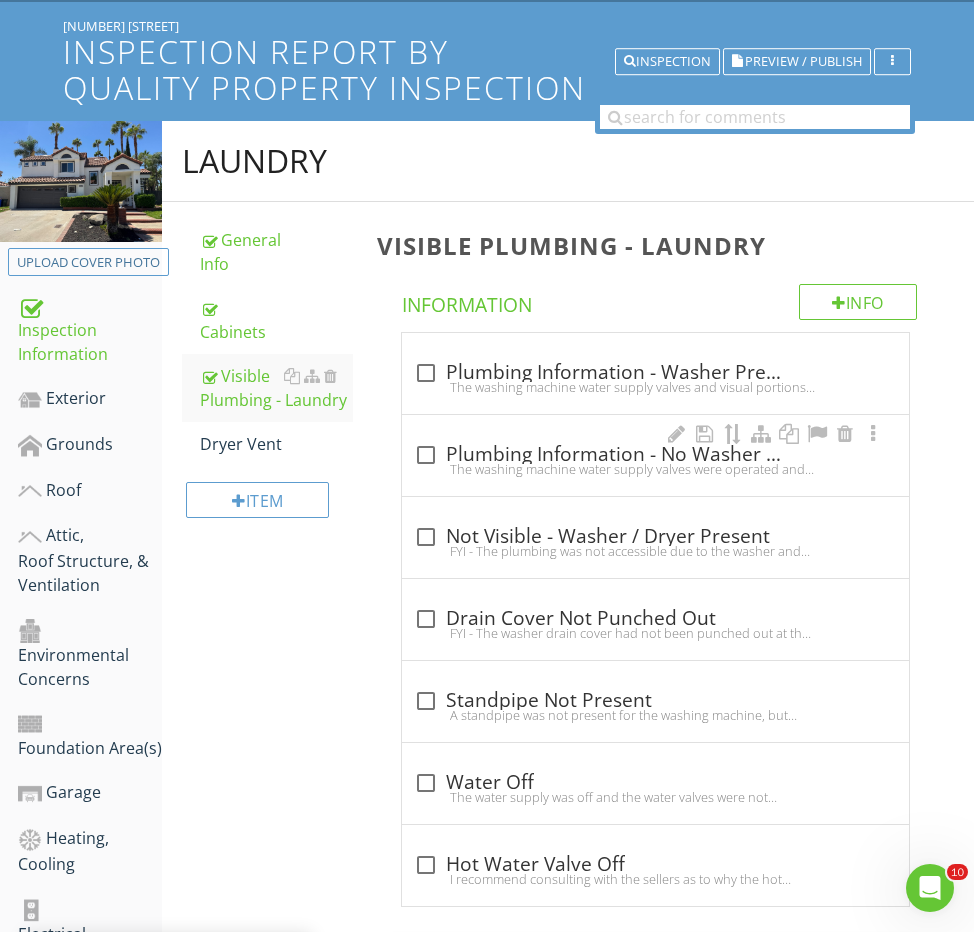 click on "check_box_outline_blank
Plumbing Information - No Washer Present" at bounding box center [655, 455] 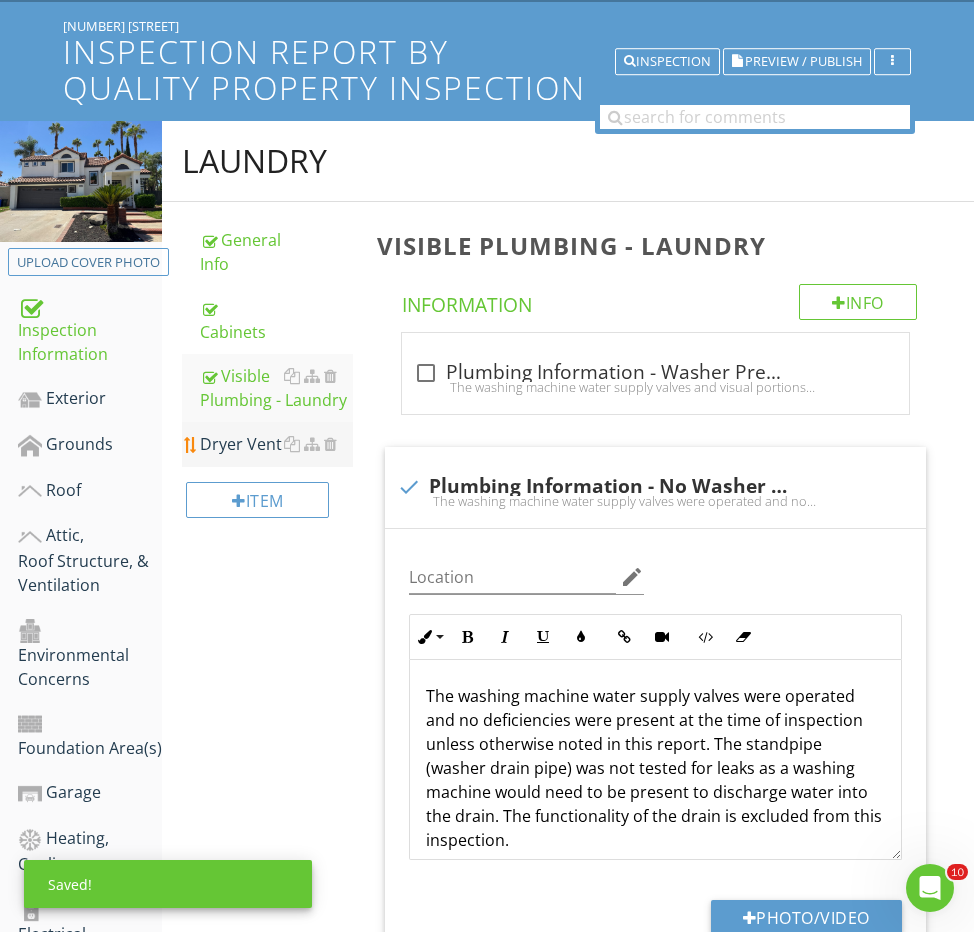 click on "Dryer Vent" at bounding box center [276, 444] 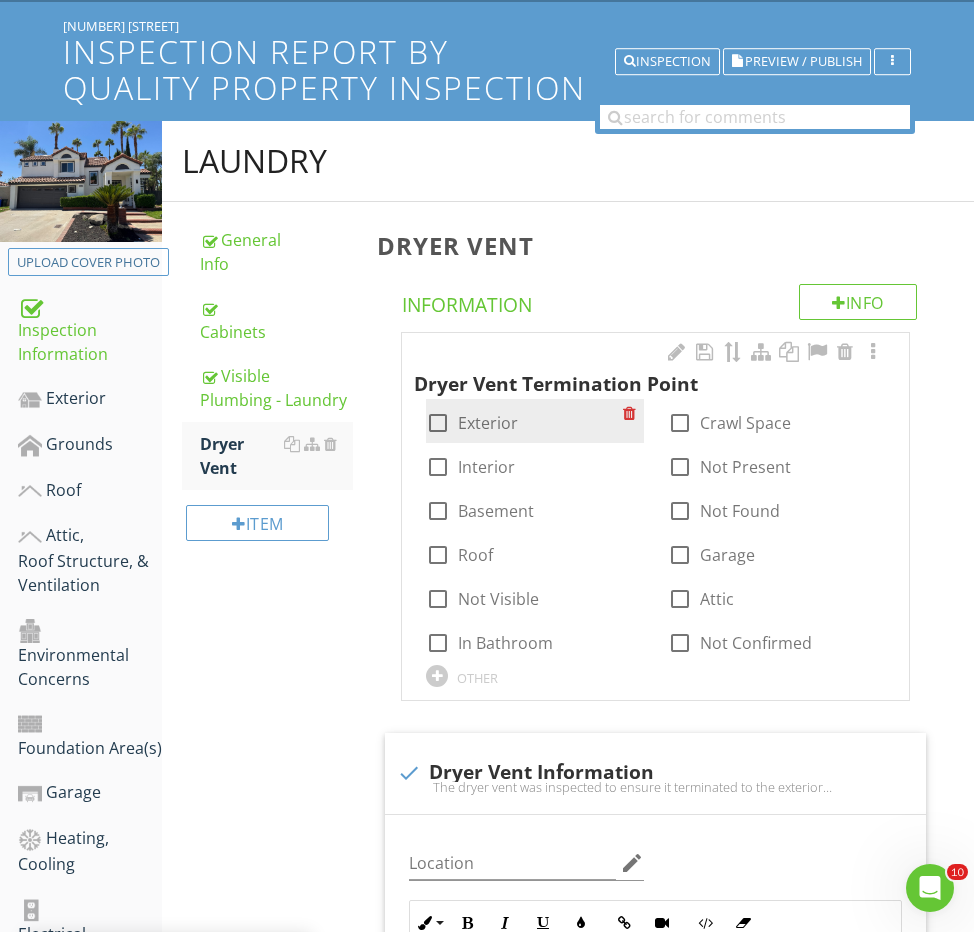 click on "Exterior" at bounding box center (488, 423) 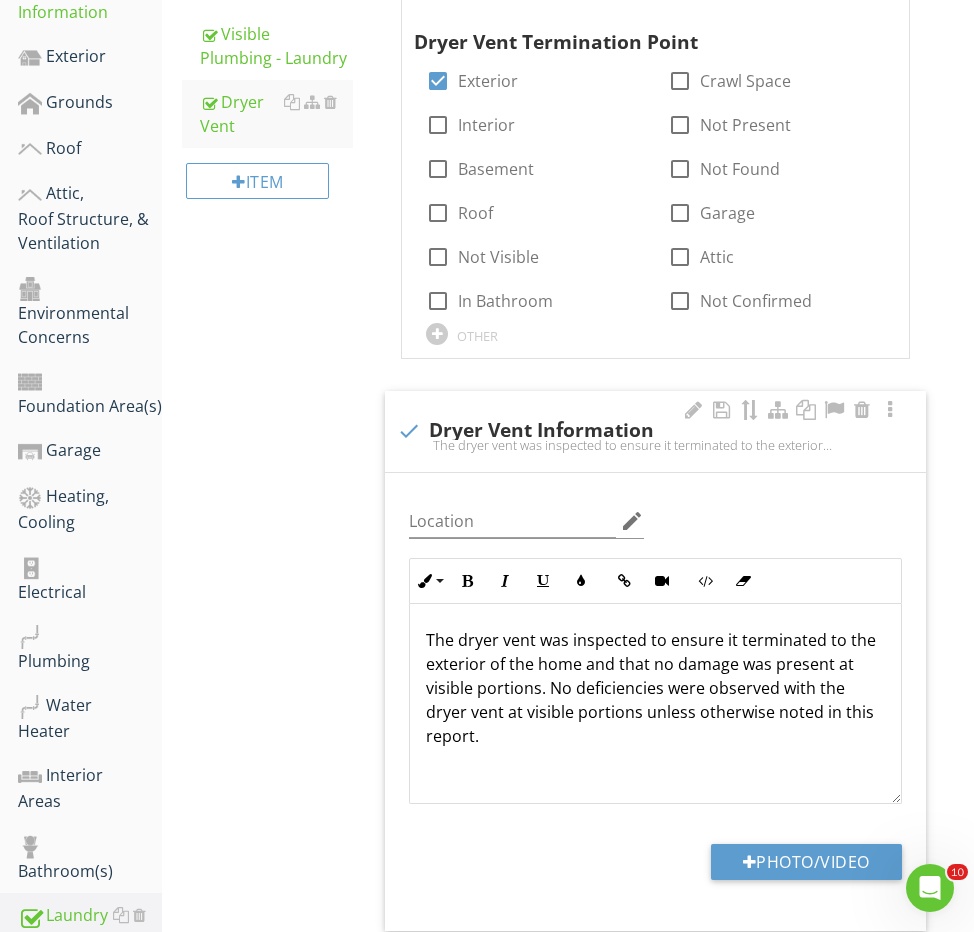 scroll, scrollTop: 522, scrollLeft: 0, axis: vertical 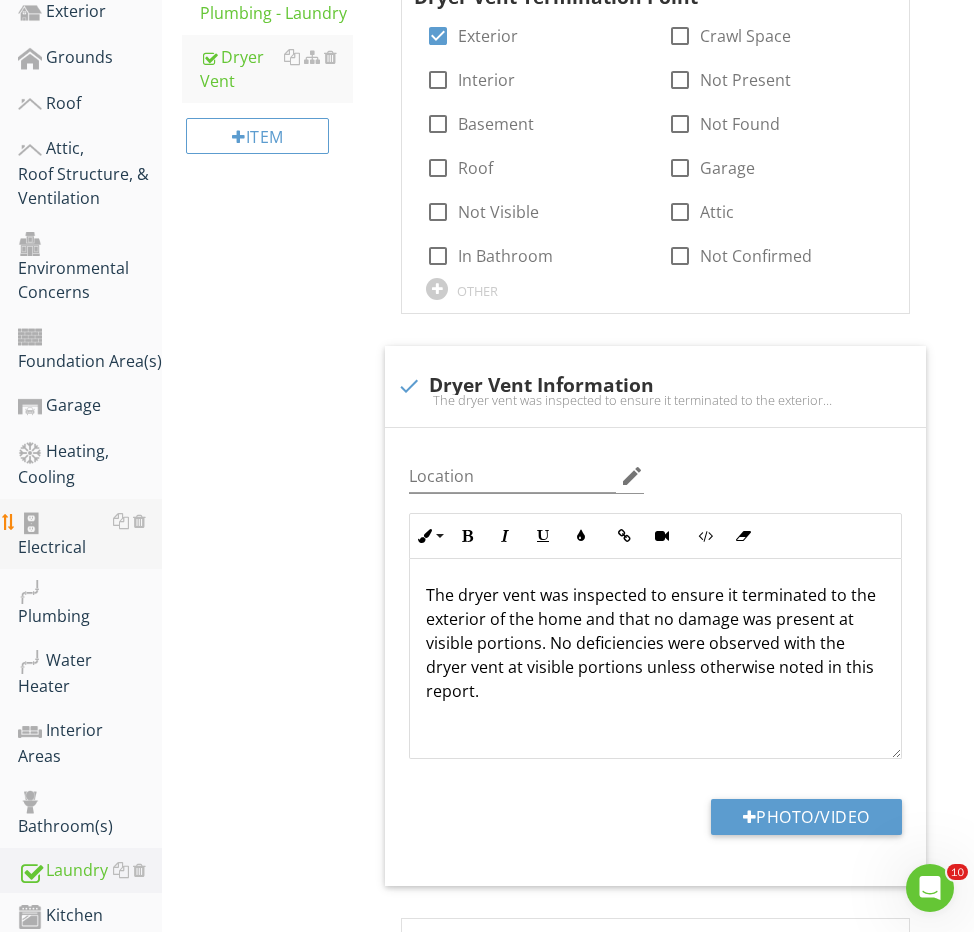 click on "Electrical" at bounding box center (90, 534) 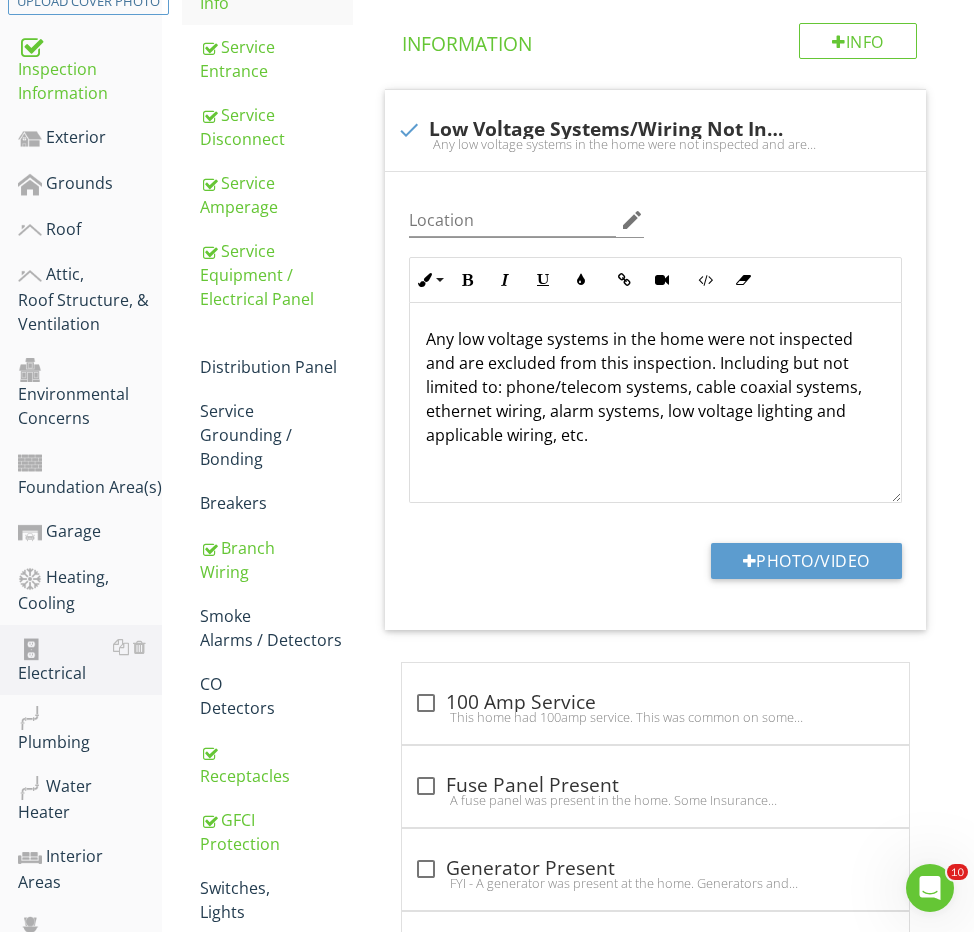 scroll, scrollTop: 361, scrollLeft: 0, axis: vertical 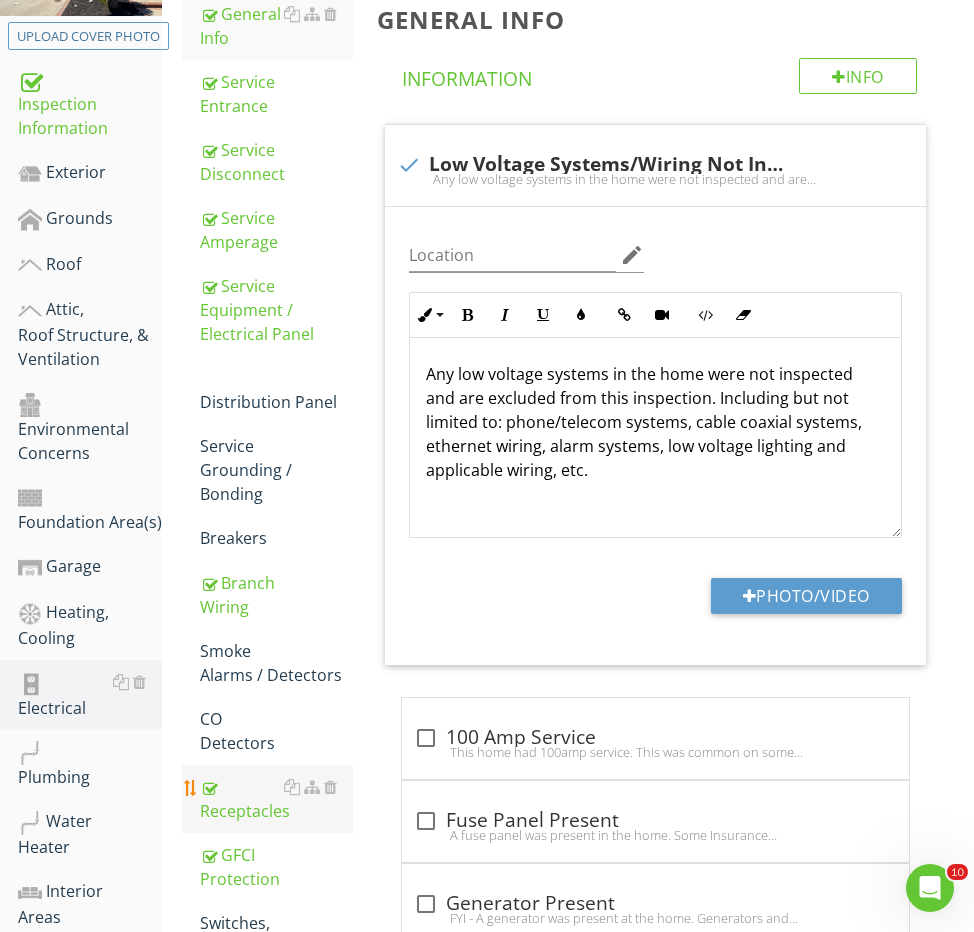 click on "Receptacles" at bounding box center [276, 799] 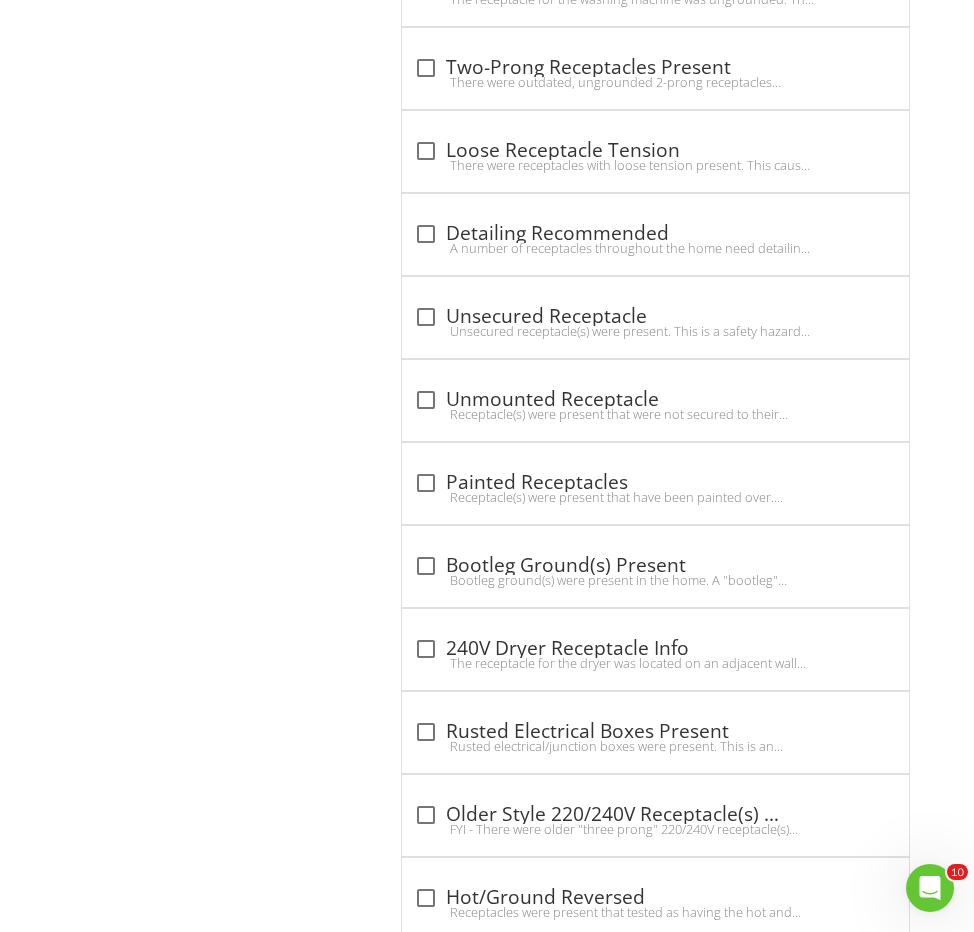 scroll, scrollTop: 4553, scrollLeft: 0, axis: vertical 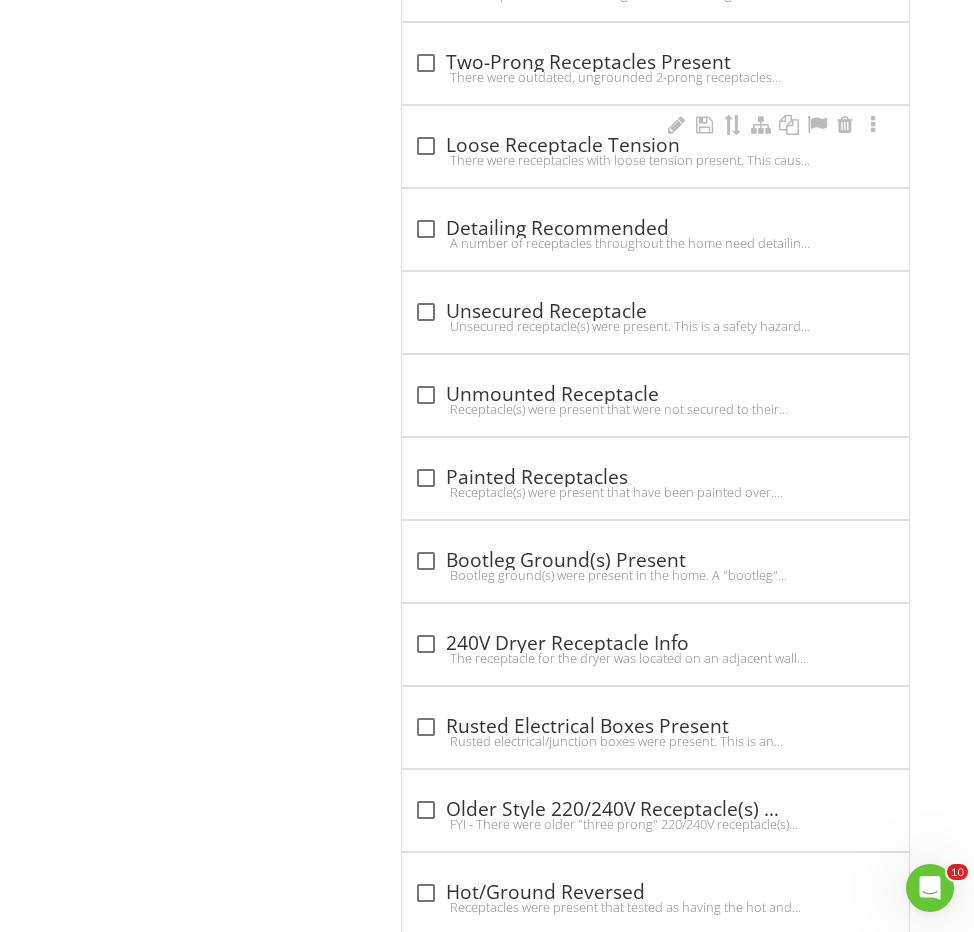 click on "check_box_outline_blank
Loose Receptacle Tension
There were receptacles with loose tension present. This causes electronics to fit loosely into the receptacle, and can prevent full contact with the neutral, hot, or ground prongs of the appliance. An evaluation and replacement of any affected receptacles is recommended to be conducted by a licensed electrician." at bounding box center (655, 146) 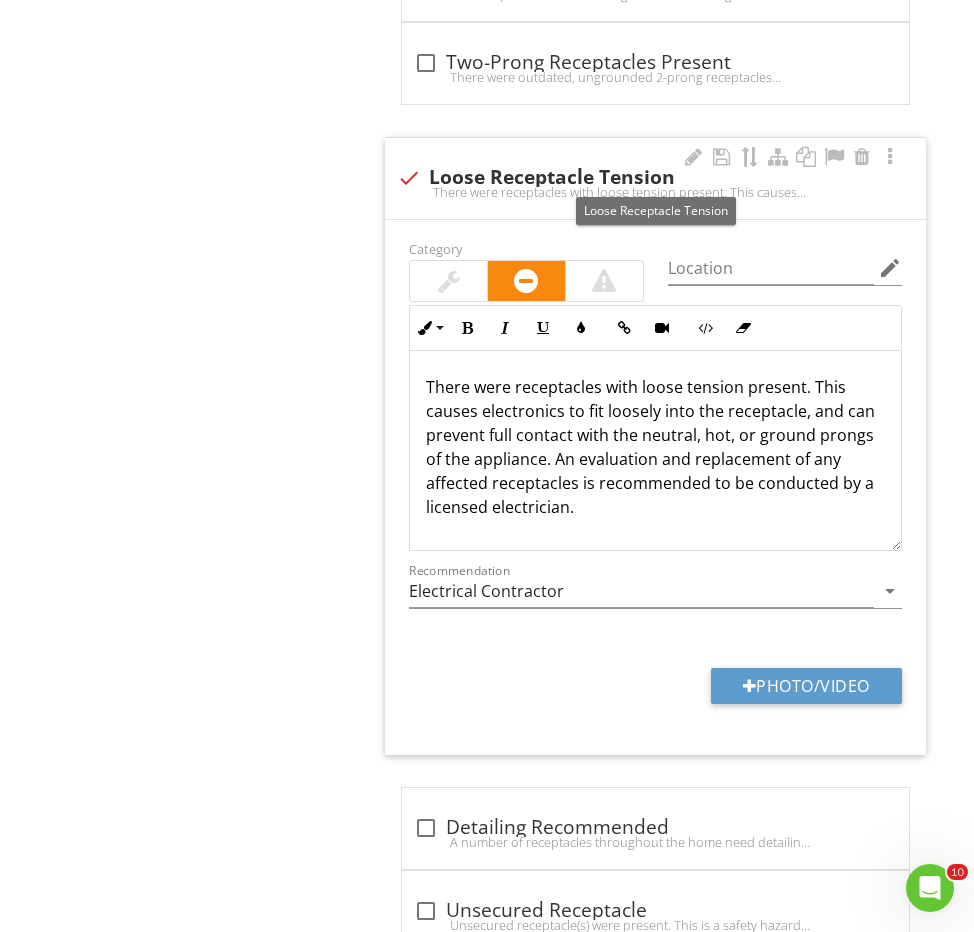 click on "check
Loose Receptacle Tension" at bounding box center [655, 178] 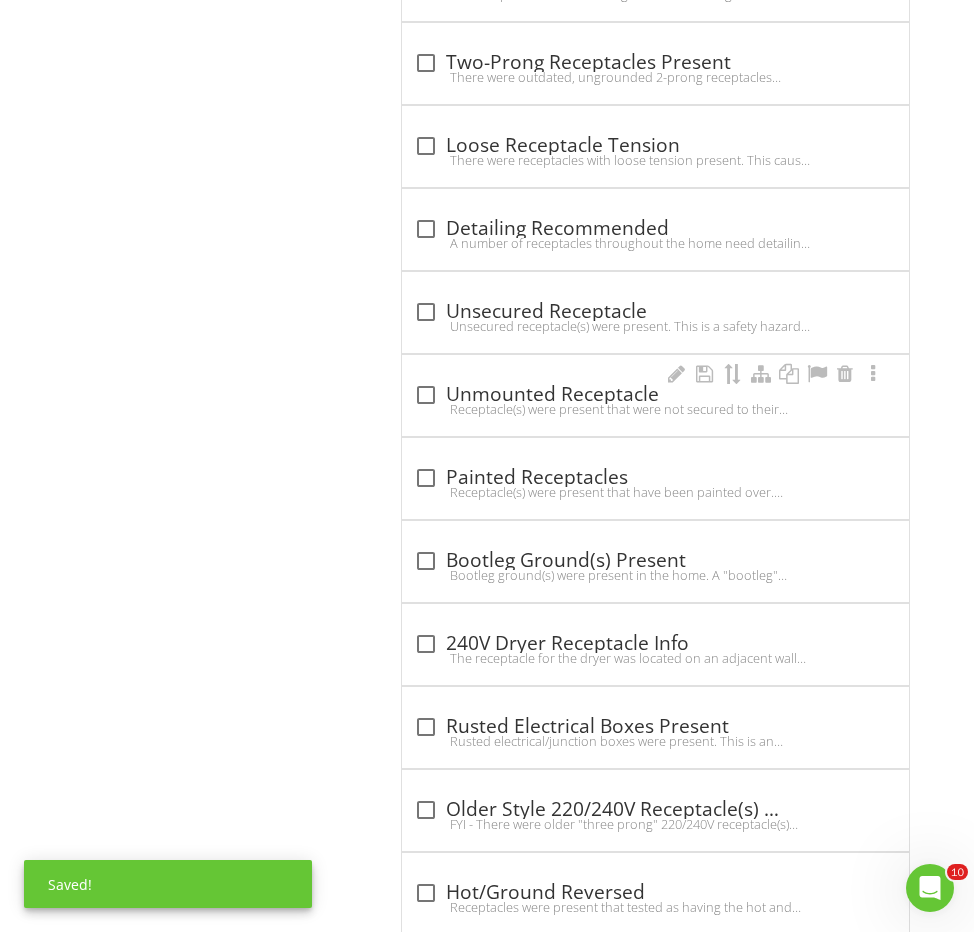 click on "check_box_outline_blank
Unmounted Receptacle" at bounding box center (655, 395) 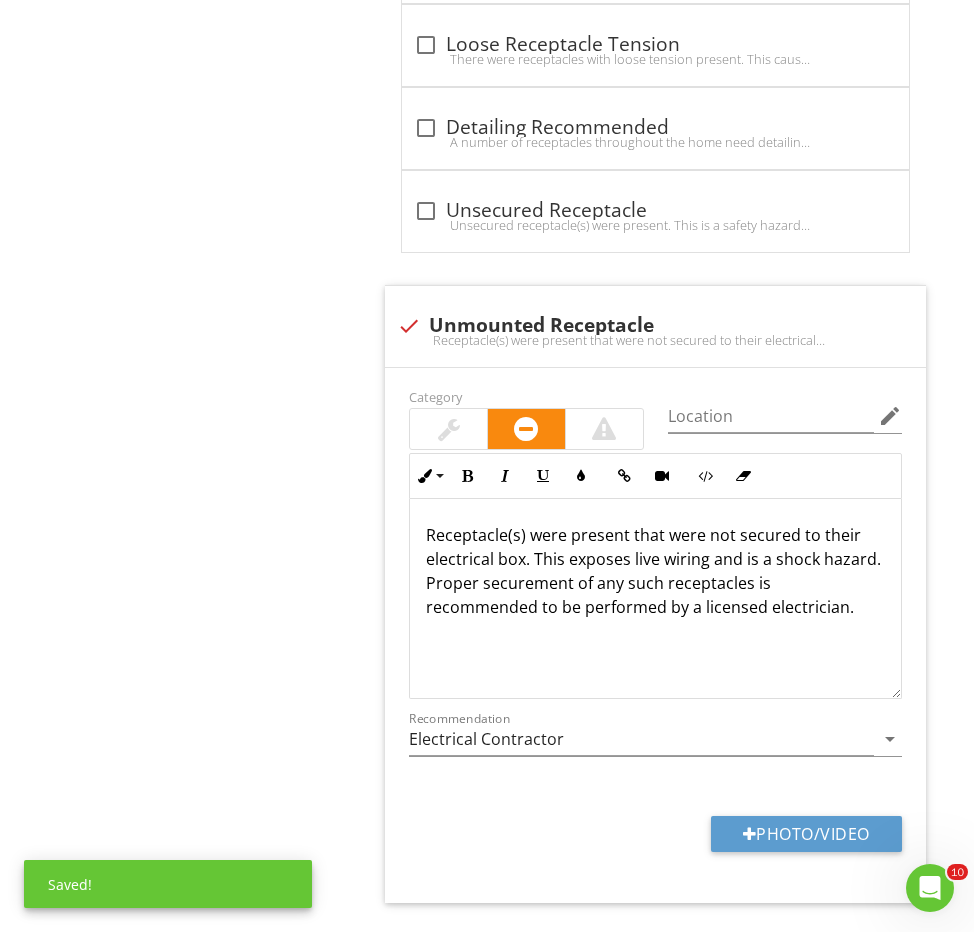 scroll, scrollTop: 4692, scrollLeft: 0, axis: vertical 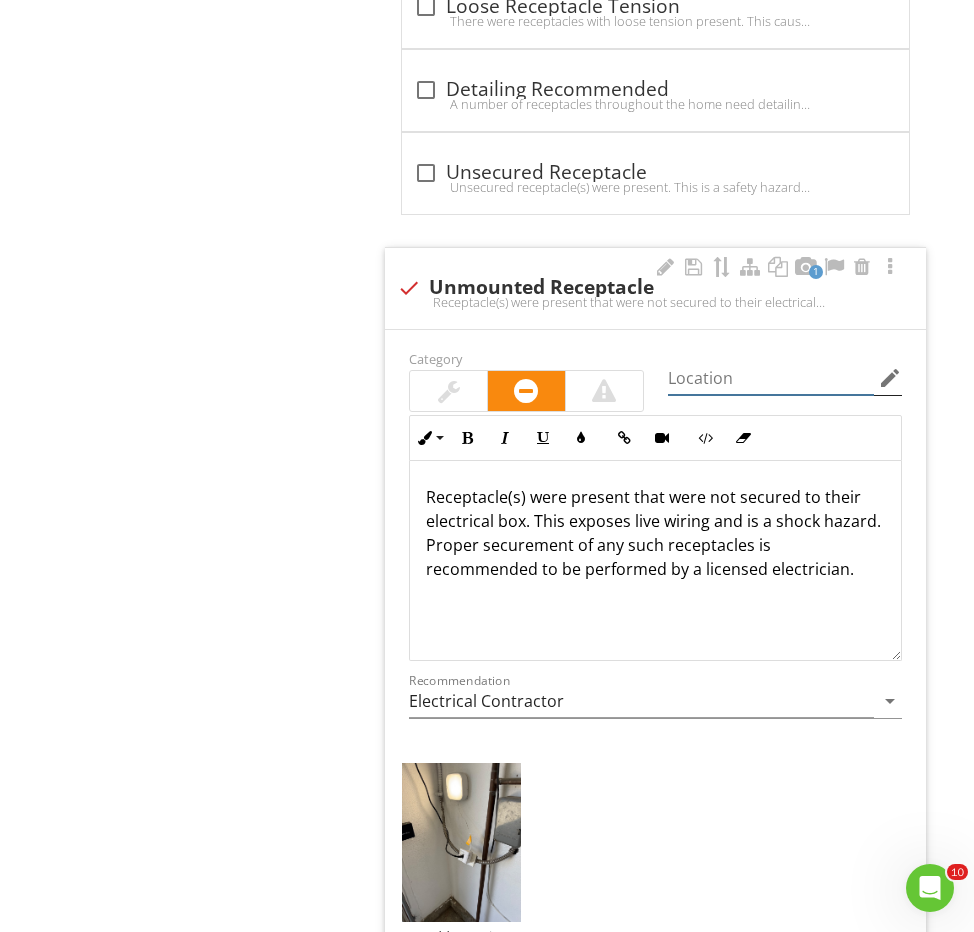 click at bounding box center (771, 378) 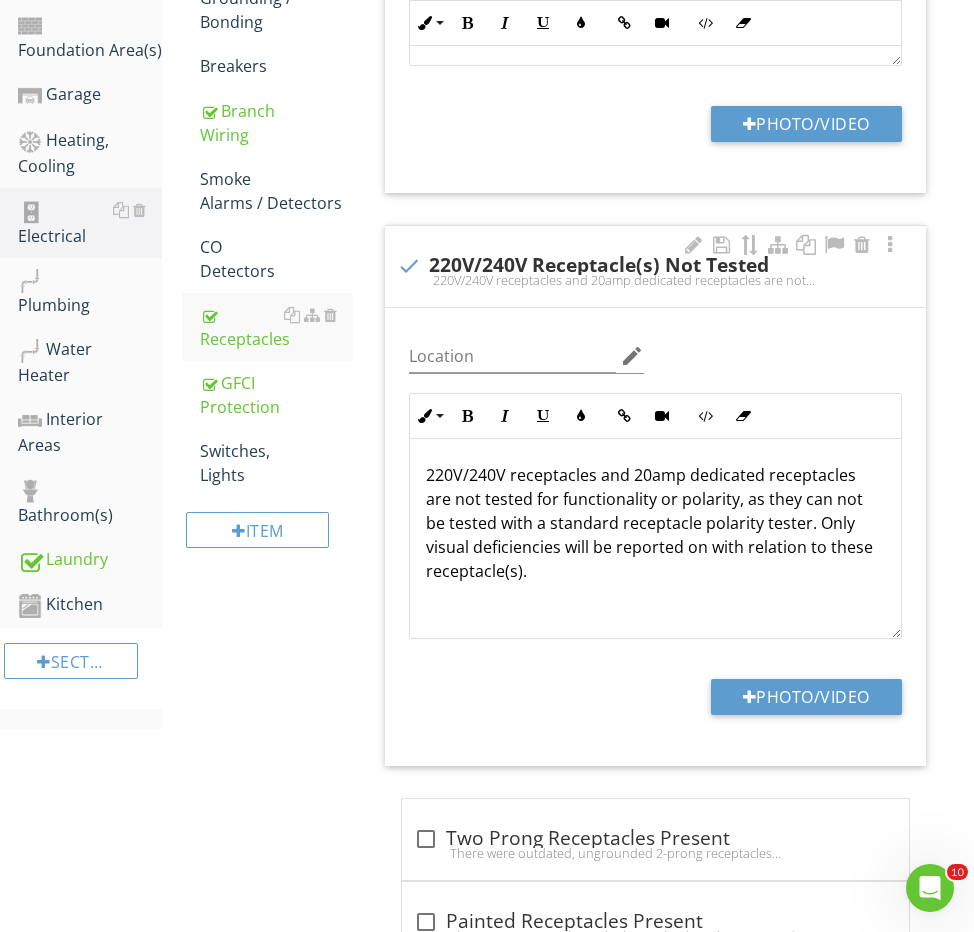 scroll, scrollTop: 789, scrollLeft: 0, axis: vertical 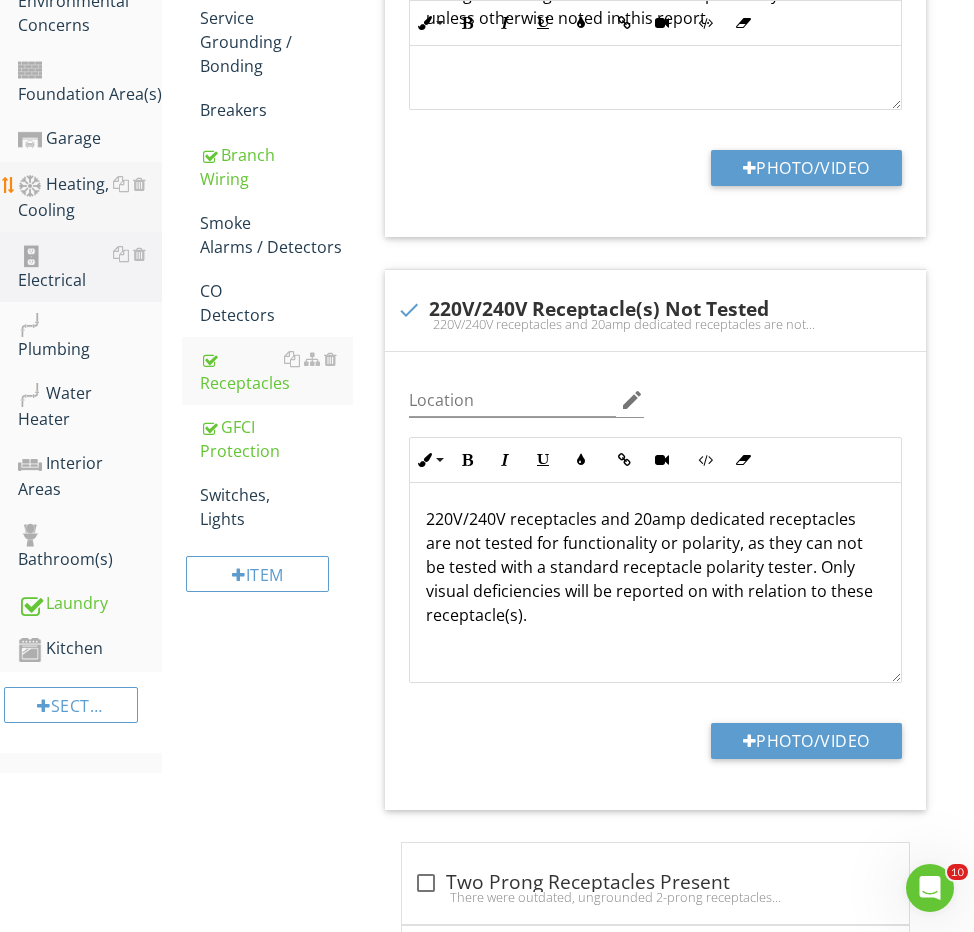 type on "garage" 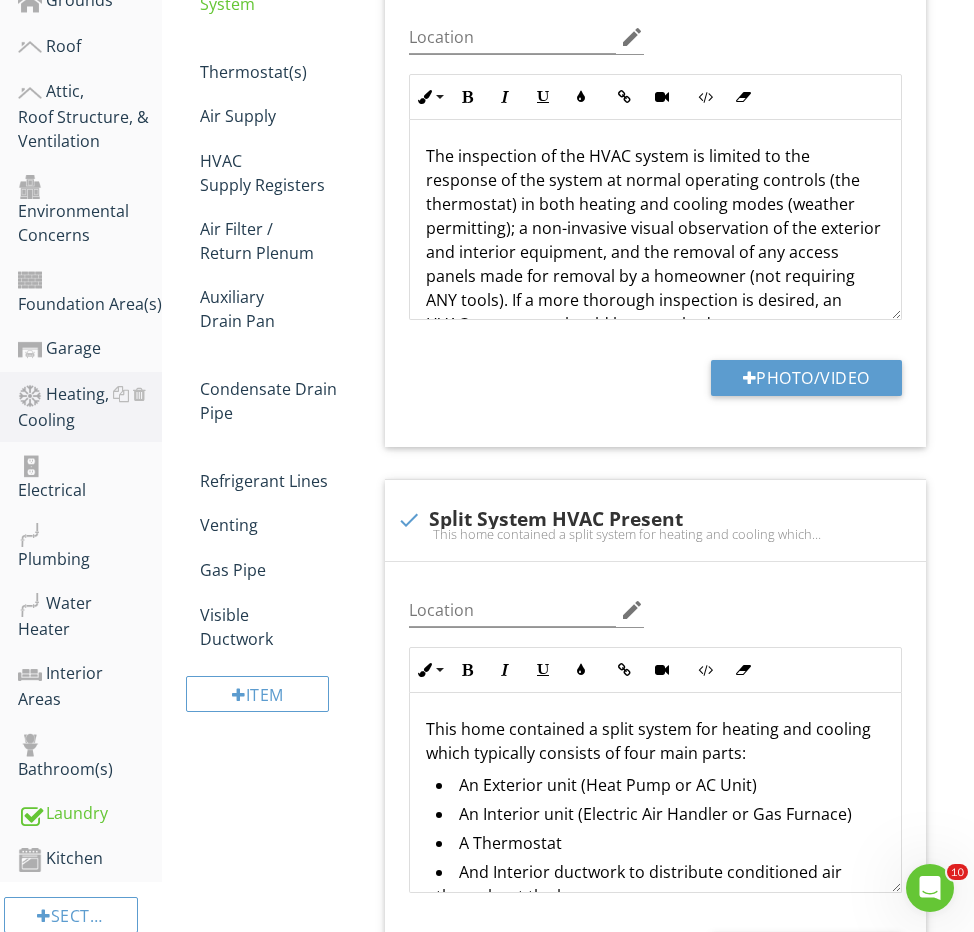 scroll, scrollTop: 561, scrollLeft: 0, axis: vertical 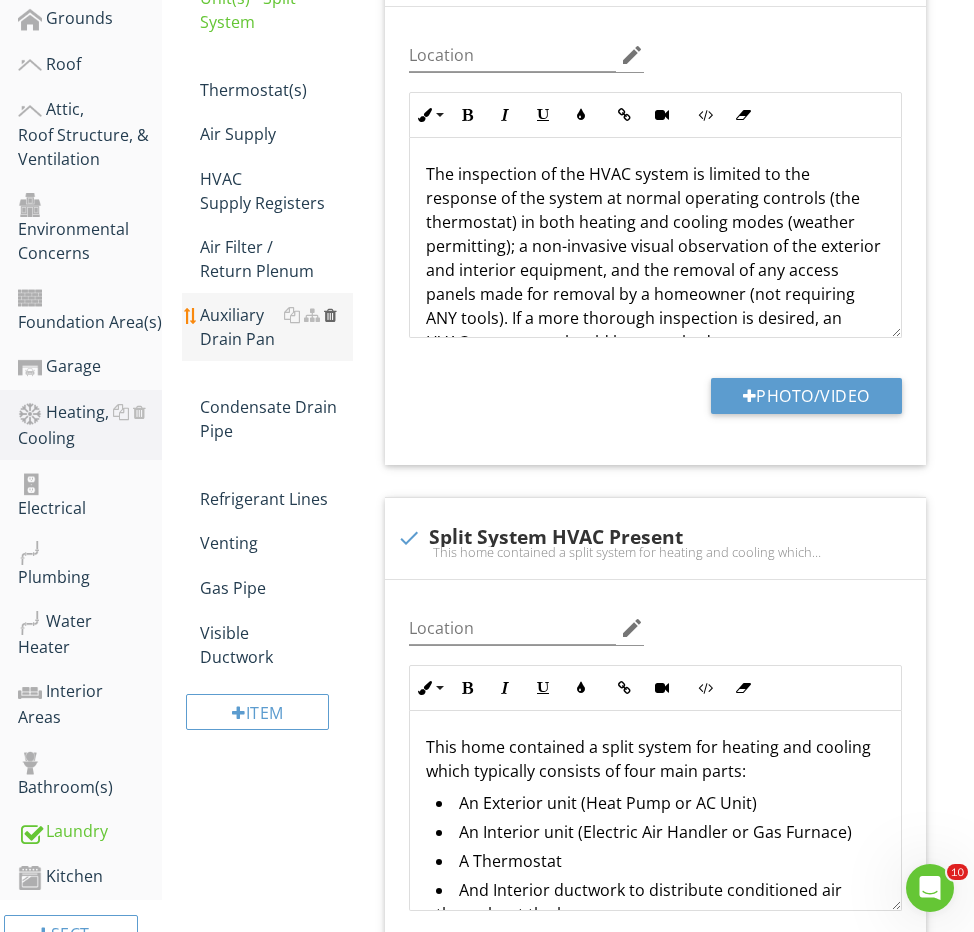 click at bounding box center (330, 315) 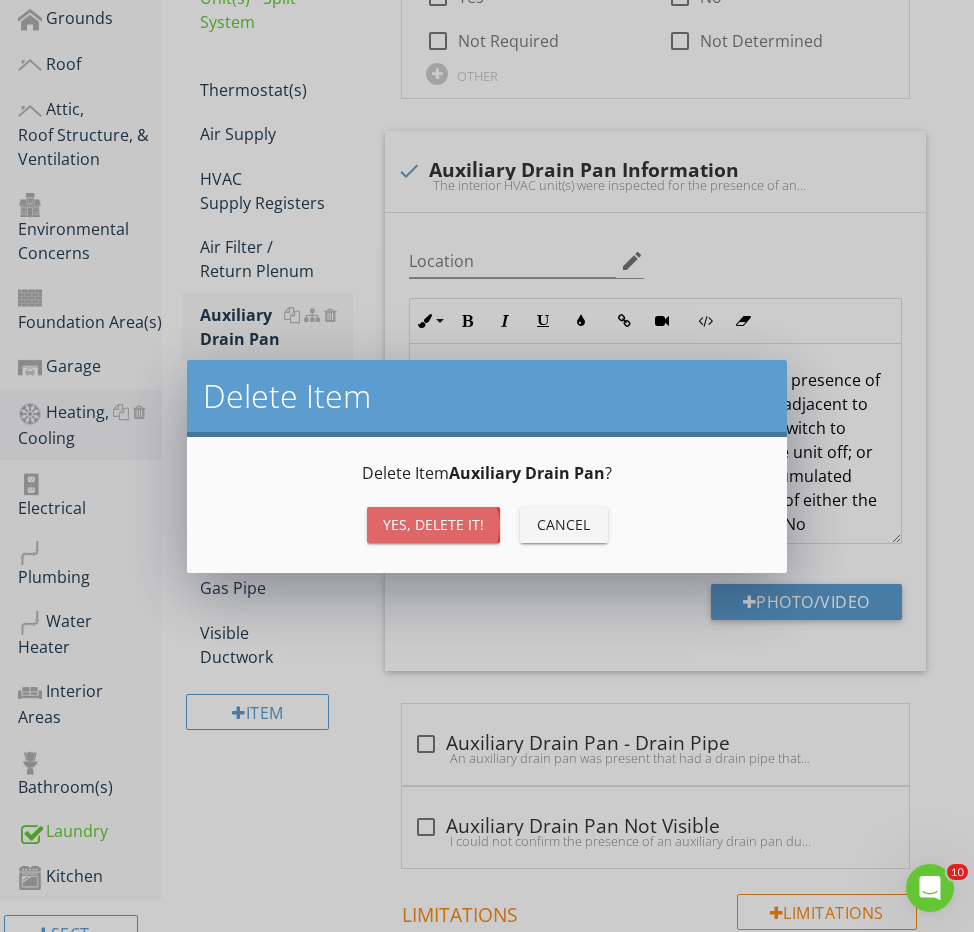 click on "Yes, Delete it!" at bounding box center (433, 524) 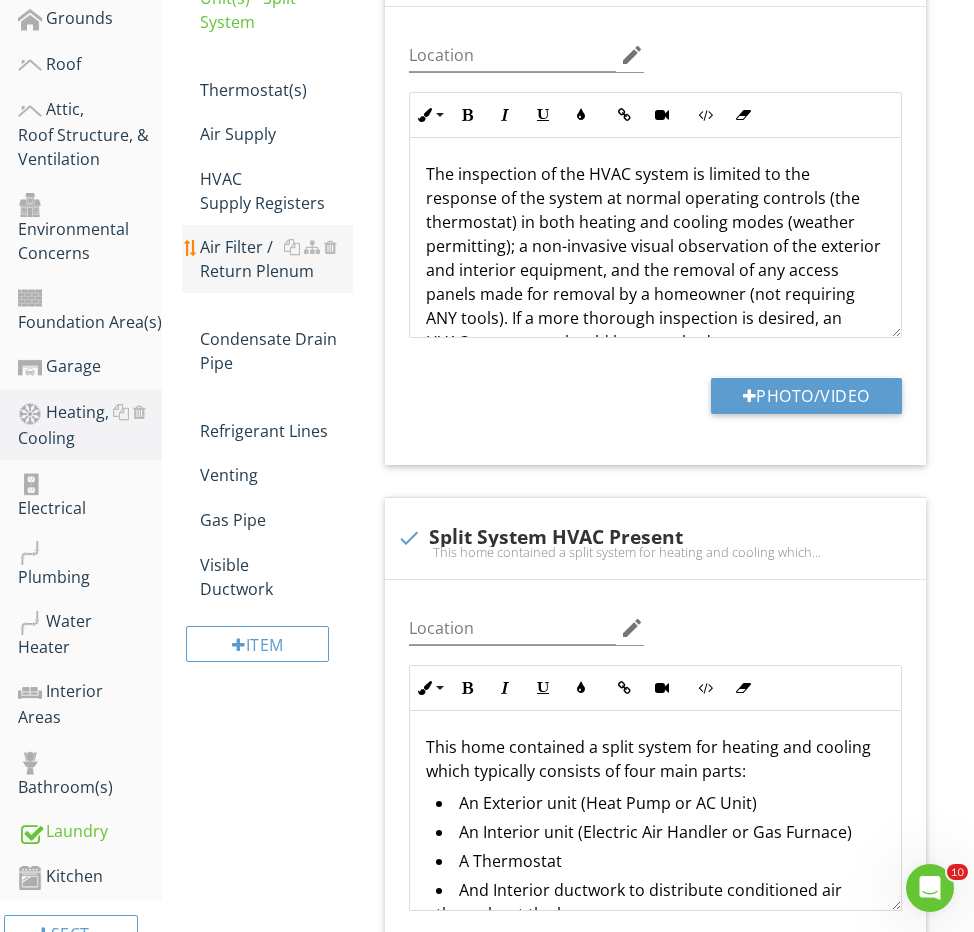 click on "Air Filter / Return Plenum" at bounding box center [276, 259] 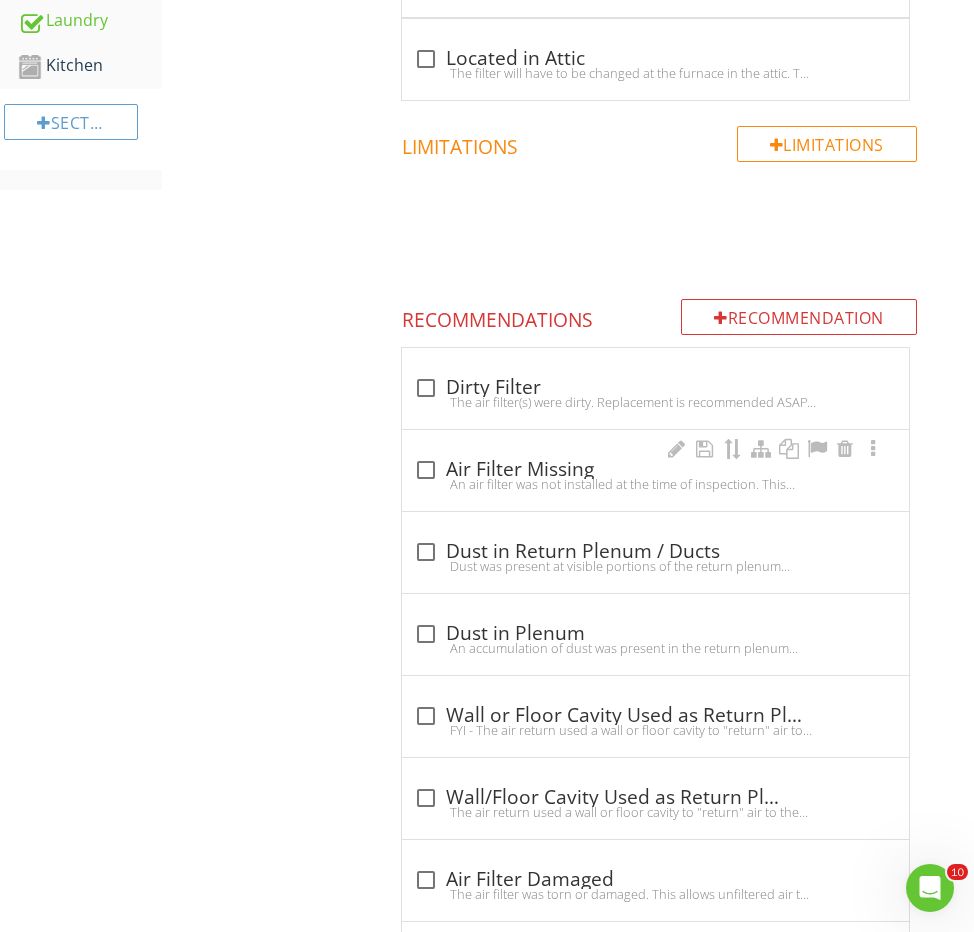 scroll, scrollTop: 1387, scrollLeft: 0, axis: vertical 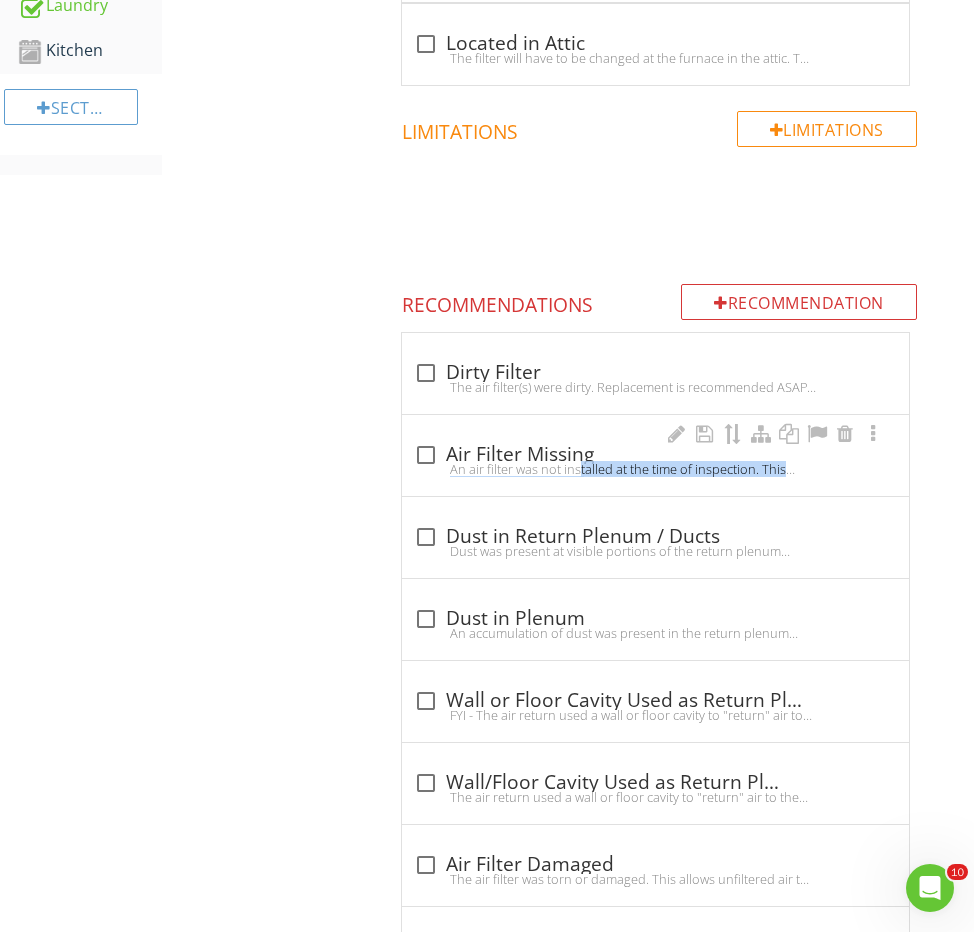 click on "An air filter was not installed at the time of inspection. This allows dust and debris to enter the interior HVAC unit, which could possibly damage the unit, or impair its efficiency. Cleaning and servicing of the unit is recommended to be performed by an HVAC contractor due to the missing filter." at bounding box center [655, 469] 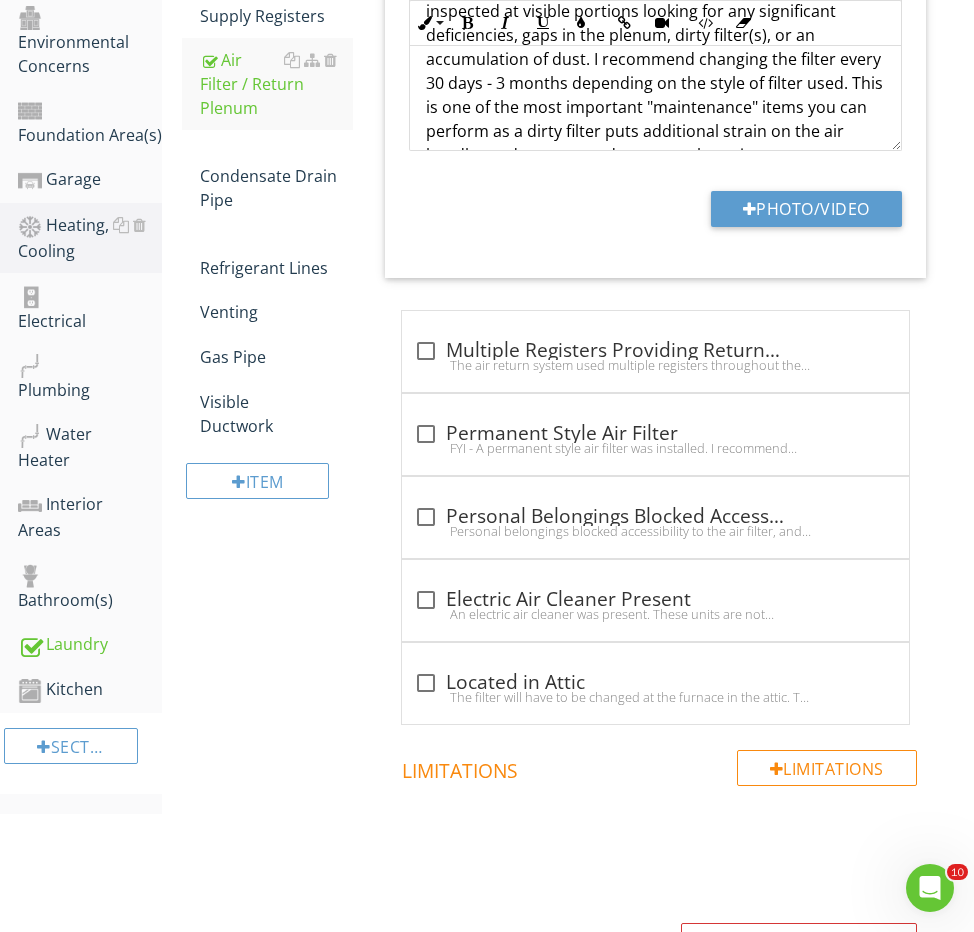 scroll, scrollTop: 599, scrollLeft: 0, axis: vertical 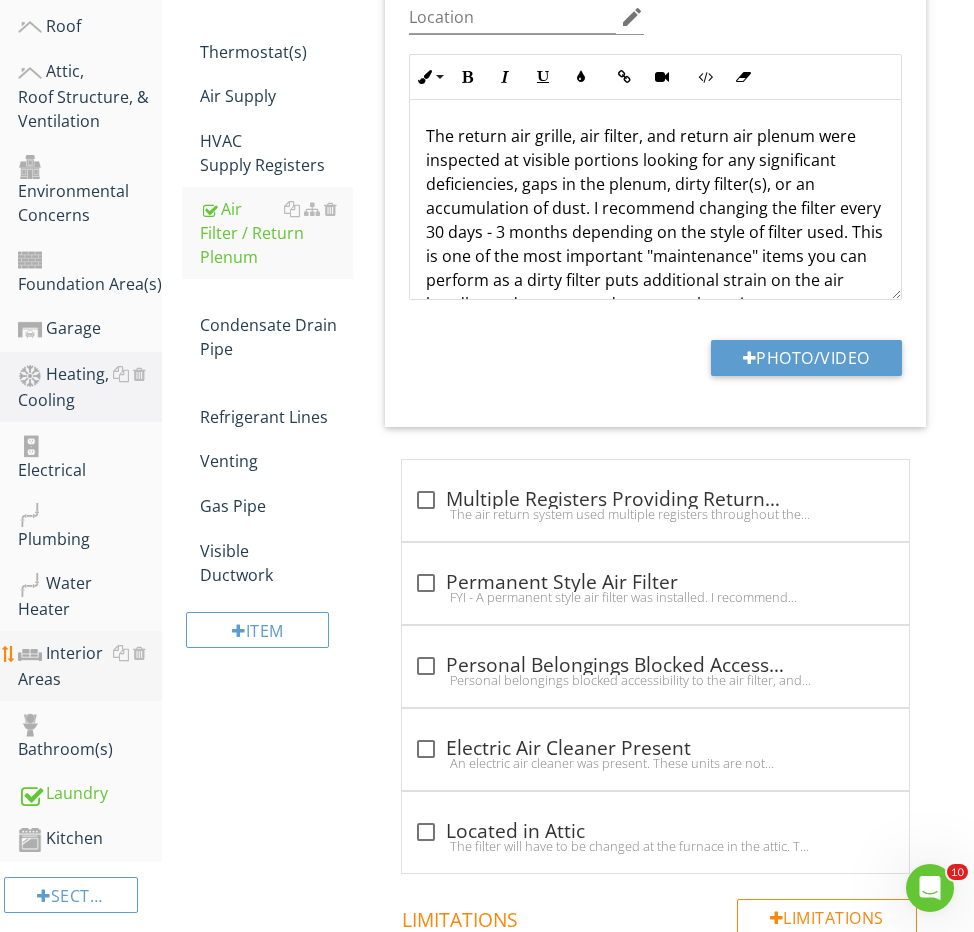 click on "Interior Areas" at bounding box center [90, 666] 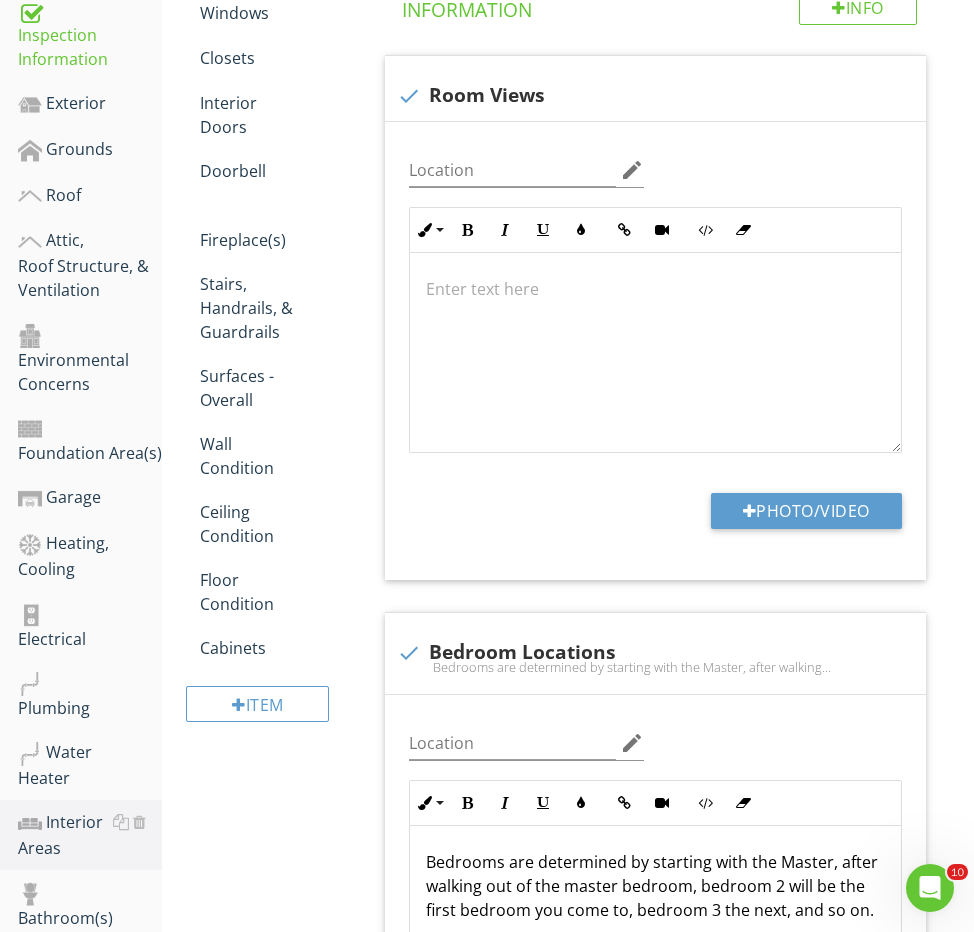 scroll, scrollTop: 414, scrollLeft: 0, axis: vertical 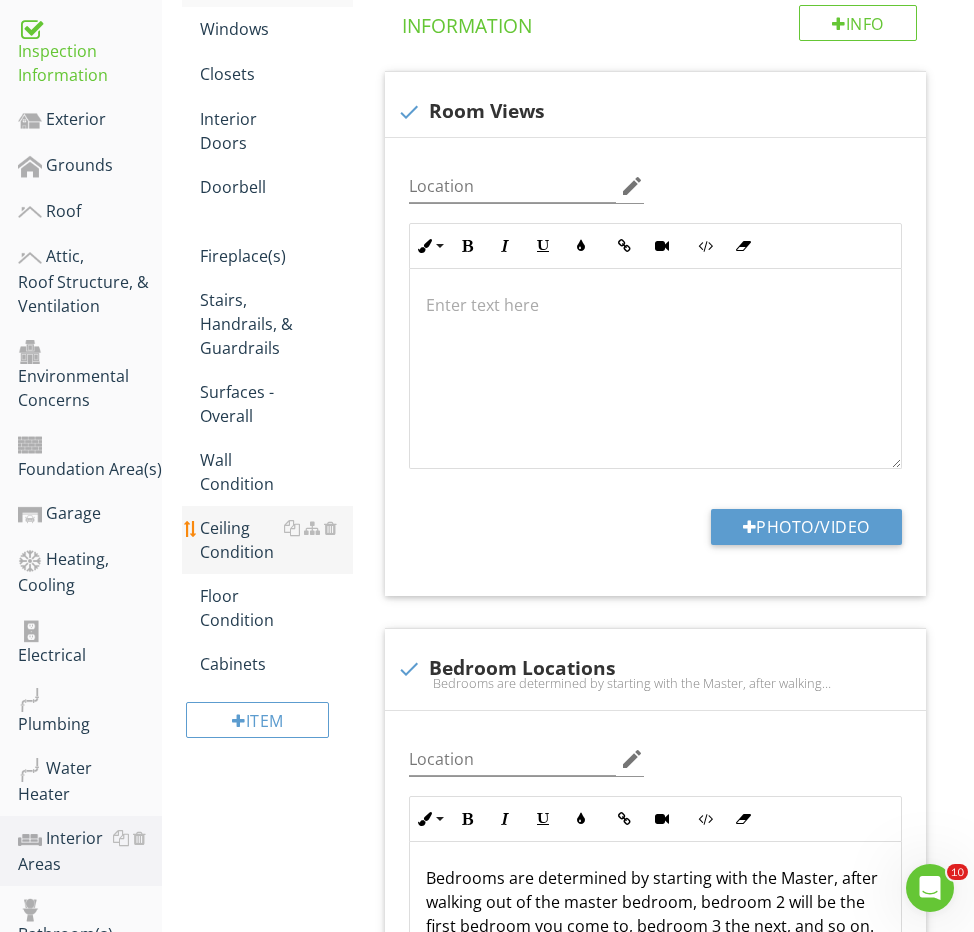 click on "Ceiling Condition" at bounding box center [276, 540] 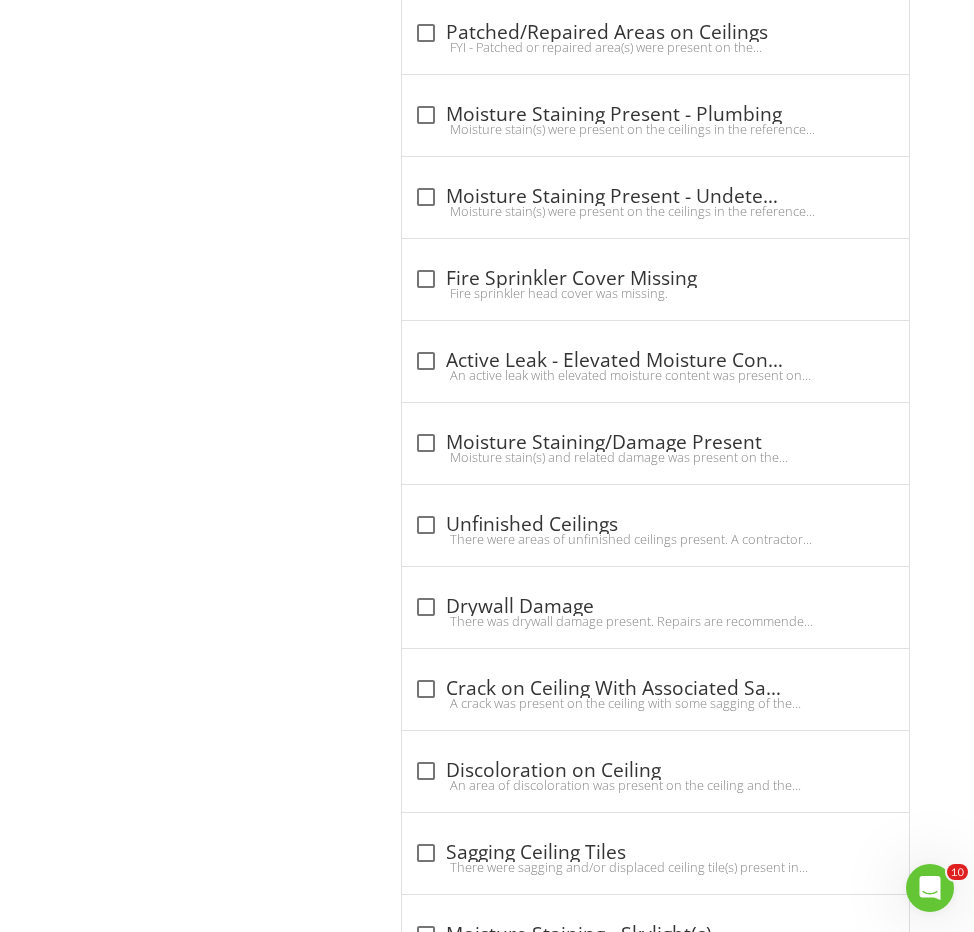 scroll, scrollTop: 3258, scrollLeft: 0, axis: vertical 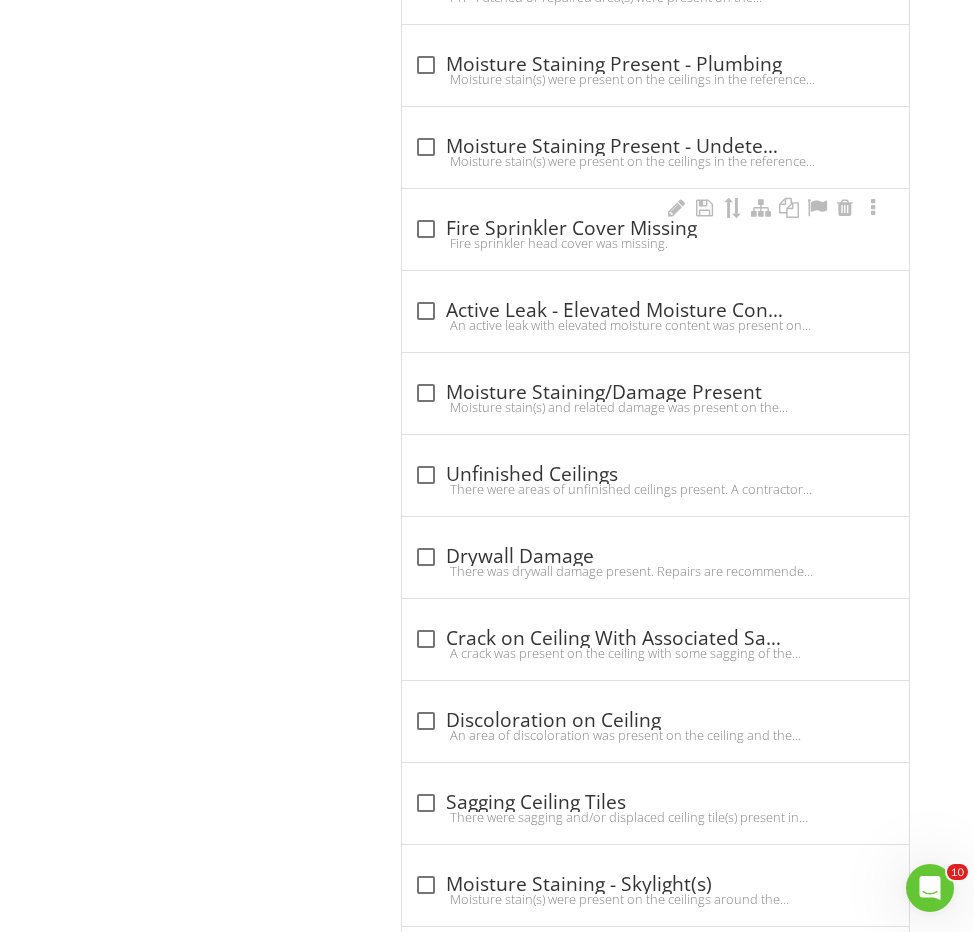 click on "Fire sprinkler head cover was missing." at bounding box center [655, 243] 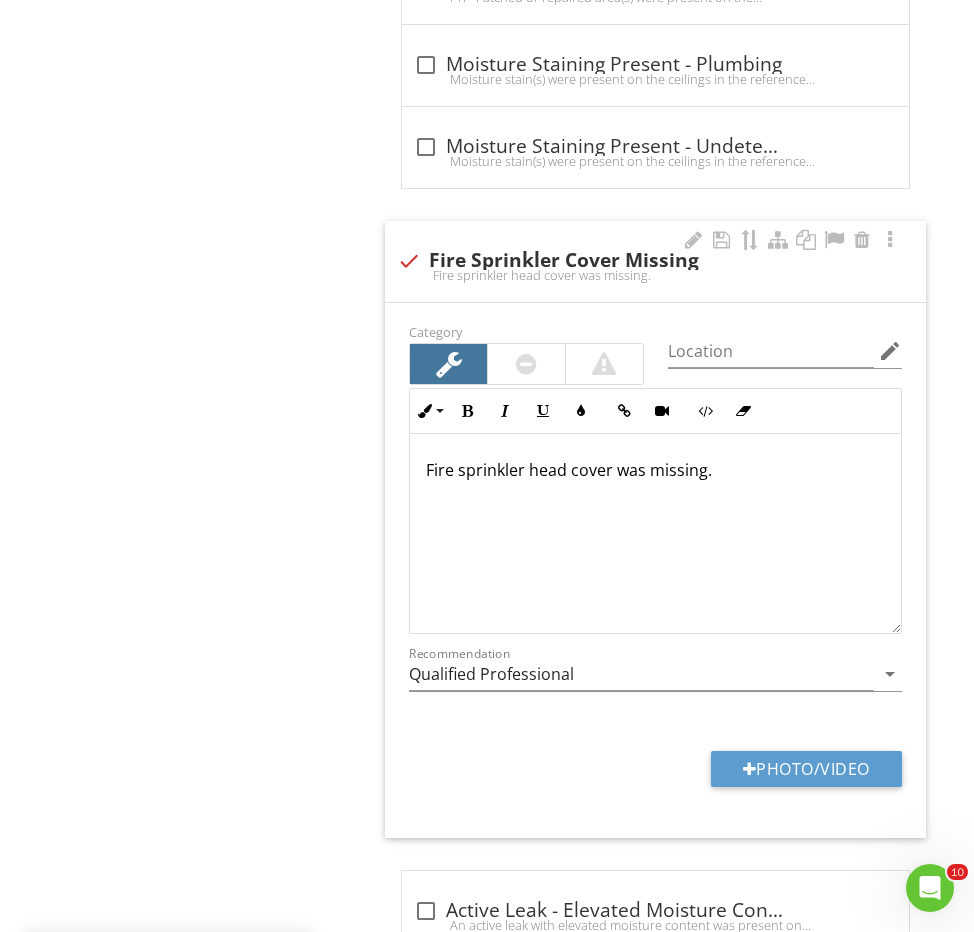 click on "Fire sprinkler head cover was missing." at bounding box center (655, 470) 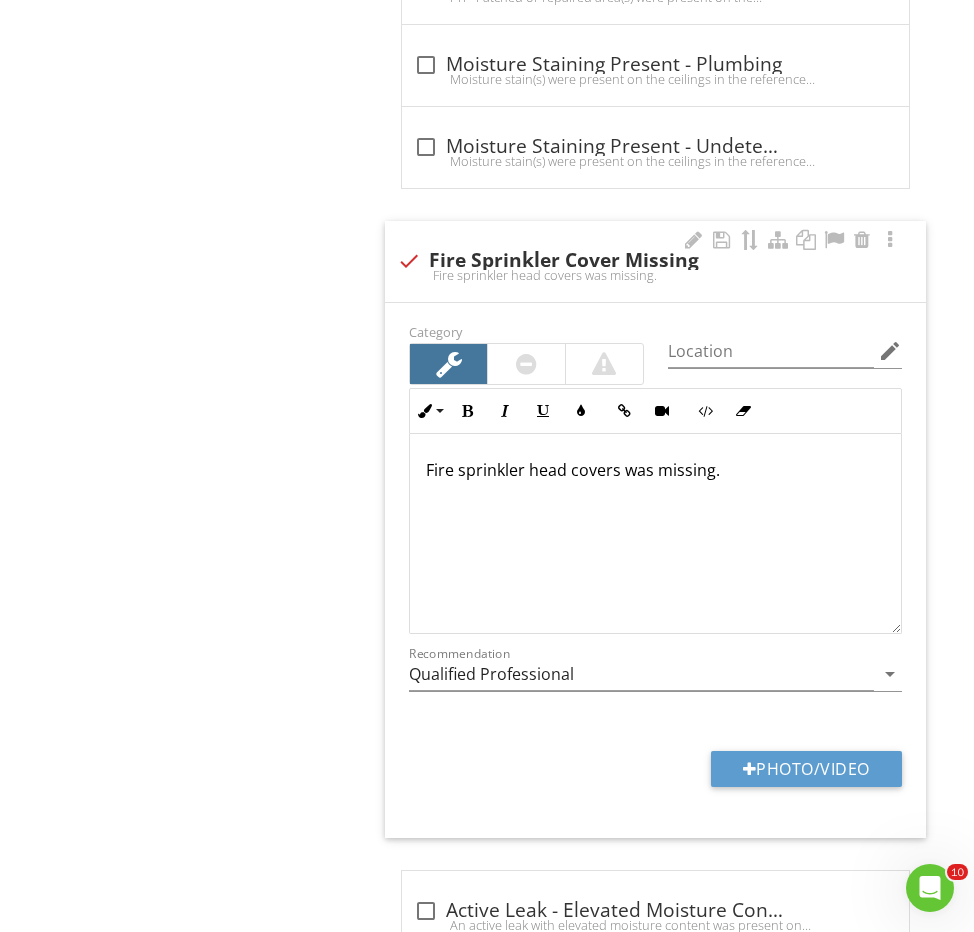 click on "Fire sprinkler head covers was missing." at bounding box center [655, 470] 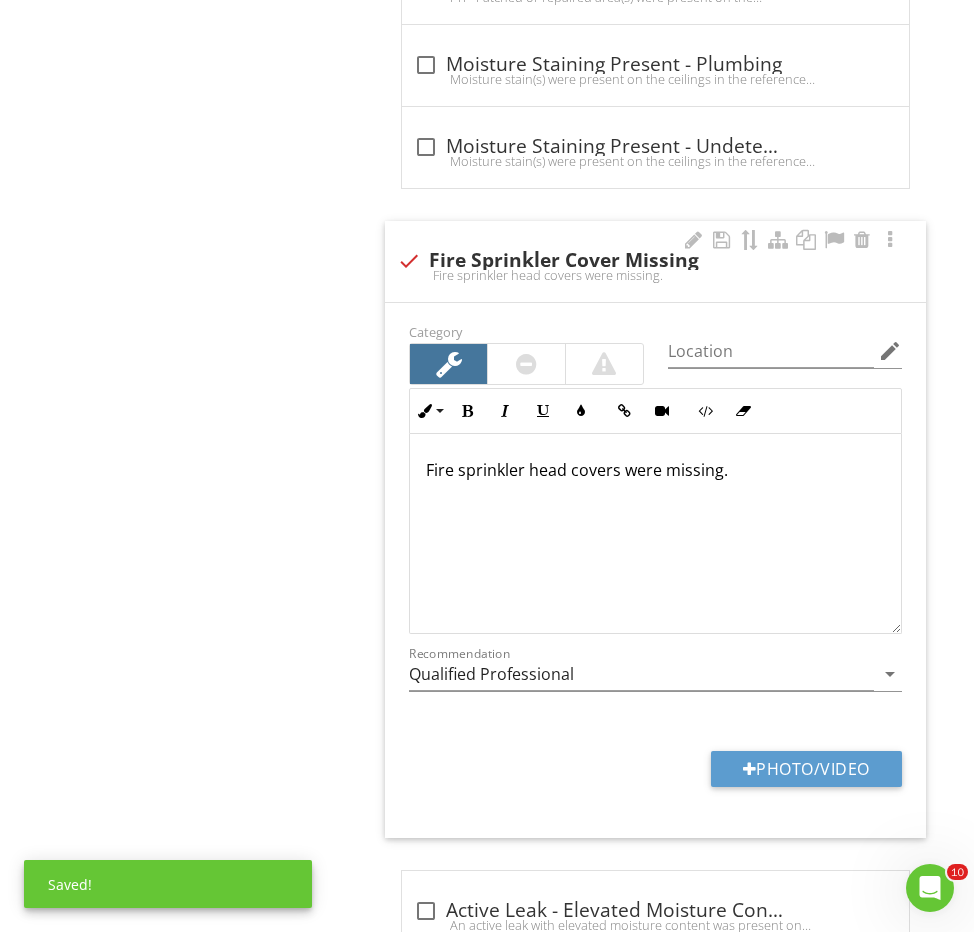 click on "Fire sprinkler head covers were missing." at bounding box center [655, 470] 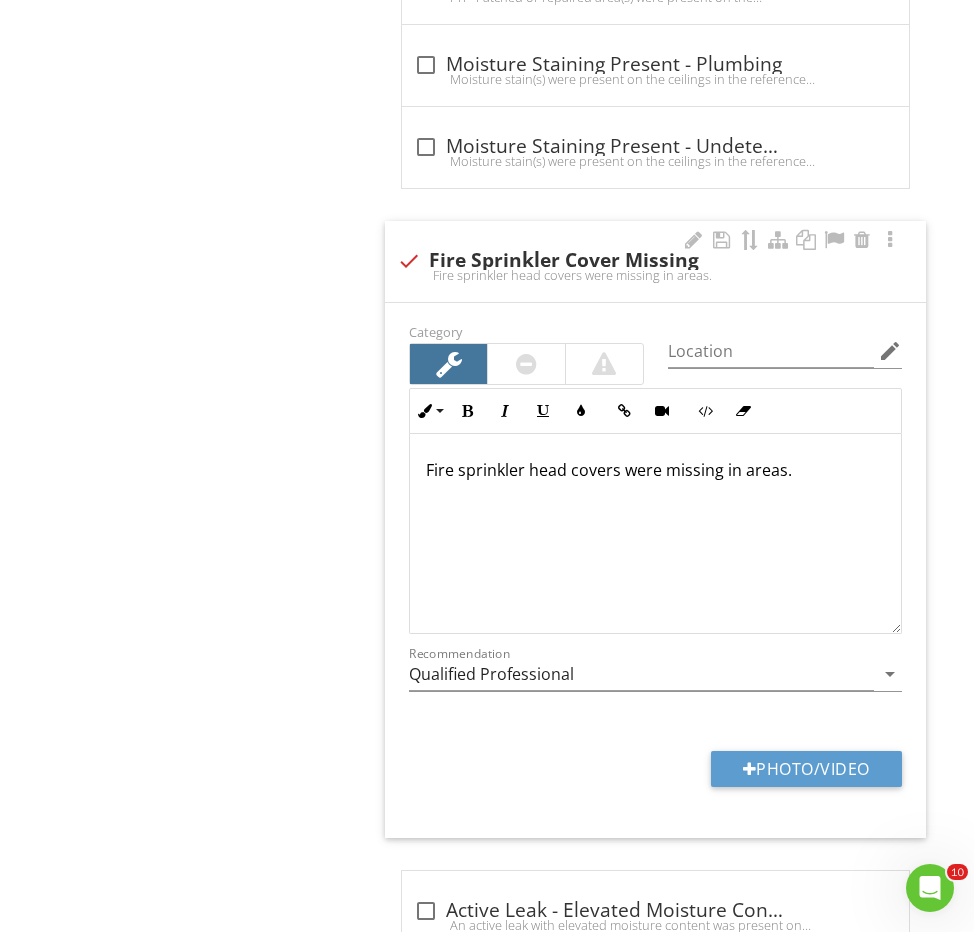 click on "Fire sprinkler head covers were missing in areas." at bounding box center [655, 470] 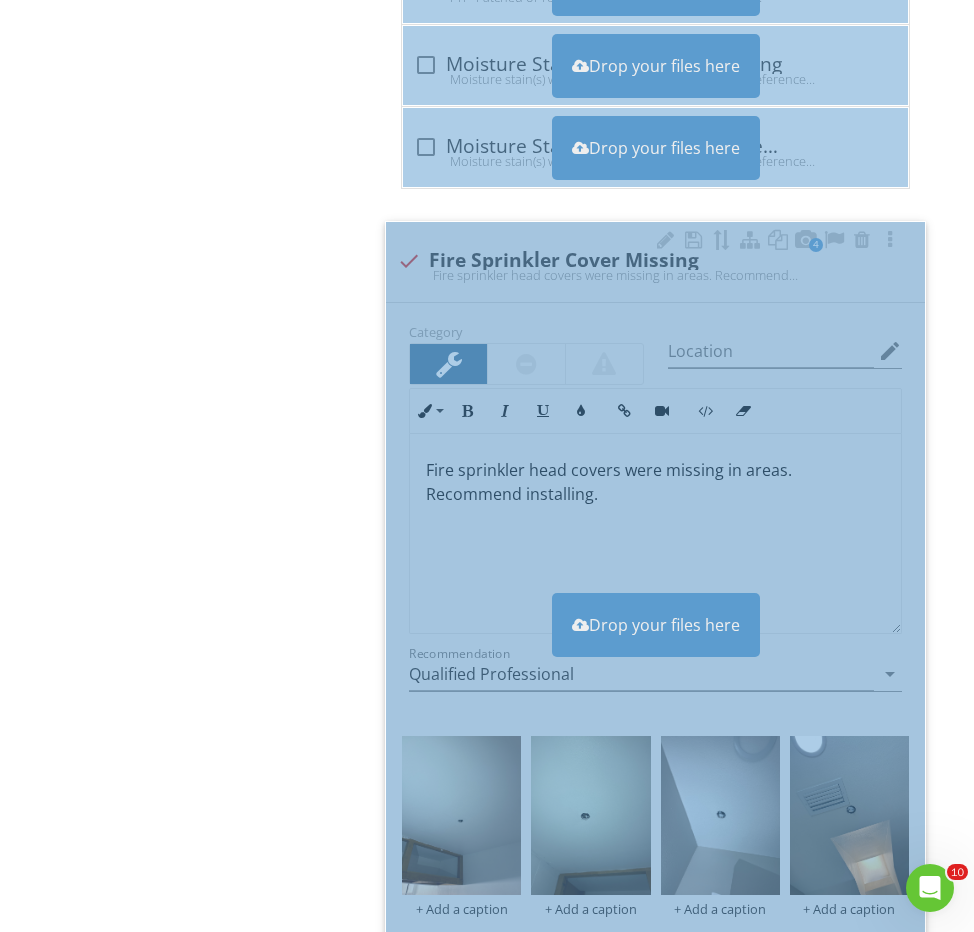 scroll, scrollTop: 3643, scrollLeft: 0, axis: vertical 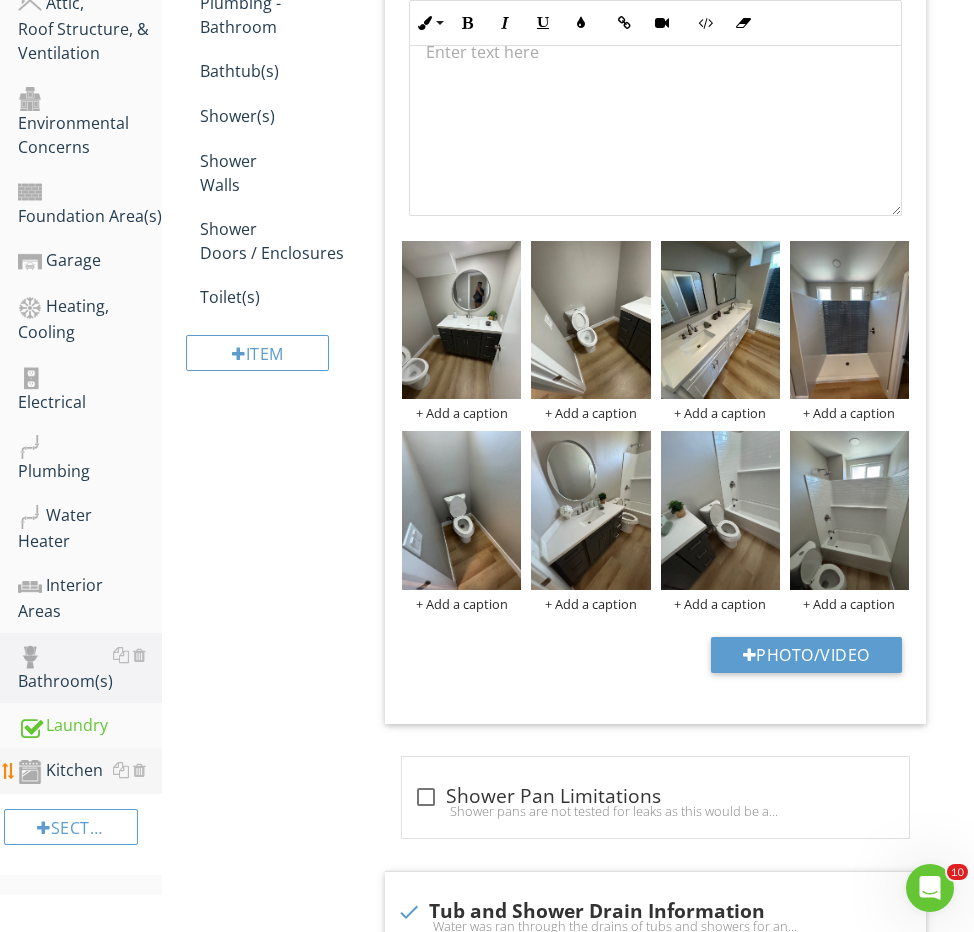 click on "Kitchen" at bounding box center (90, 771) 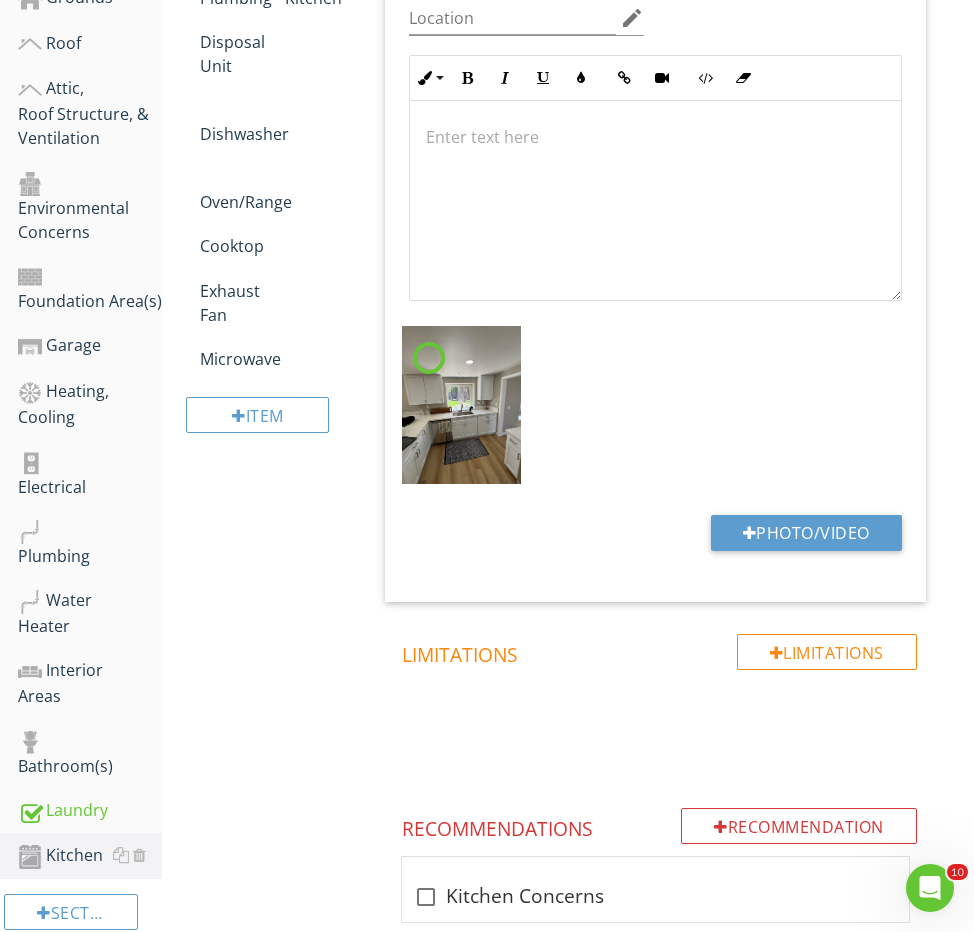scroll, scrollTop: 574, scrollLeft: 0, axis: vertical 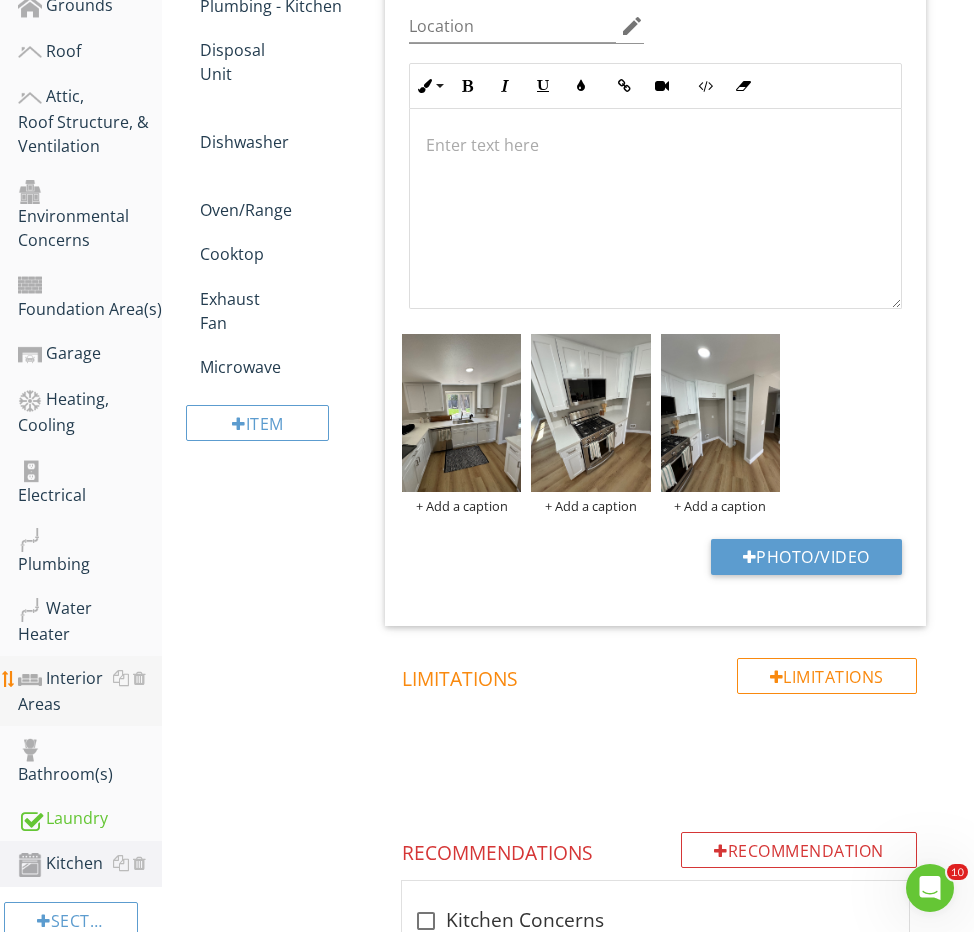 click on "Interior Areas" at bounding box center [90, 691] 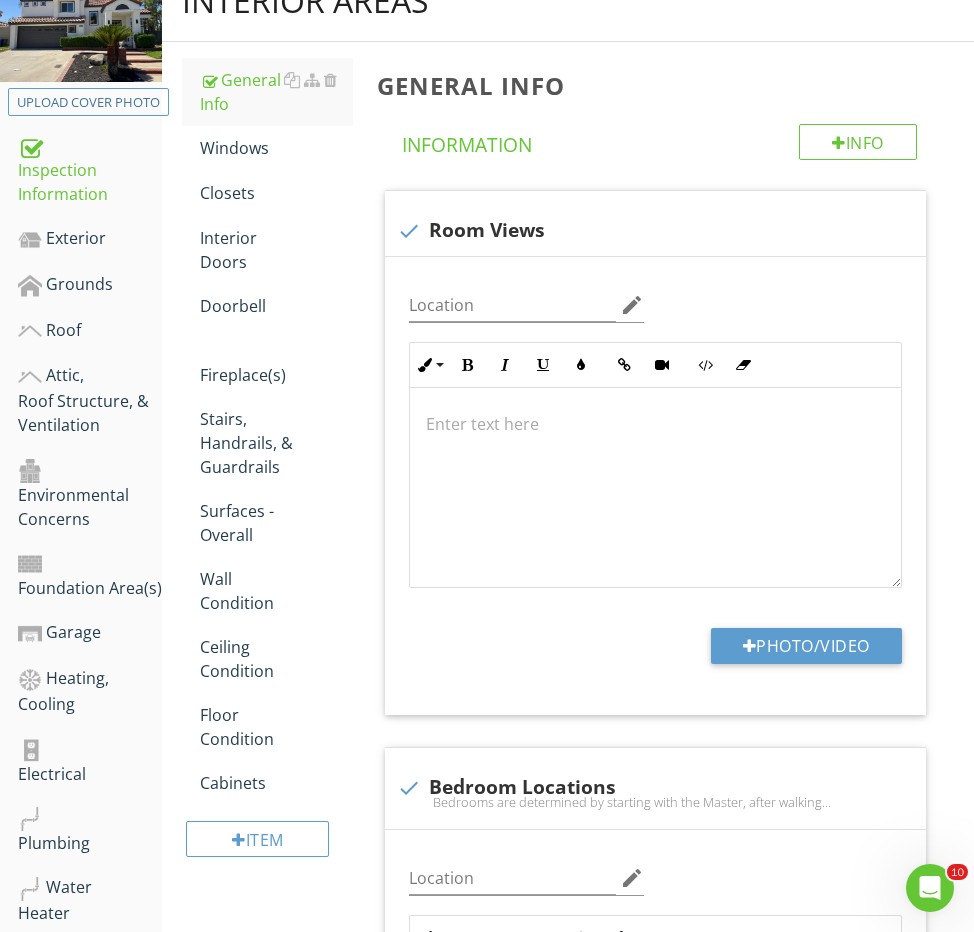 scroll, scrollTop: 294, scrollLeft: 0, axis: vertical 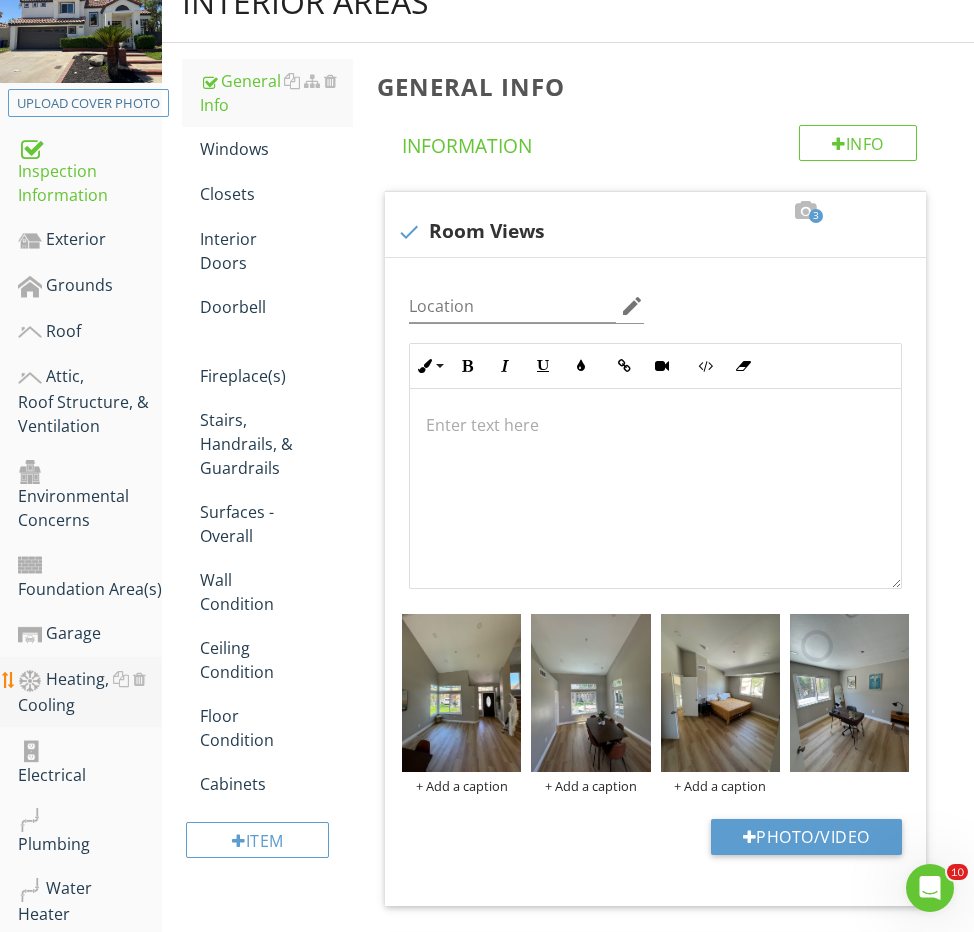 click on "Heating, Cooling" at bounding box center [90, 692] 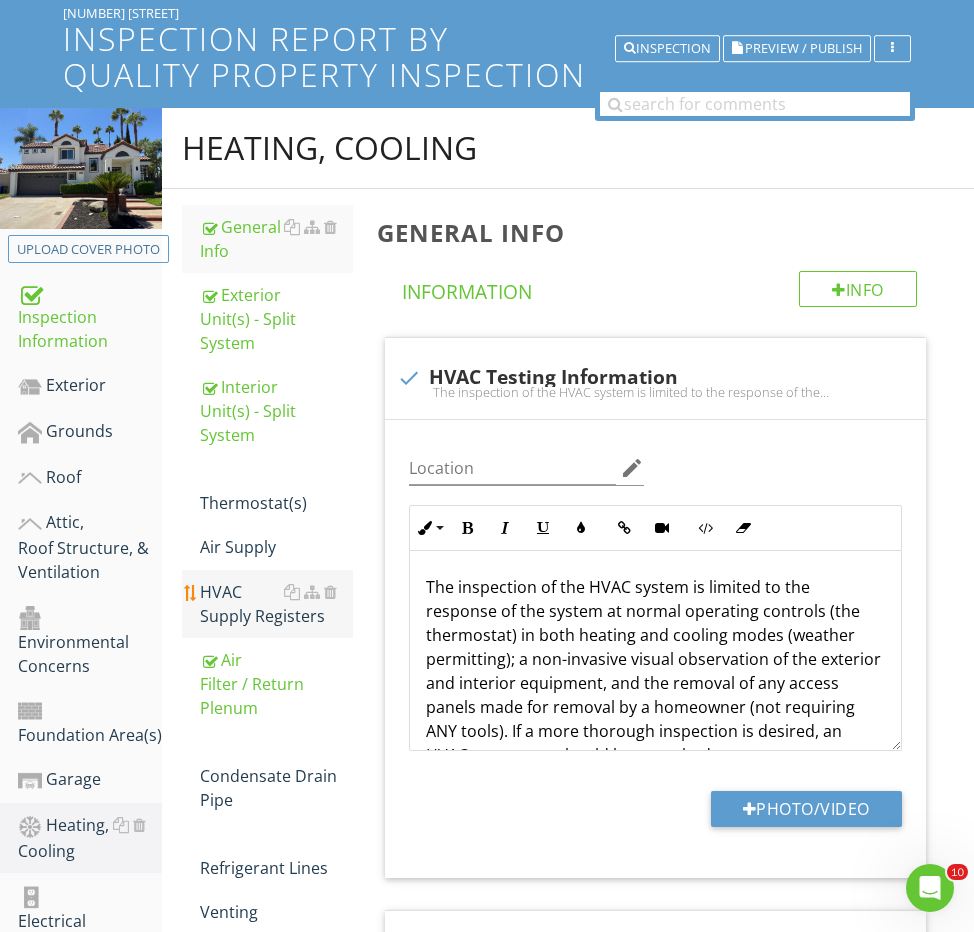 scroll, scrollTop: 108, scrollLeft: 0, axis: vertical 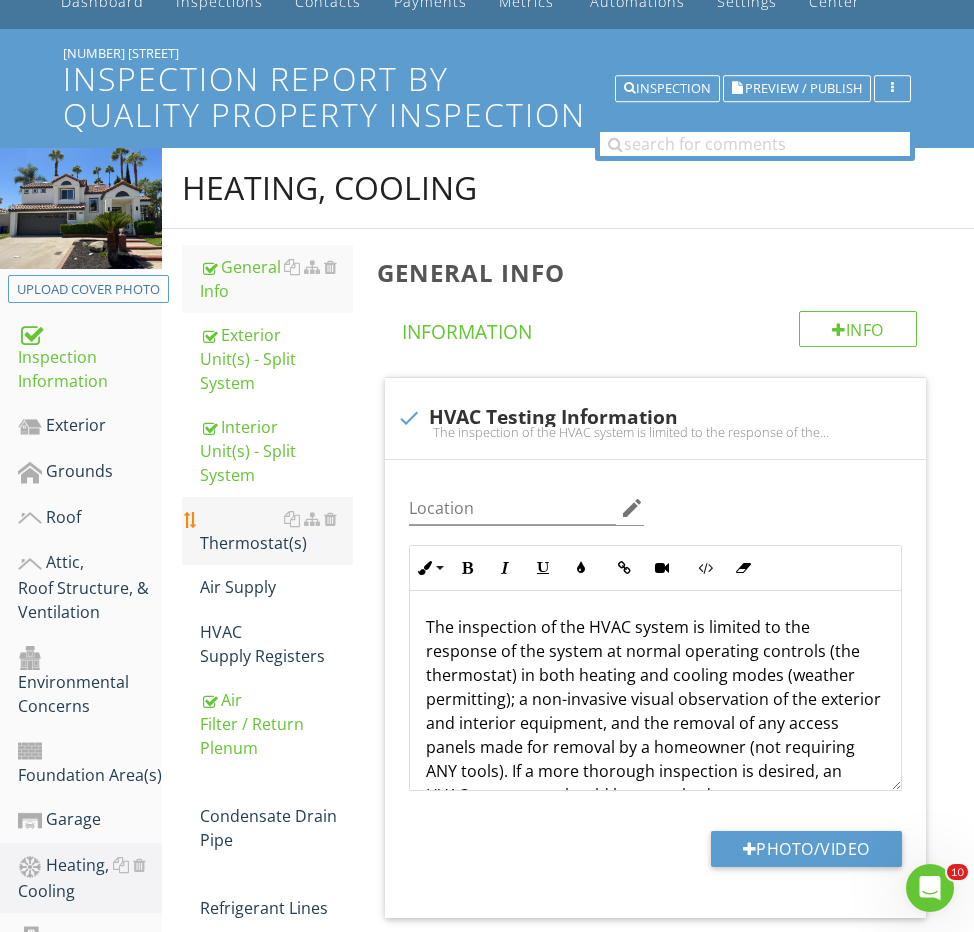 click on "Thermostat(s)" at bounding box center [276, 531] 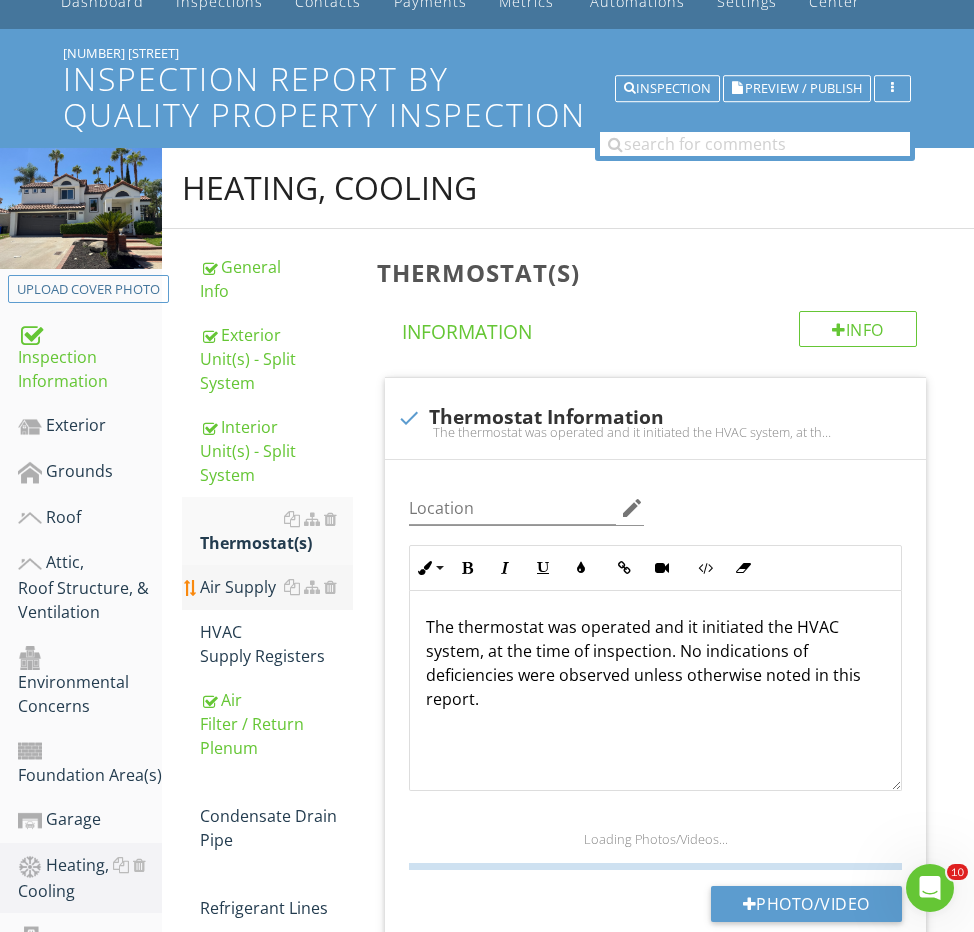scroll, scrollTop: 629, scrollLeft: 0, axis: vertical 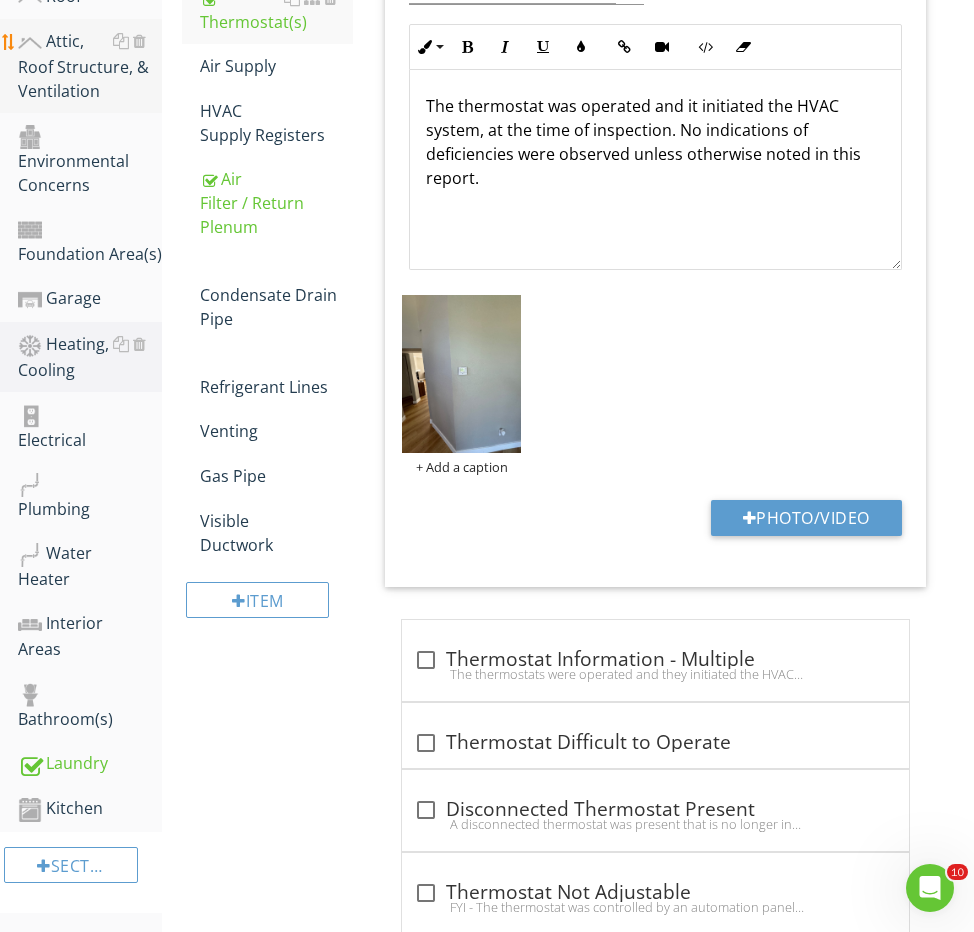click on "Attic, Roof Structure, & Ventilation" at bounding box center [90, 66] 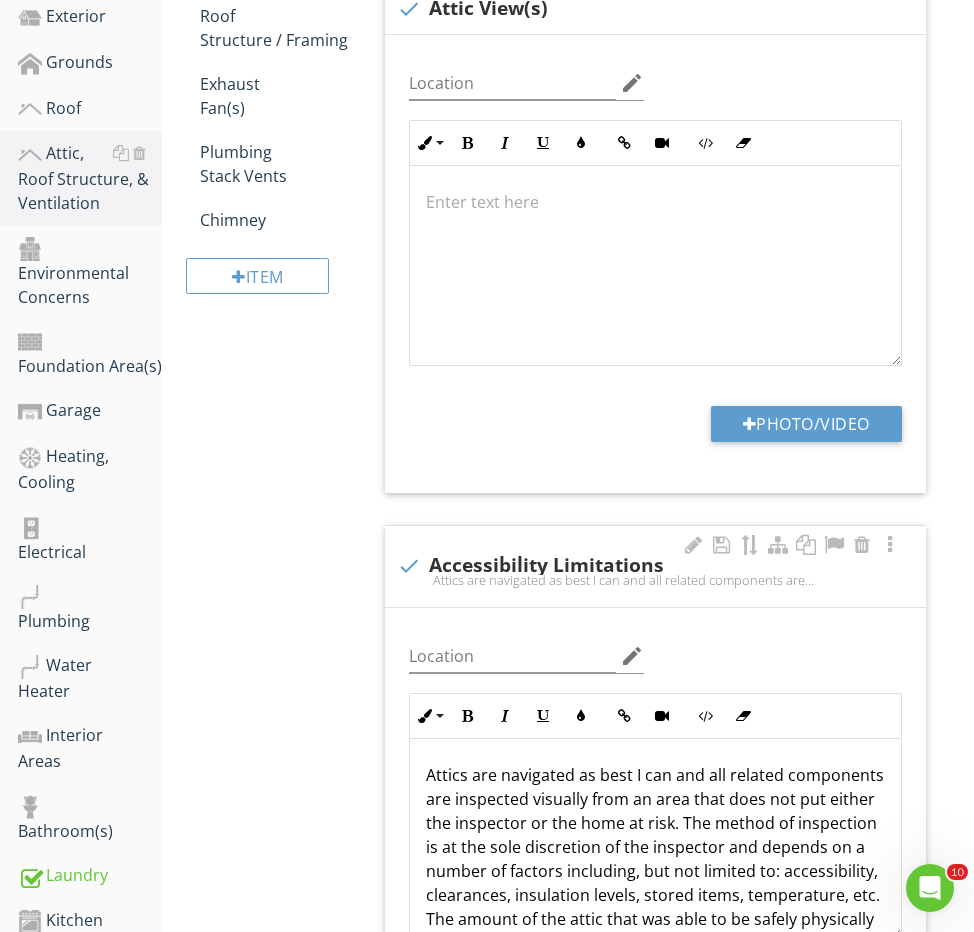 scroll, scrollTop: 414, scrollLeft: 0, axis: vertical 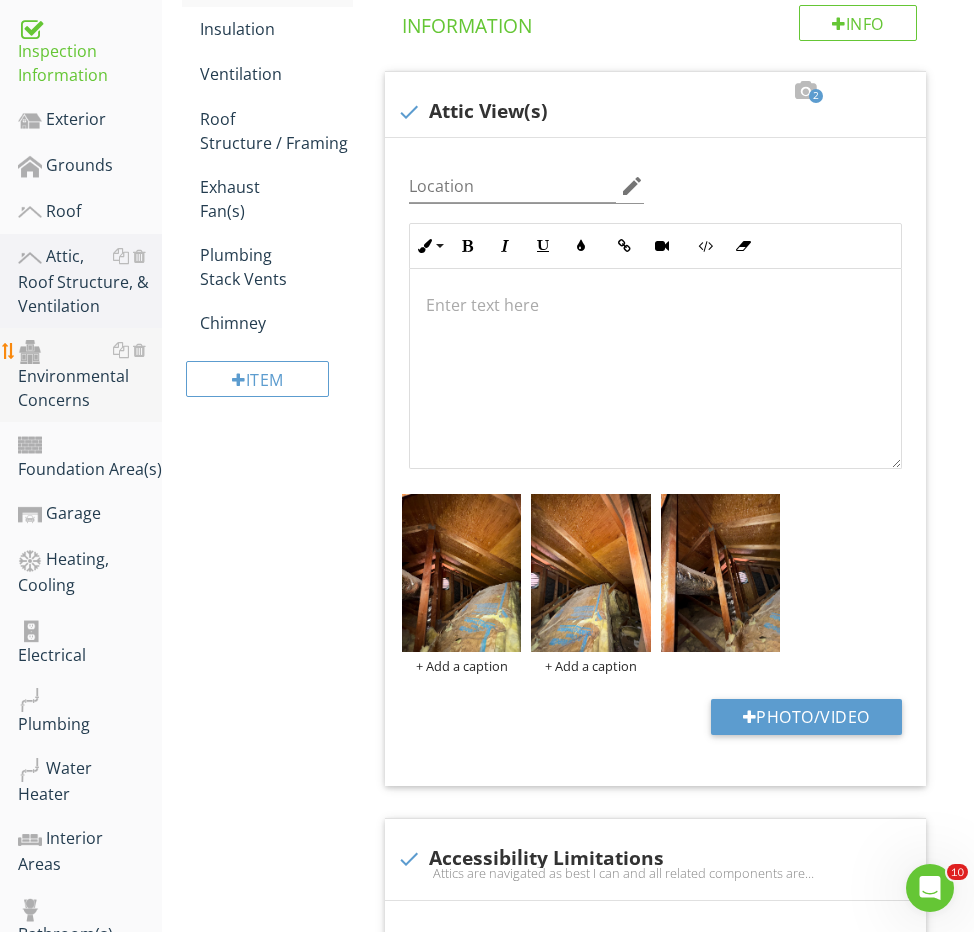 click on "Environmental Concerns" at bounding box center (90, 375) 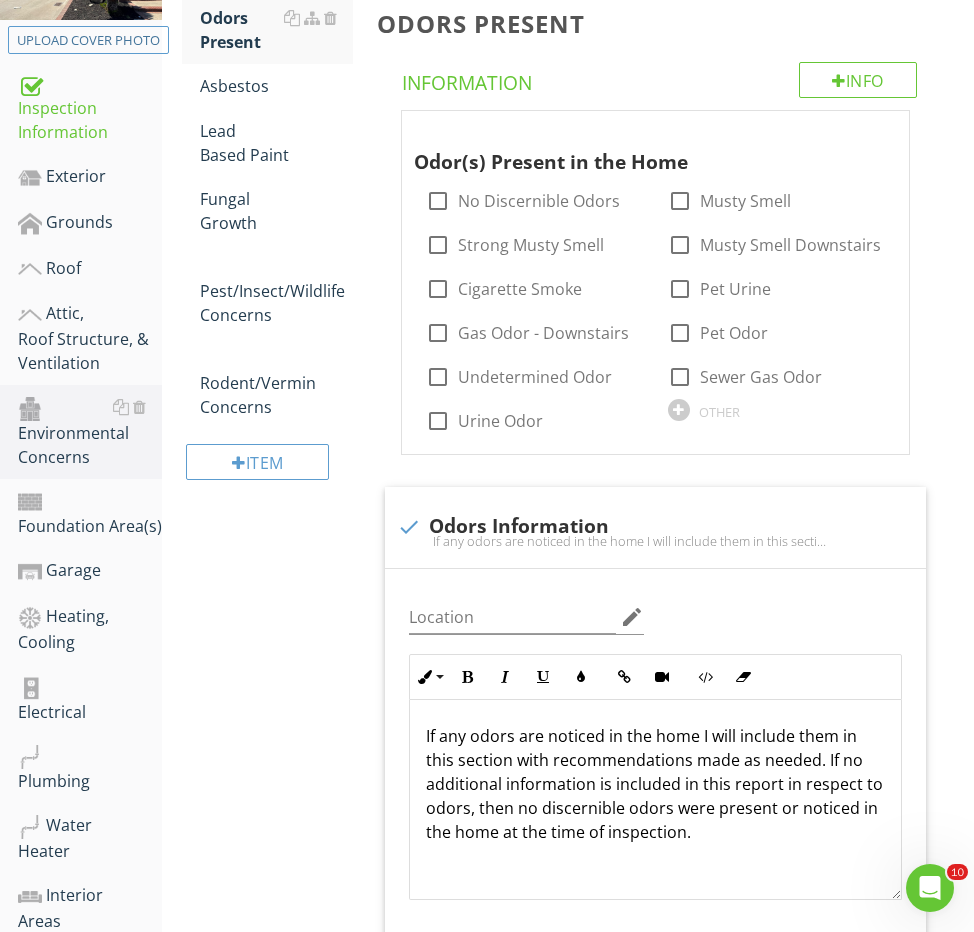 scroll, scrollTop: 349, scrollLeft: 0, axis: vertical 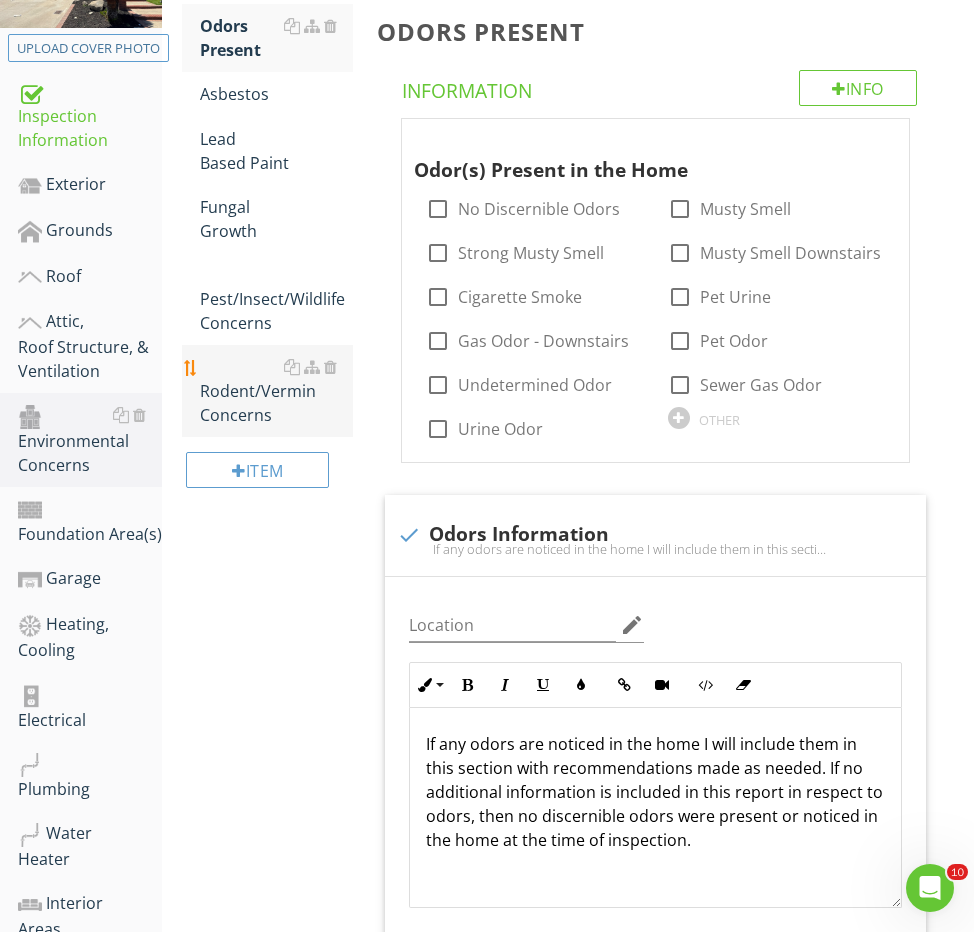 click on "Rodent/Vermin Concerns" at bounding box center (276, 391) 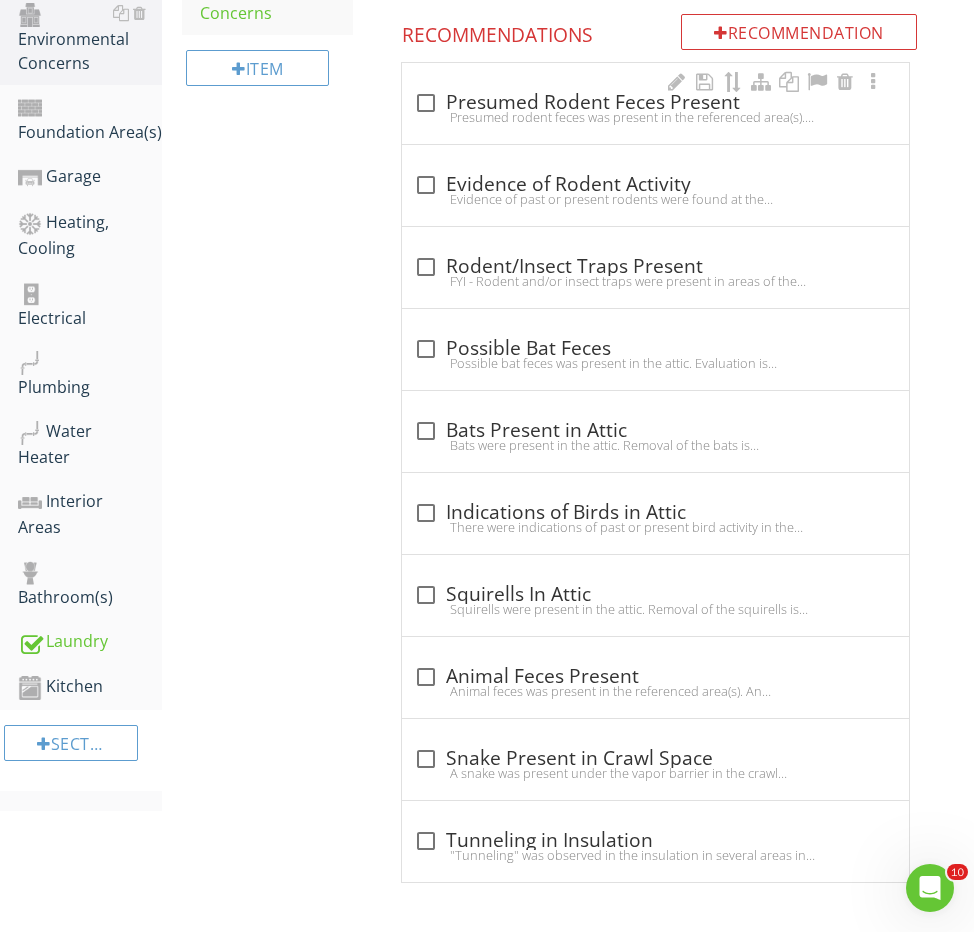 scroll, scrollTop: 750, scrollLeft: 0, axis: vertical 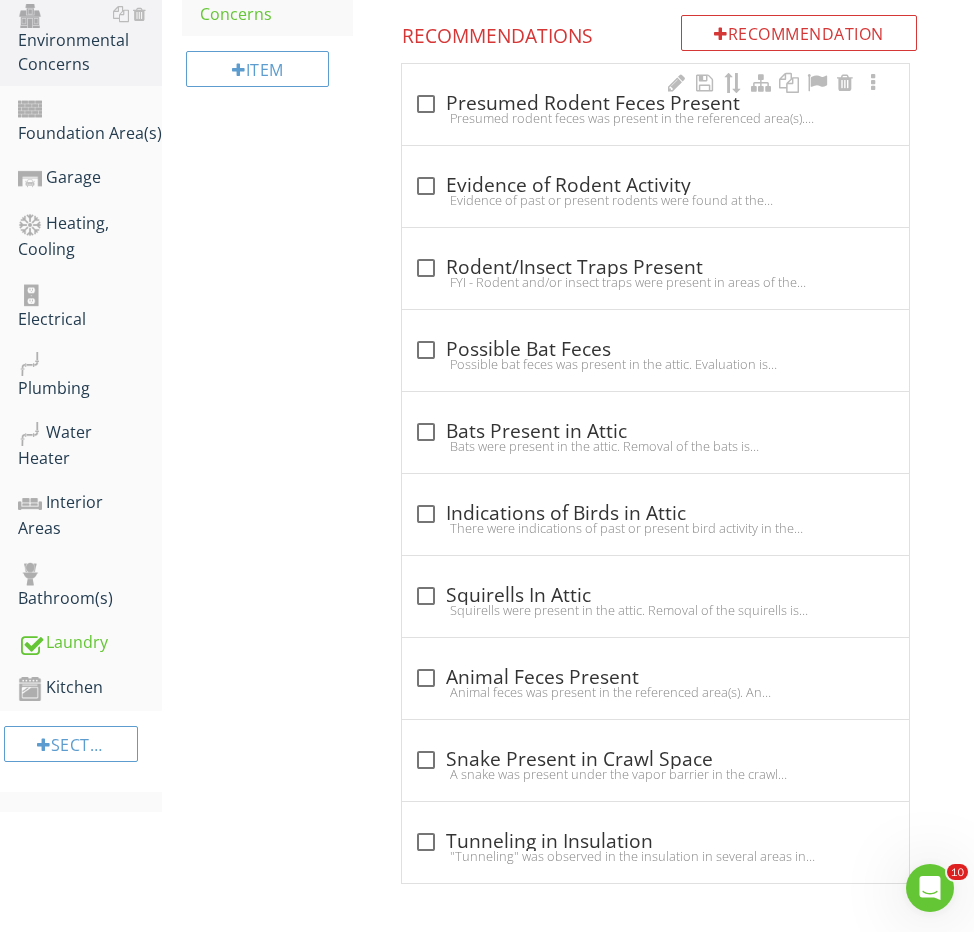 click on "Presumed rodent feces was present in the referenced area(s). Evaluation by a pest control contractor is recommended, as well as cleaning as needed by a qualified person." at bounding box center (655, 118) 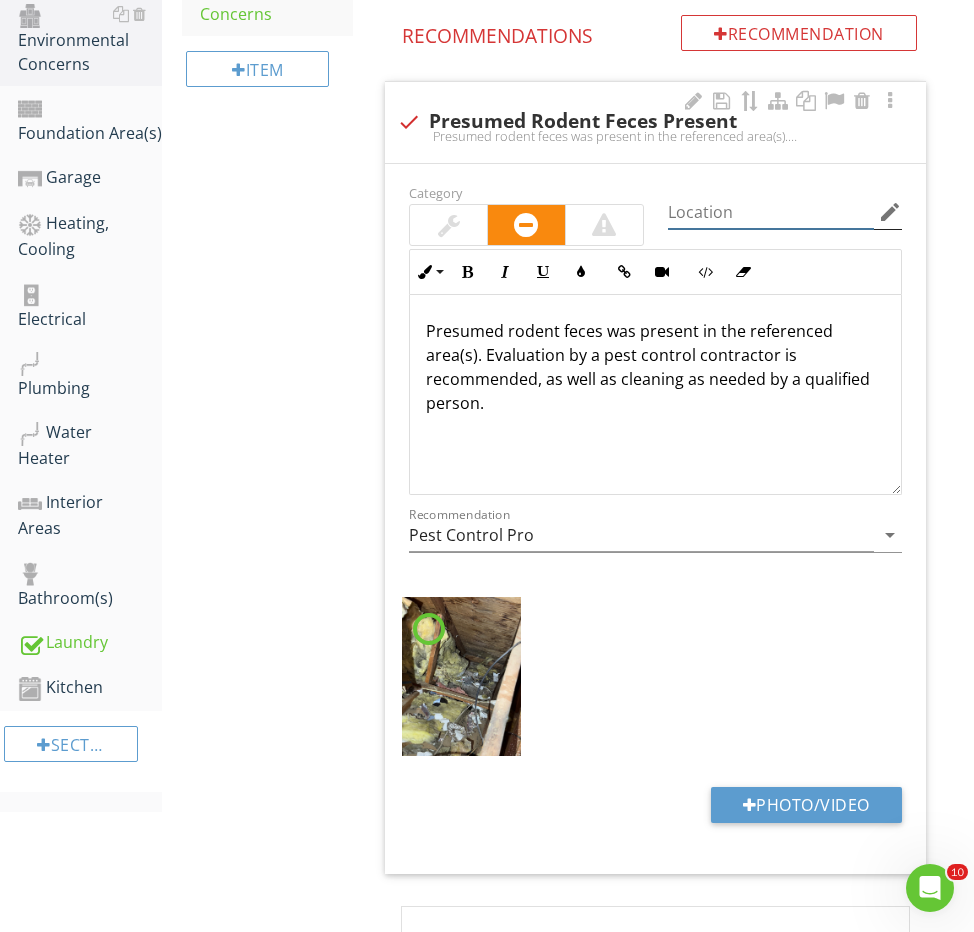 click at bounding box center [771, 212] 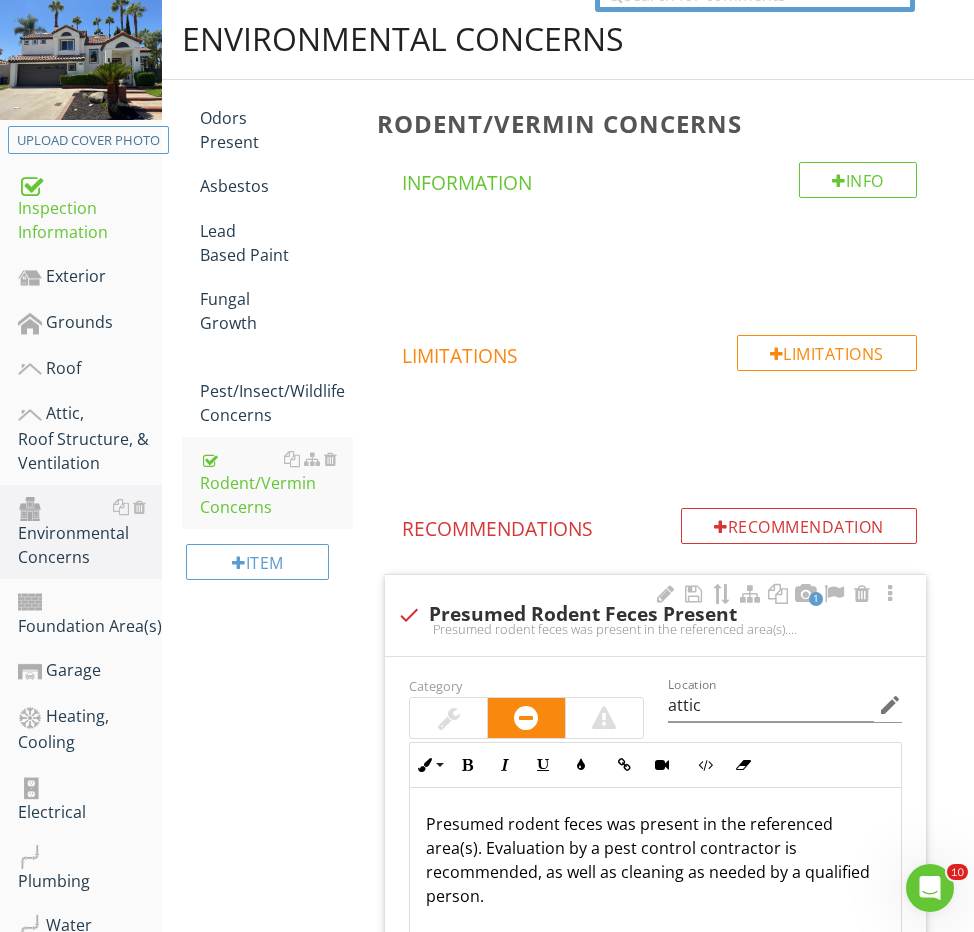 scroll, scrollTop: 258, scrollLeft: 0, axis: vertical 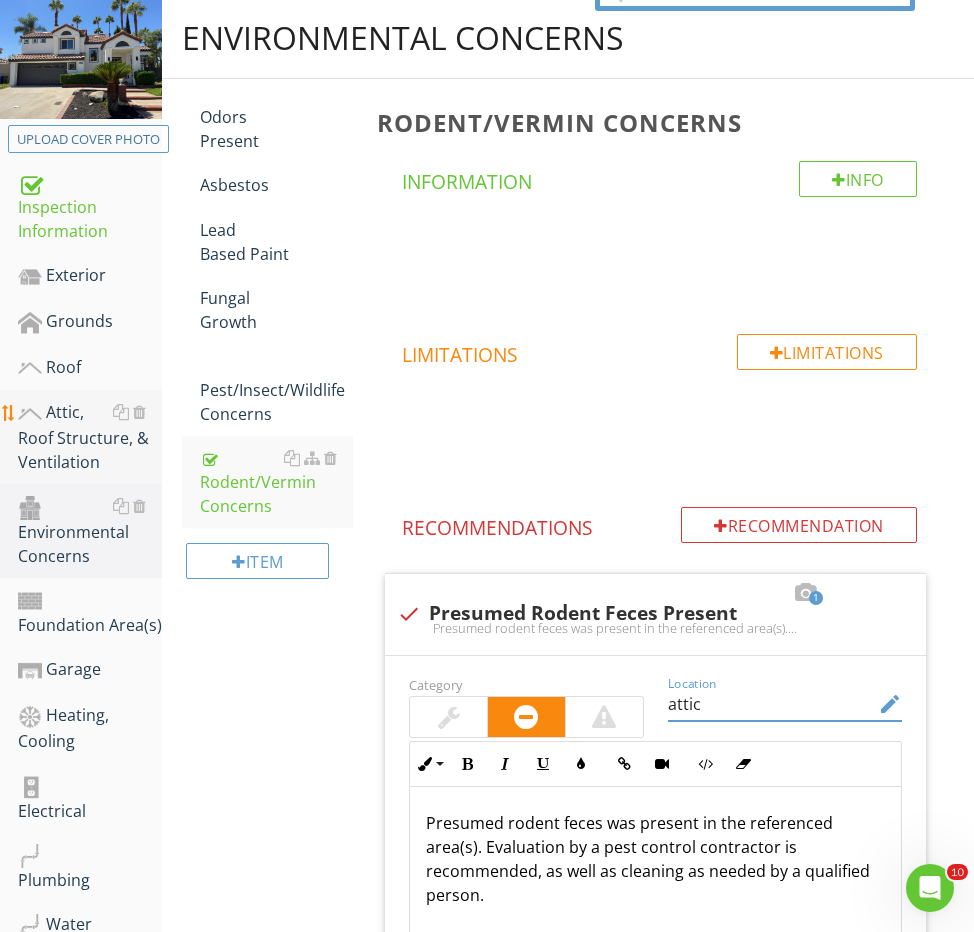 type on "attic" 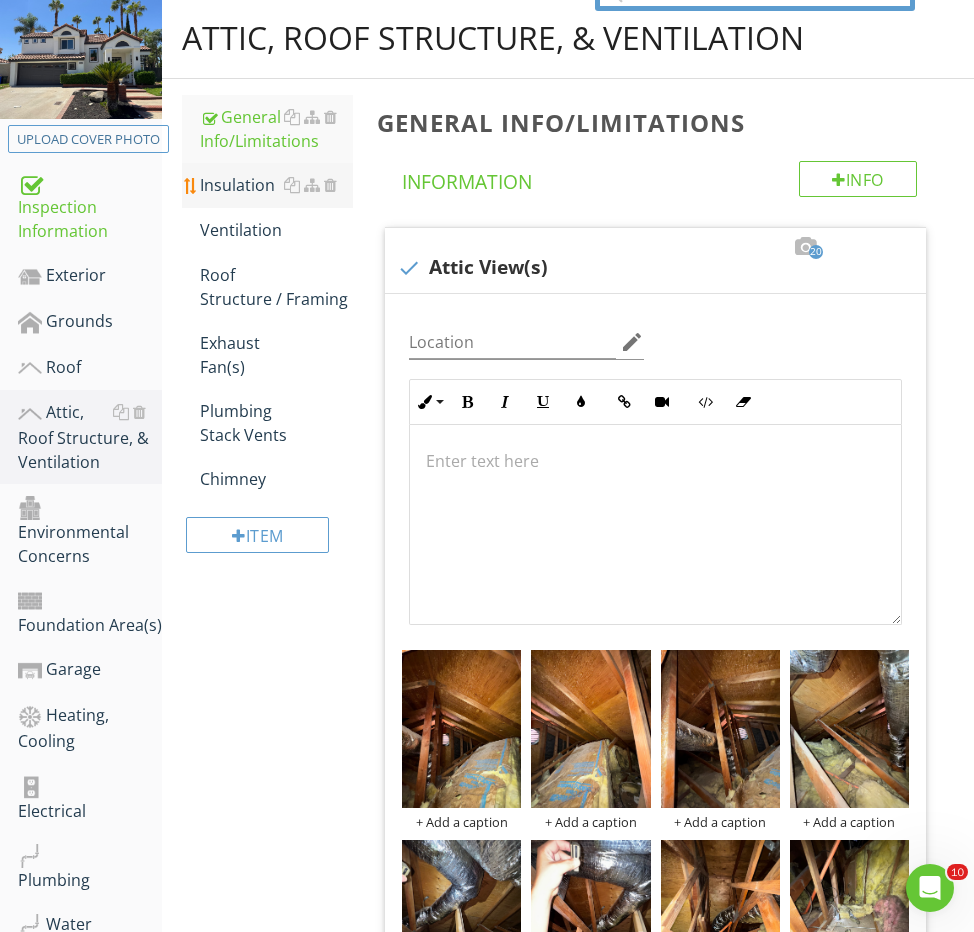 click on "Insulation" at bounding box center (276, 185) 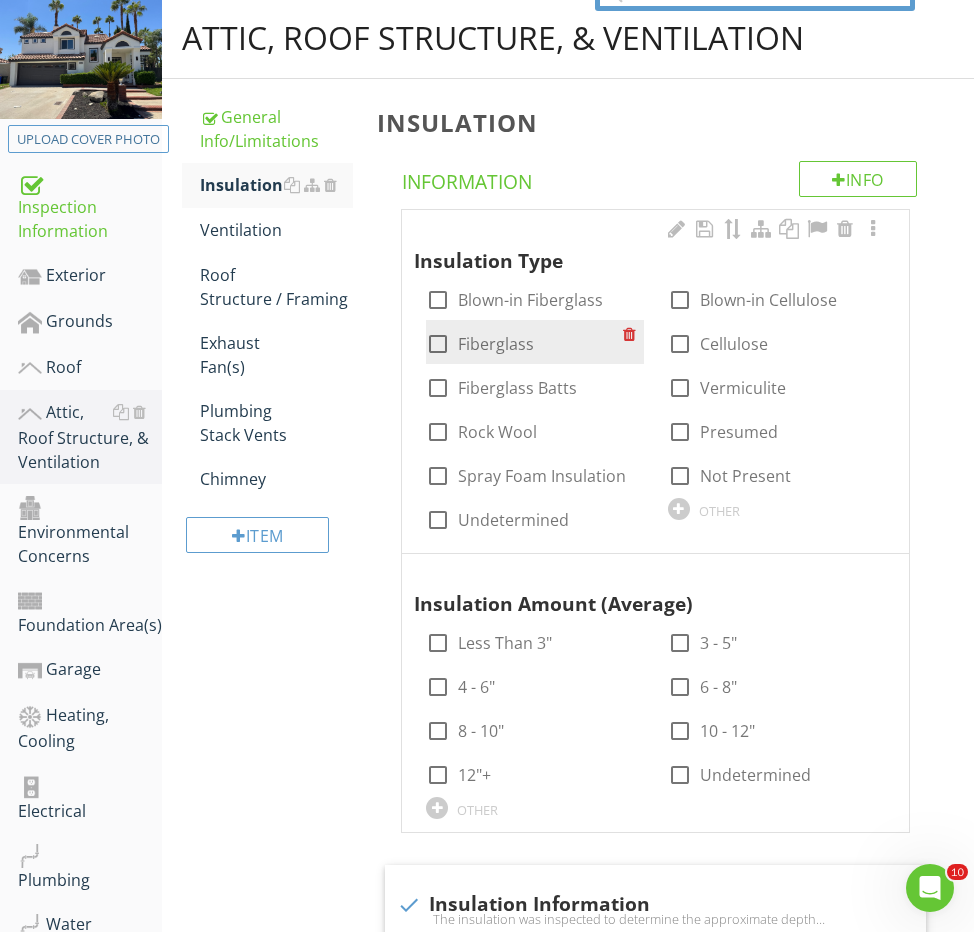 click on "Fiberglass" at bounding box center [496, 344] 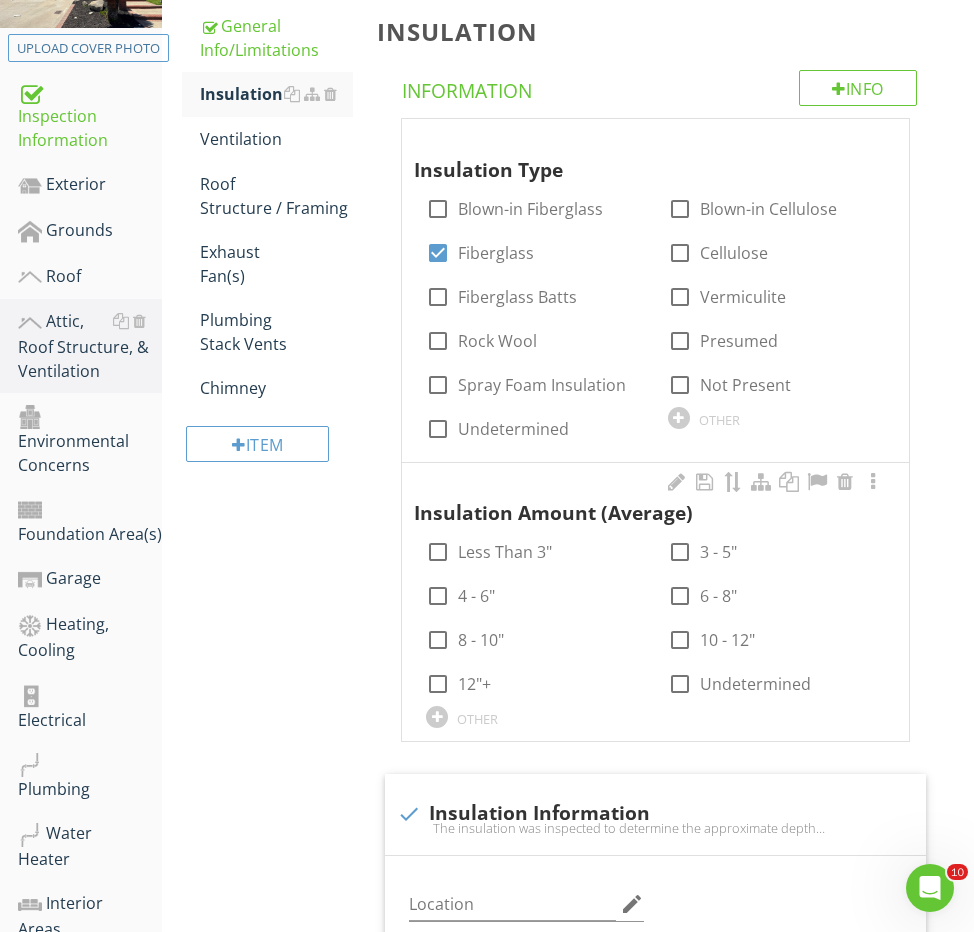 scroll, scrollTop: 382, scrollLeft: 0, axis: vertical 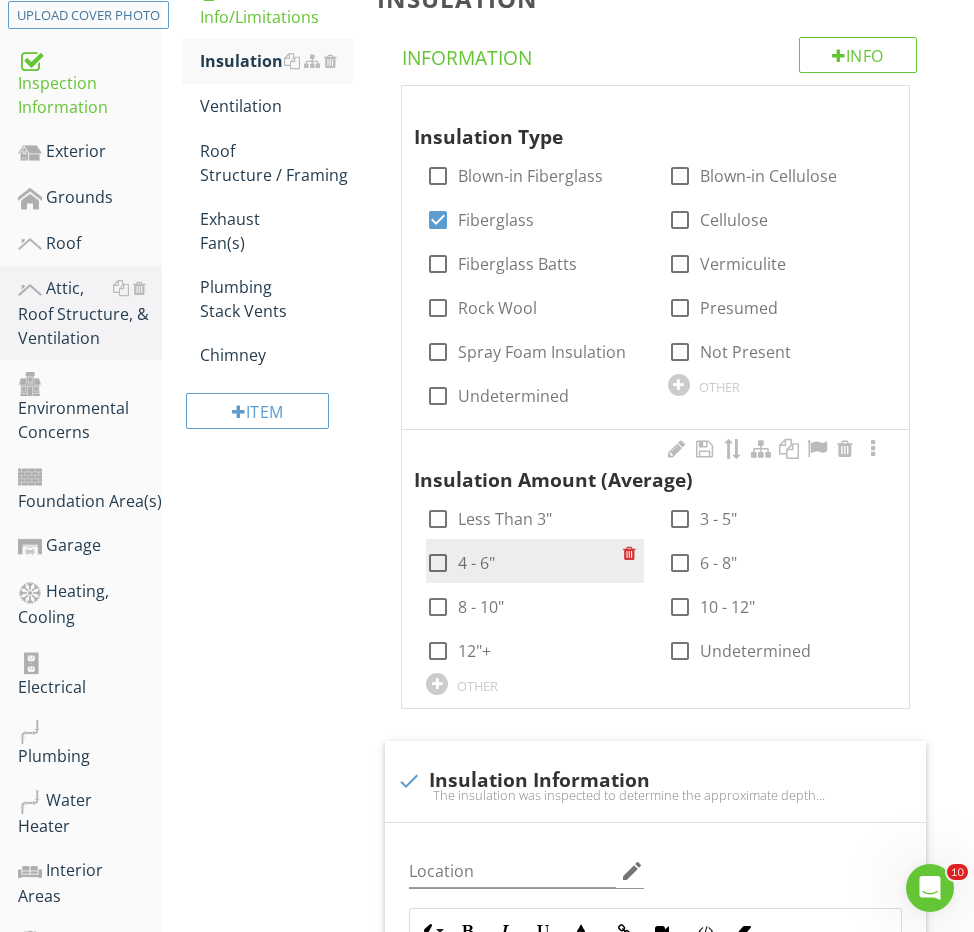 click on "4 - 6"" at bounding box center [476, 563] 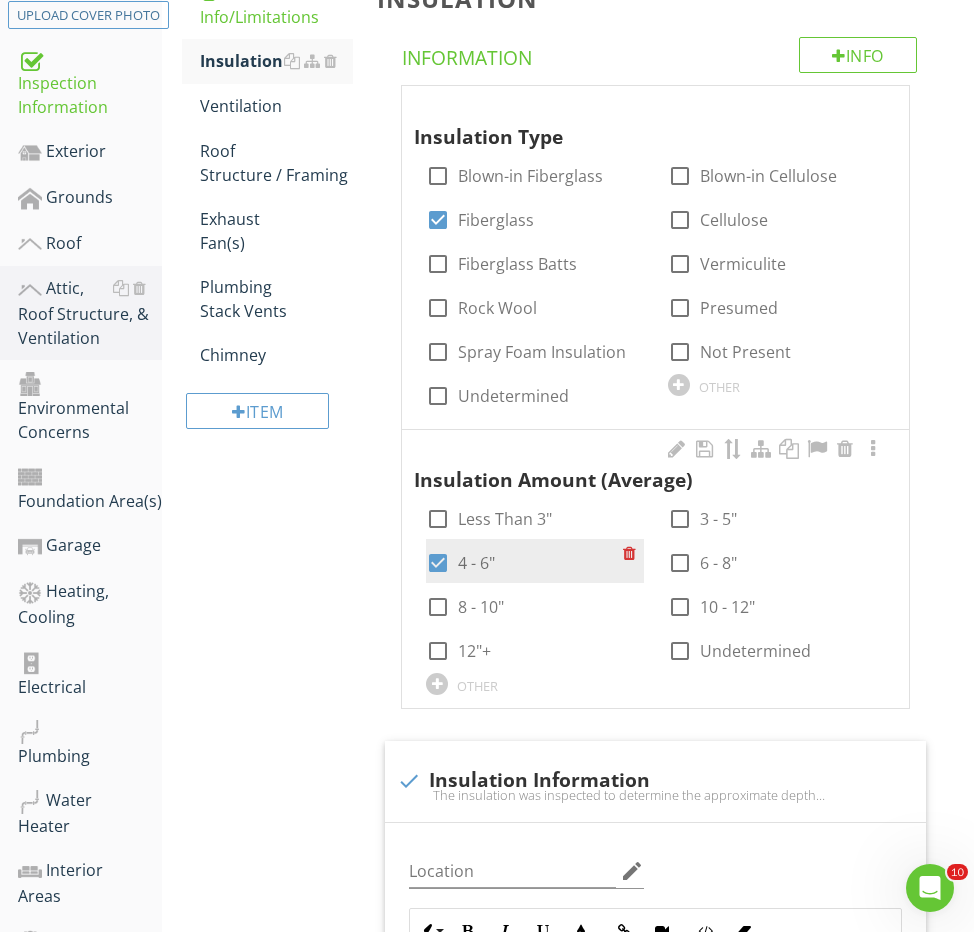 checkbox on "true" 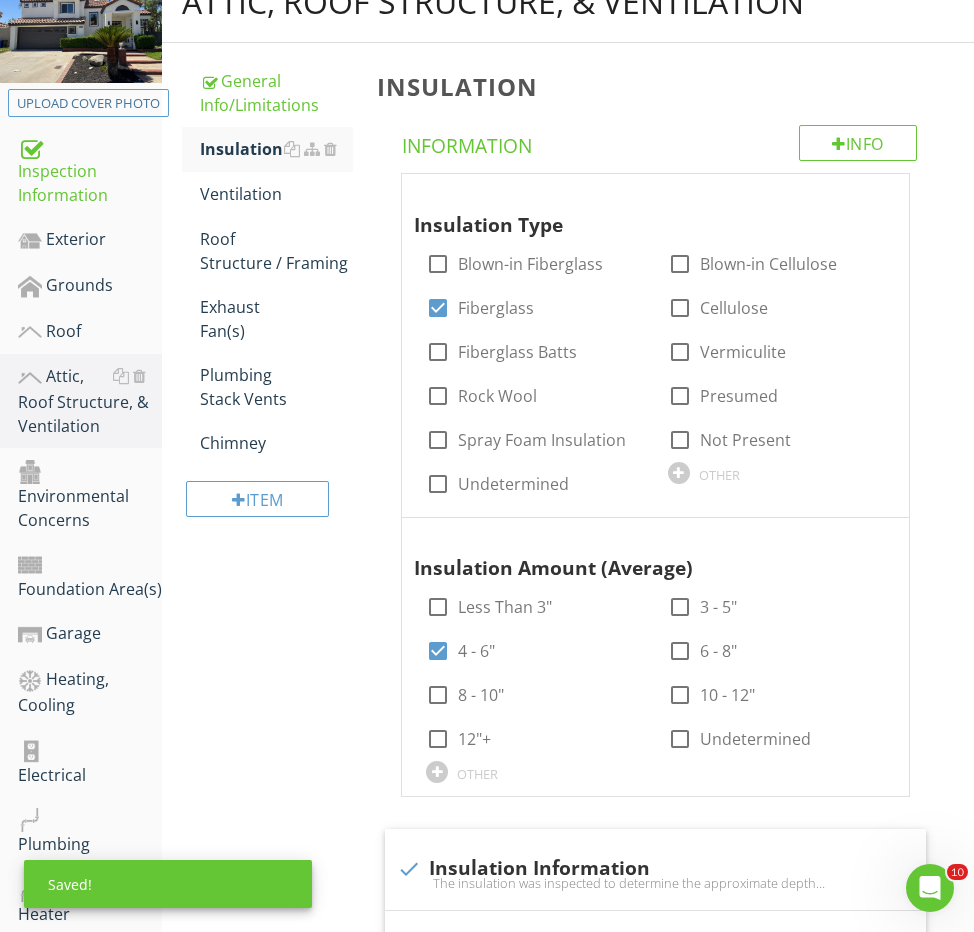scroll, scrollTop: 283, scrollLeft: 0, axis: vertical 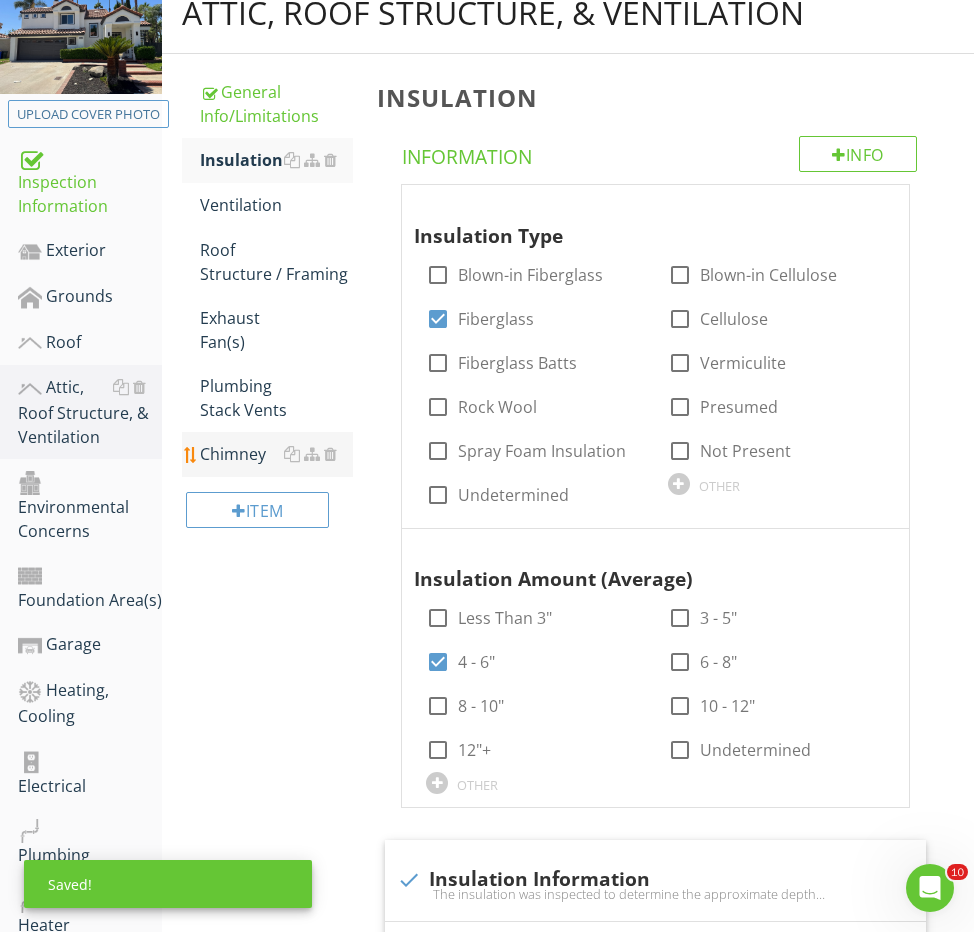 click on "Chimney" at bounding box center (276, 454) 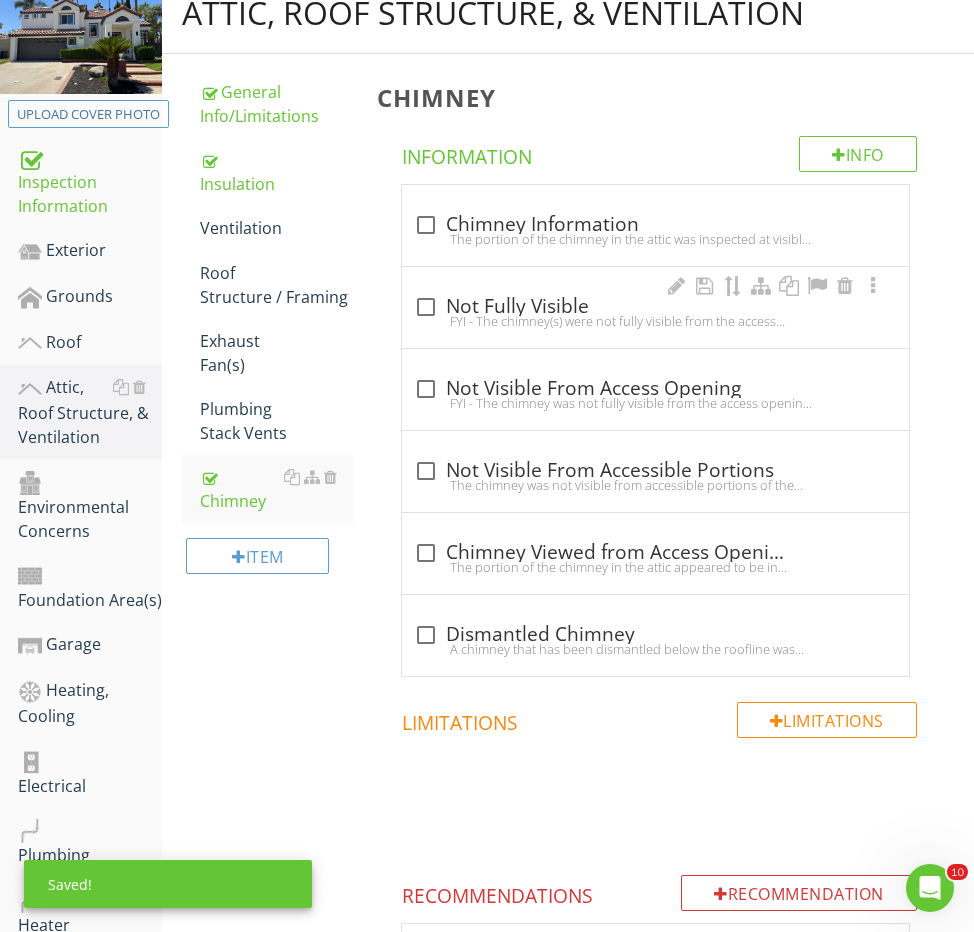 click on "FYI - The chimney(s) were not fully visible from the access opening or accessible portions of the attic, and their condition, within the attic, is excluded from this inspection." at bounding box center [655, 321] 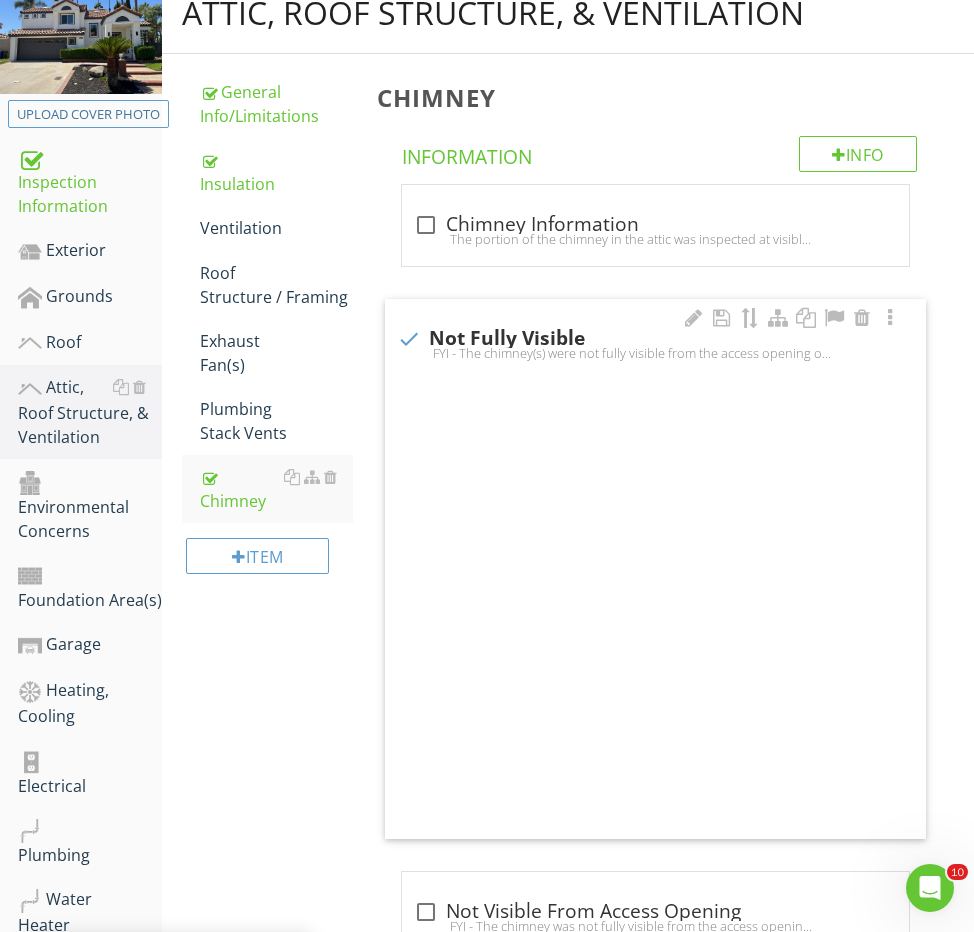 checkbox on "true" 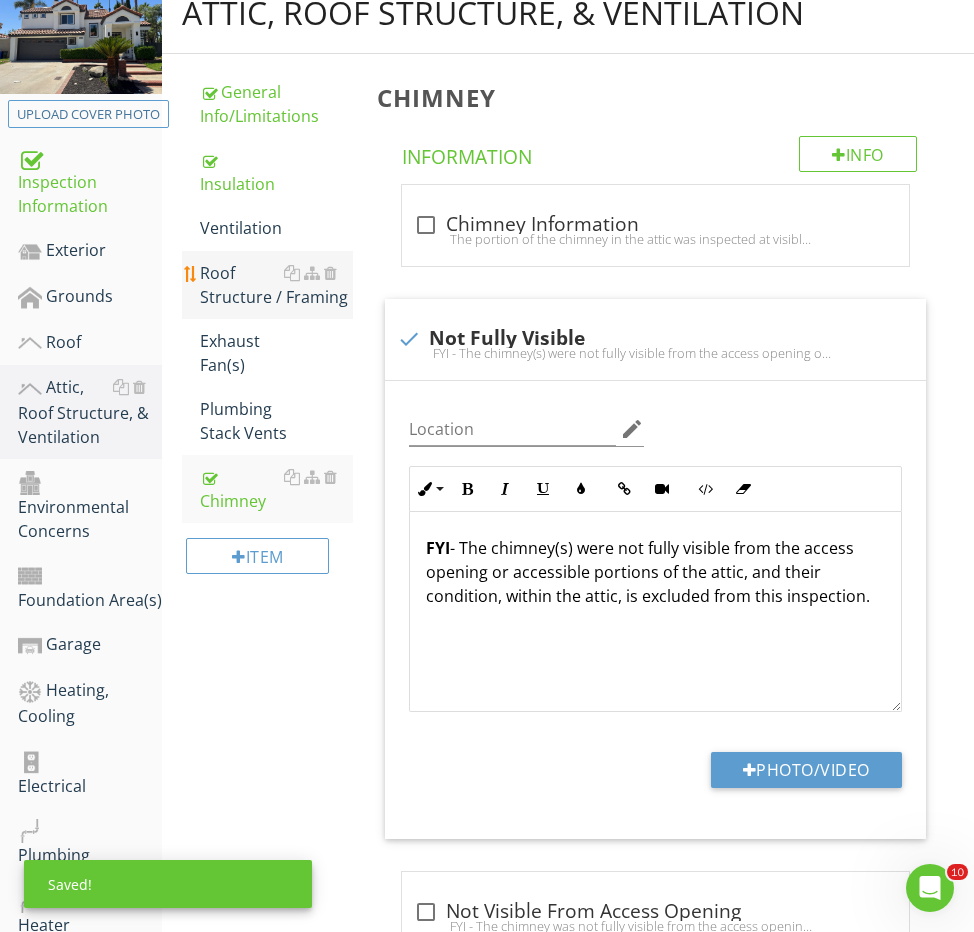 click on "Roof Structure / Framing" at bounding box center [276, 285] 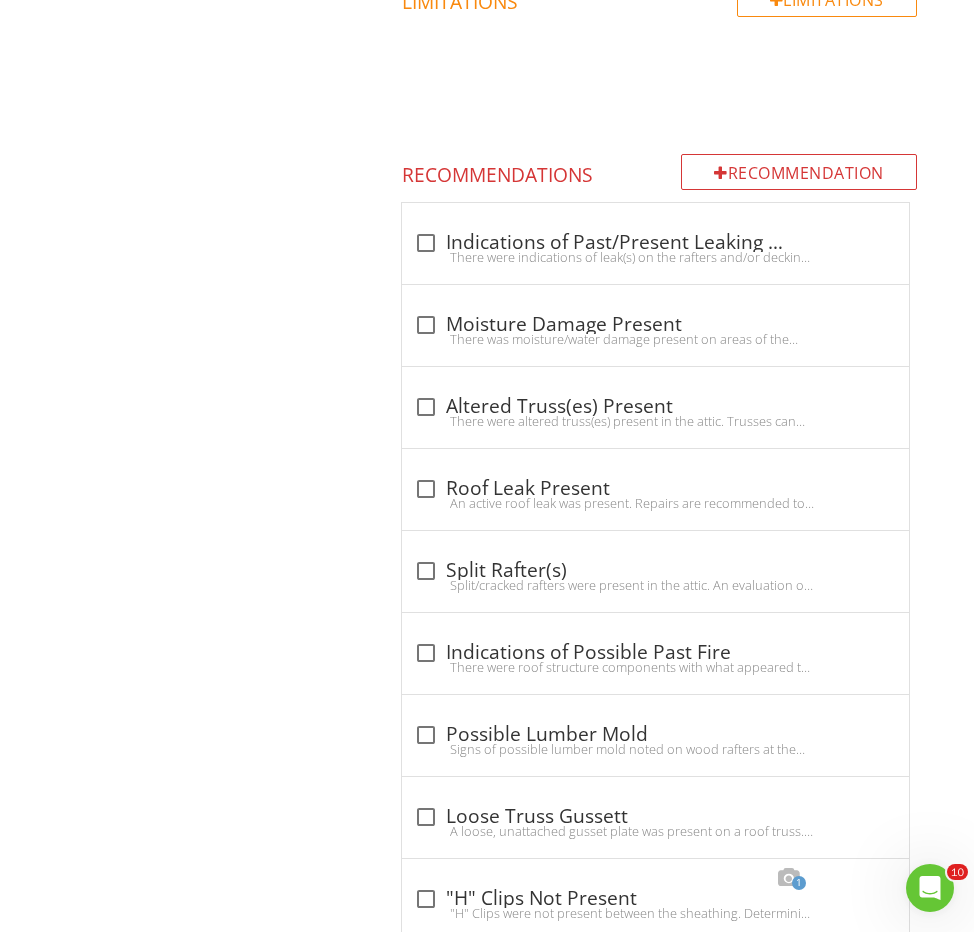 scroll, scrollTop: 2673, scrollLeft: 0, axis: vertical 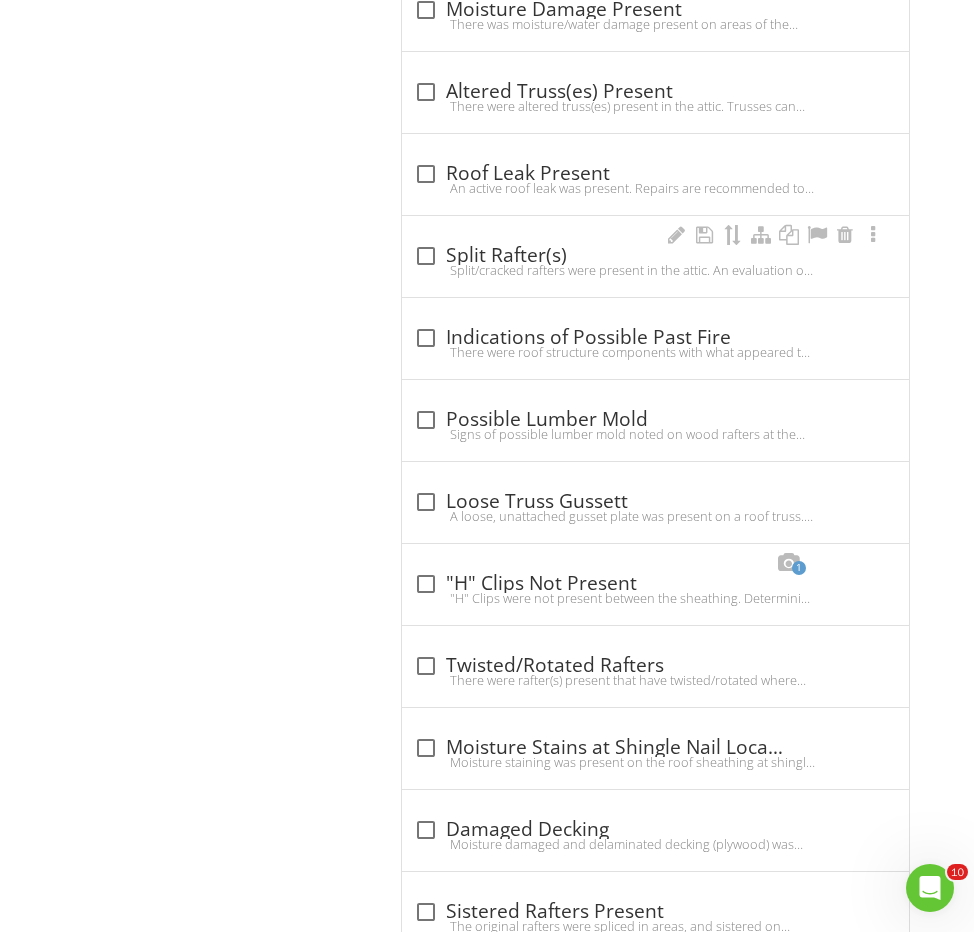 click on "check_box_outline_blank
Split Rafter(s)
Split/cracked rafters were present in the attic. An evaluation of the rafters with repairs made as needed is recommended by a qualified contractor." at bounding box center [655, 256] 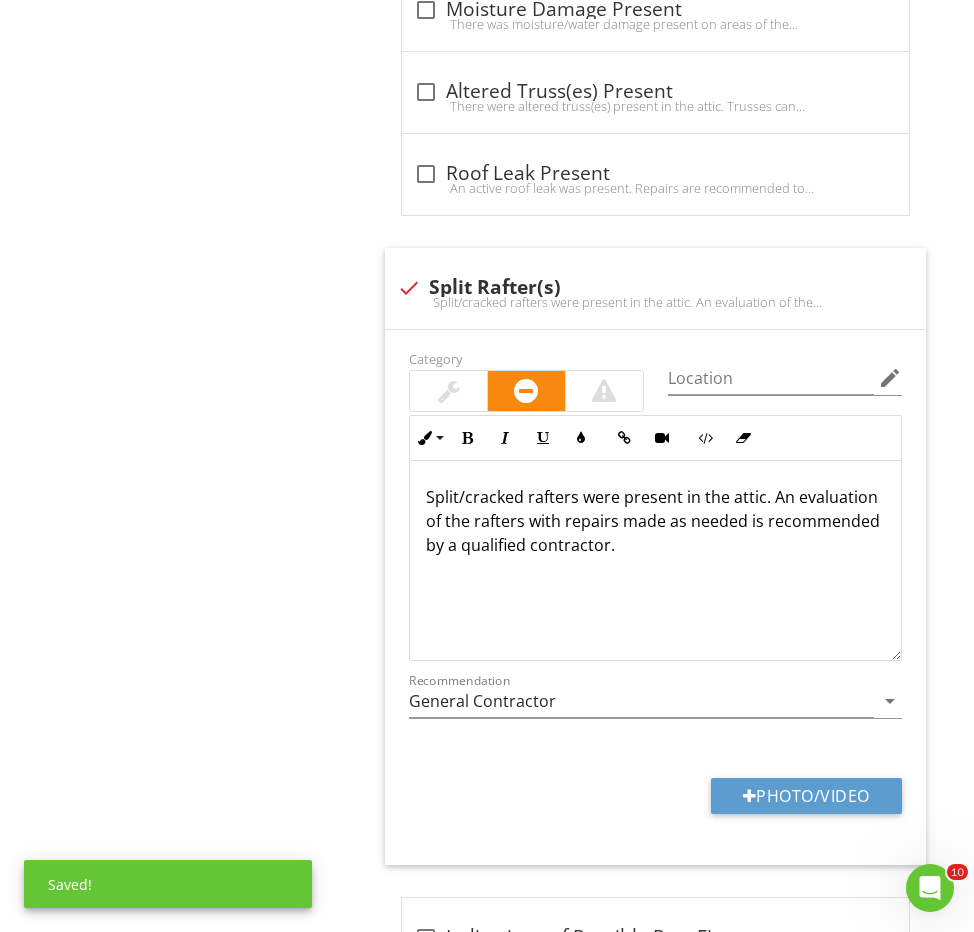 scroll, scrollTop: 2928, scrollLeft: 0, axis: vertical 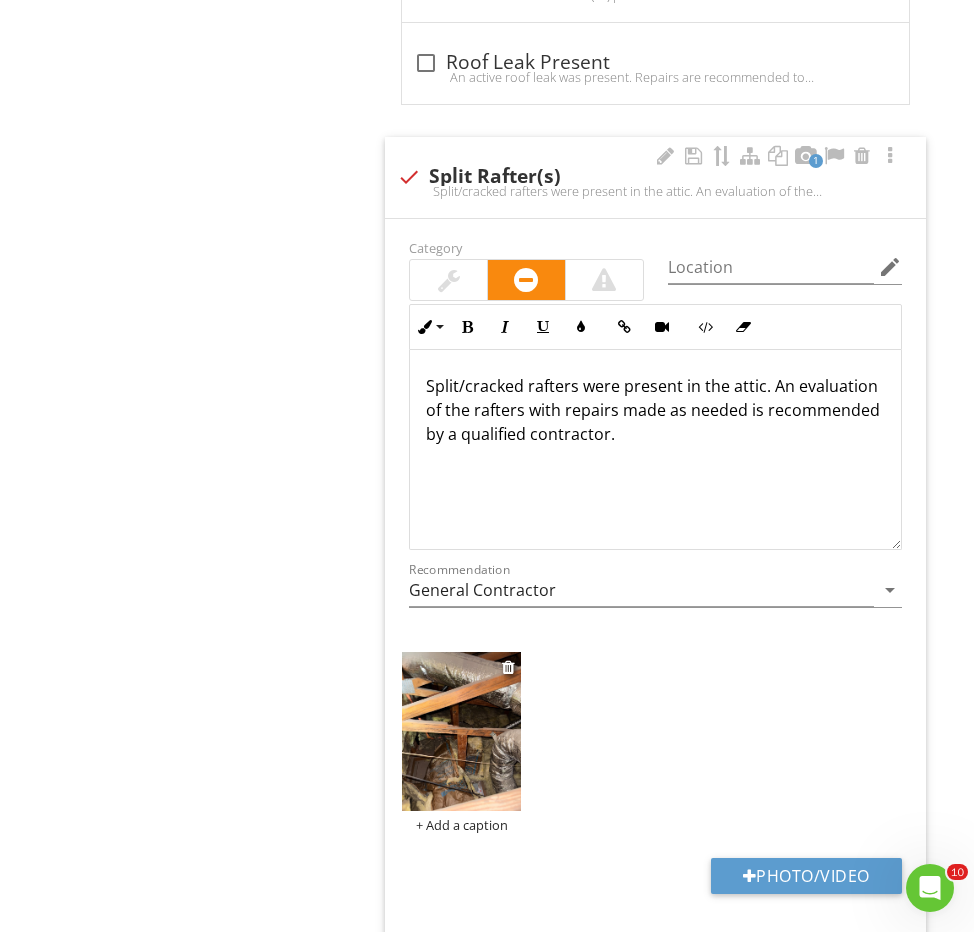click at bounding box center [461, 731] 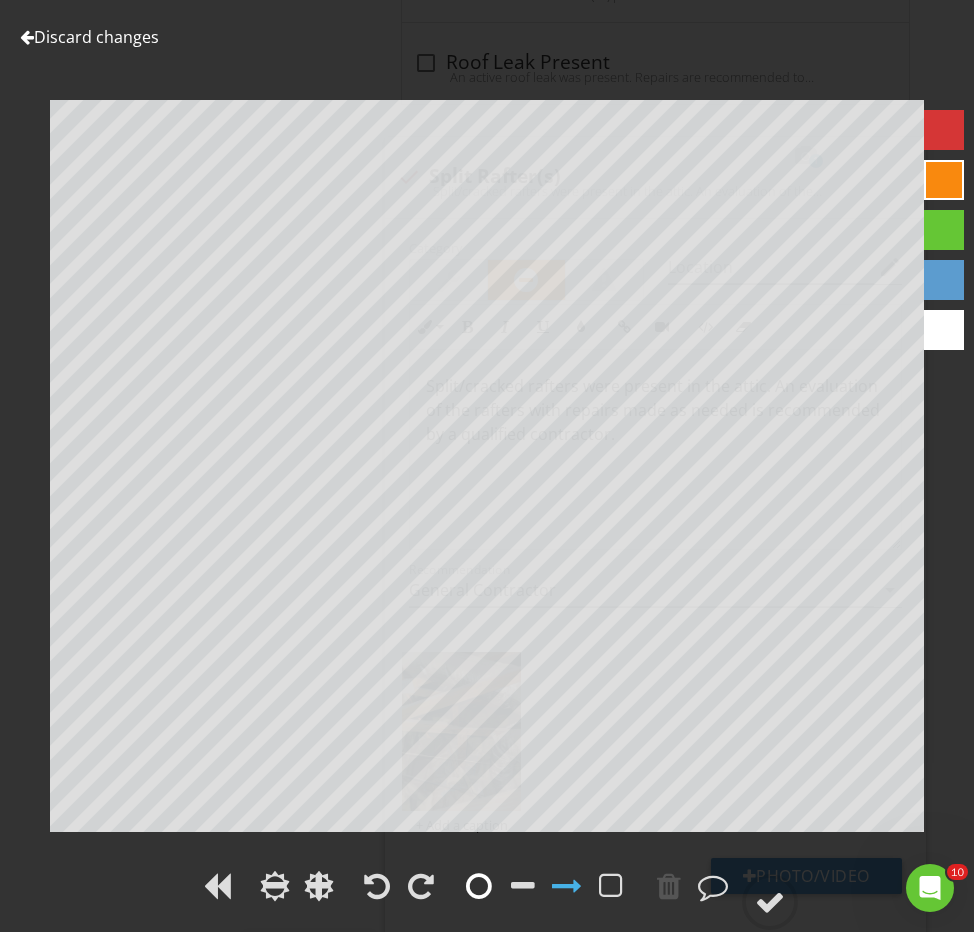 click at bounding box center [479, 886] 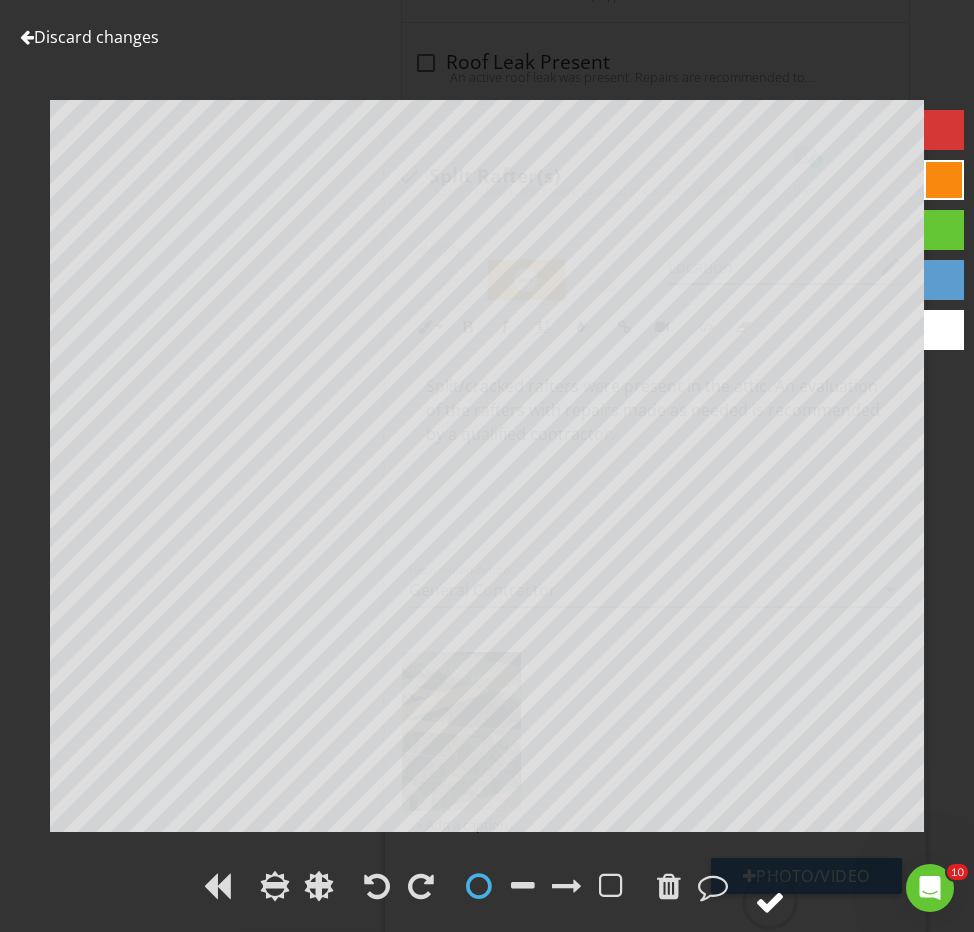 click at bounding box center [770, 902] 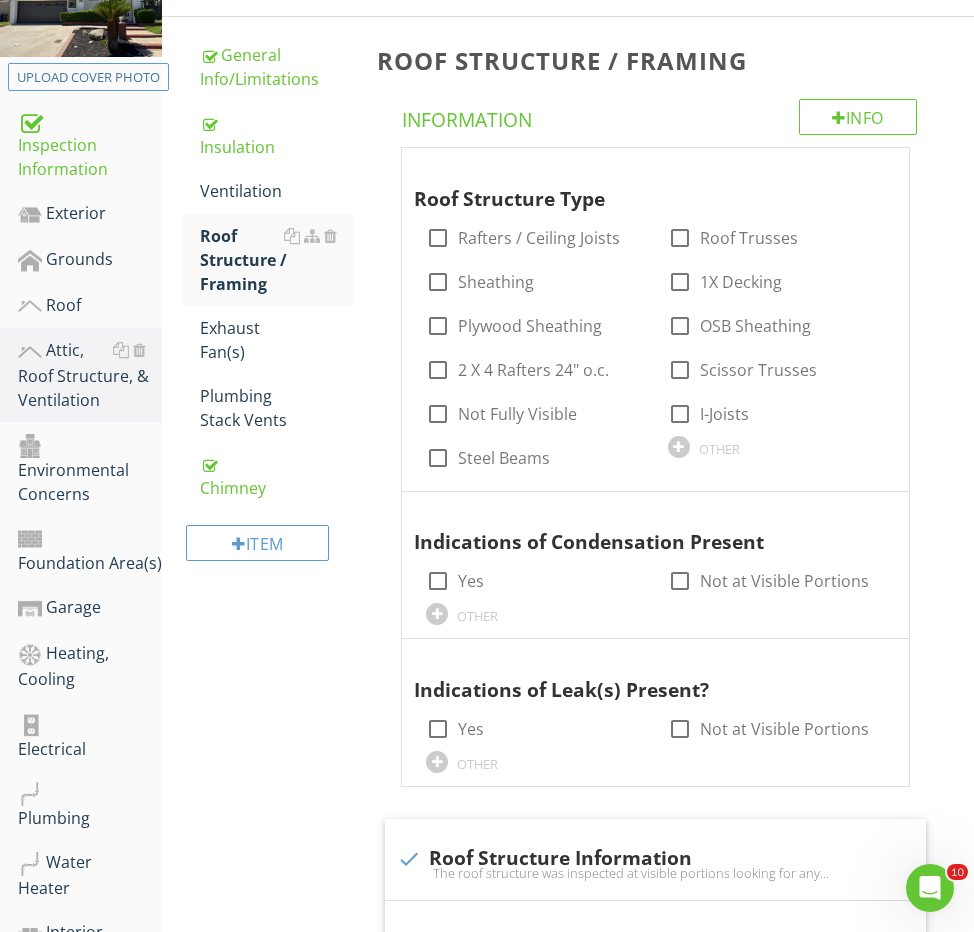 scroll, scrollTop: 203, scrollLeft: 0, axis: vertical 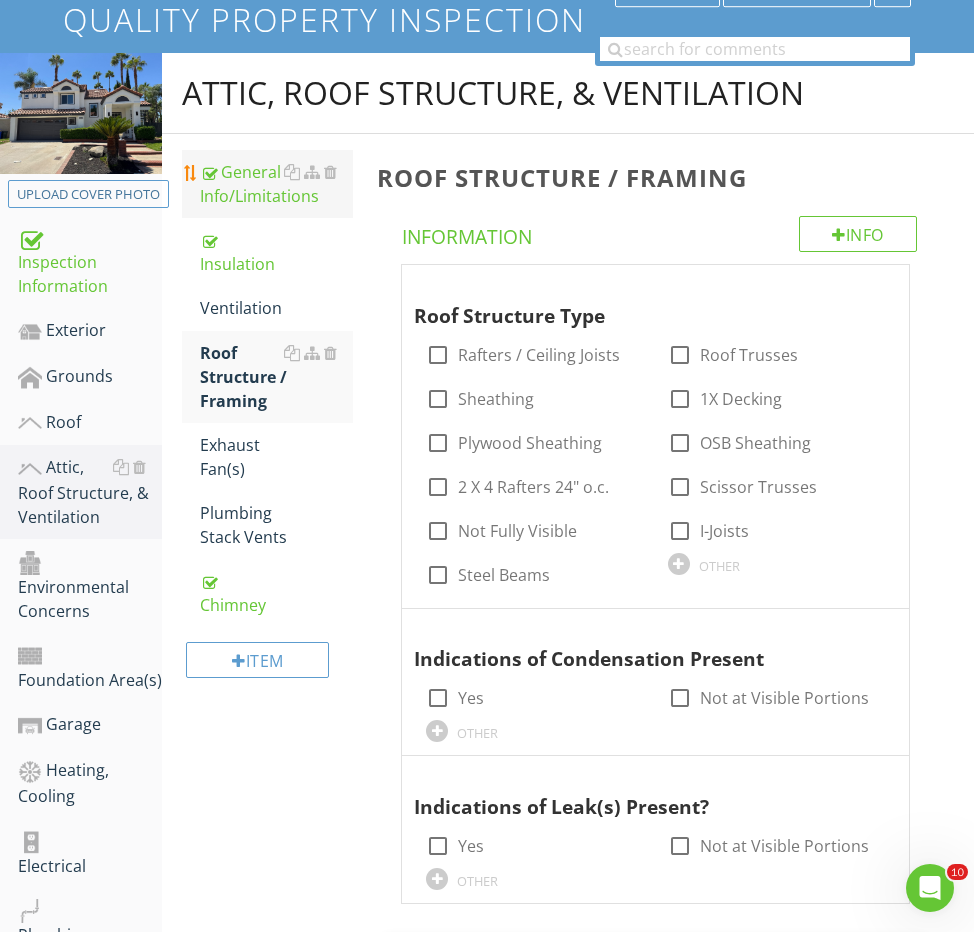 click on "General Info/Limitations" at bounding box center [276, 184] 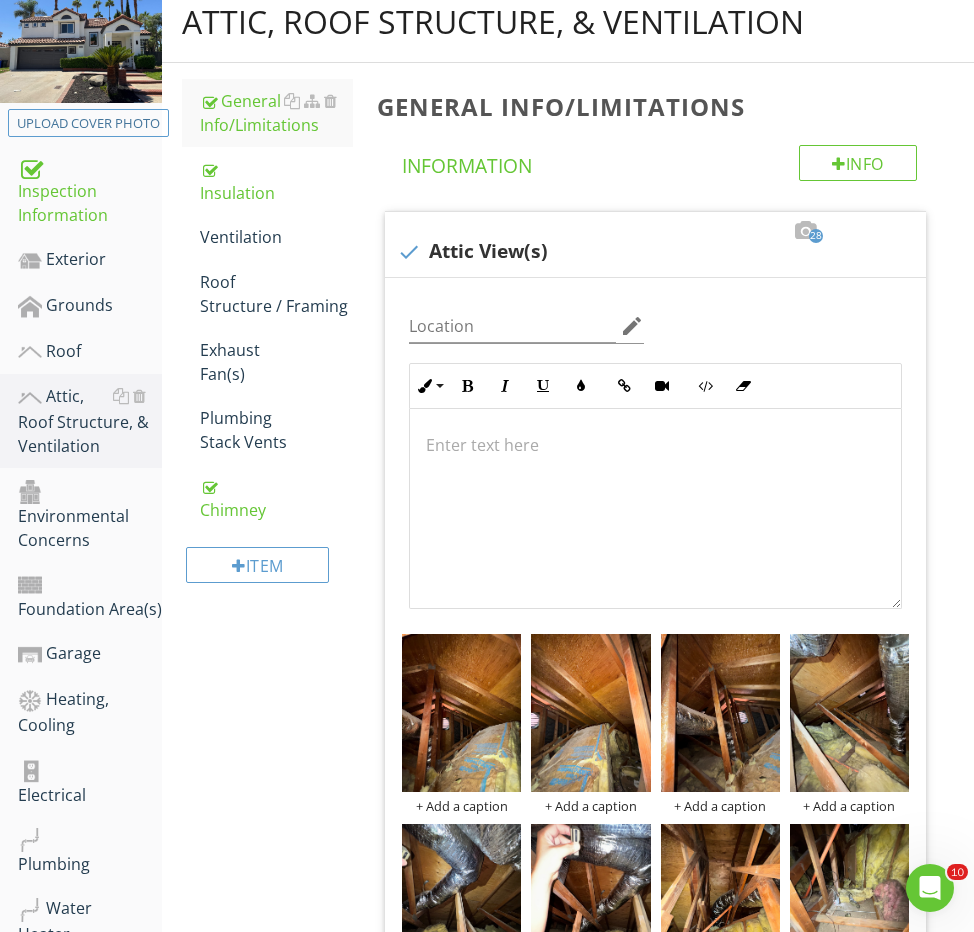 scroll, scrollTop: 254, scrollLeft: 0, axis: vertical 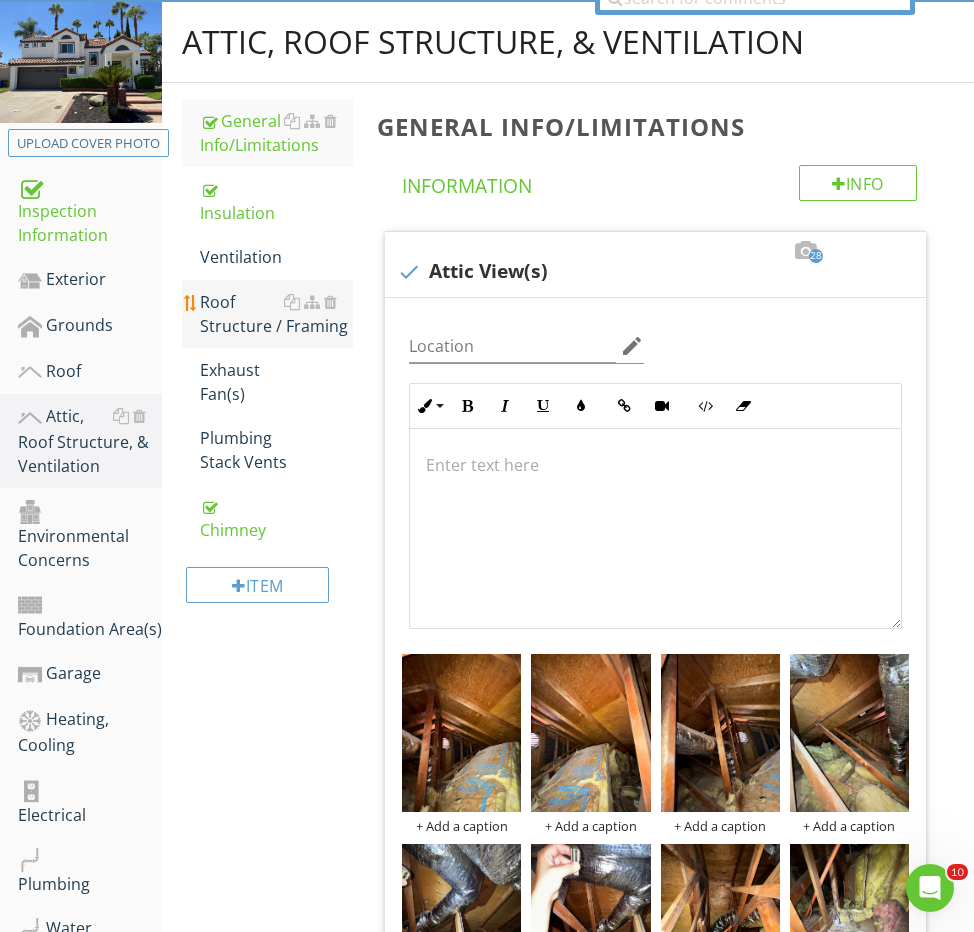 click on "Roof Structure / Framing" at bounding box center [276, 314] 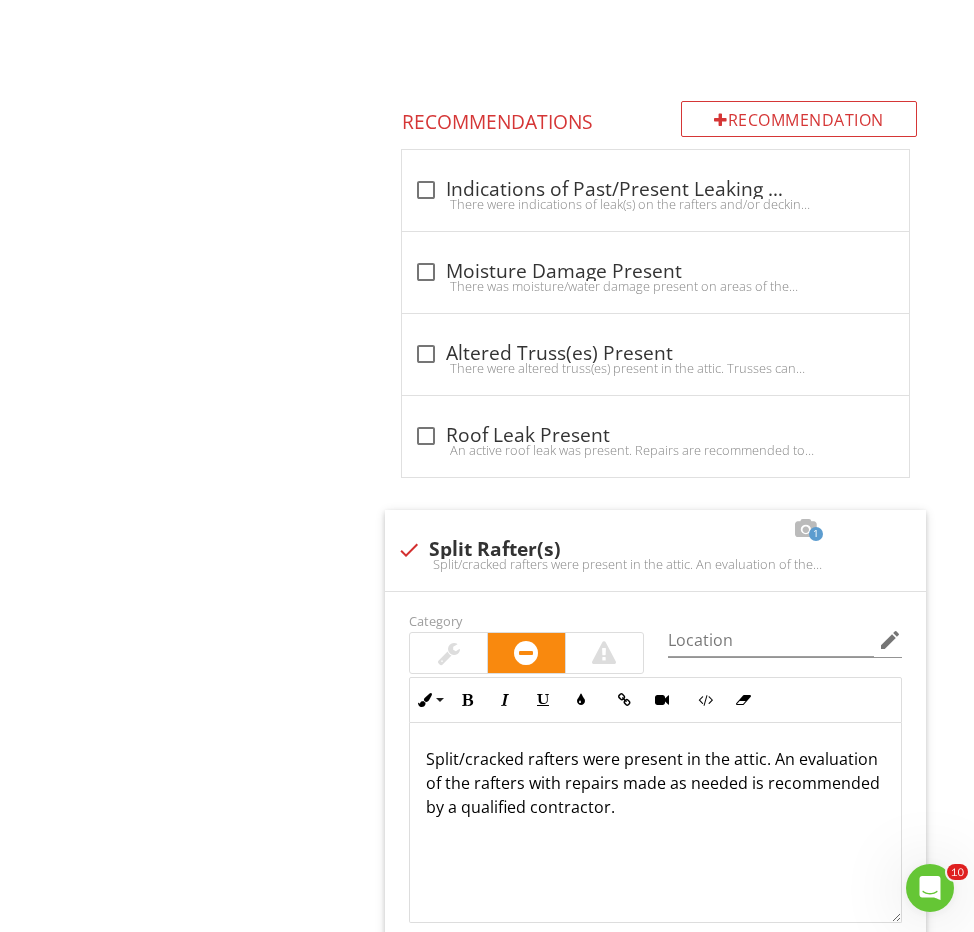 scroll, scrollTop: 2329, scrollLeft: 0, axis: vertical 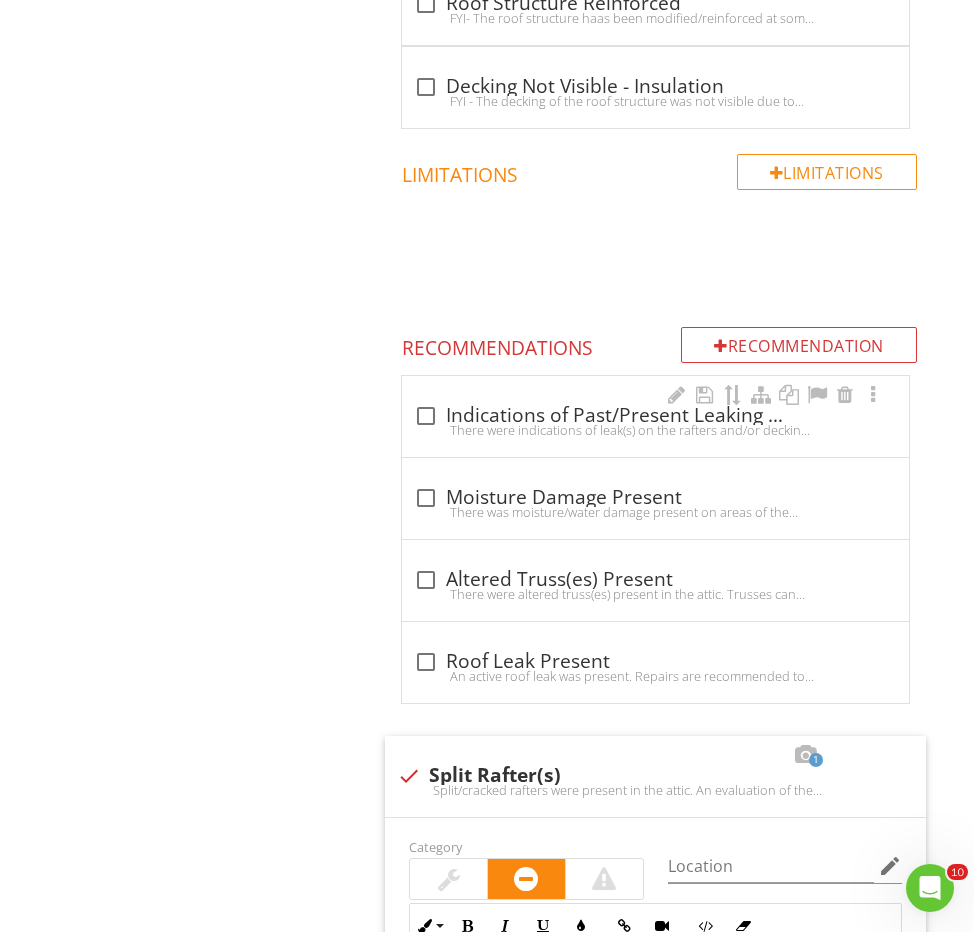 click on "check_box_outline_blank
Indications of Past/Present Leaking Present" at bounding box center [655, 416] 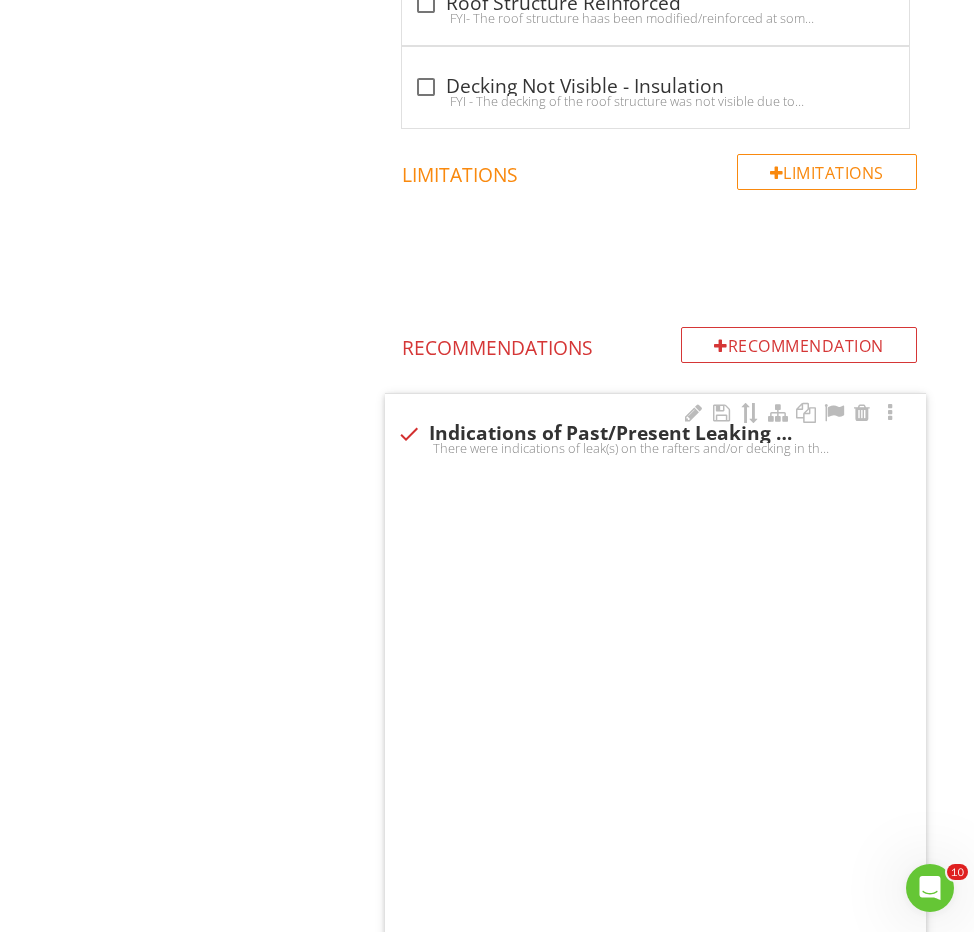 checkbox on "true" 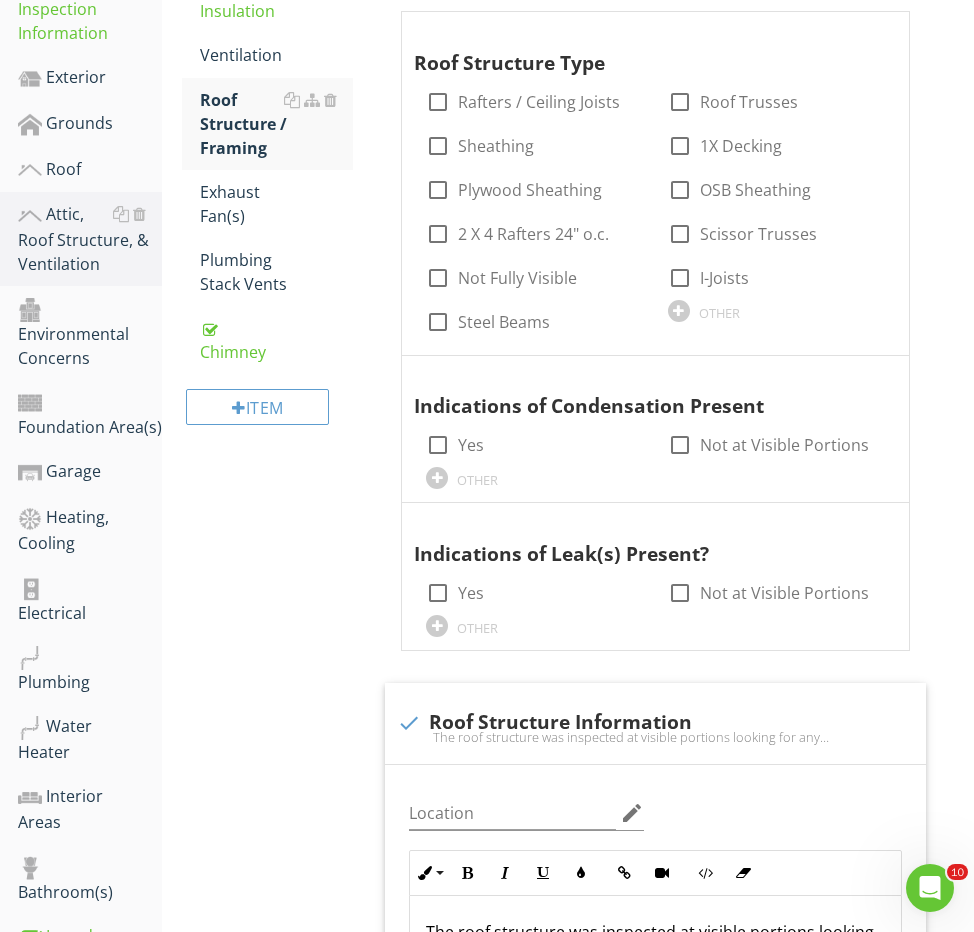 scroll, scrollTop: 272, scrollLeft: 0, axis: vertical 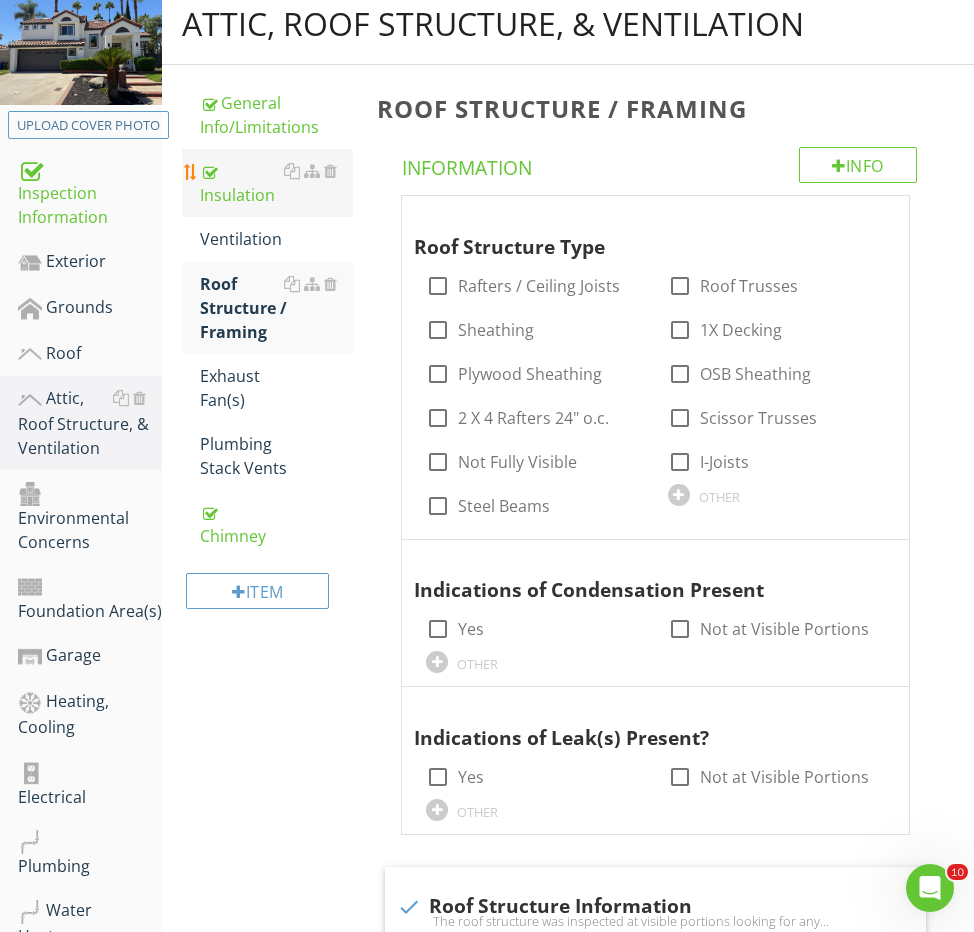 click on "Insulation" at bounding box center [276, 183] 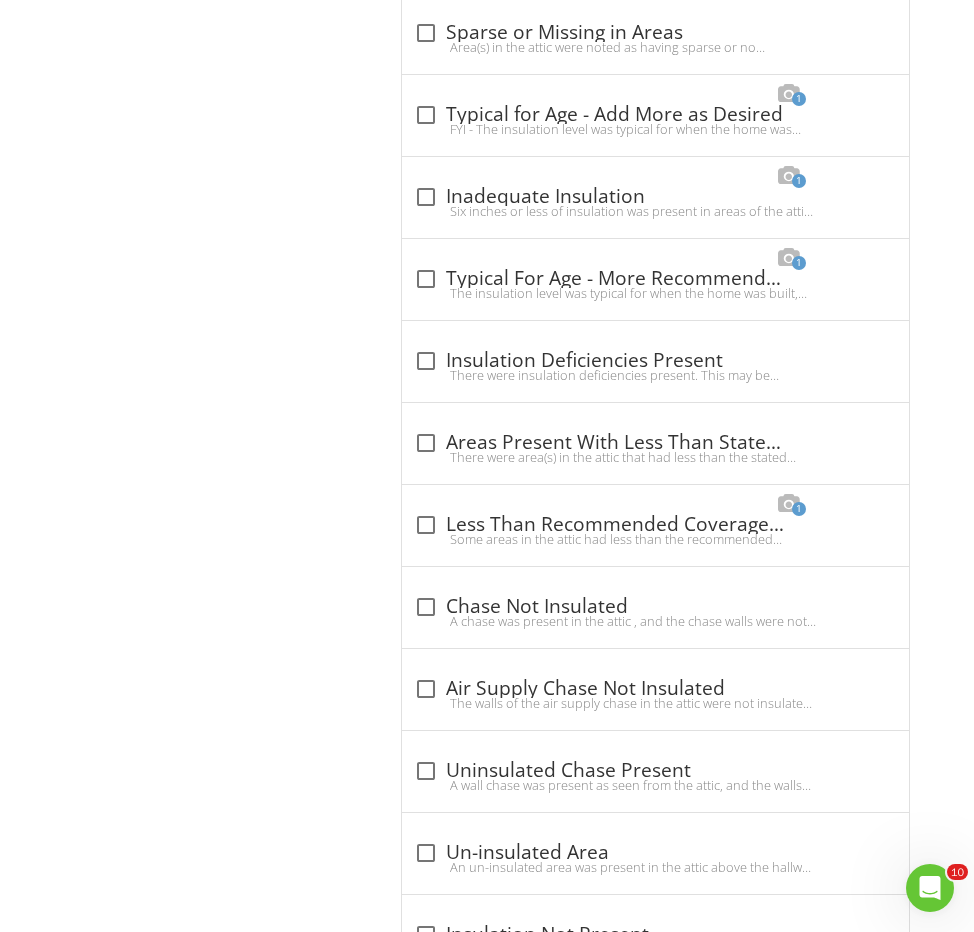 scroll, scrollTop: 2116, scrollLeft: 0, axis: vertical 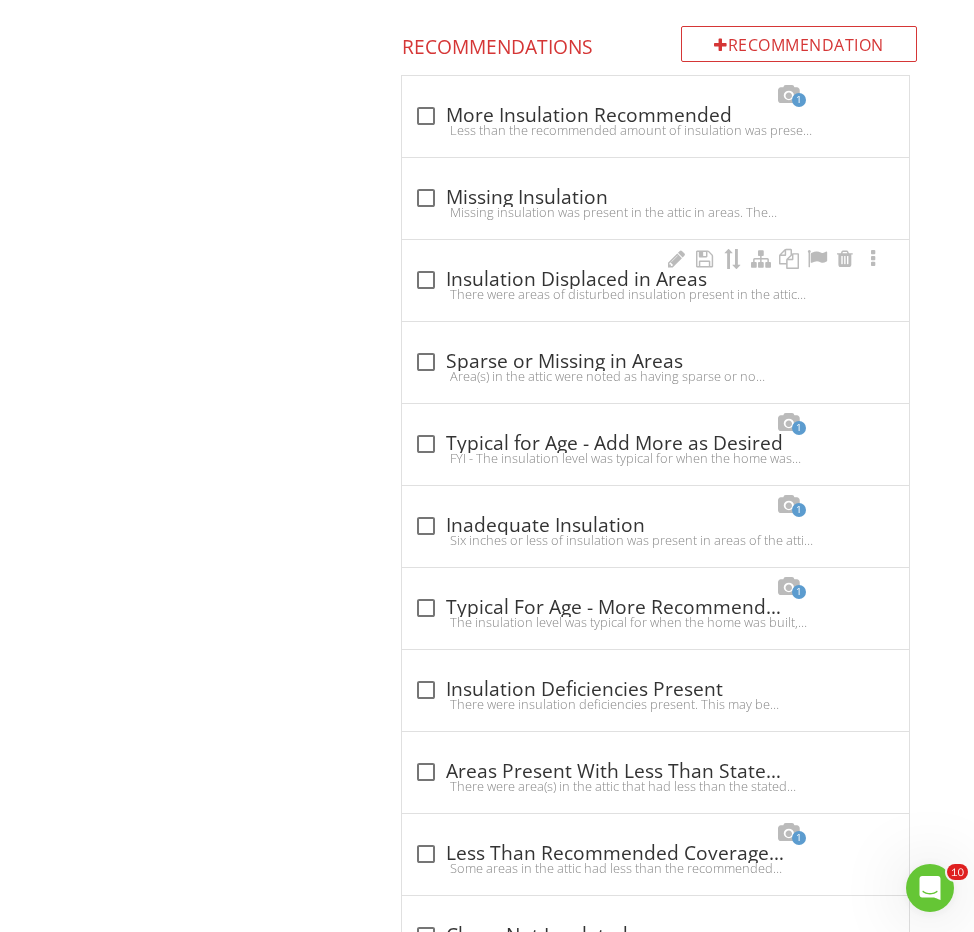 click on "check_box_outline_blank
Insulation Displaced in Areas" at bounding box center (655, 278) 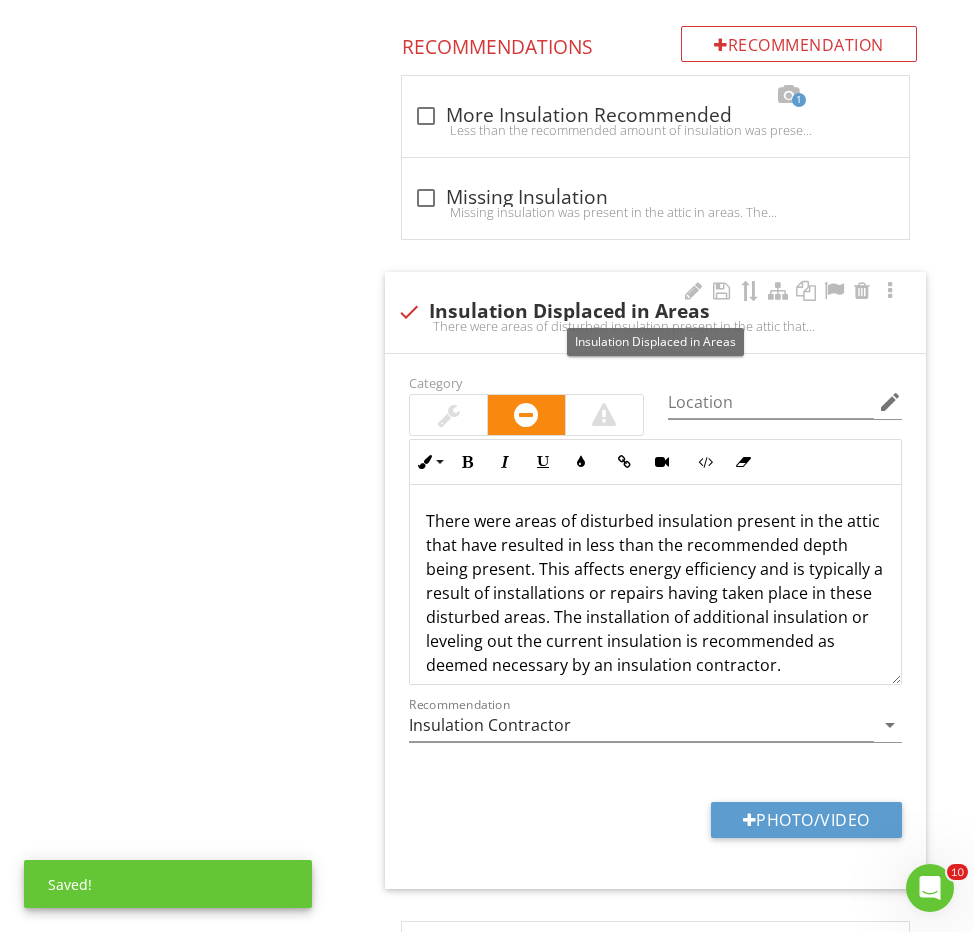 click on "check
Insulation Displaced in Areas
There were areas of disturbed insulation present in the attic that have resulted in less than the recommended depth being present. This affects energy efficiency and is typically a result of installations or repairs having taken place in these disturbed areas. The installation of additional insulation or leveling out the current insulation is recommended as deemed necessary by an insulation contractor." at bounding box center (655, 312) 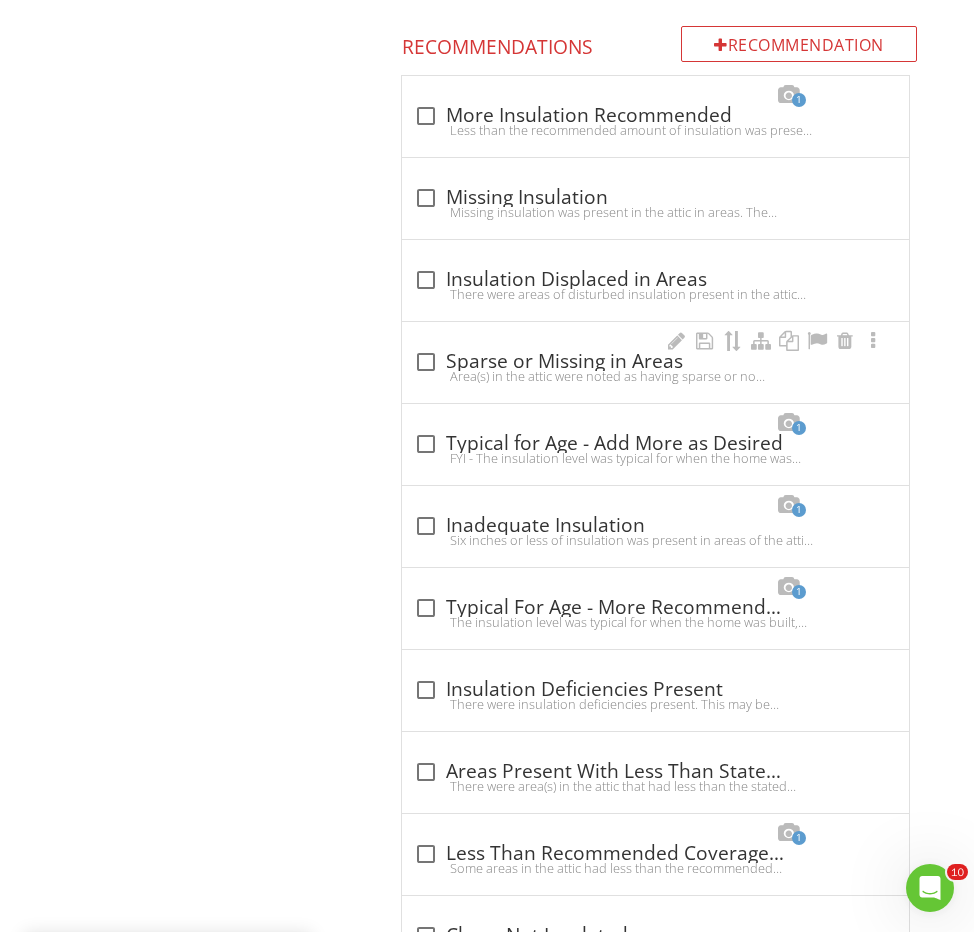 click on "check_box_outline_blank
Sparse or Missing in Areas" at bounding box center (655, 360) 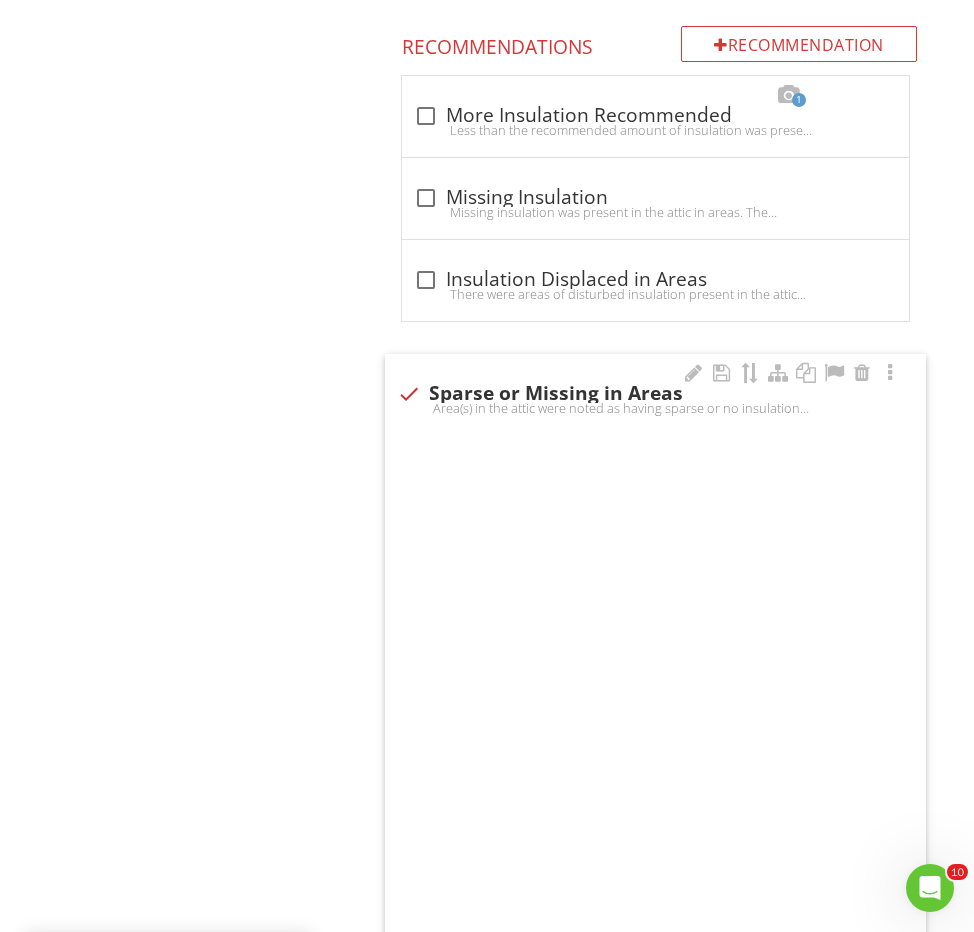 checkbox on "true" 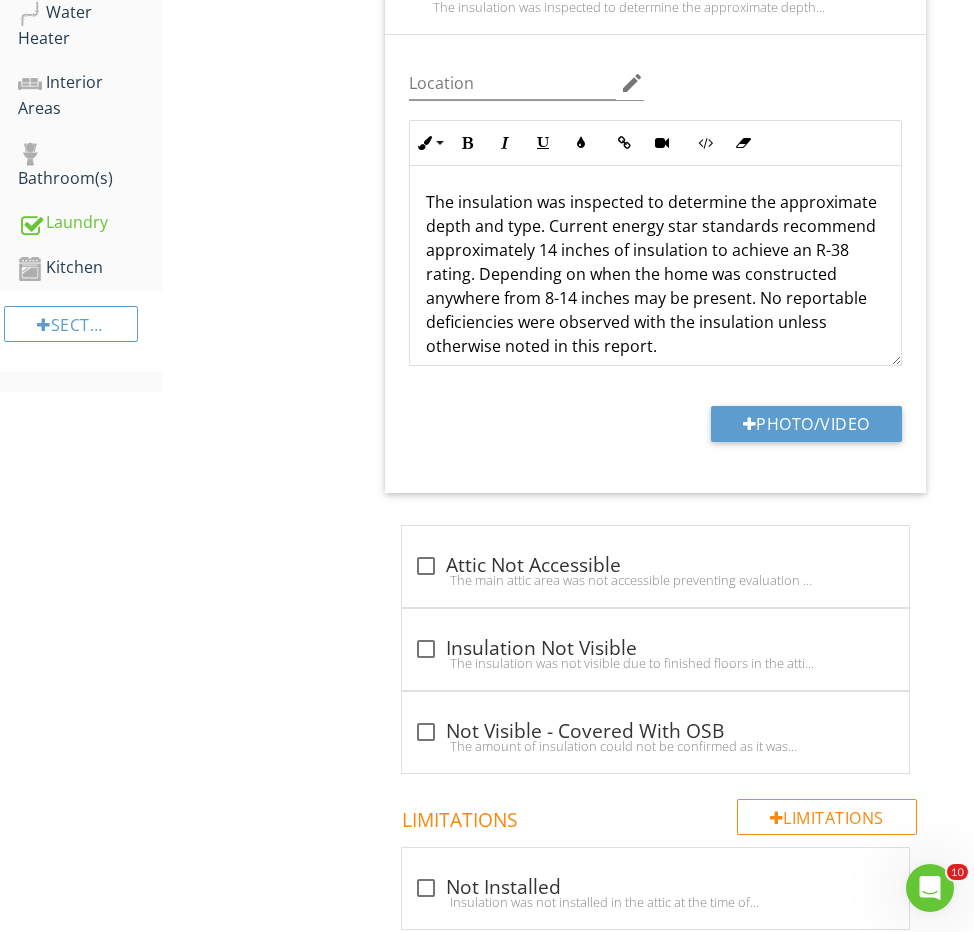 scroll, scrollTop: 1074, scrollLeft: 0, axis: vertical 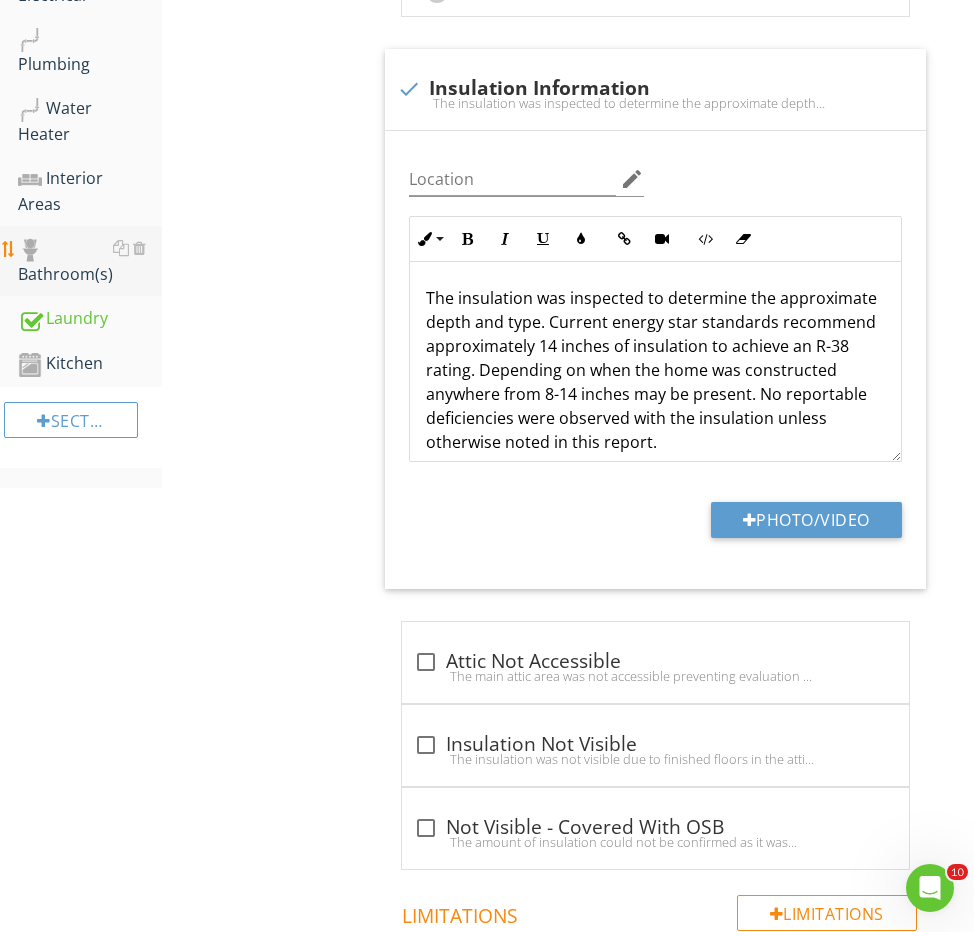 click on "Bathroom(s)" at bounding box center (90, 261) 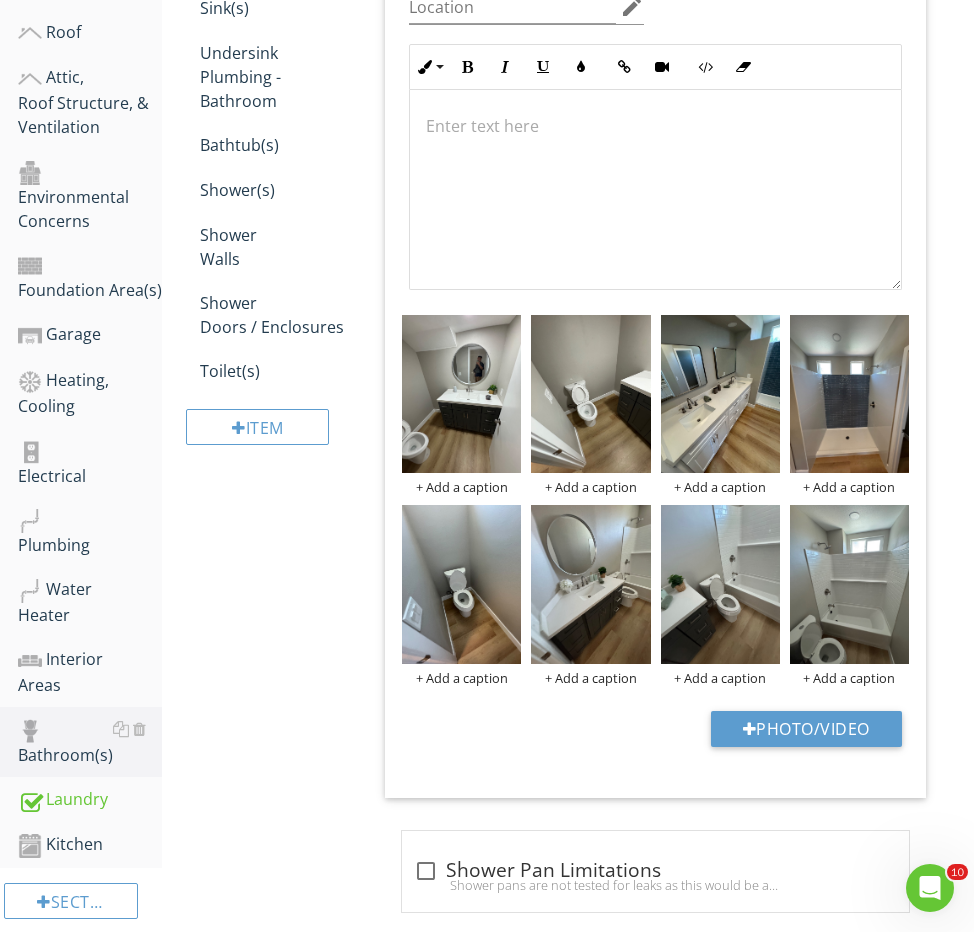 scroll, scrollTop: 585, scrollLeft: 0, axis: vertical 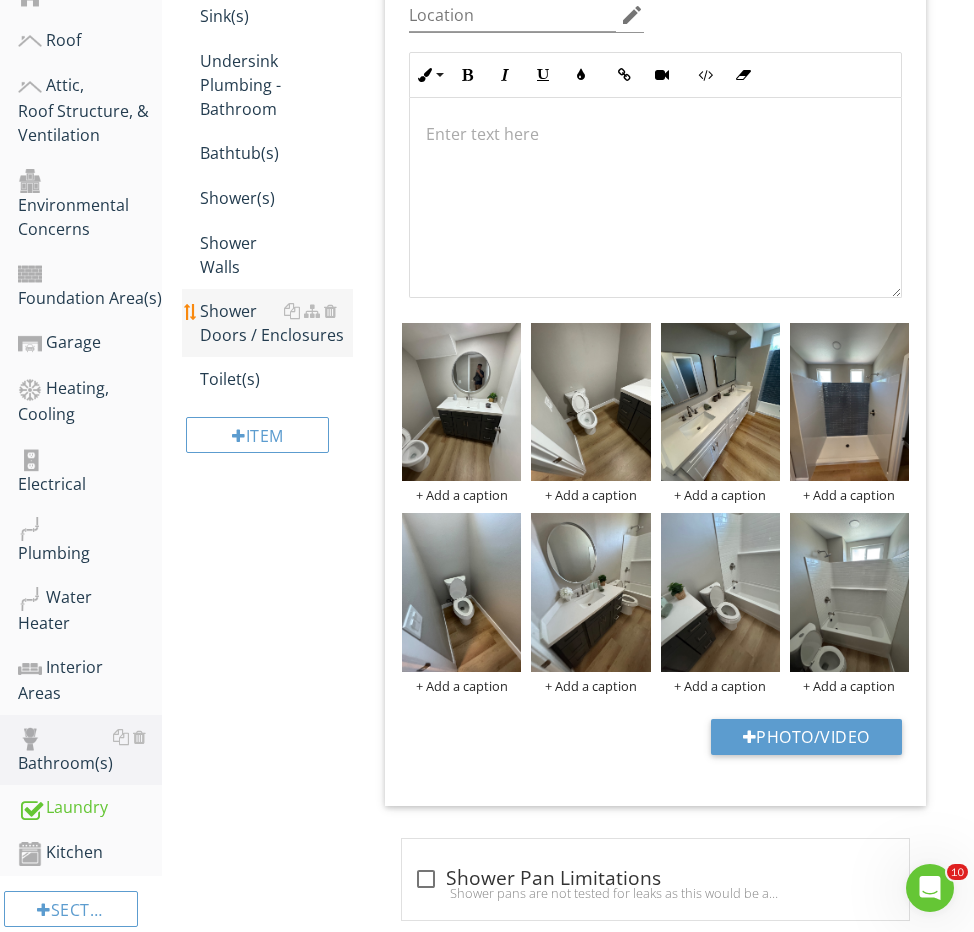 click on "Shower Doors / Enclosures" at bounding box center (276, 323) 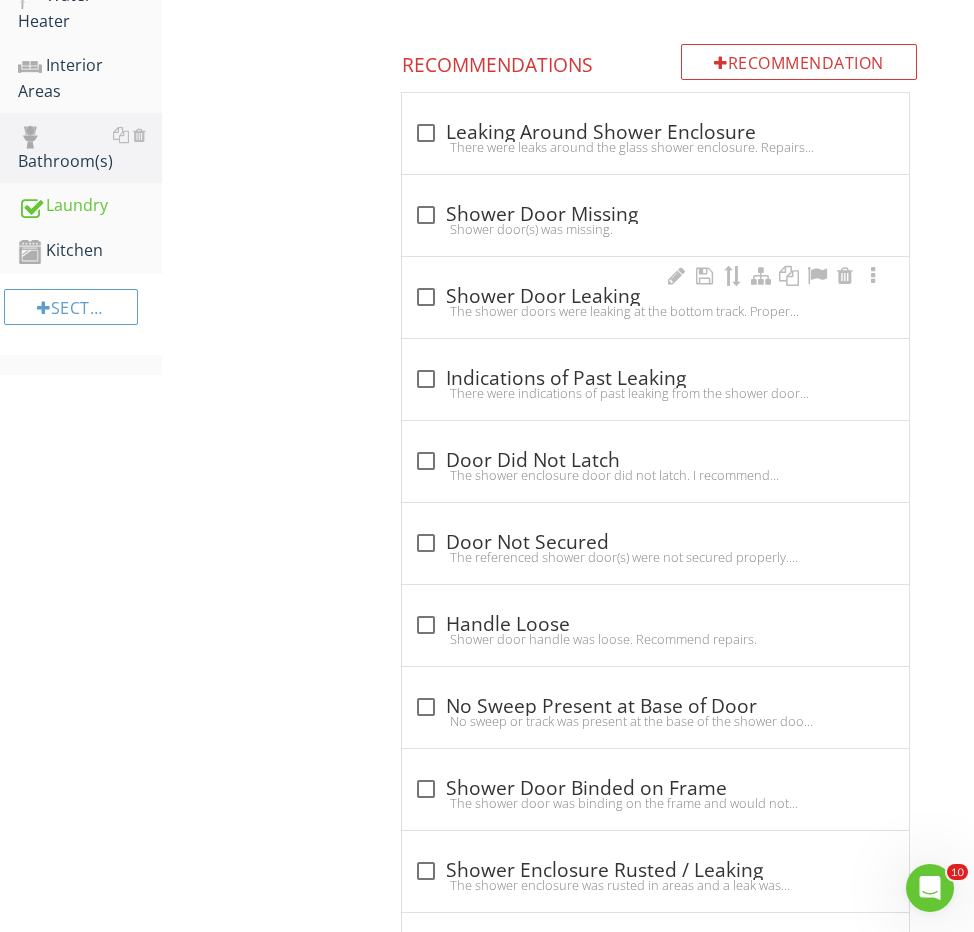 scroll, scrollTop: 1181, scrollLeft: 0, axis: vertical 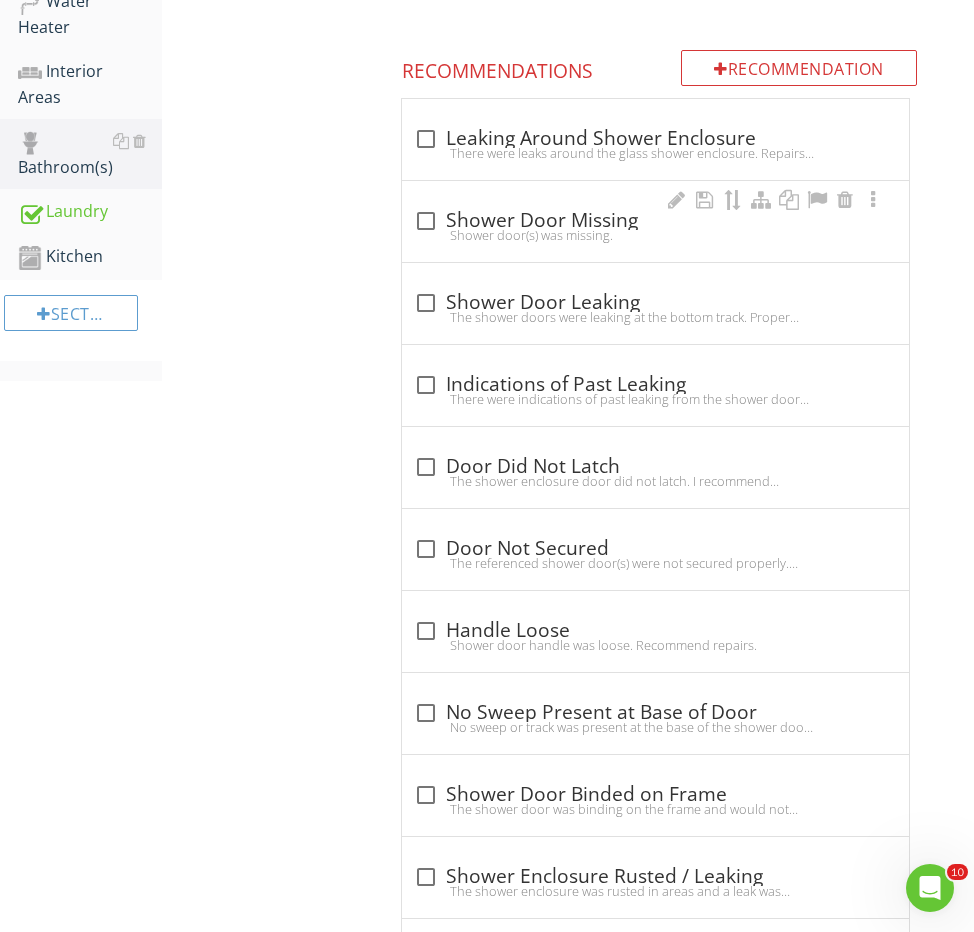 click on "check_box_outline_blank
Shower Door Missing" at bounding box center (655, 221) 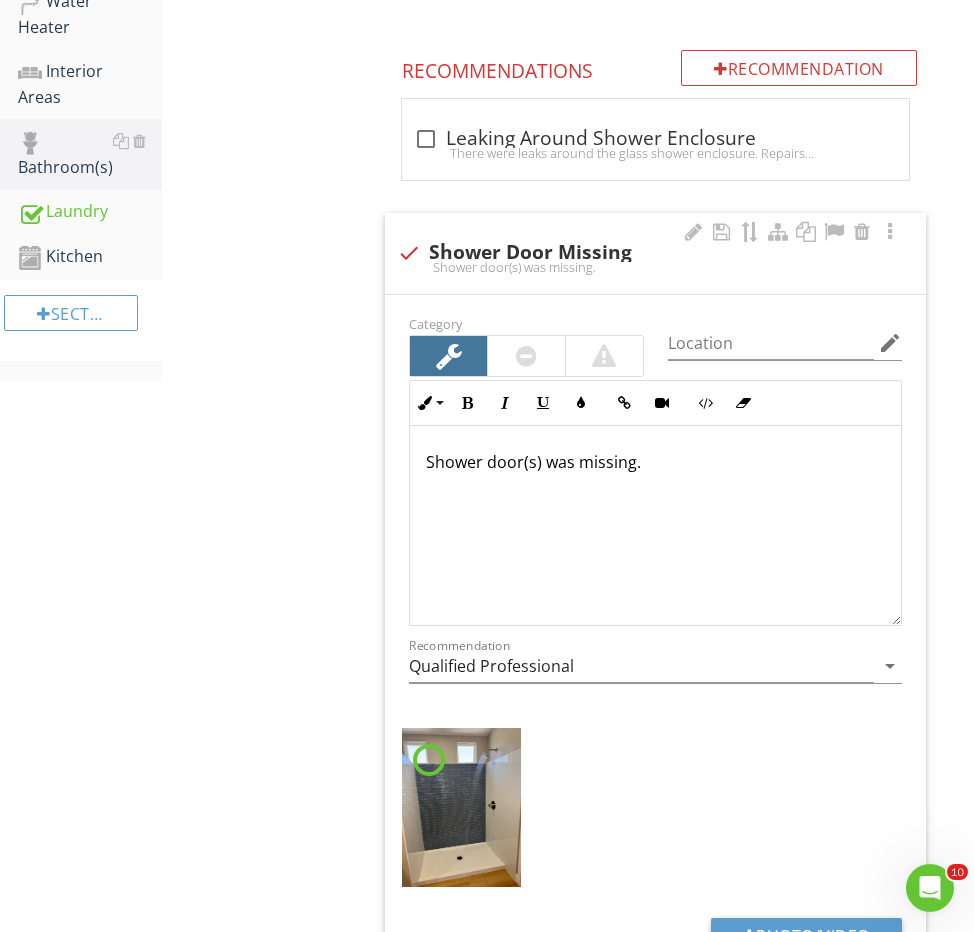 click on "Shower door(s) was missing." at bounding box center (655, 526) 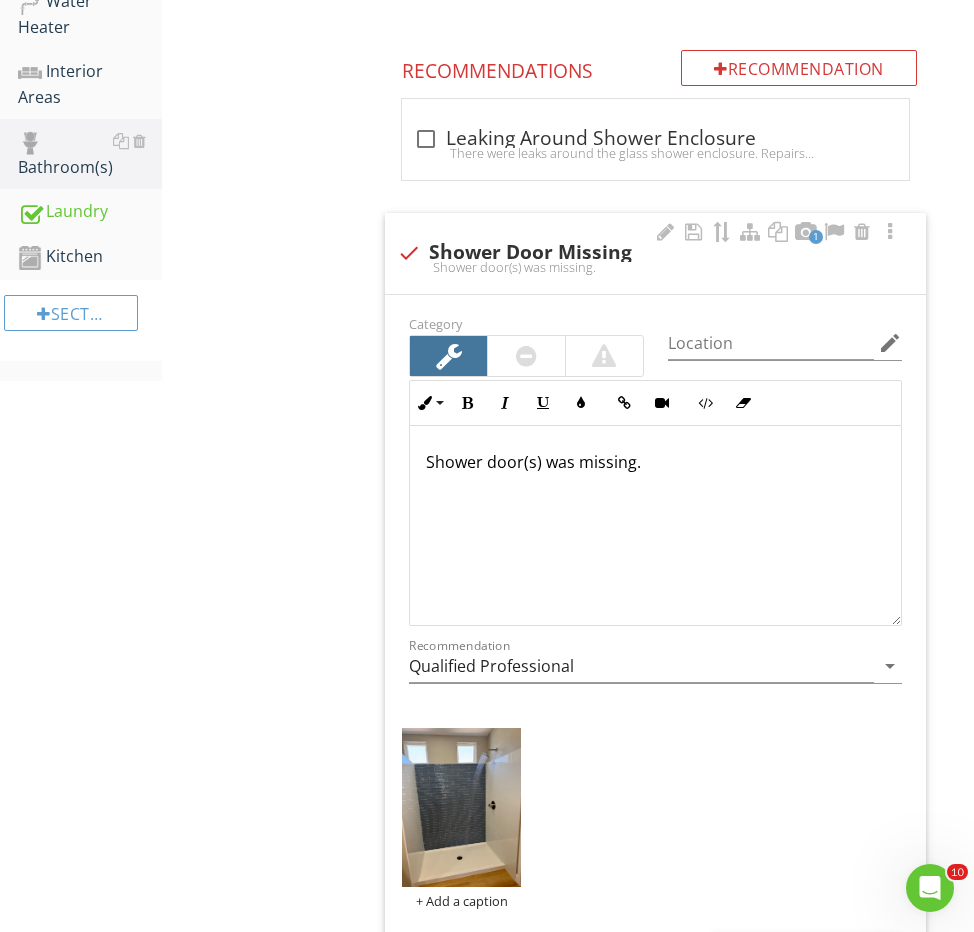 type 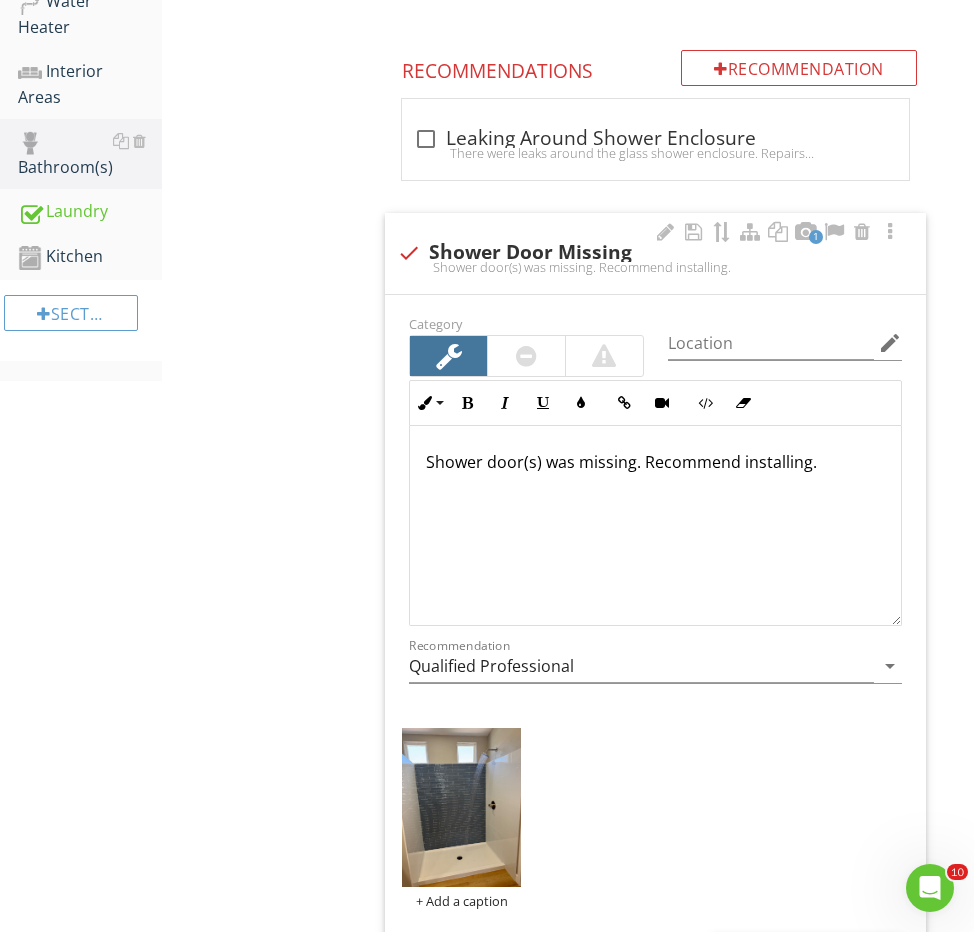 click at bounding box center (526, 356) 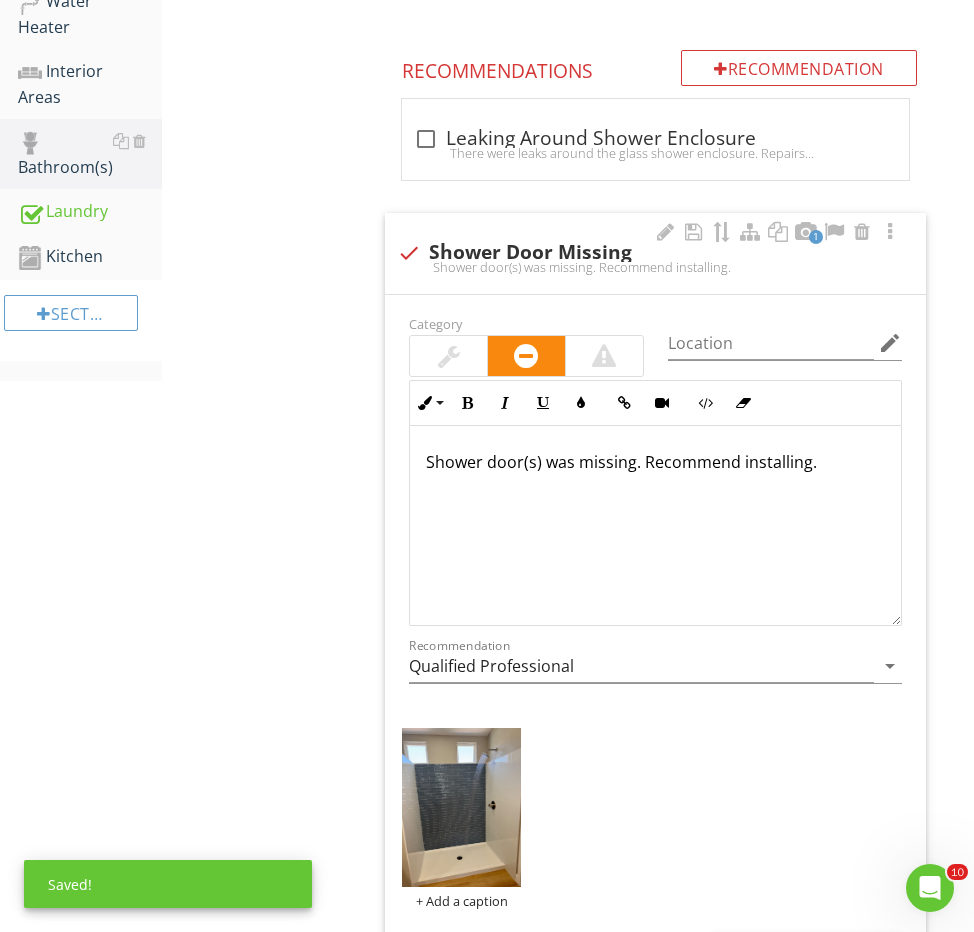 click on "Location edit" at bounding box center [785, 347] 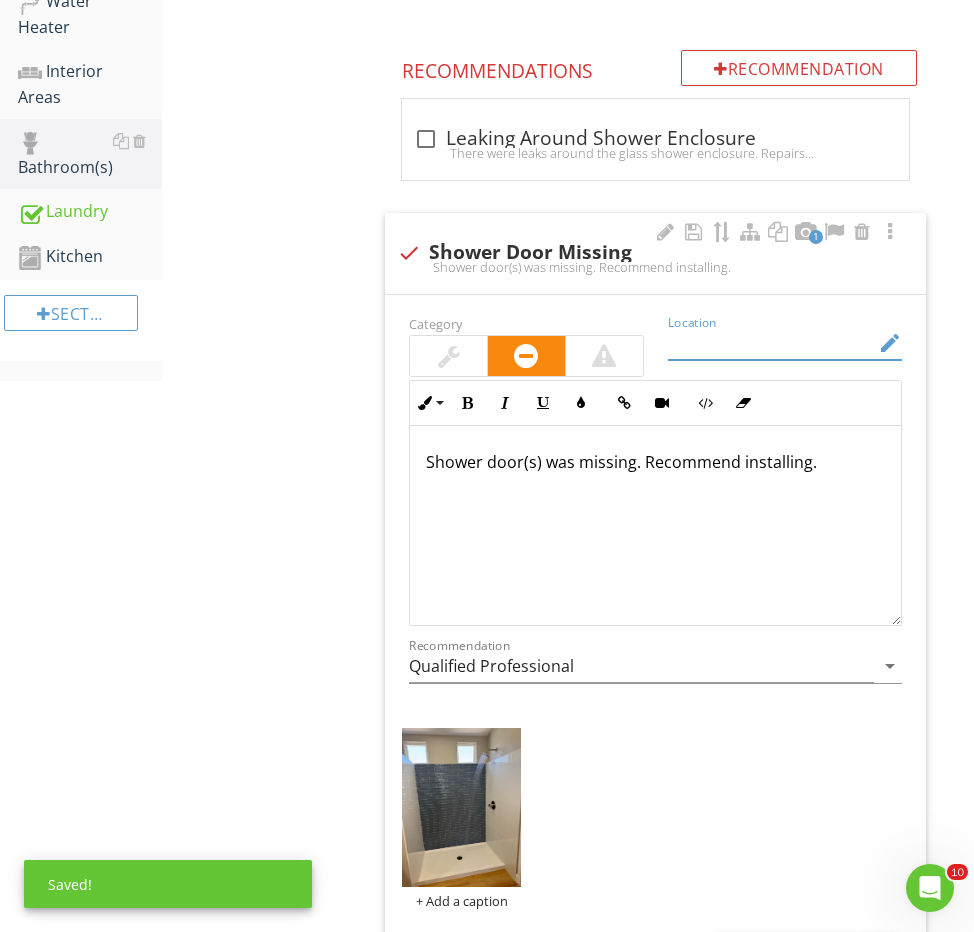 click at bounding box center (771, 343) 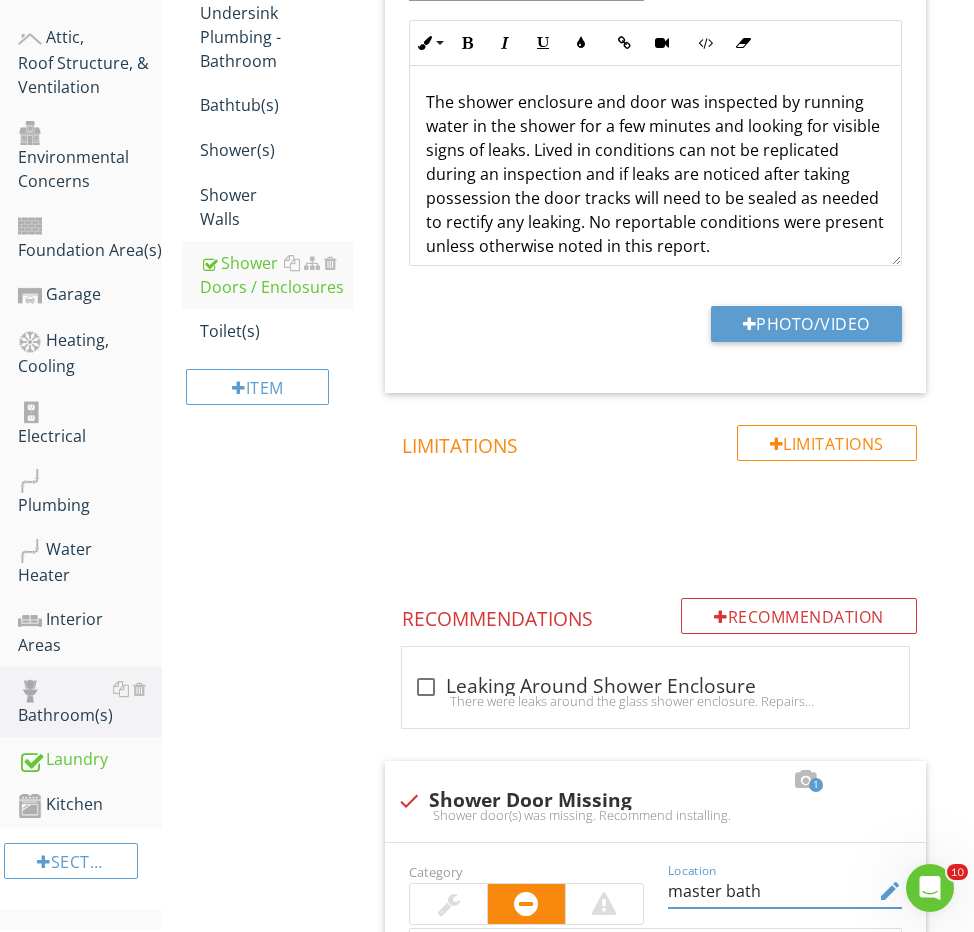 scroll, scrollTop: 518, scrollLeft: 0, axis: vertical 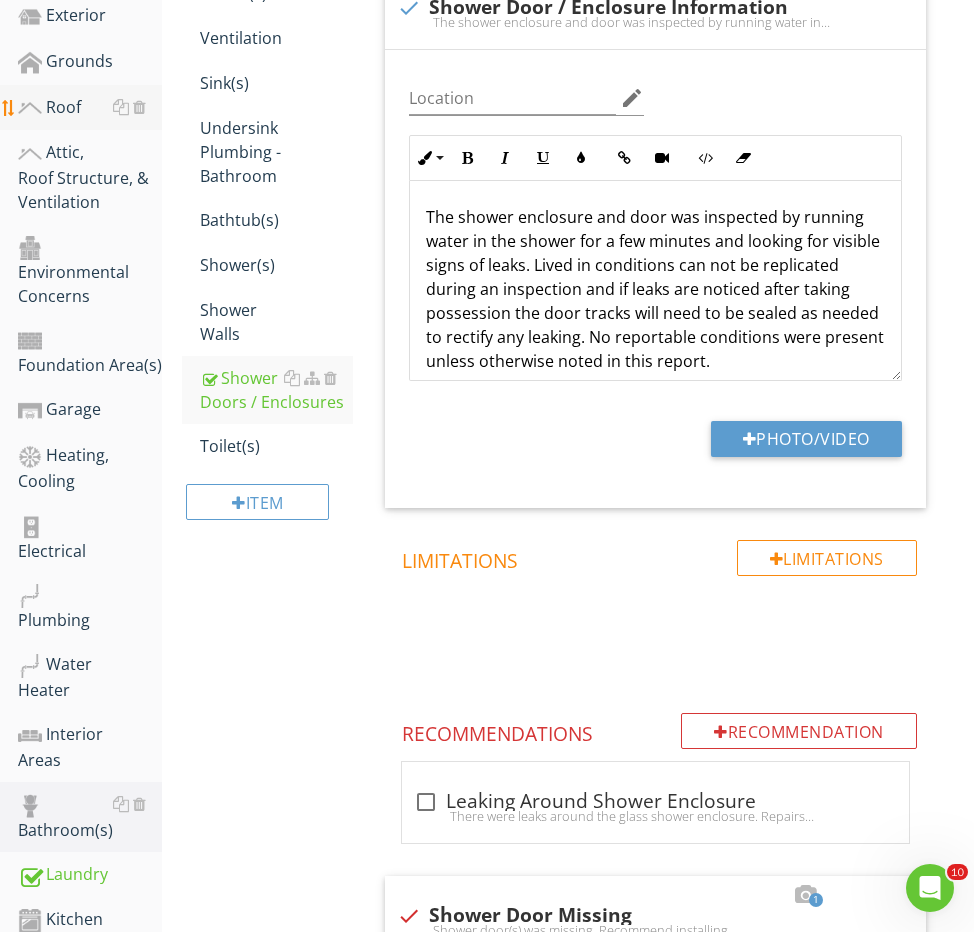 type on "master bath" 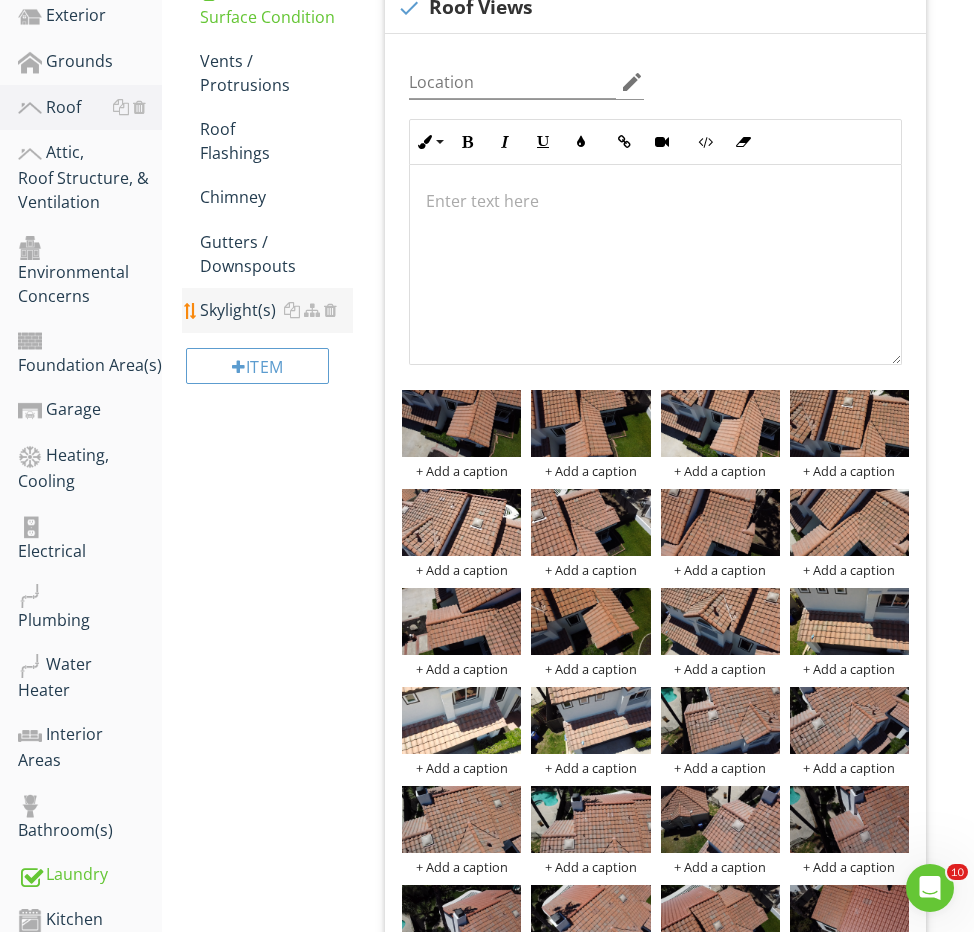click on "Skylight(s)" at bounding box center [276, 310] 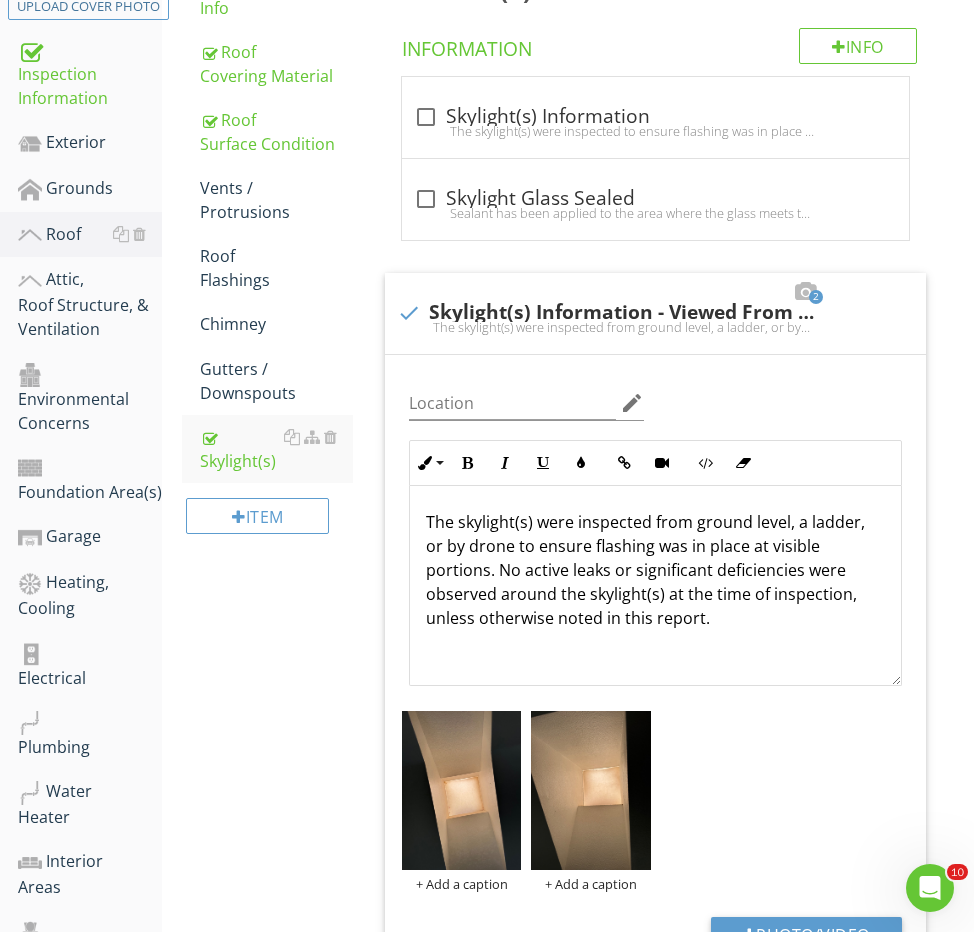 scroll, scrollTop: 390, scrollLeft: 0, axis: vertical 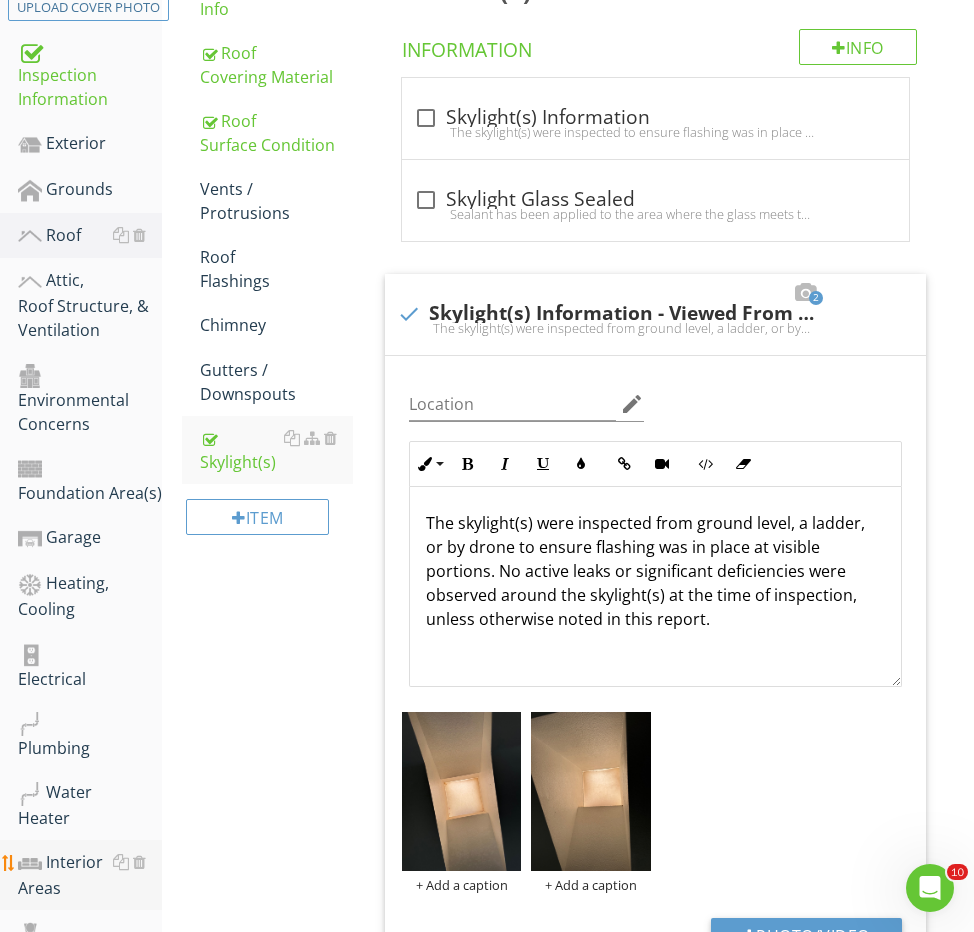 click on "Interior Areas" at bounding box center [90, 875] 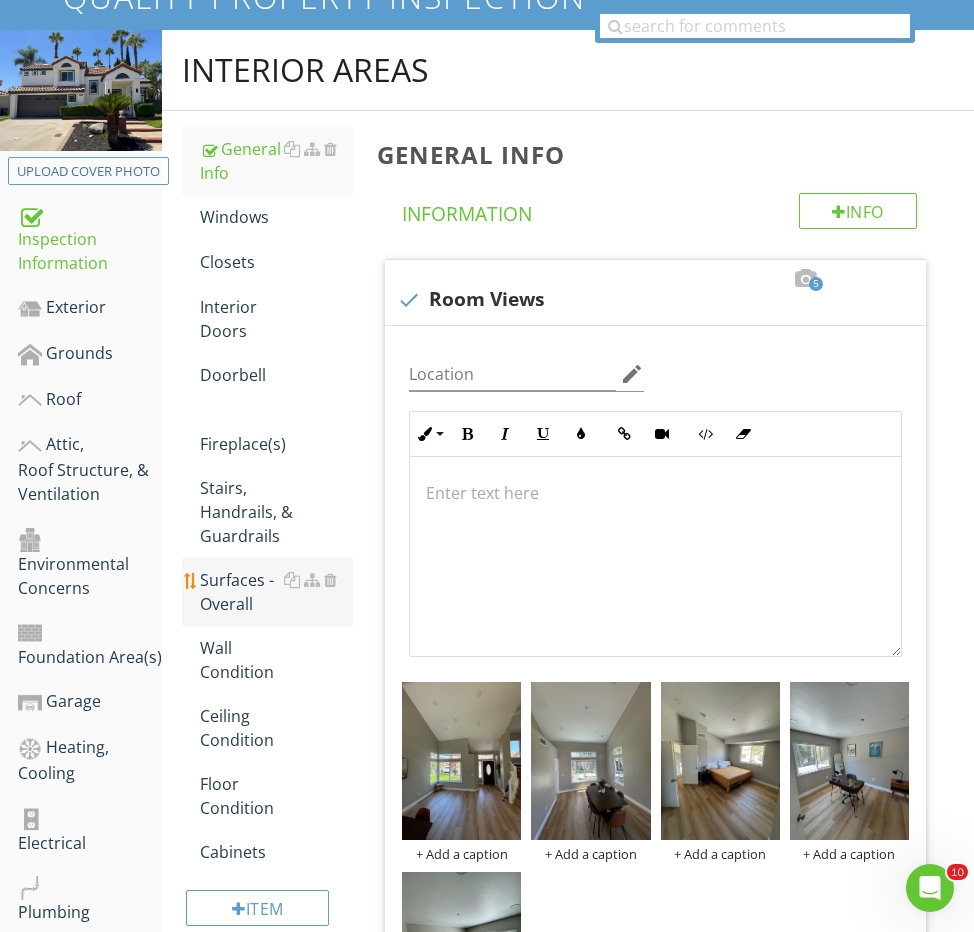 scroll, scrollTop: 277, scrollLeft: 0, axis: vertical 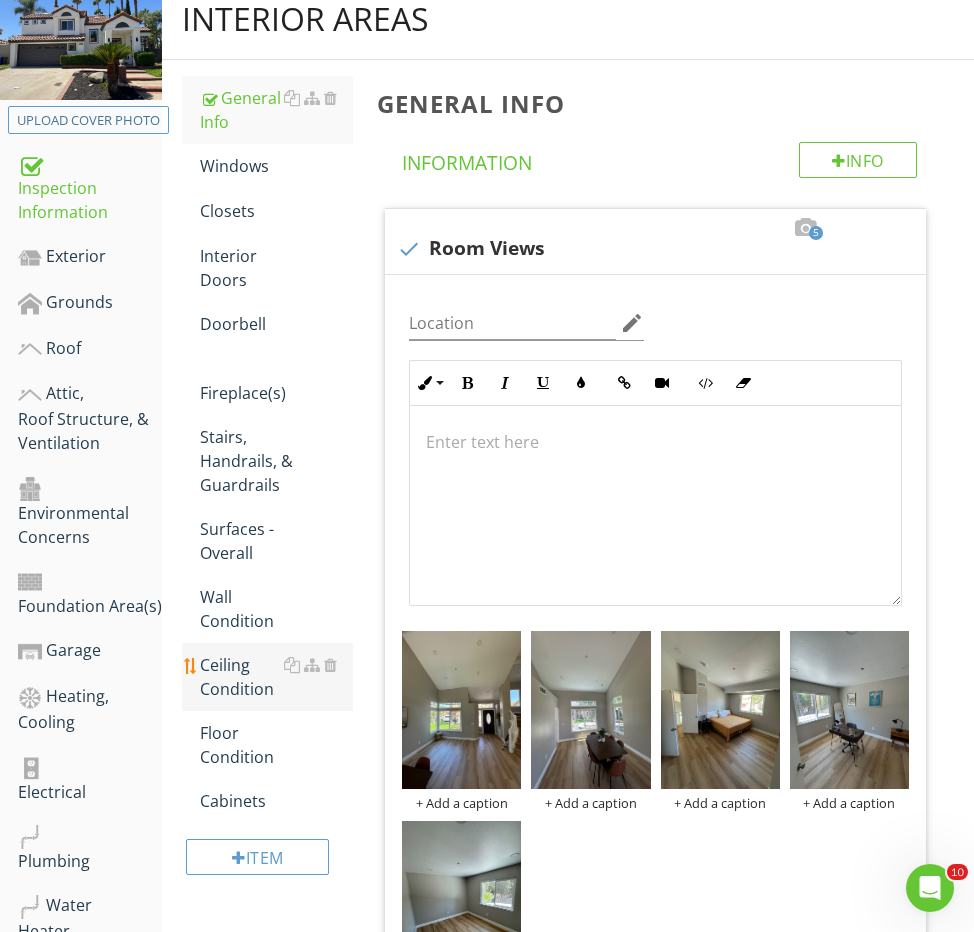 click on "Ceiling Condition" at bounding box center (276, 677) 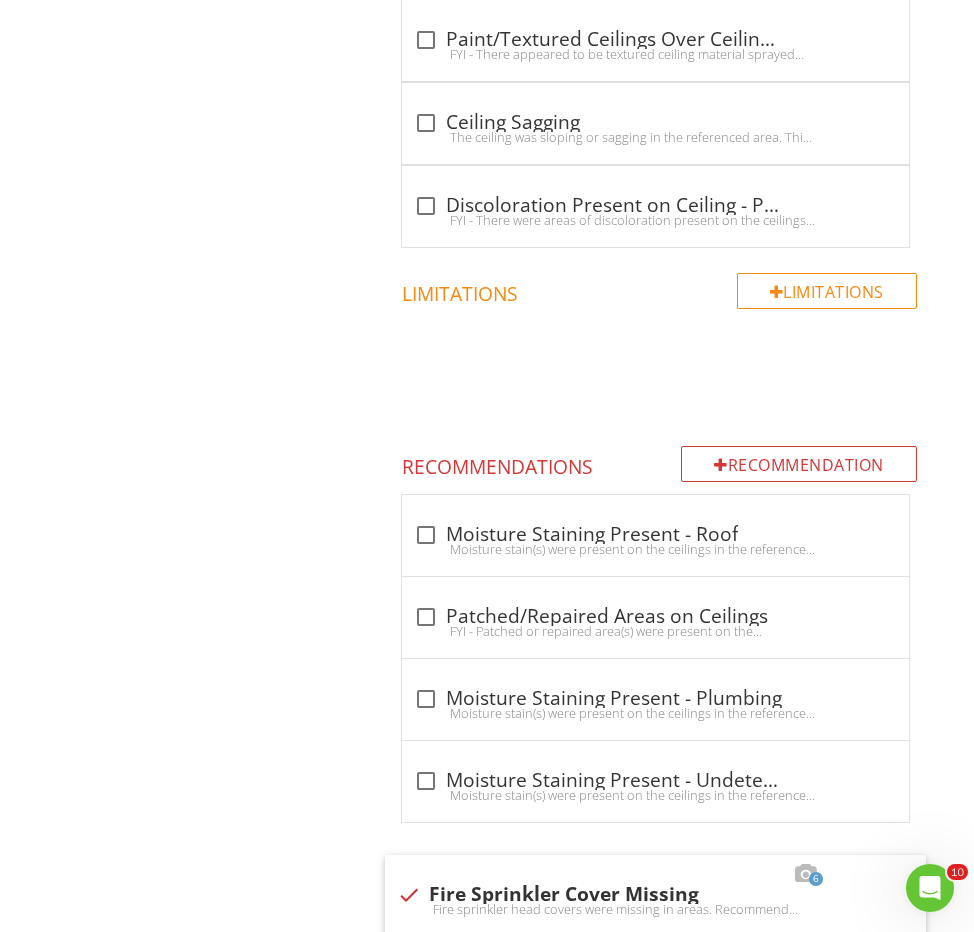 scroll, scrollTop: 2838, scrollLeft: 0, axis: vertical 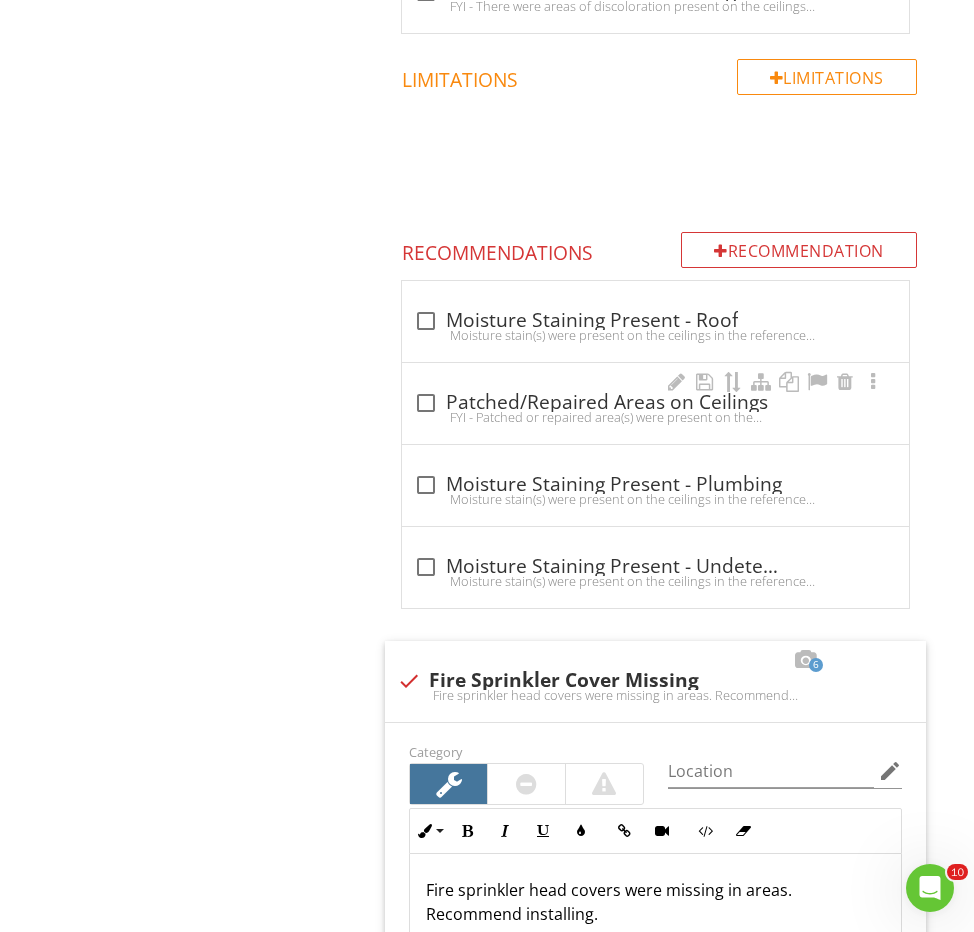 click on "FYI - Patched or repaired area(s) were present on the referenced ceiling(s). These area(s) tested as dry at the time of inspection, and the reason for the repairs was undetermined. I recommend consulting with the seller(s) as to why the repairs were conducted along with obtaining any applicable invoices or records of the repairs." at bounding box center (655, 417) 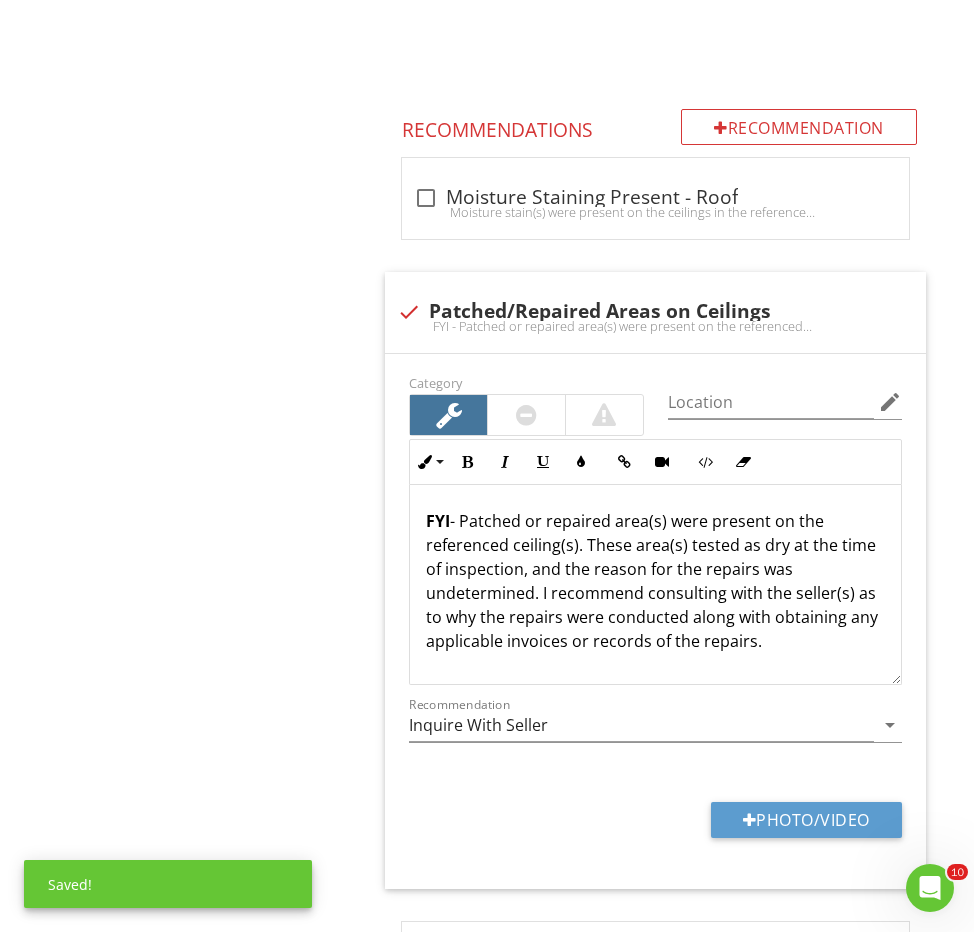 scroll, scrollTop: 3033, scrollLeft: 0, axis: vertical 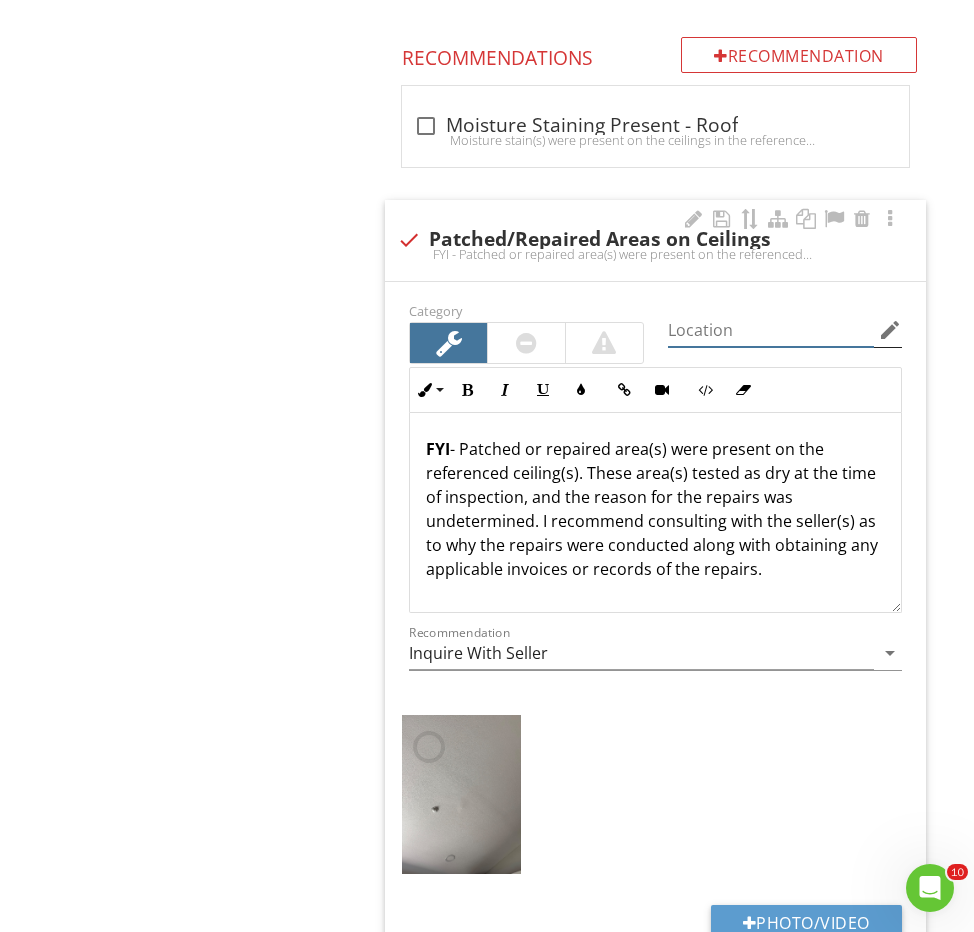 click at bounding box center [771, 330] 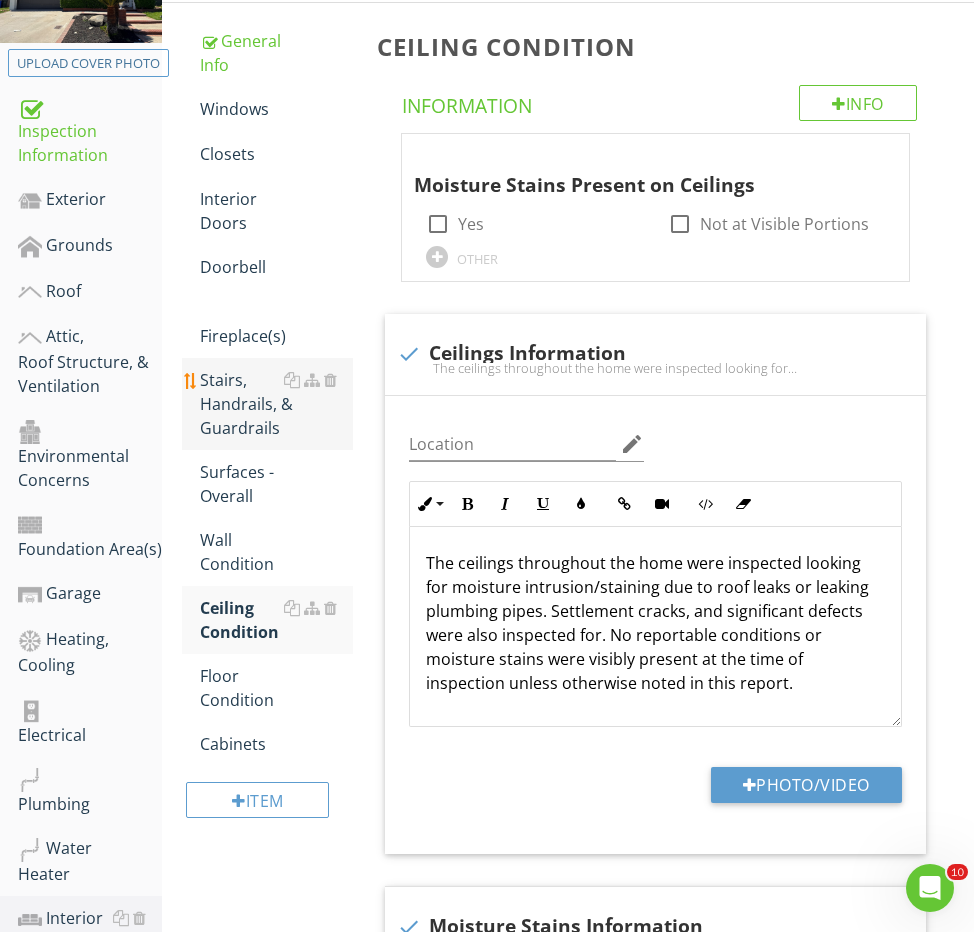 scroll, scrollTop: 348, scrollLeft: 0, axis: vertical 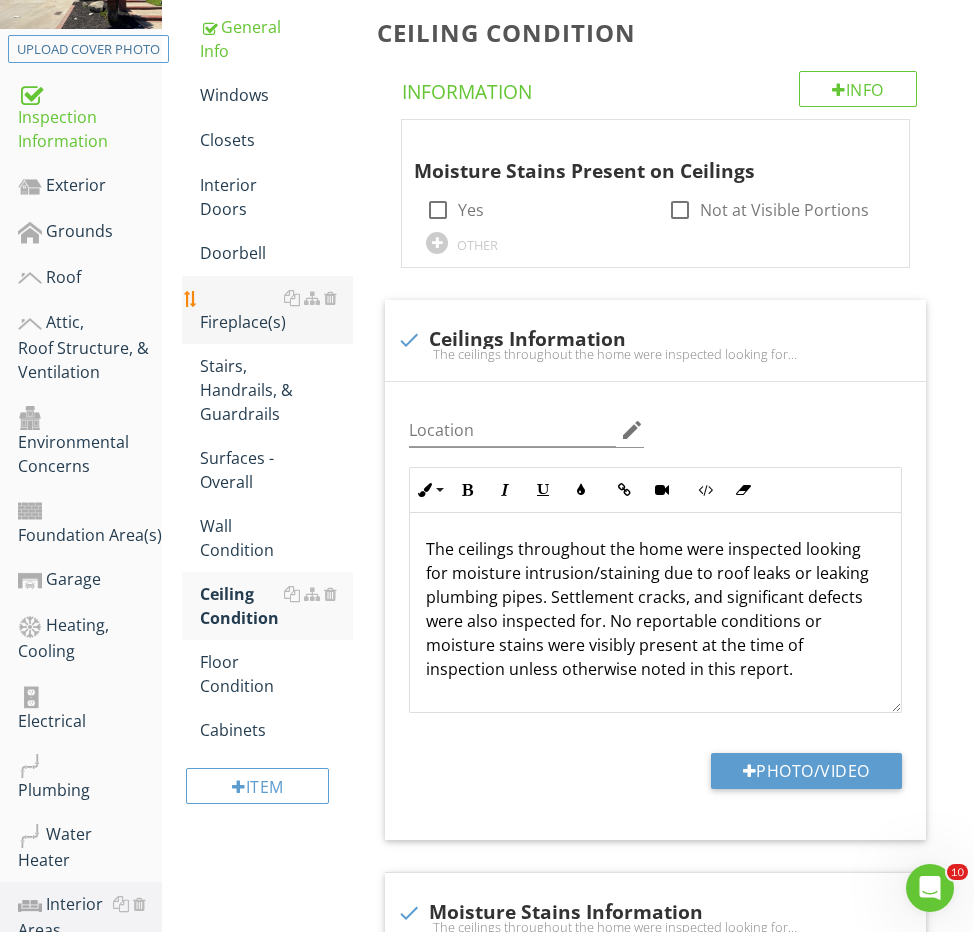 type on "master bedroom" 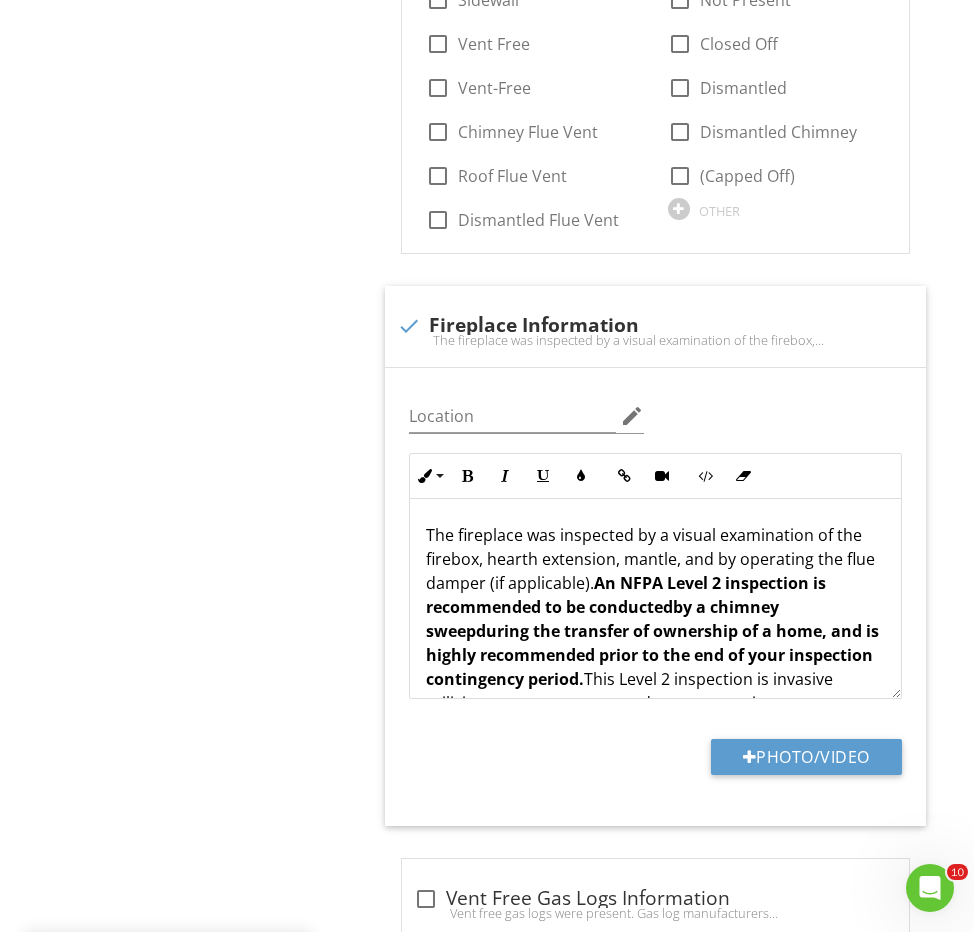 scroll, scrollTop: 1759, scrollLeft: 0, axis: vertical 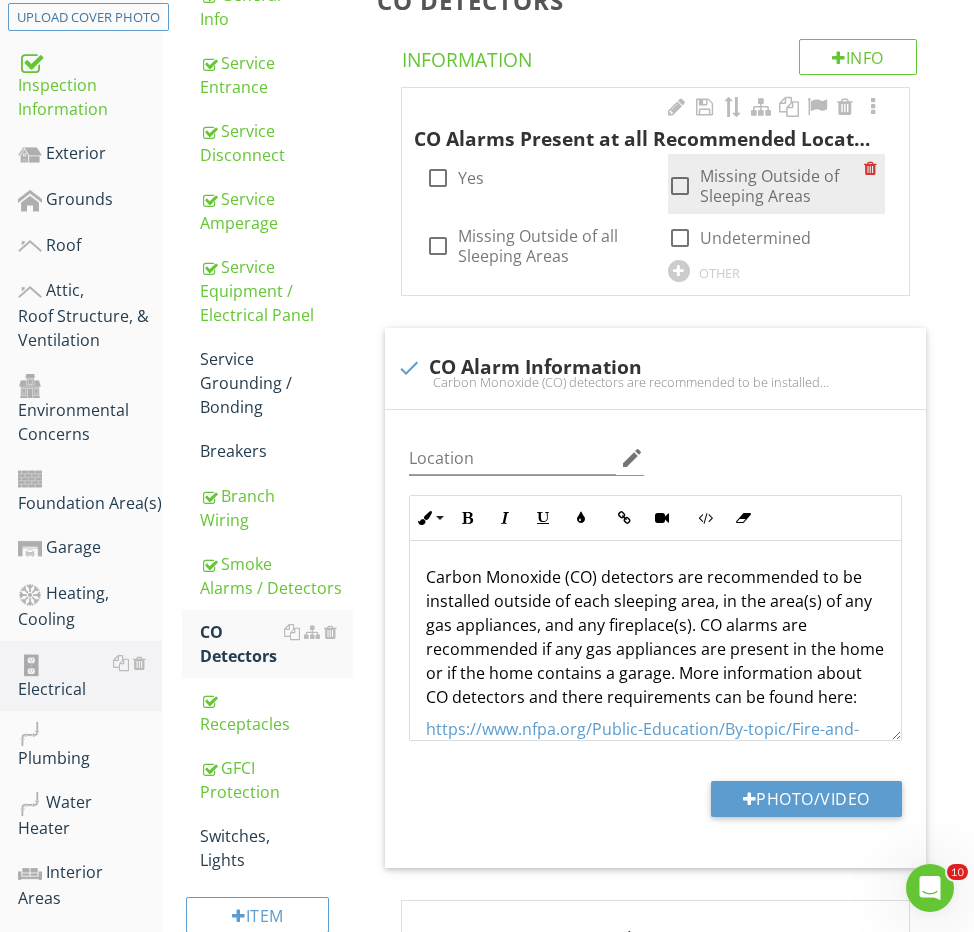 click on "Missing Outside of Sleeping Areas" at bounding box center [782, 186] 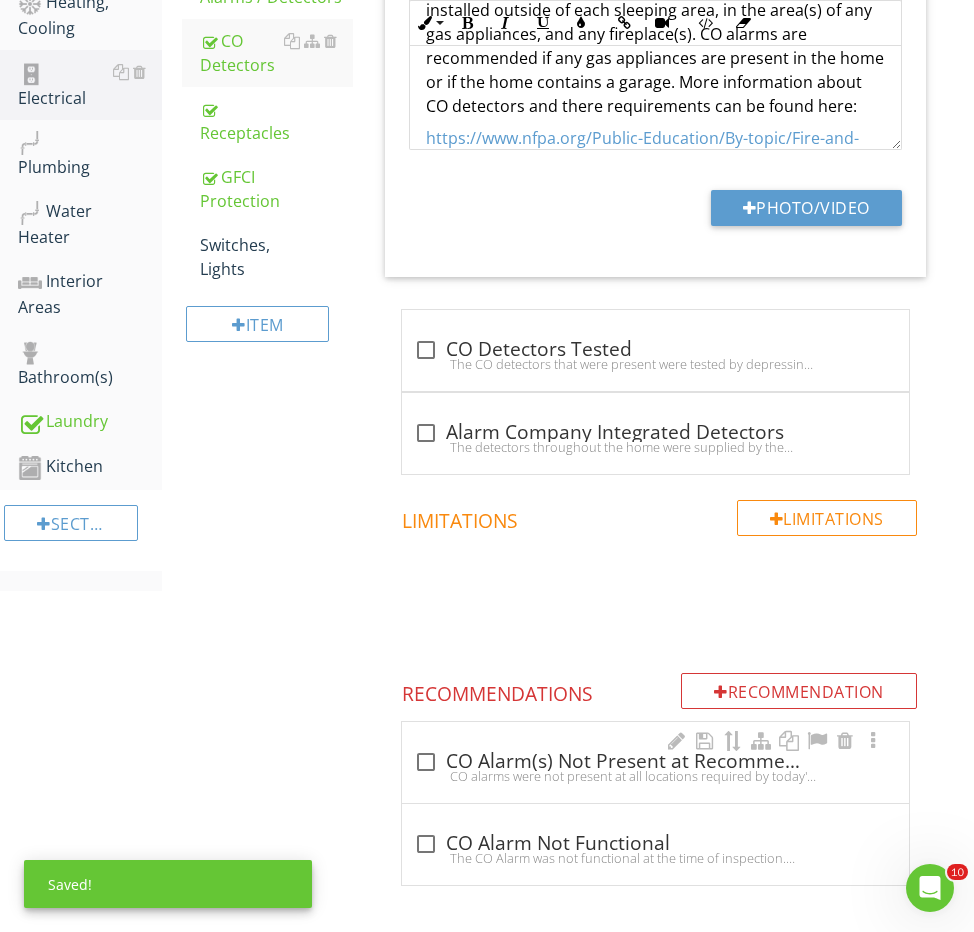 click on "check_box_outline_blank
CO Alarm(s) Not Present at Recommended Locations
CO alarms were not present at all locations required by today's standards (referenced above). CO alarms are recommended for any homes containing gas appliances or an attached garage. The installation of CO detectors is recommended to be conducted outside of sleeping areas by a qualified person, for safety." at bounding box center (655, 762) 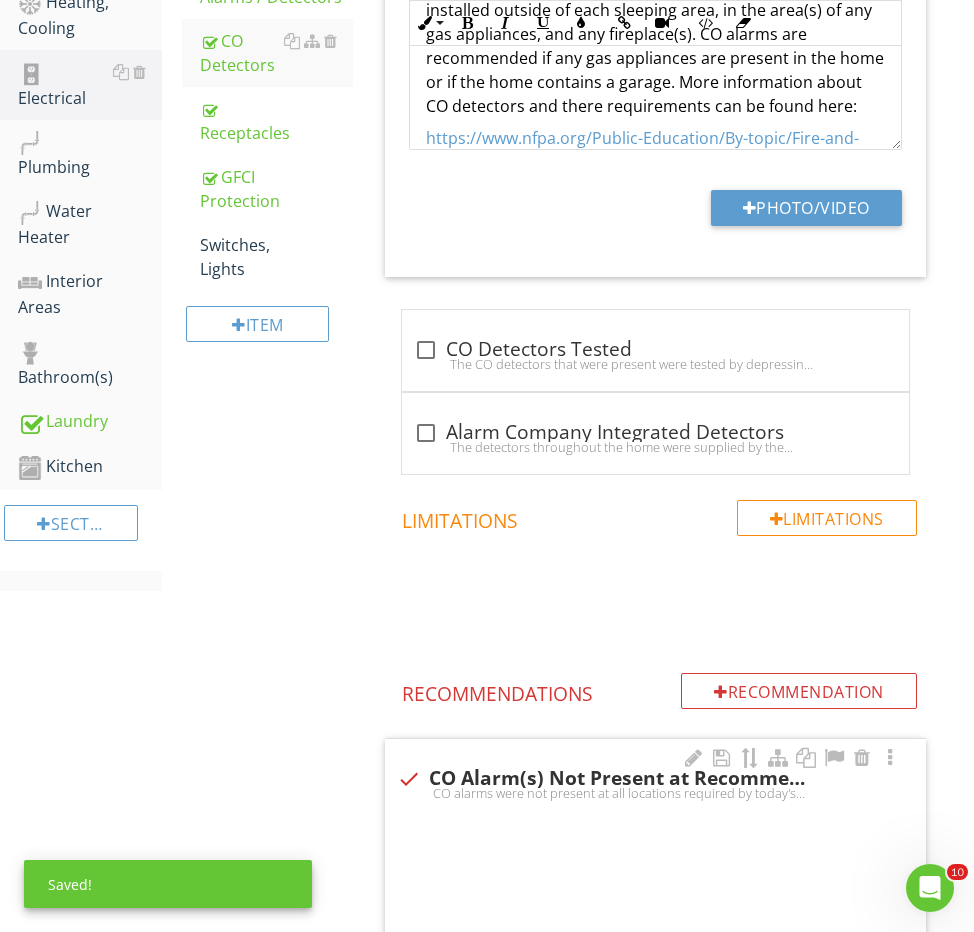 checkbox on "true" 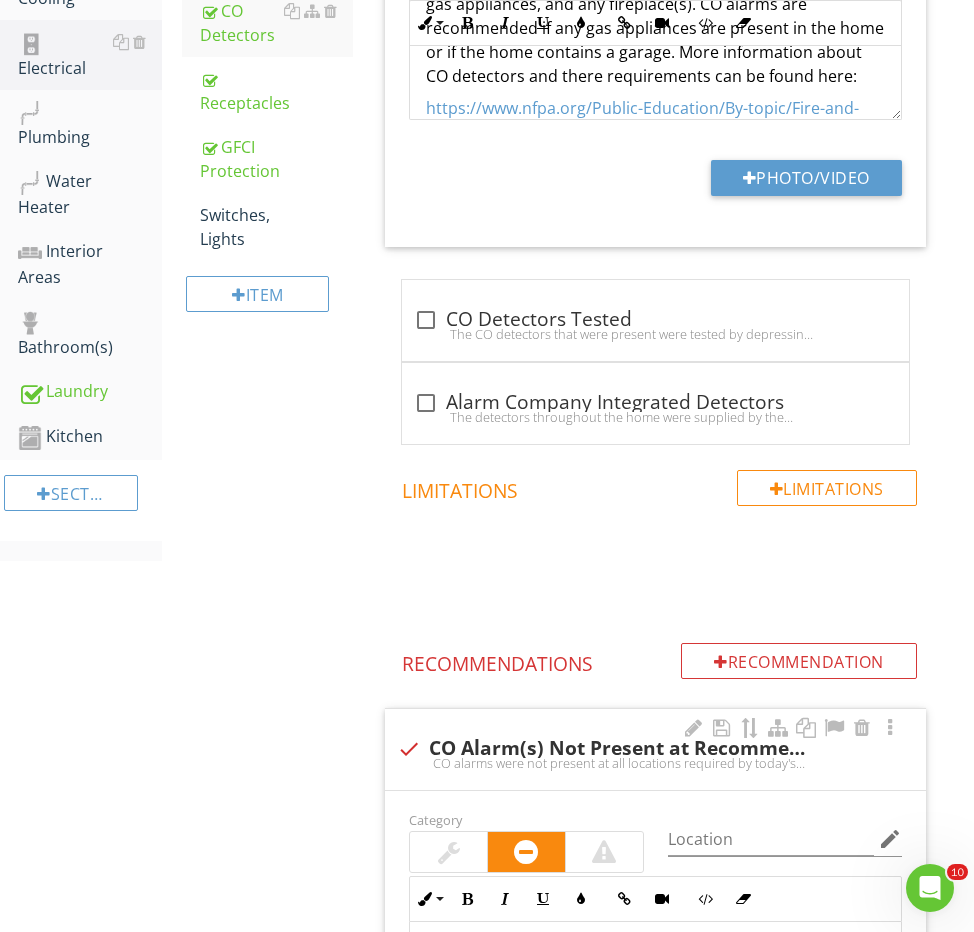 scroll, scrollTop: 887, scrollLeft: 0, axis: vertical 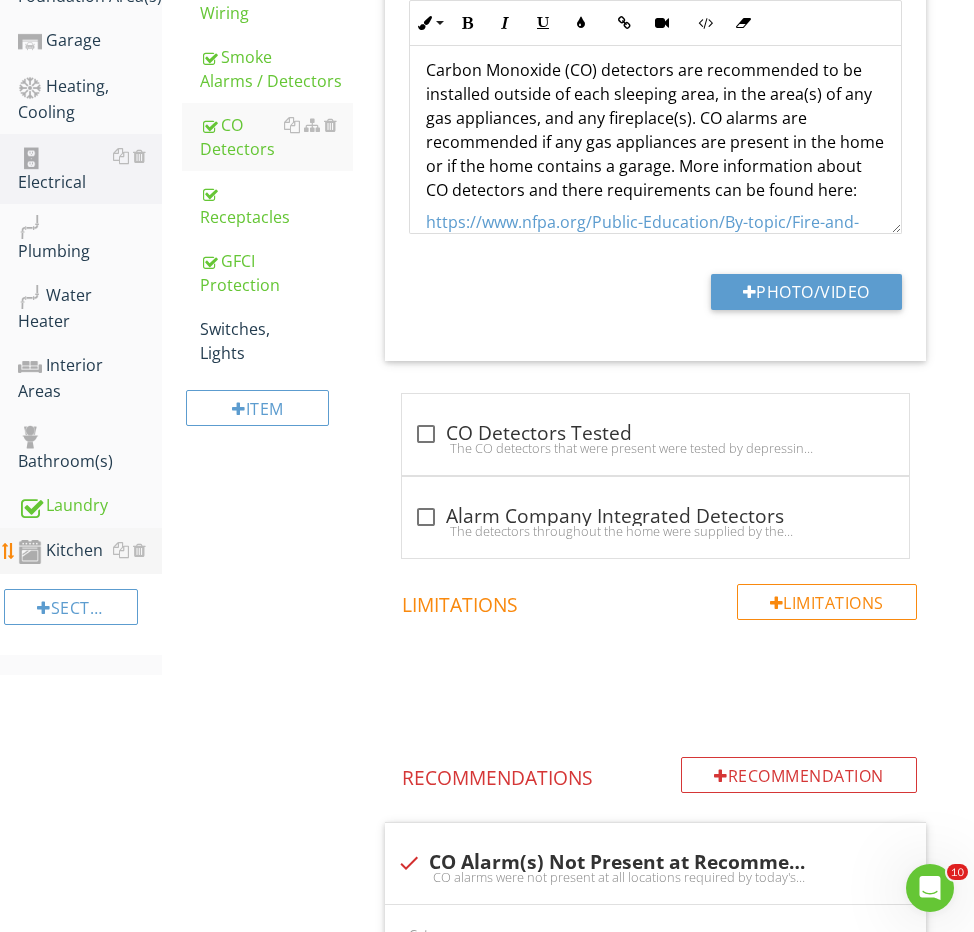 click on "Kitchen" at bounding box center [90, 551] 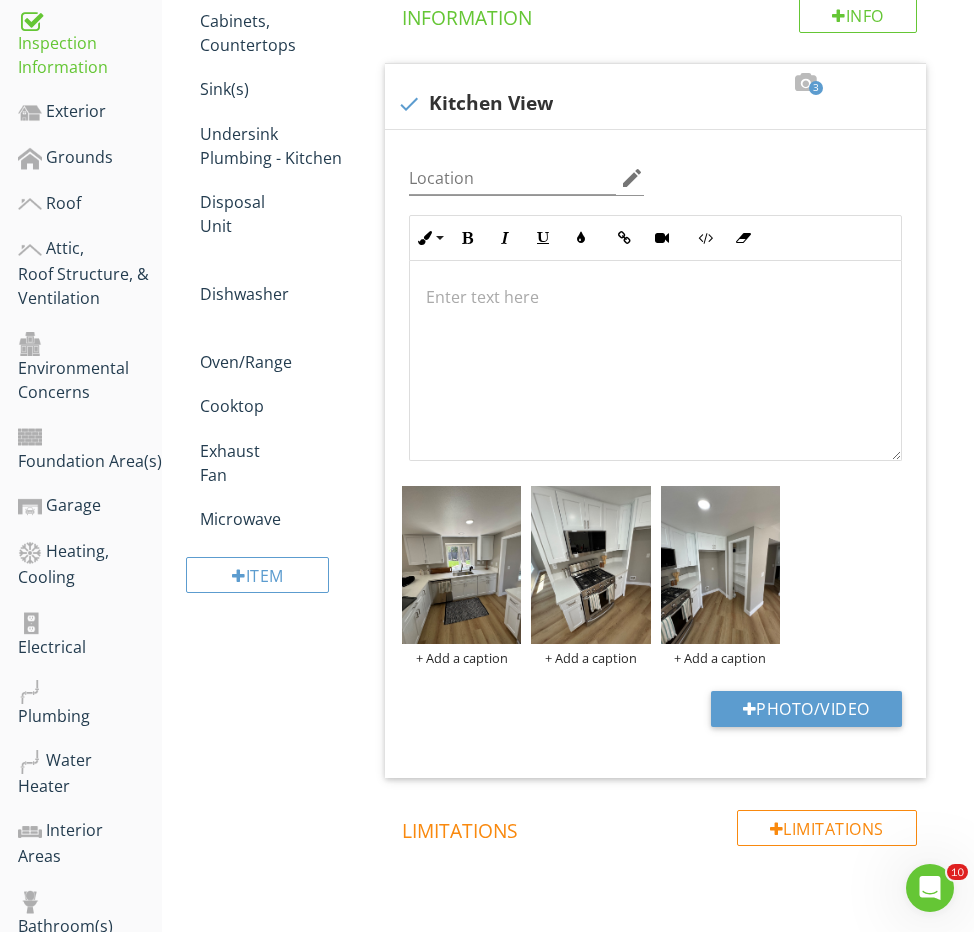 scroll, scrollTop: 341, scrollLeft: 0, axis: vertical 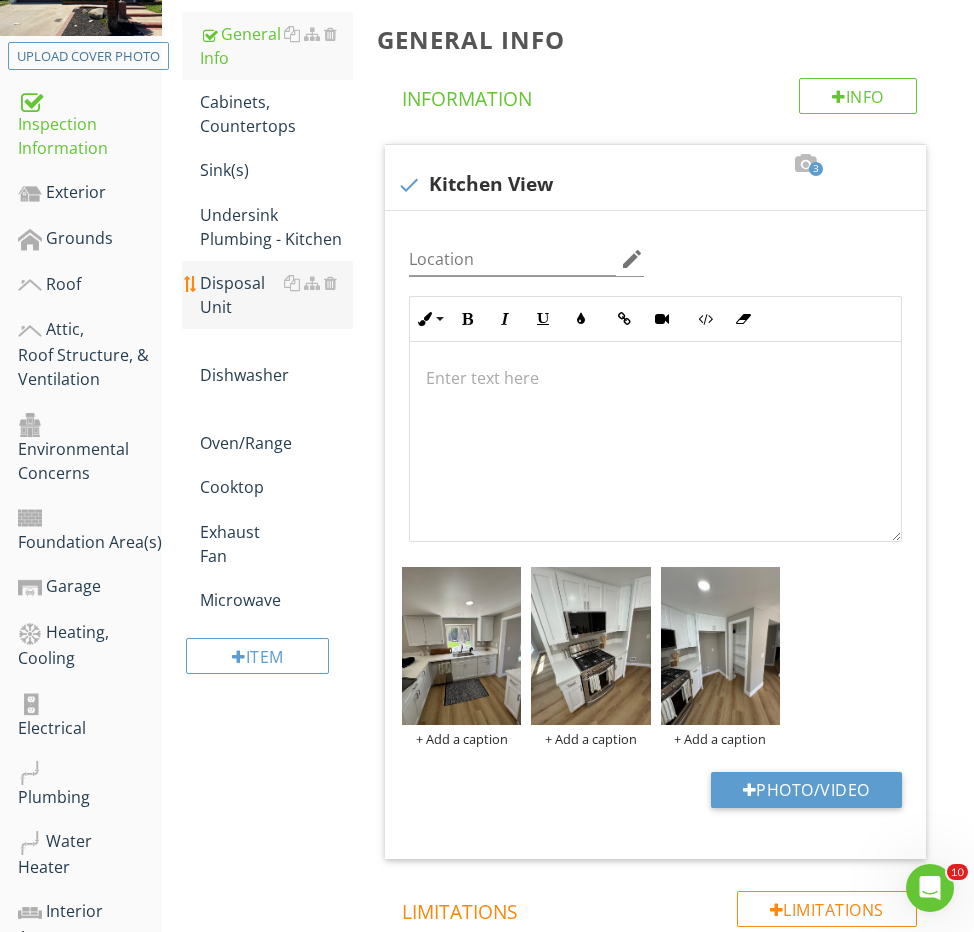 click on "Disposal Unit" at bounding box center (276, 295) 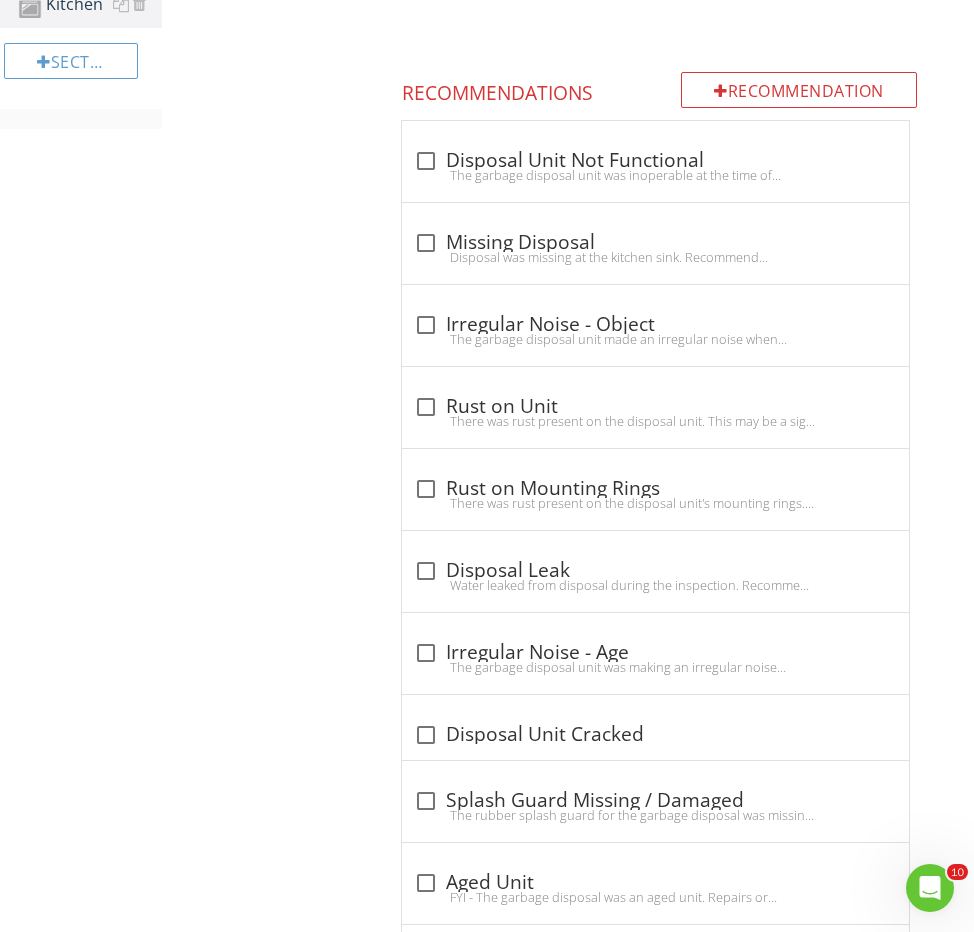 scroll, scrollTop: 1445, scrollLeft: 0, axis: vertical 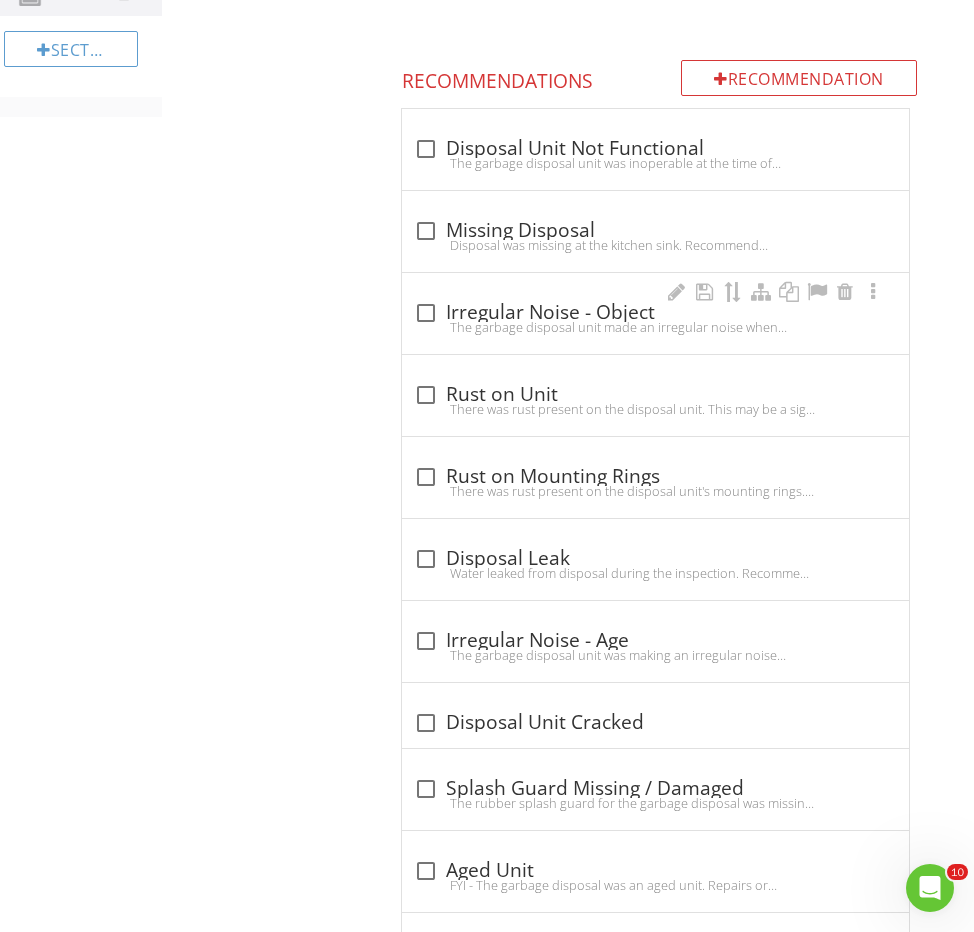 click on "check_box_outline_blank
Irregular Noise - Object
The garbage disposal unit made an irregular noise when operated. This may be a foreign object stuck in the disposal, or another deficiency. Repairs are recommended to be conducted as needed by a qualified person for proper operation." at bounding box center [655, 313] 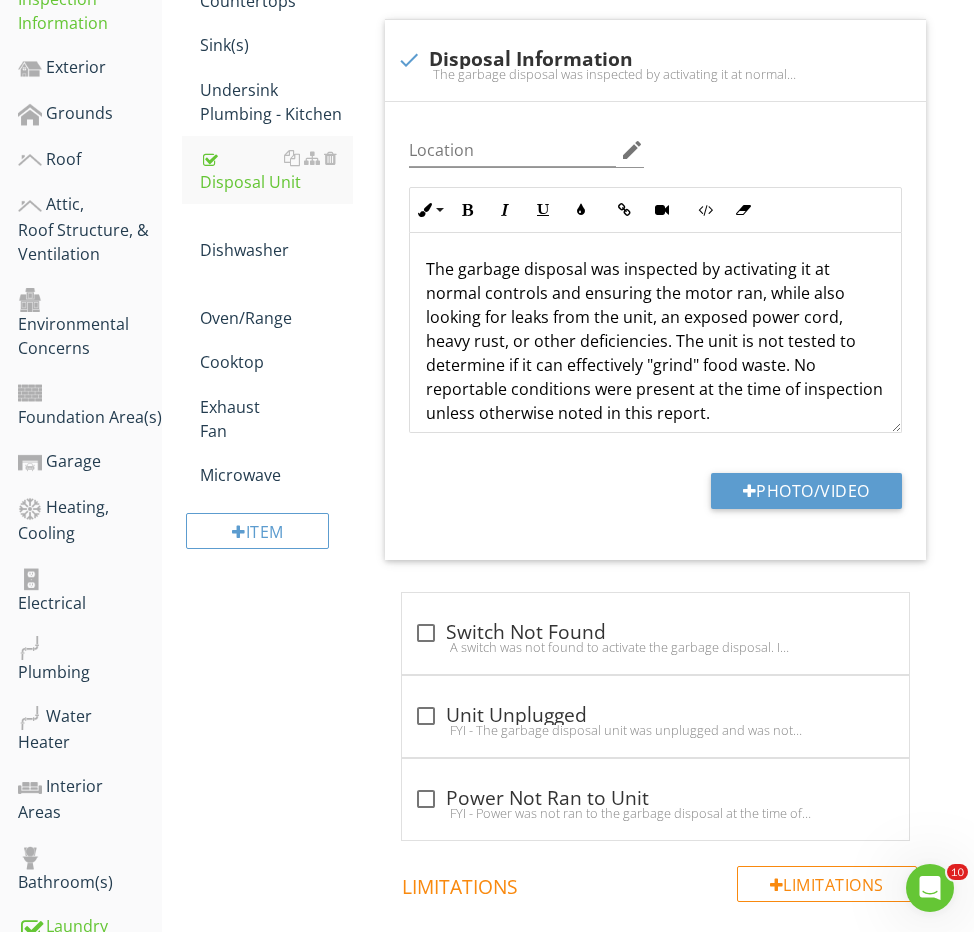 scroll, scrollTop: 578, scrollLeft: 0, axis: vertical 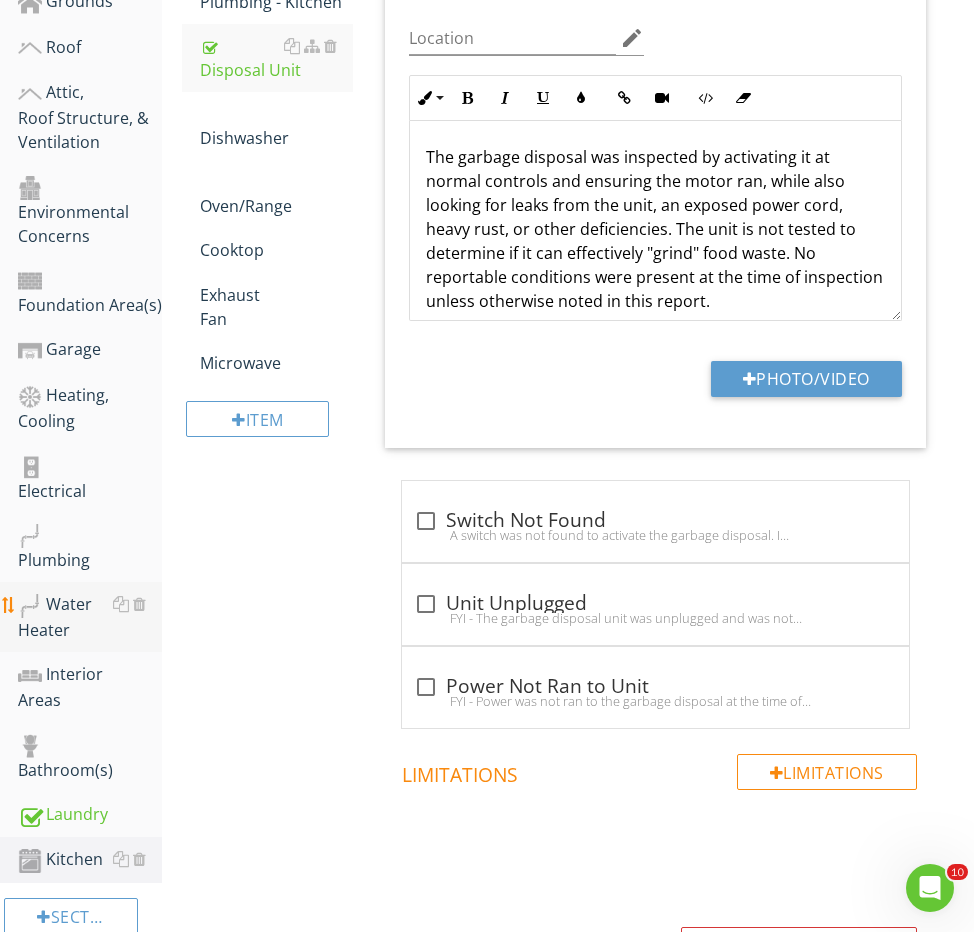 click on "Water Heater" at bounding box center [90, 617] 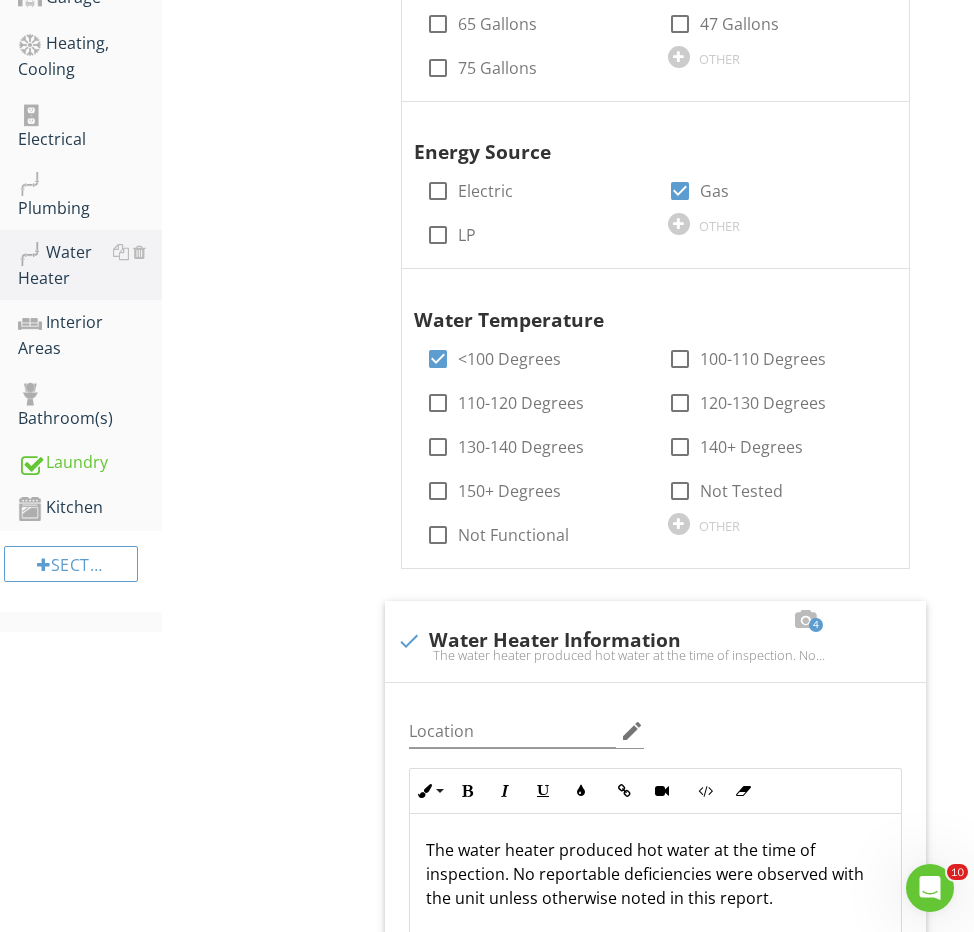 scroll, scrollTop: 923, scrollLeft: 0, axis: vertical 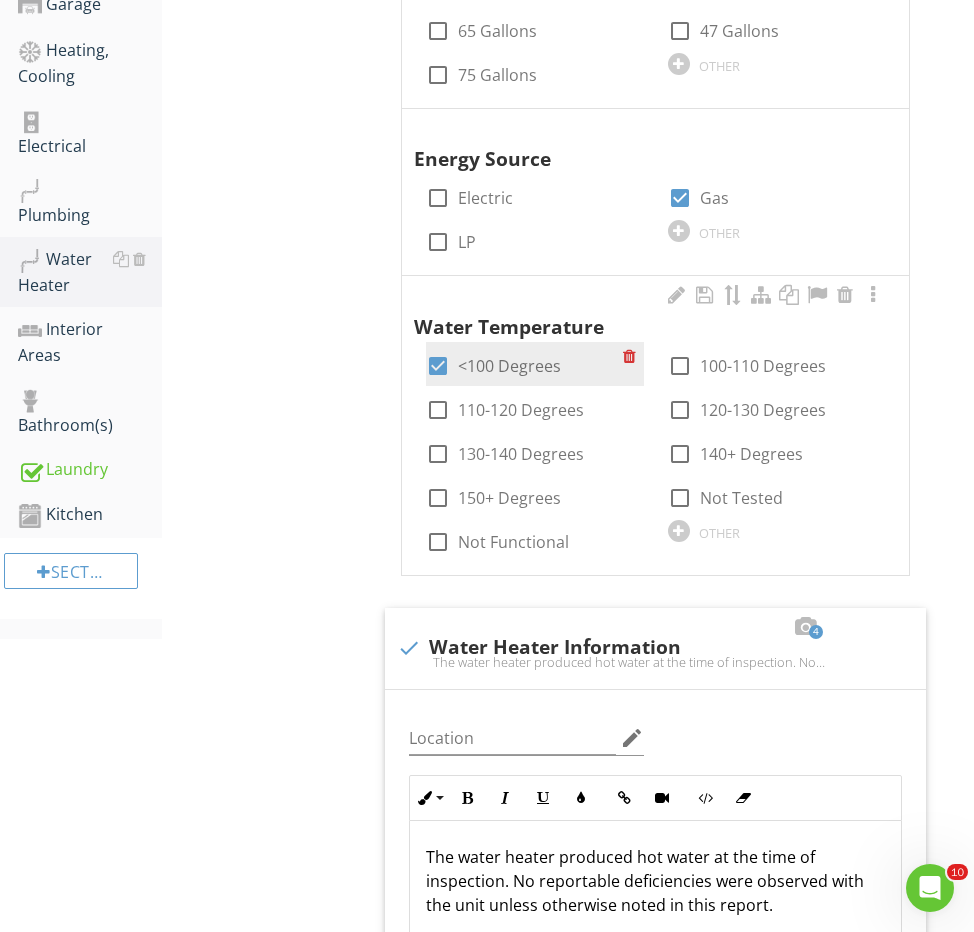click on "<100 Degrees" at bounding box center [509, 366] 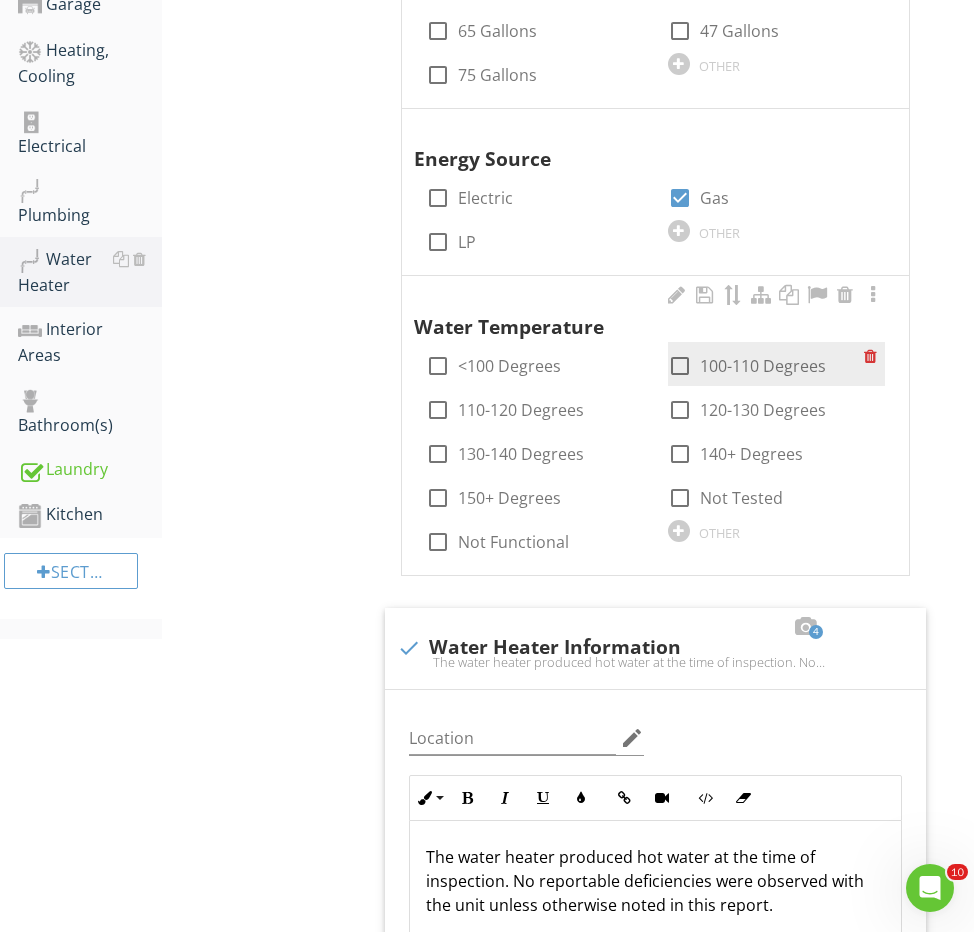 click on "100-110 Degrees" at bounding box center (763, 366) 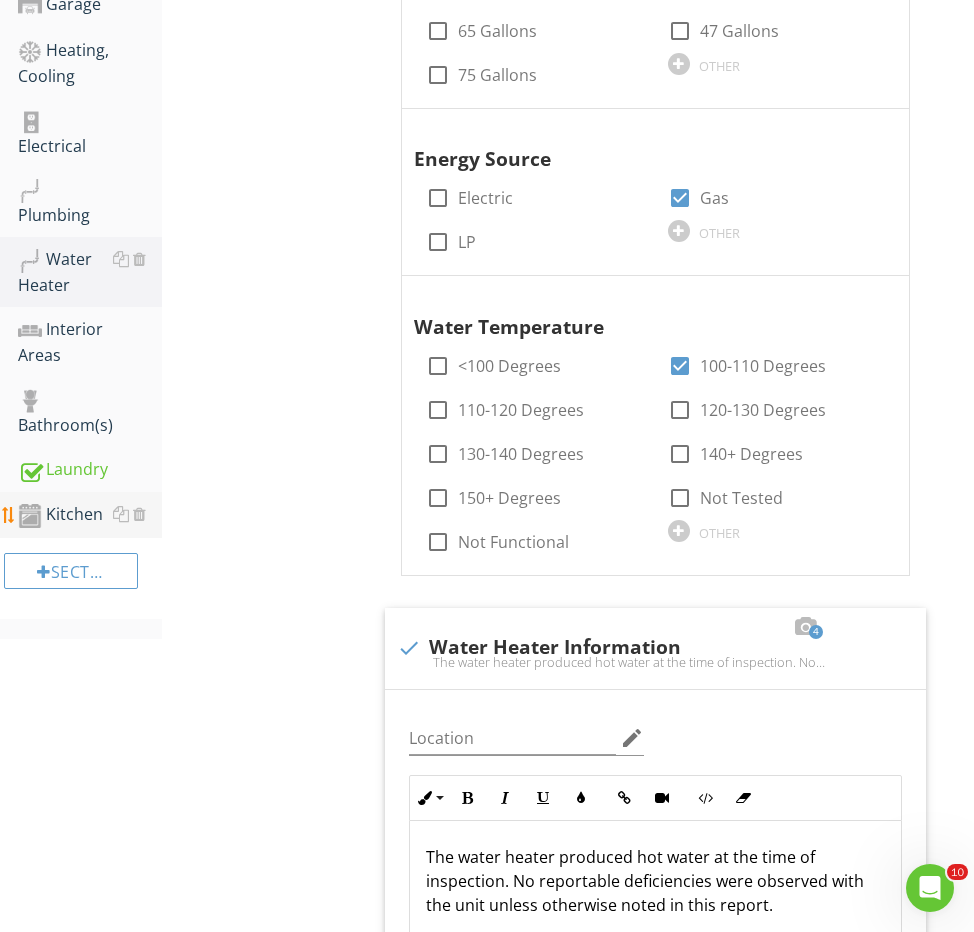 click on "Kitchen" at bounding box center [90, 515] 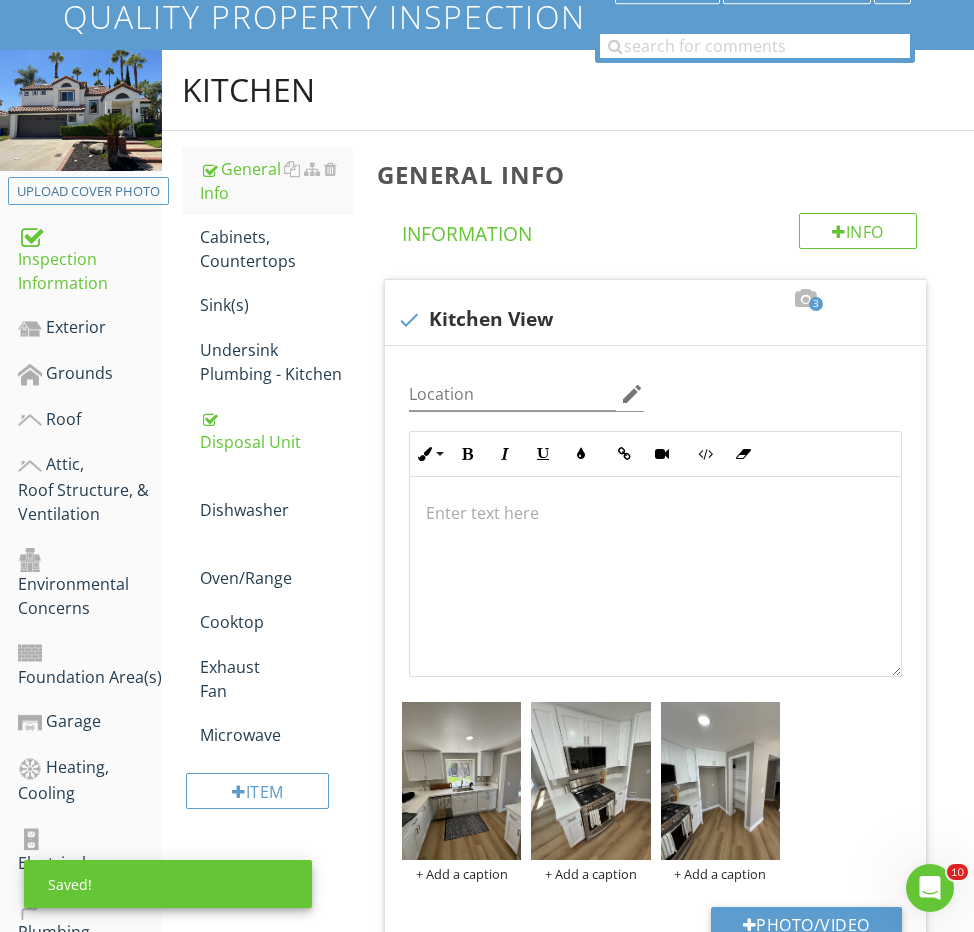 scroll, scrollTop: 193, scrollLeft: 0, axis: vertical 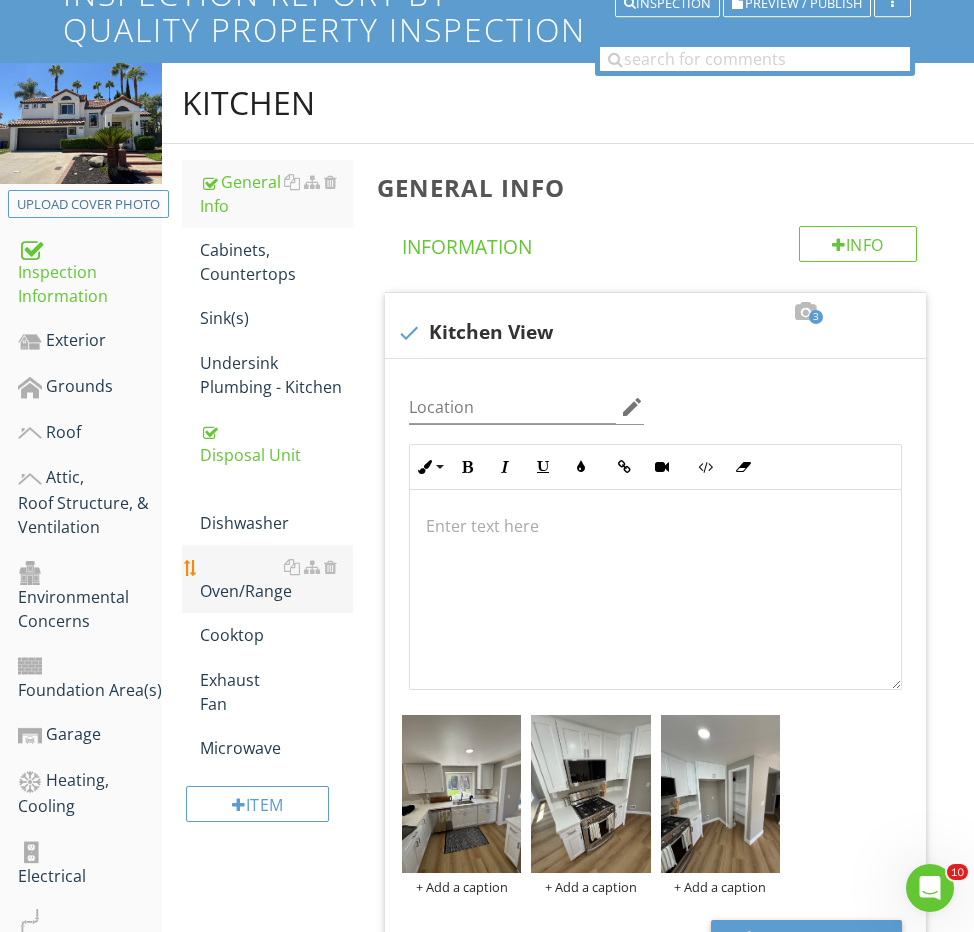 click on "Oven/Range" at bounding box center [276, 579] 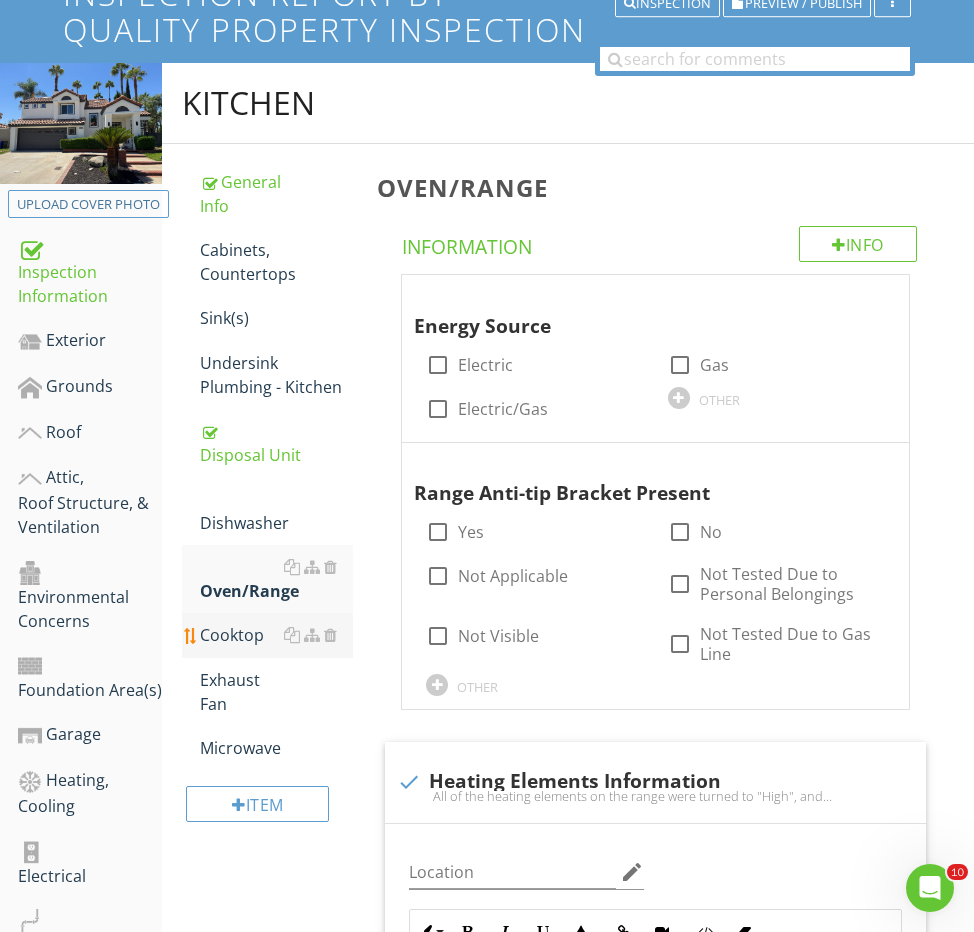 click on "Cooktop" at bounding box center [276, 635] 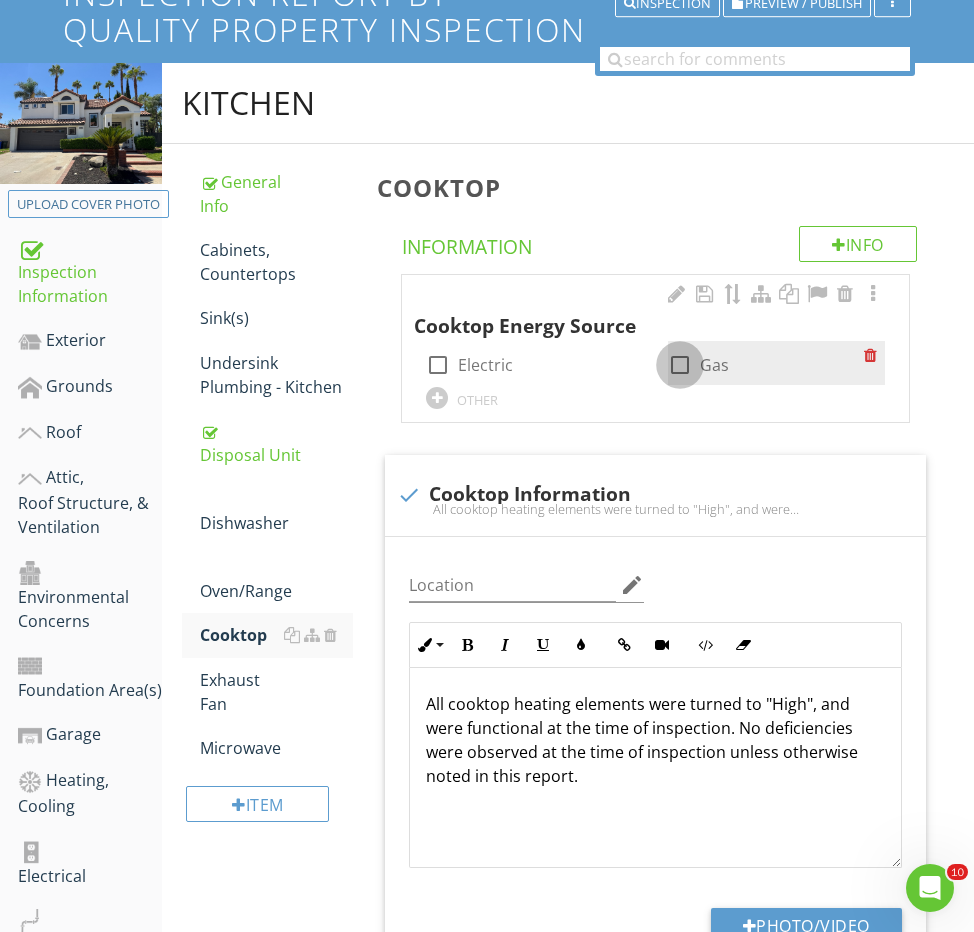 click at bounding box center (680, 365) 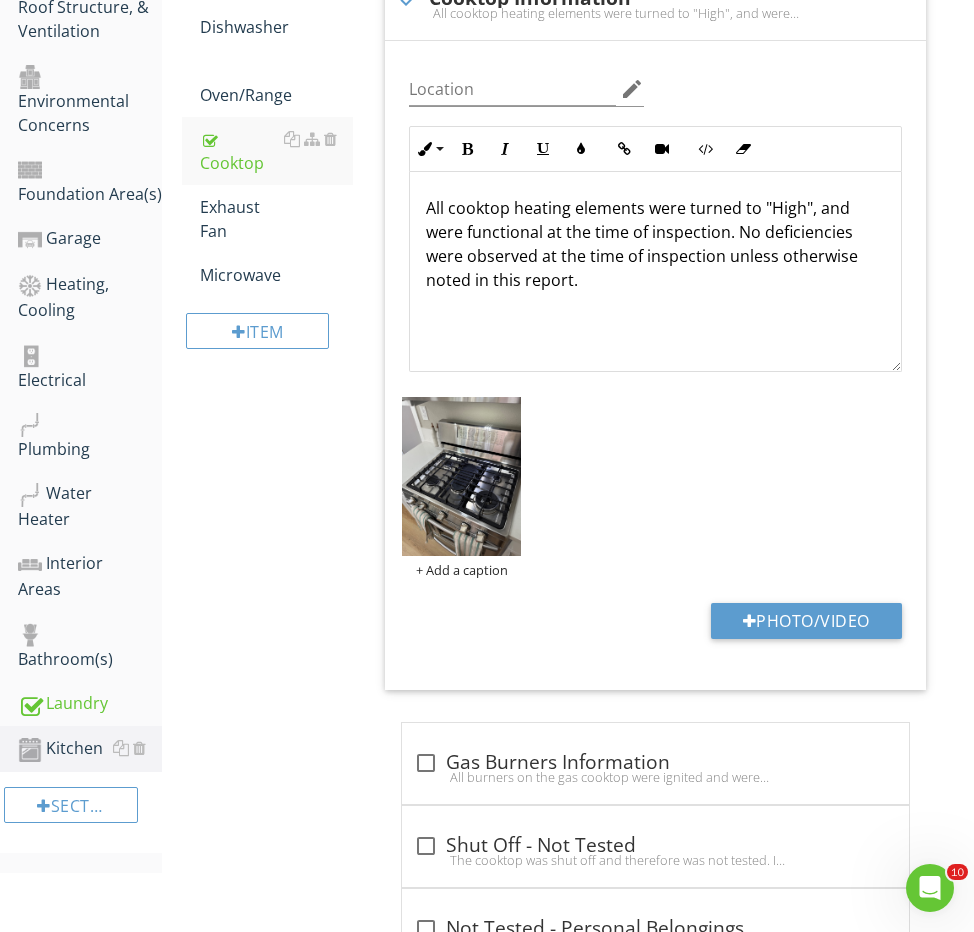 scroll, scrollTop: 698, scrollLeft: 0, axis: vertical 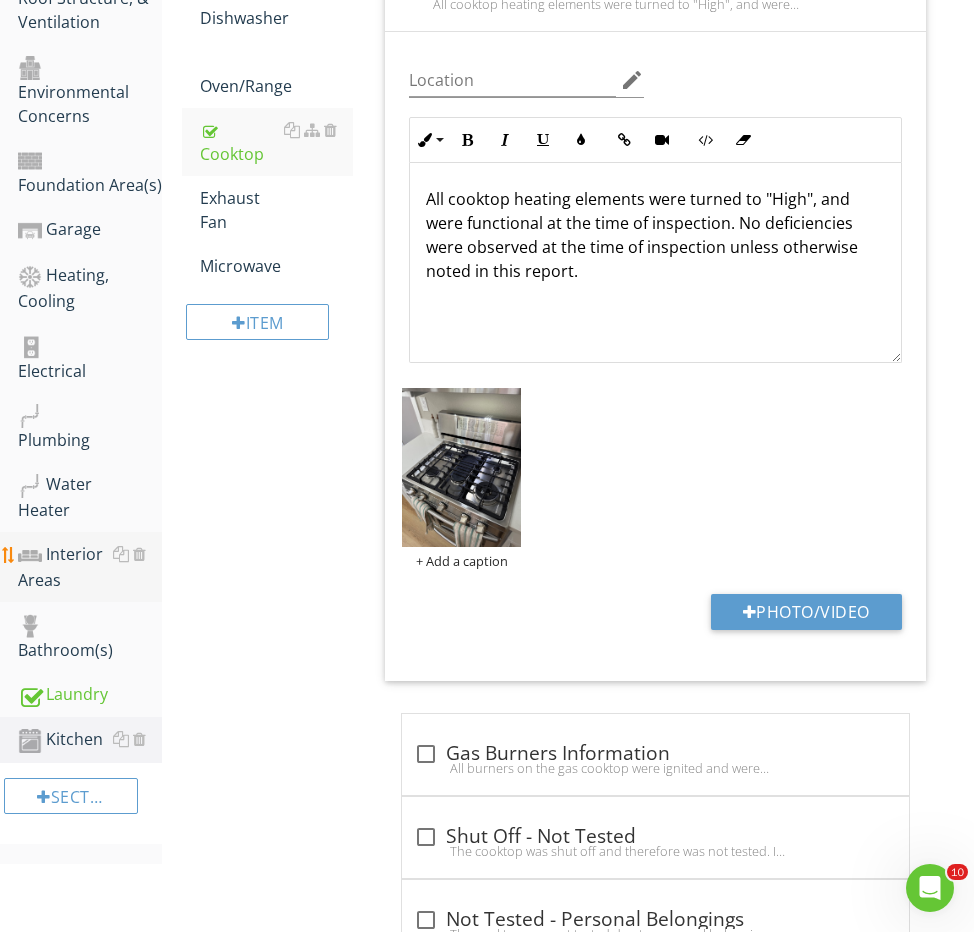 click on "Interior Areas" at bounding box center [90, 567] 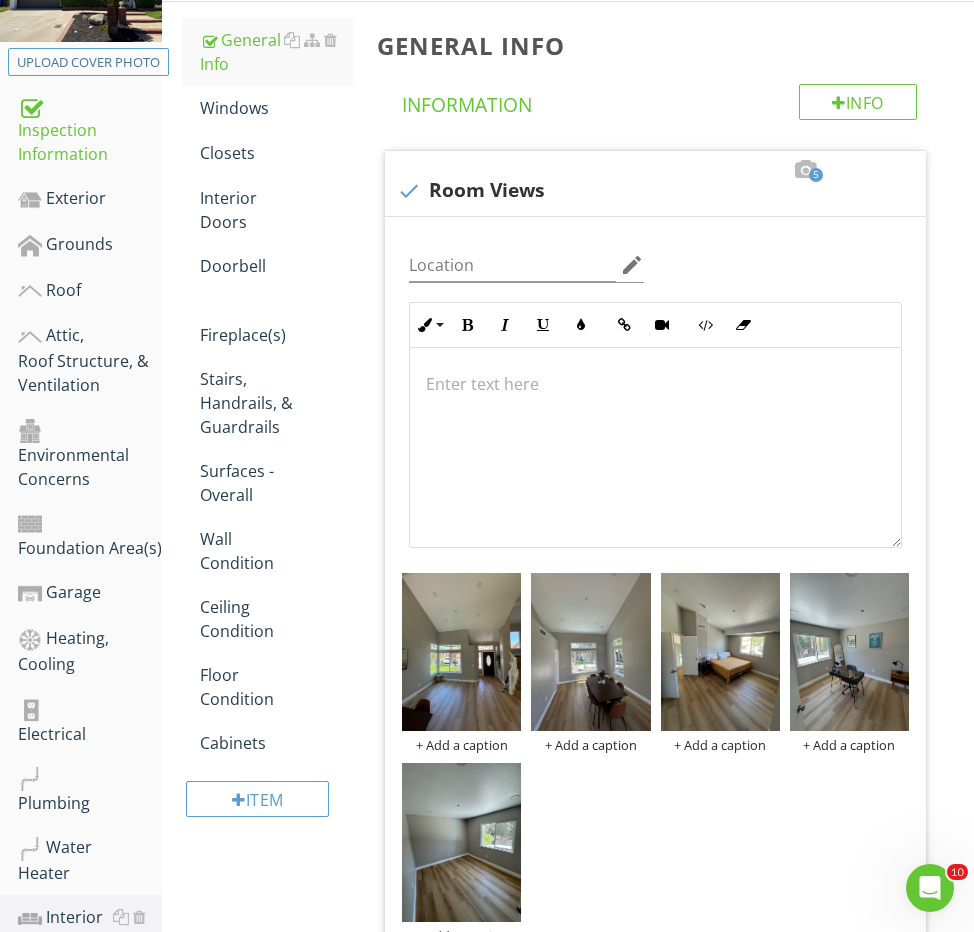 scroll, scrollTop: 323, scrollLeft: 0, axis: vertical 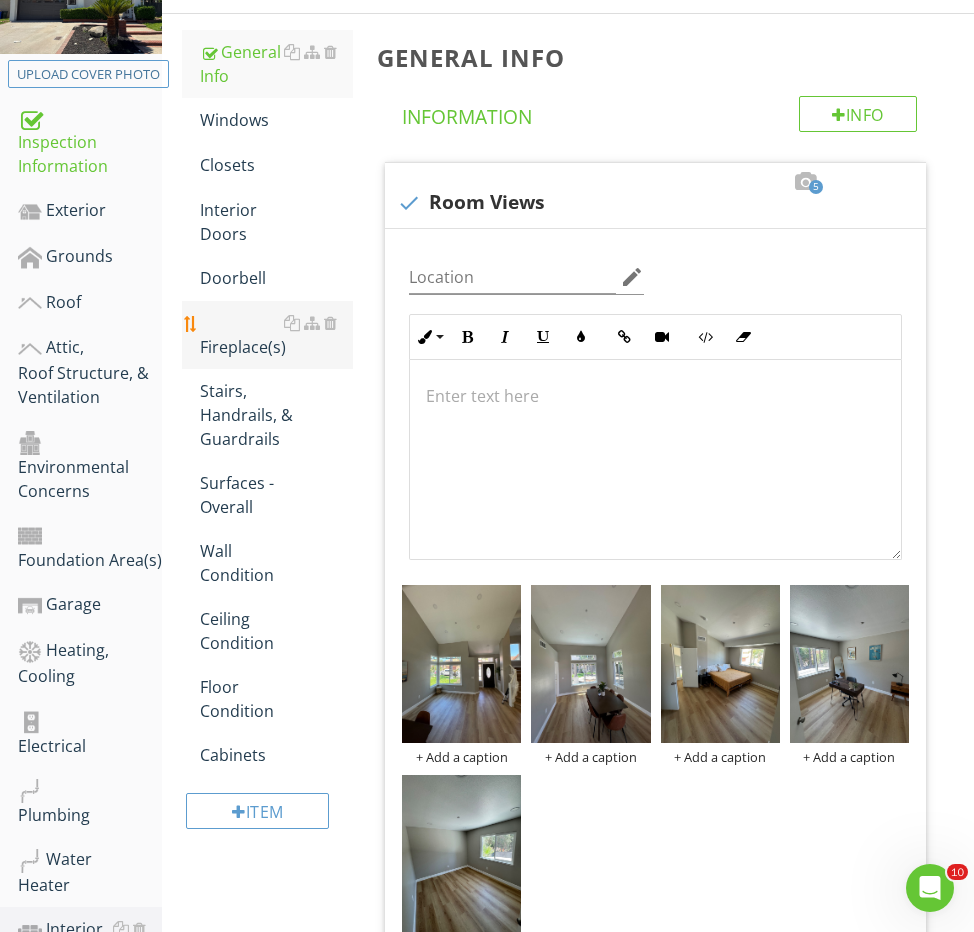 click on "Fireplace(s)" at bounding box center (276, 335) 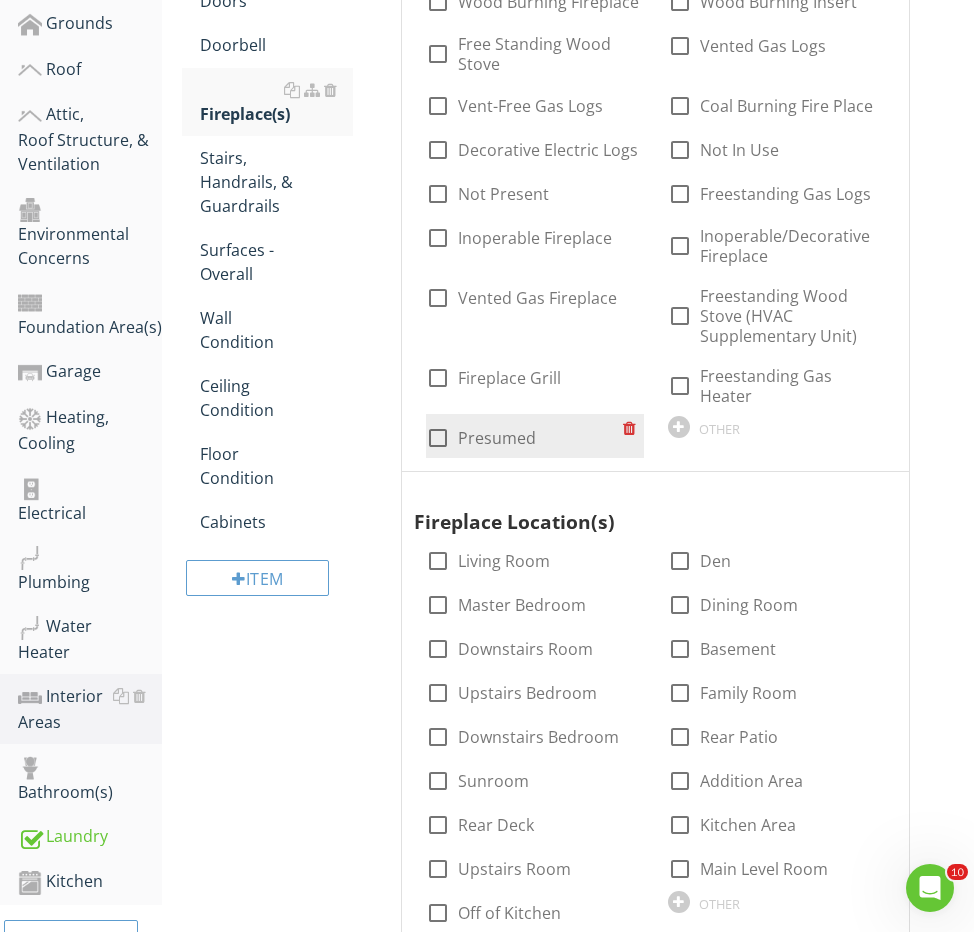 scroll, scrollTop: 520, scrollLeft: 0, axis: vertical 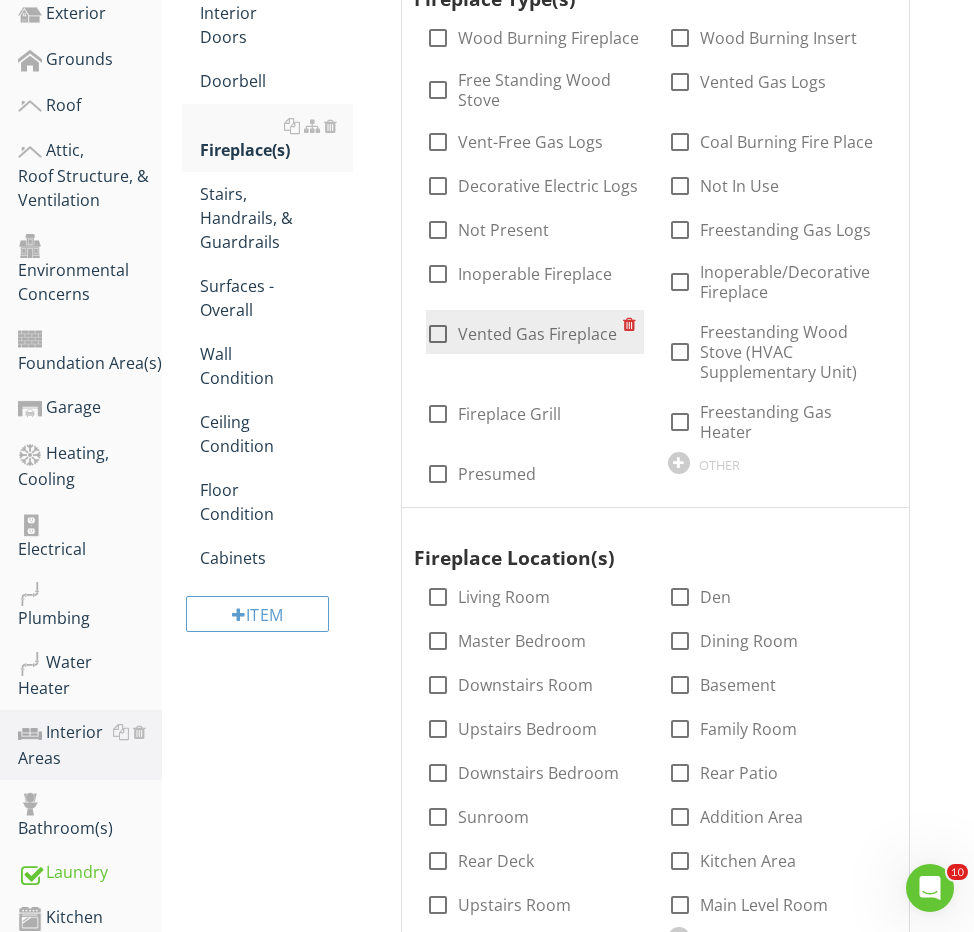 click on "Vented Gas Fireplace" at bounding box center (537, 334) 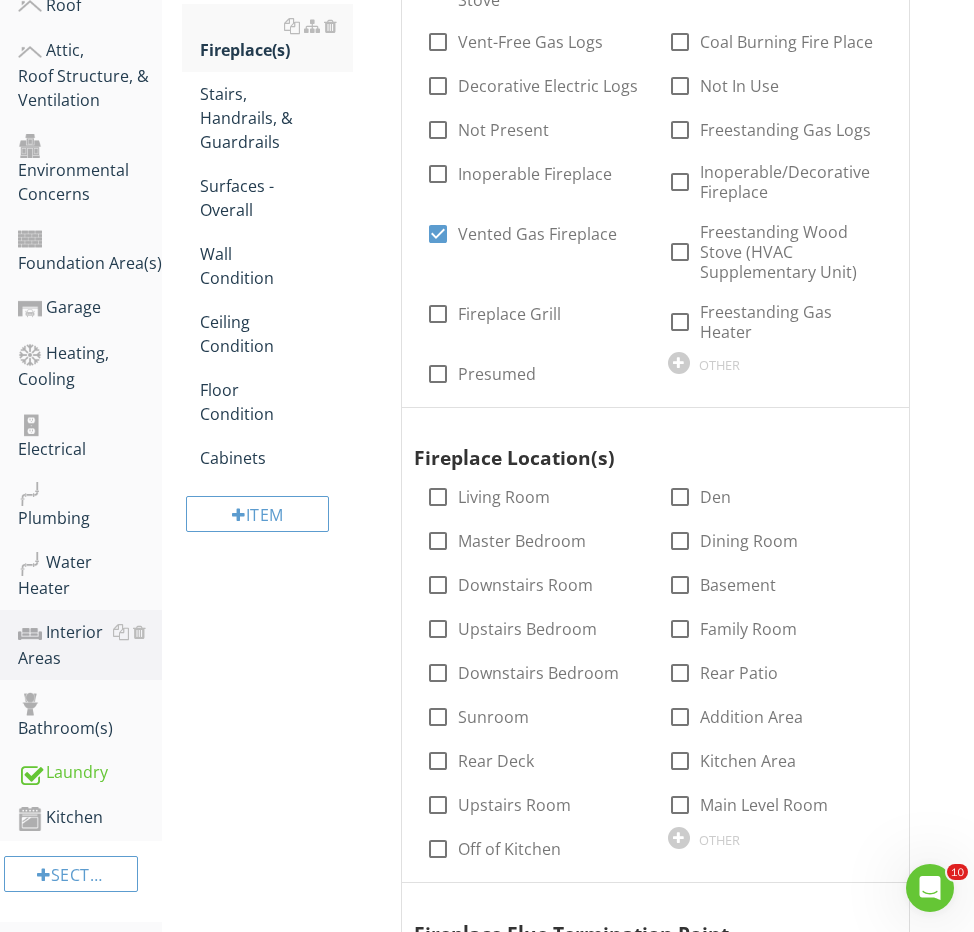 scroll, scrollTop: 790, scrollLeft: 0, axis: vertical 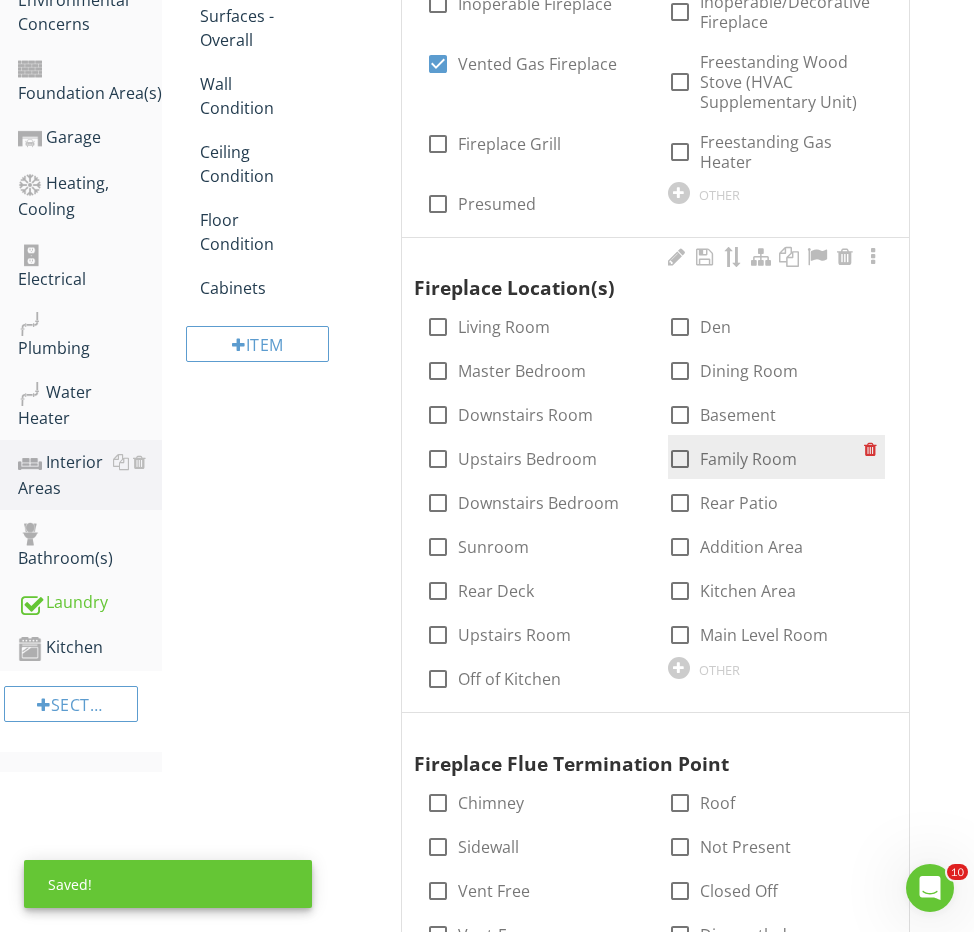 click on "Family Room" at bounding box center (748, 459) 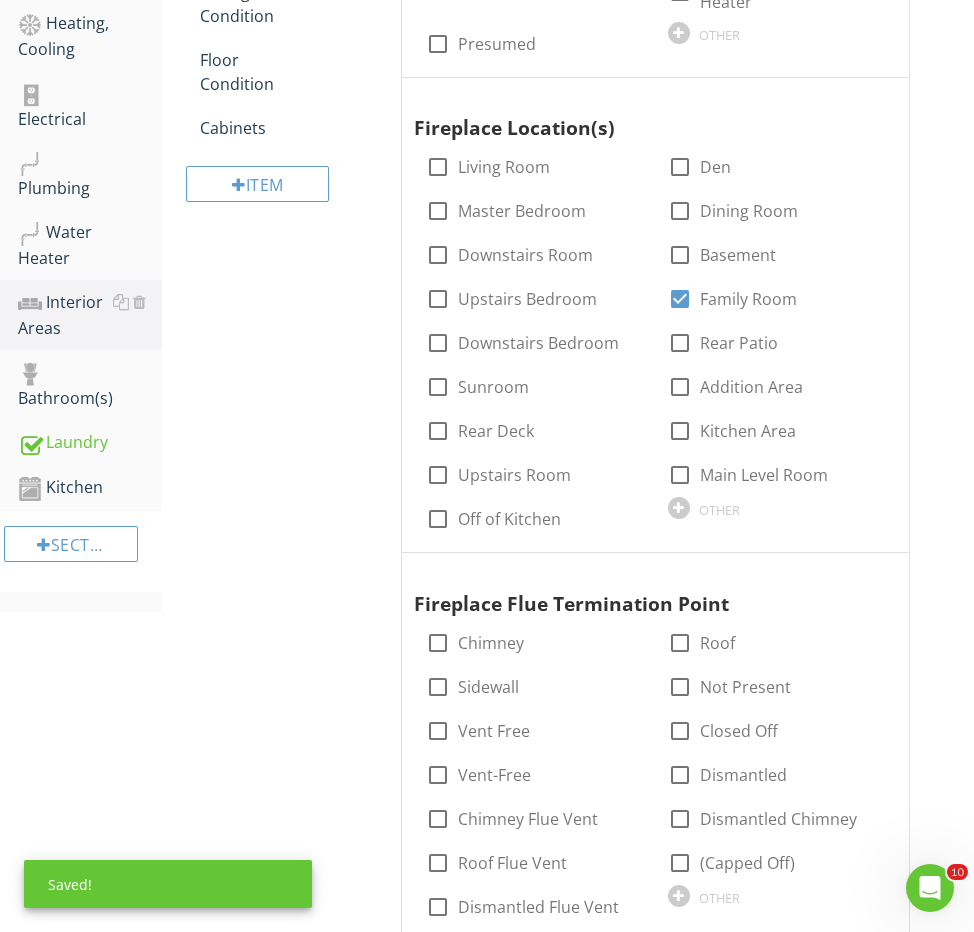 scroll, scrollTop: 1135, scrollLeft: 0, axis: vertical 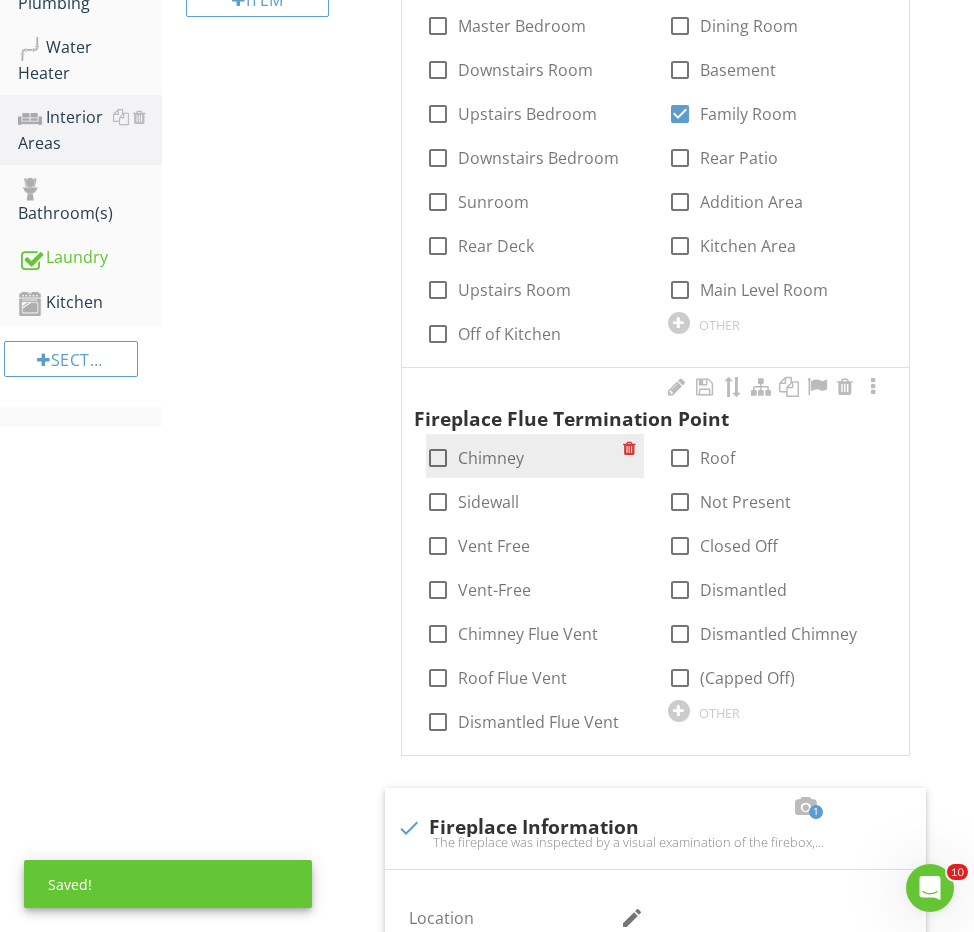 click on "Chimney" at bounding box center (491, 458) 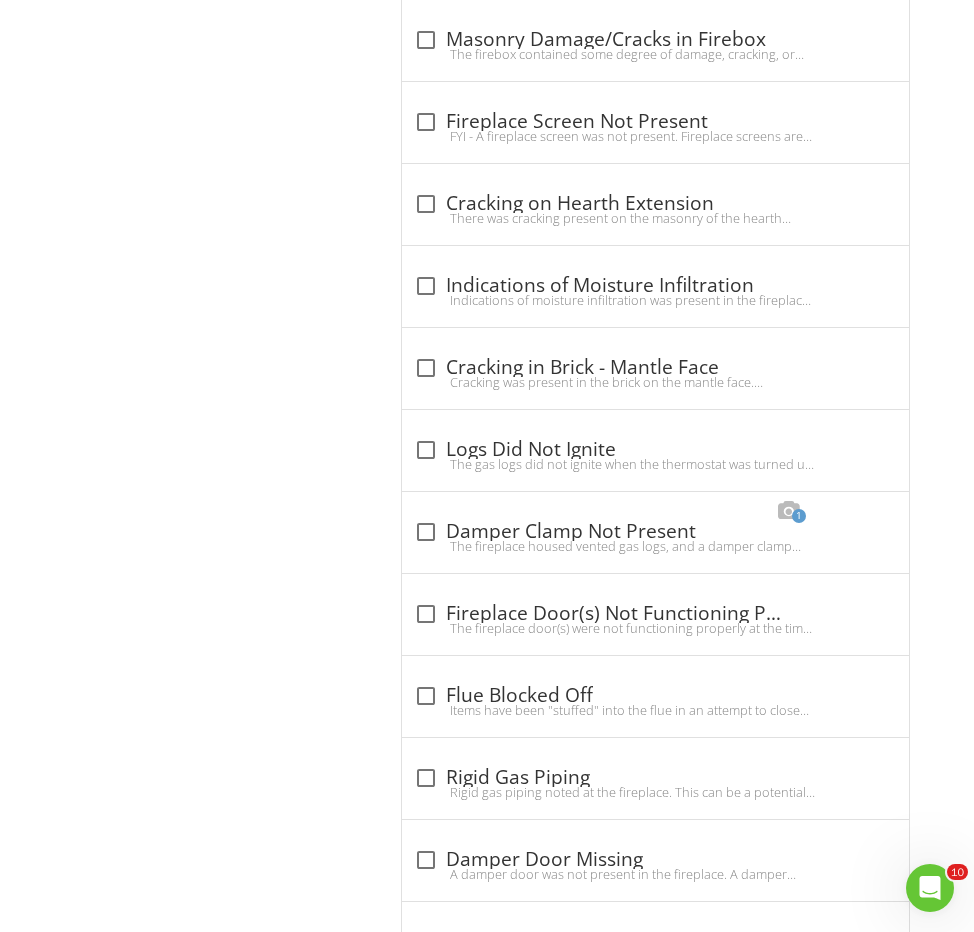 scroll, scrollTop: 5137, scrollLeft: 0, axis: vertical 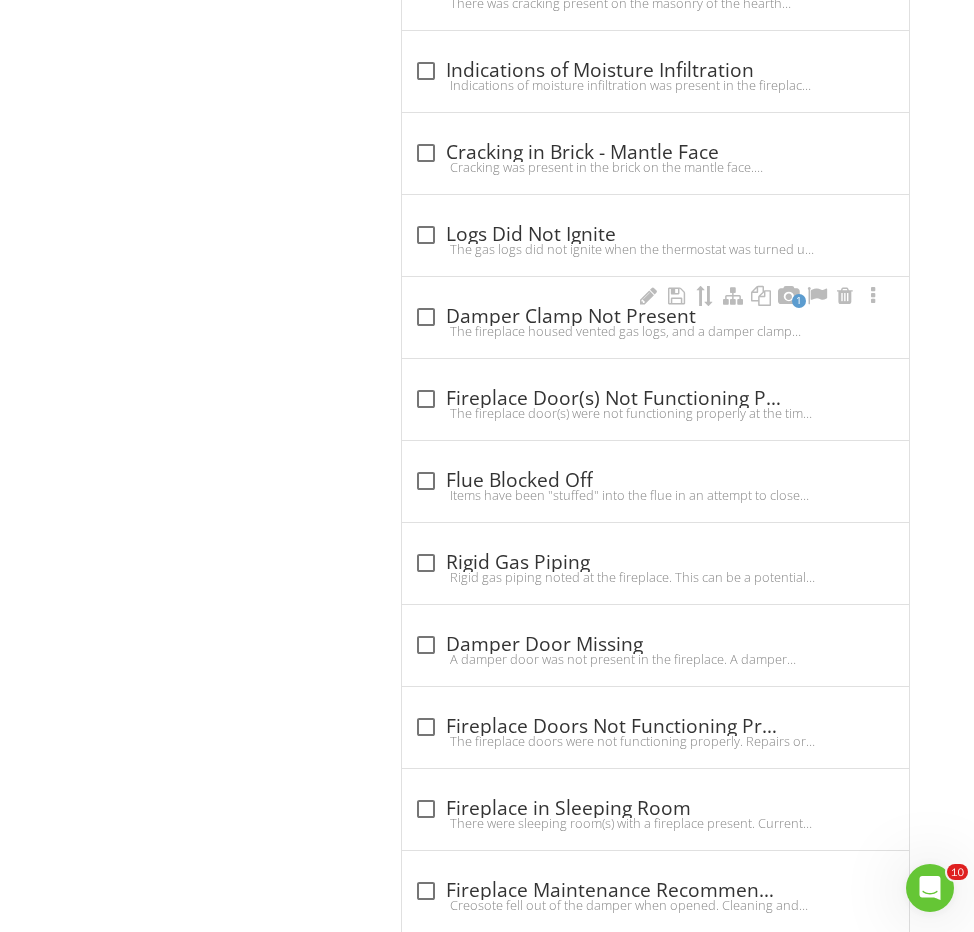 click on "check_box_outline_blank
Damper Clamp Not Present" at bounding box center (655, 317) 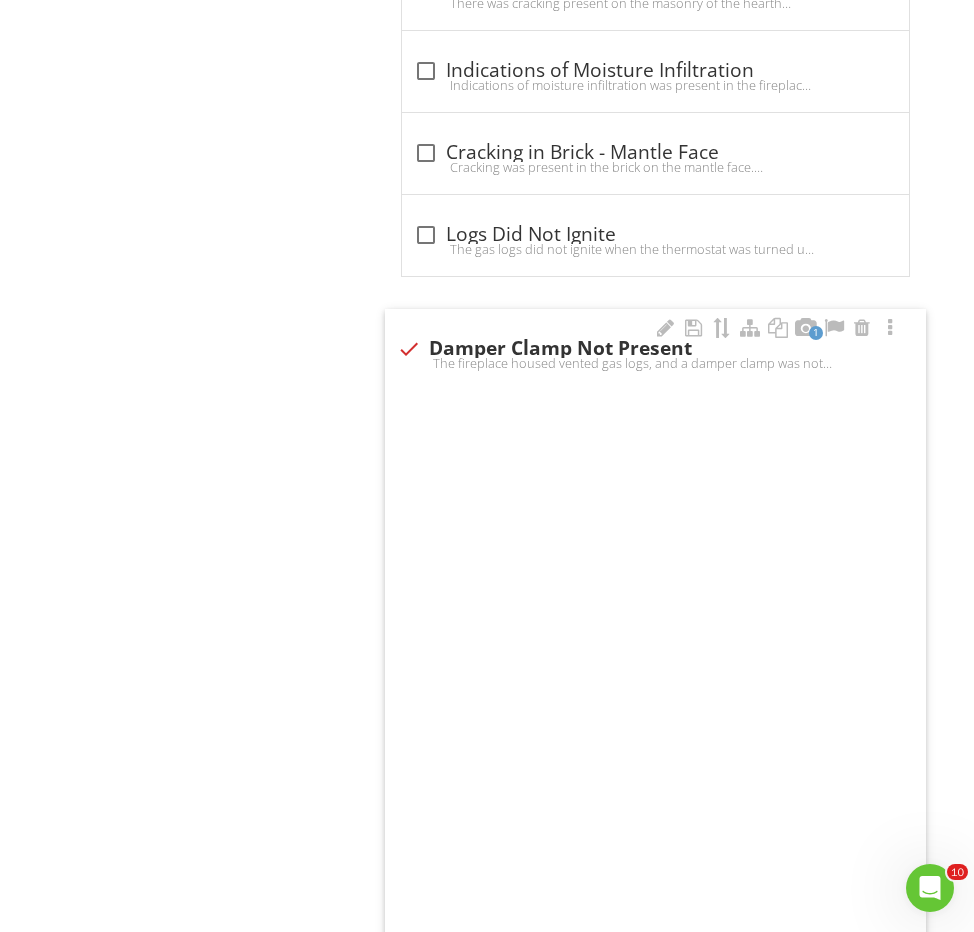 checkbox on "true" 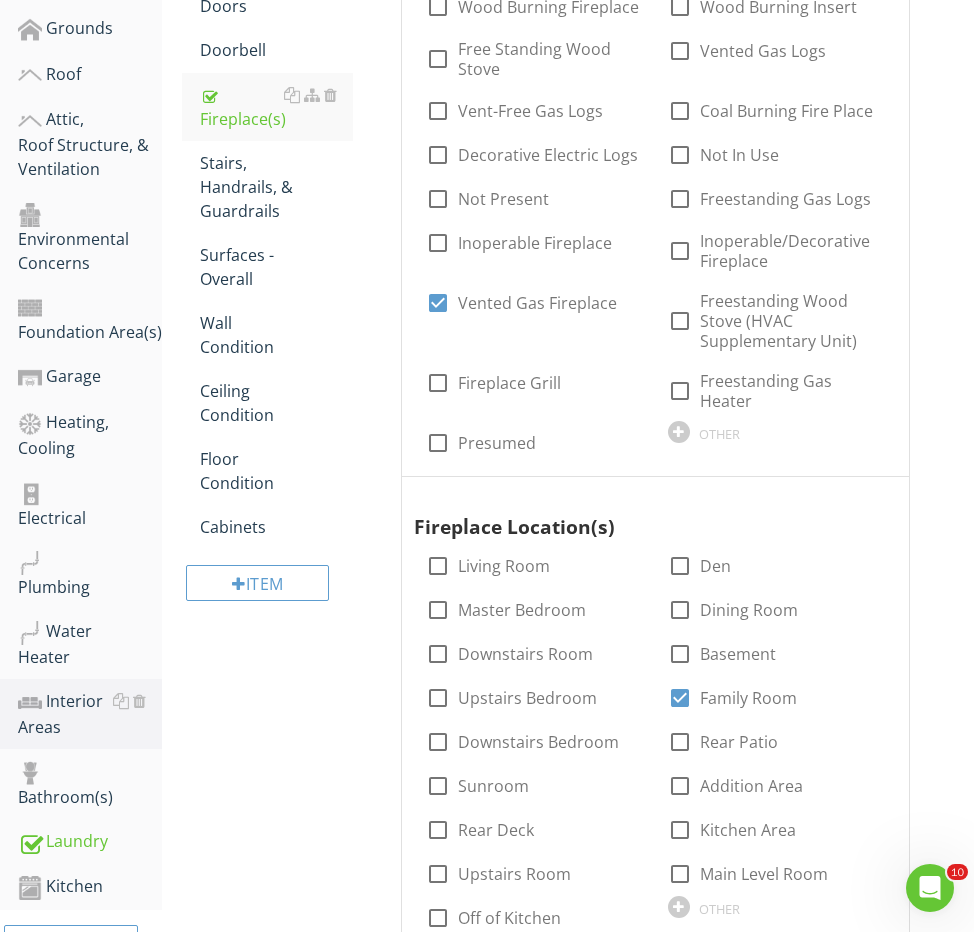 scroll, scrollTop: 273, scrollLeft: 0, axis: vertical 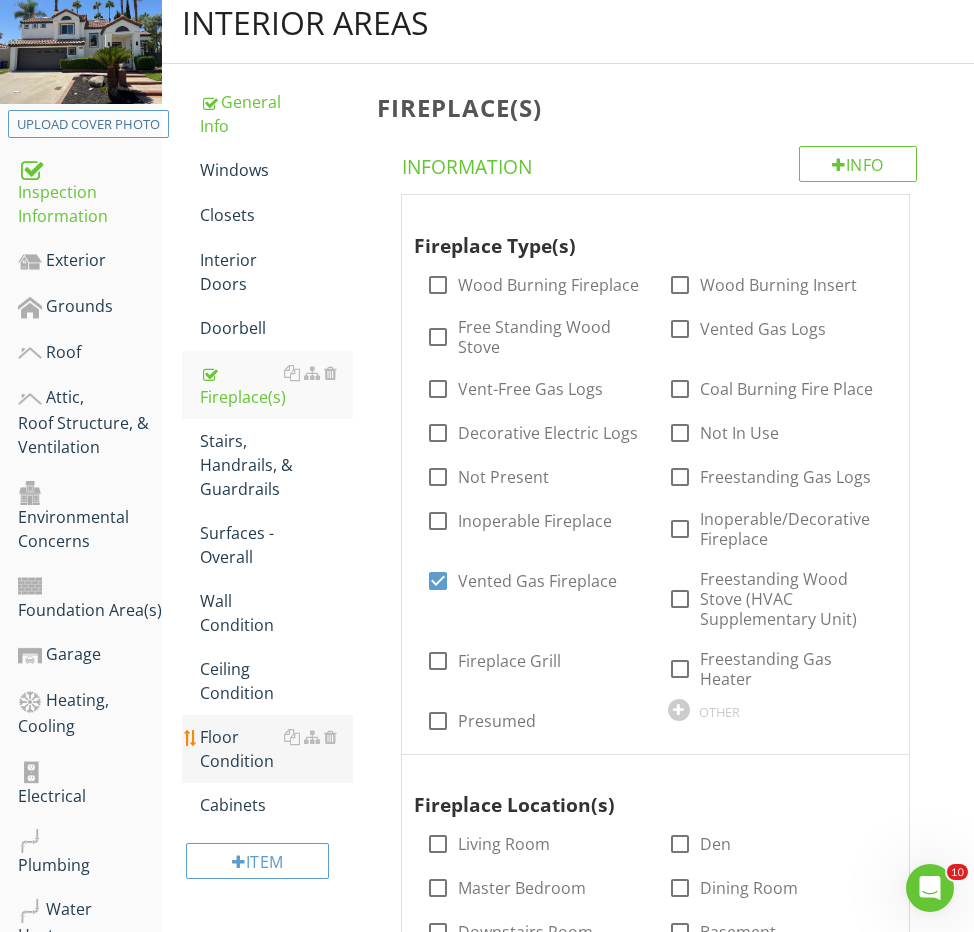 click on "Floor Condition" at bounding box center (276, 749) 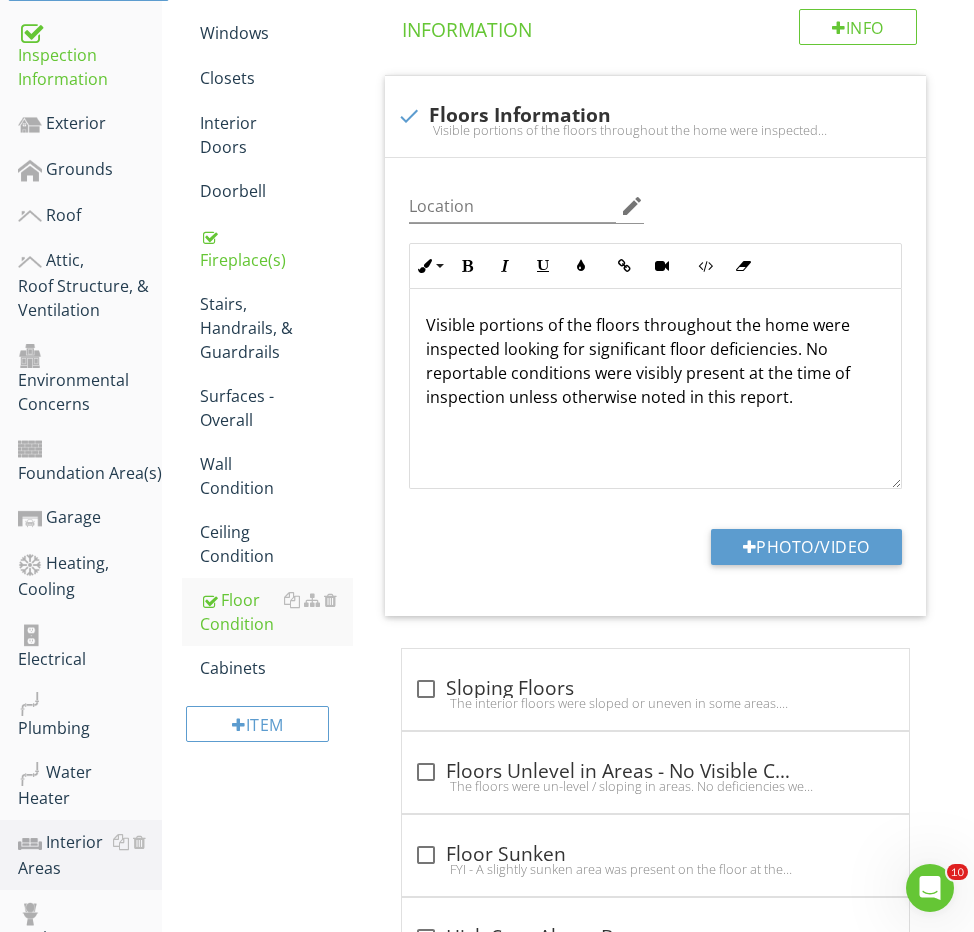 scroll, scrollTop: 401, scrollLeft: 0, axis: vertical 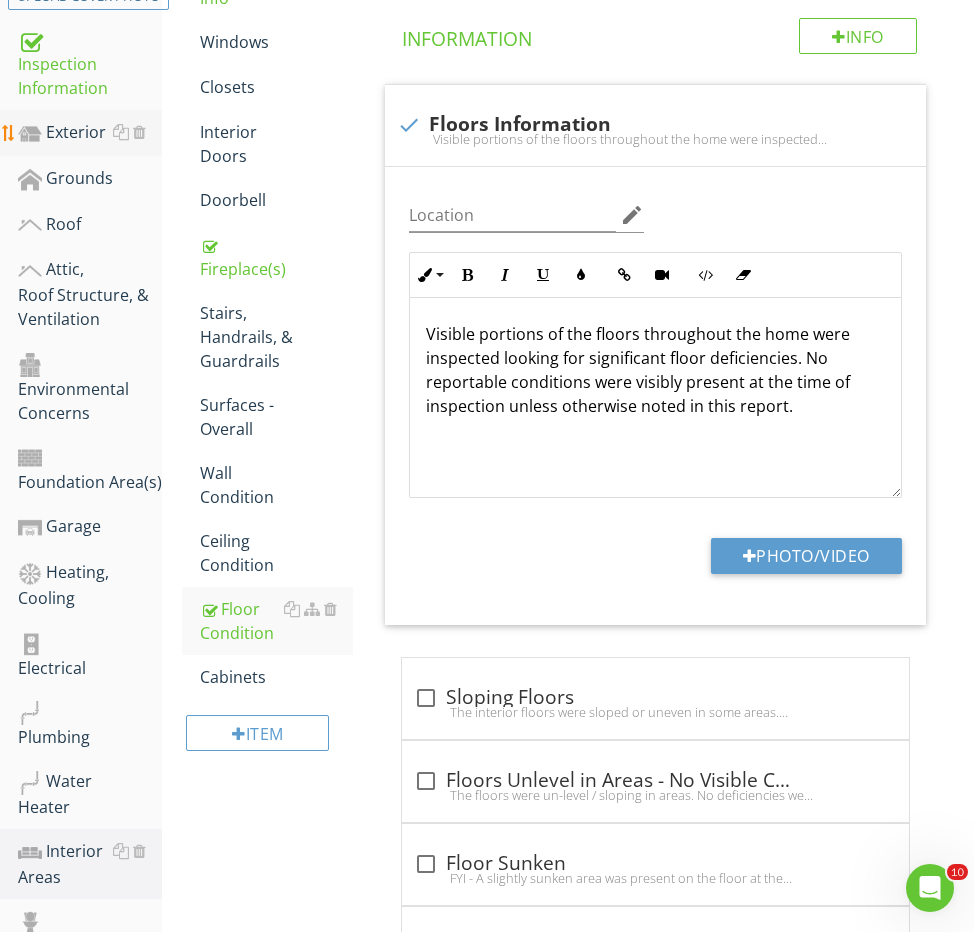 click on "Exterior" at bounding box center (90, 133) 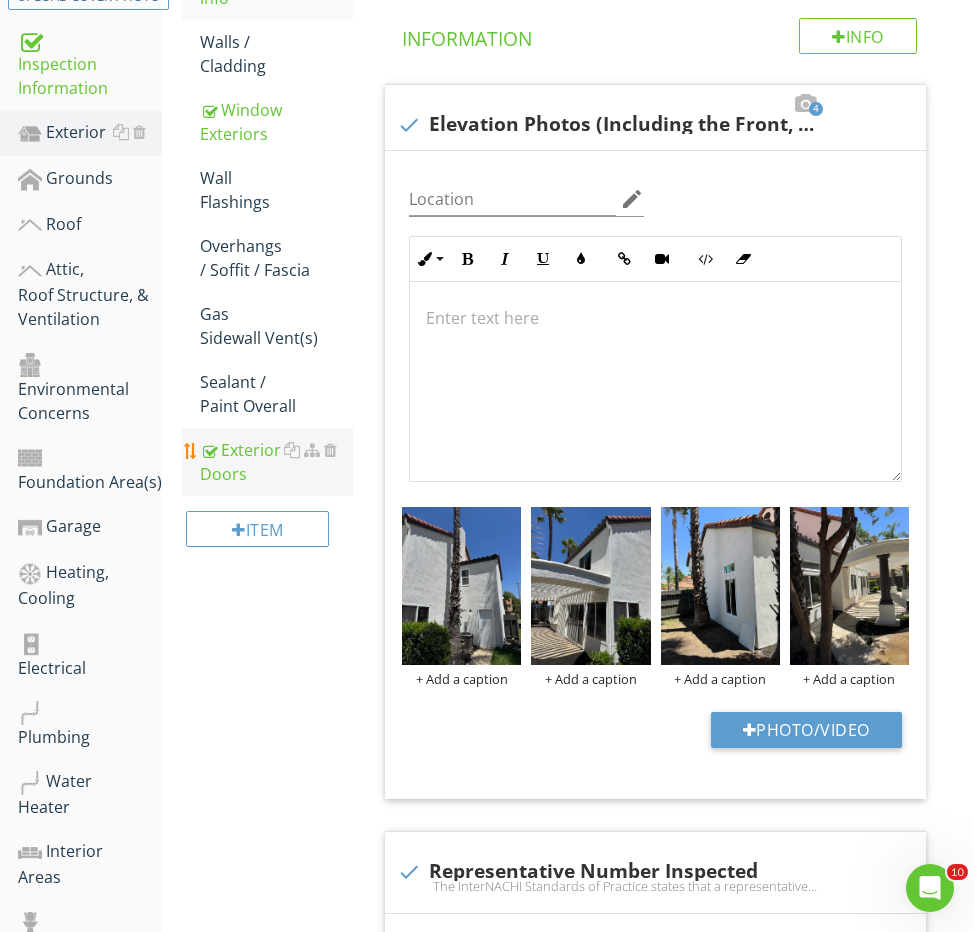 click on "Exterior Doors" at bounding box center [276, 462] 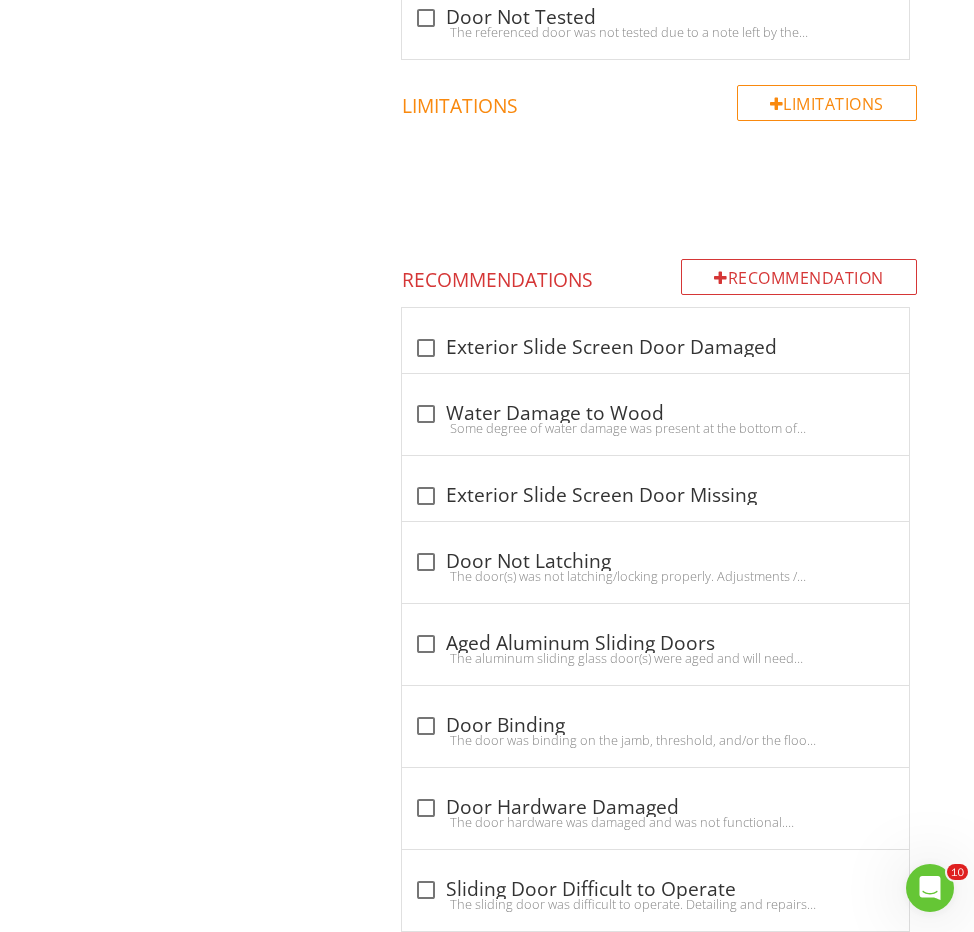 scroll, scrollTop: 2117, scrollLeft: 0, axis: vertical 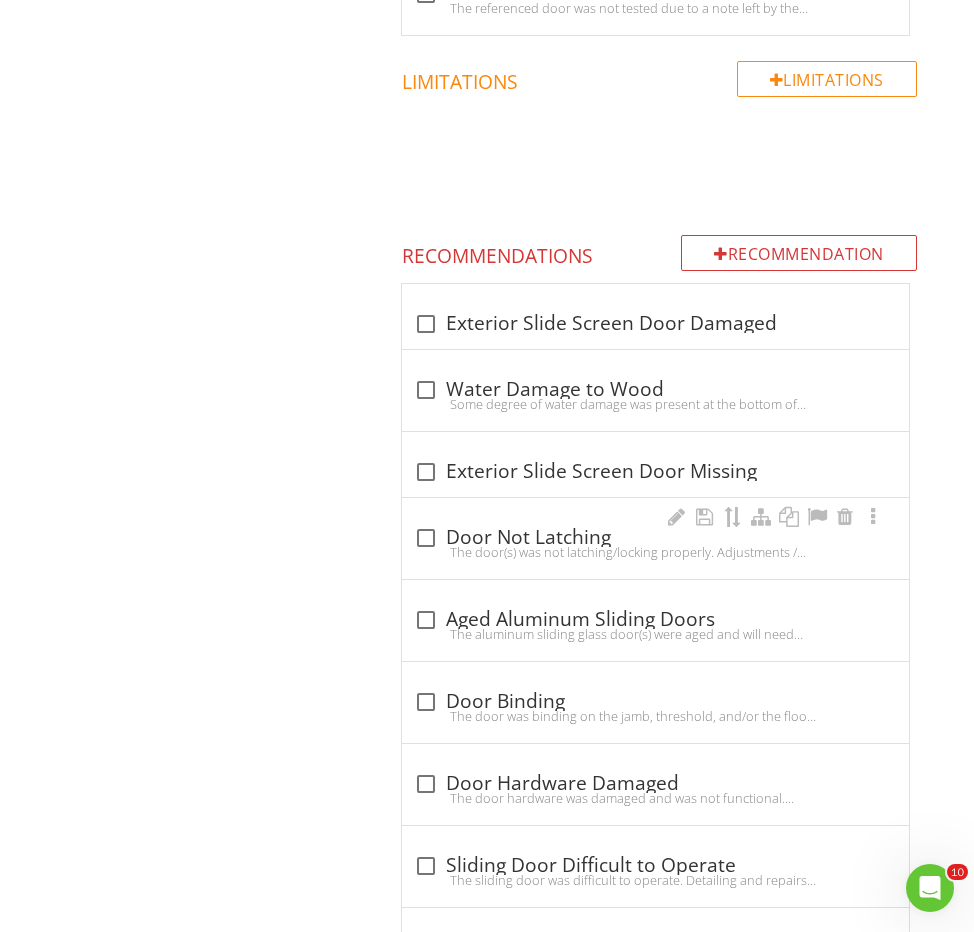 click on "The door(s) was not latching/locking properly. Adjustments / modifications are recommended to be performed as needed for proper operation by a qualified person." at bounding box center (655, 552) 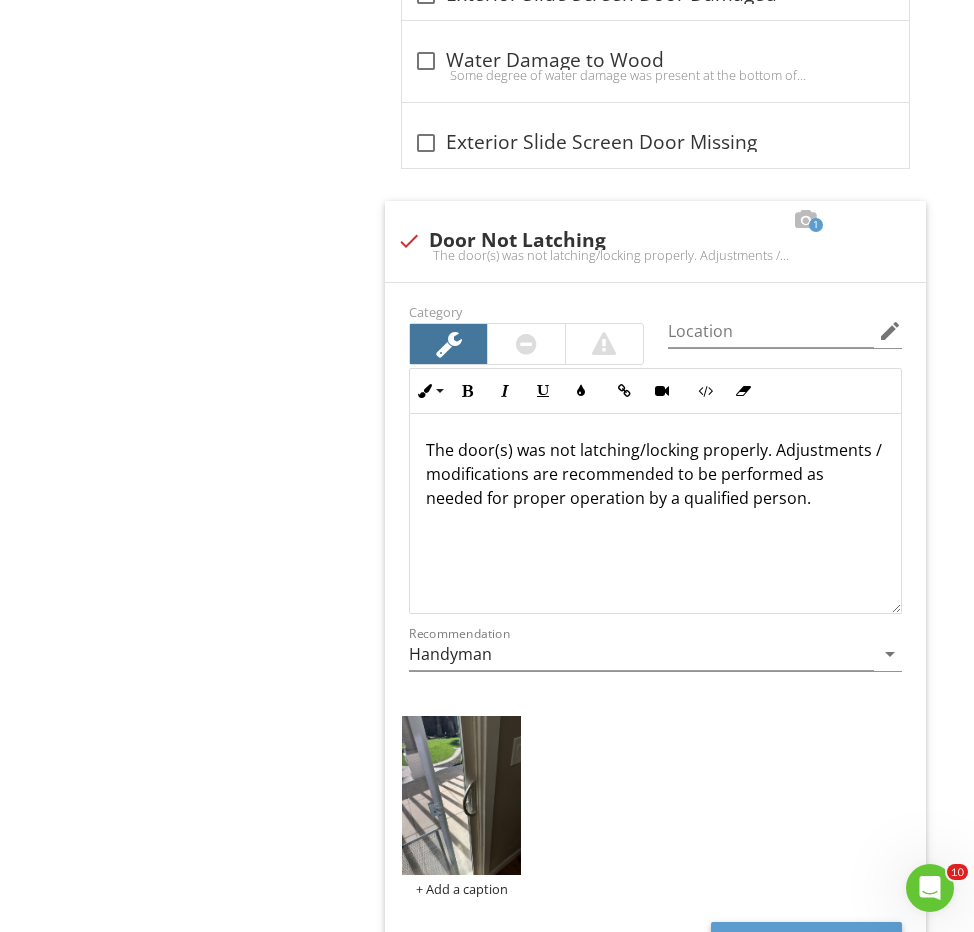 scroll, scrollTop: 2216, scrollLeft: 0, axis: vertical 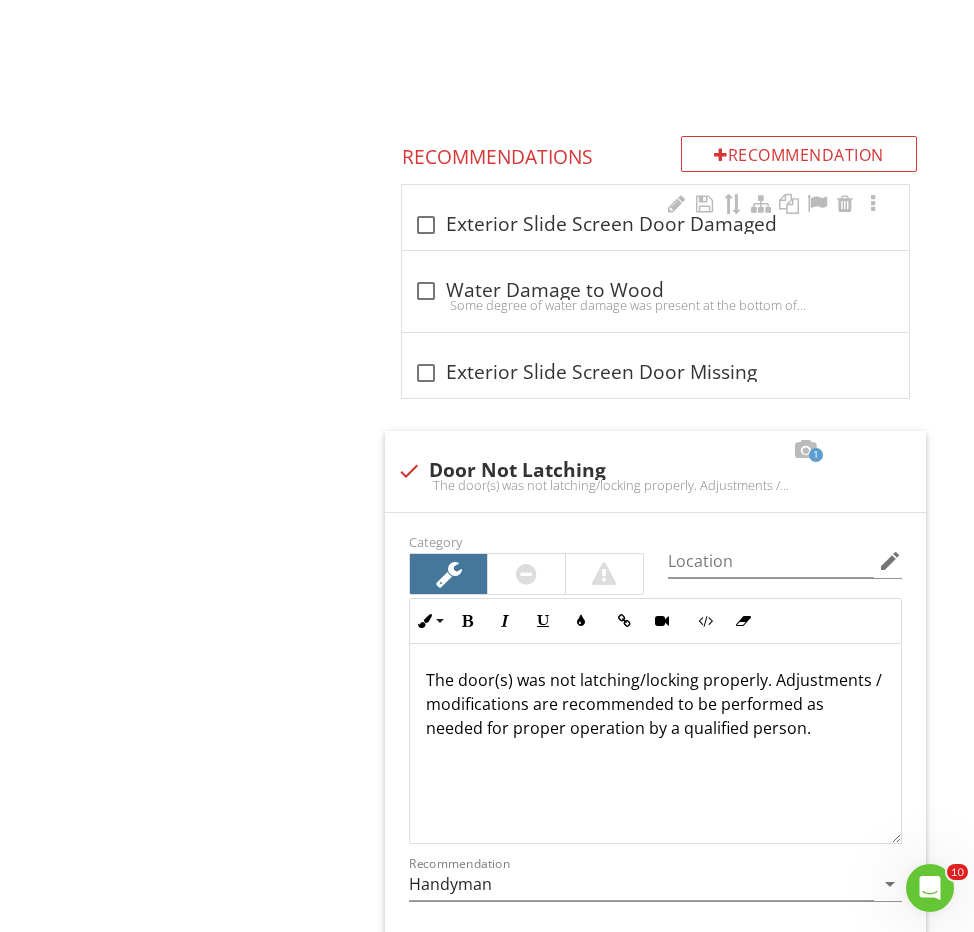 click on "check_box_outline_blank
Exterior Slide Screen Door Damaged" at bounding box center [655, 217] 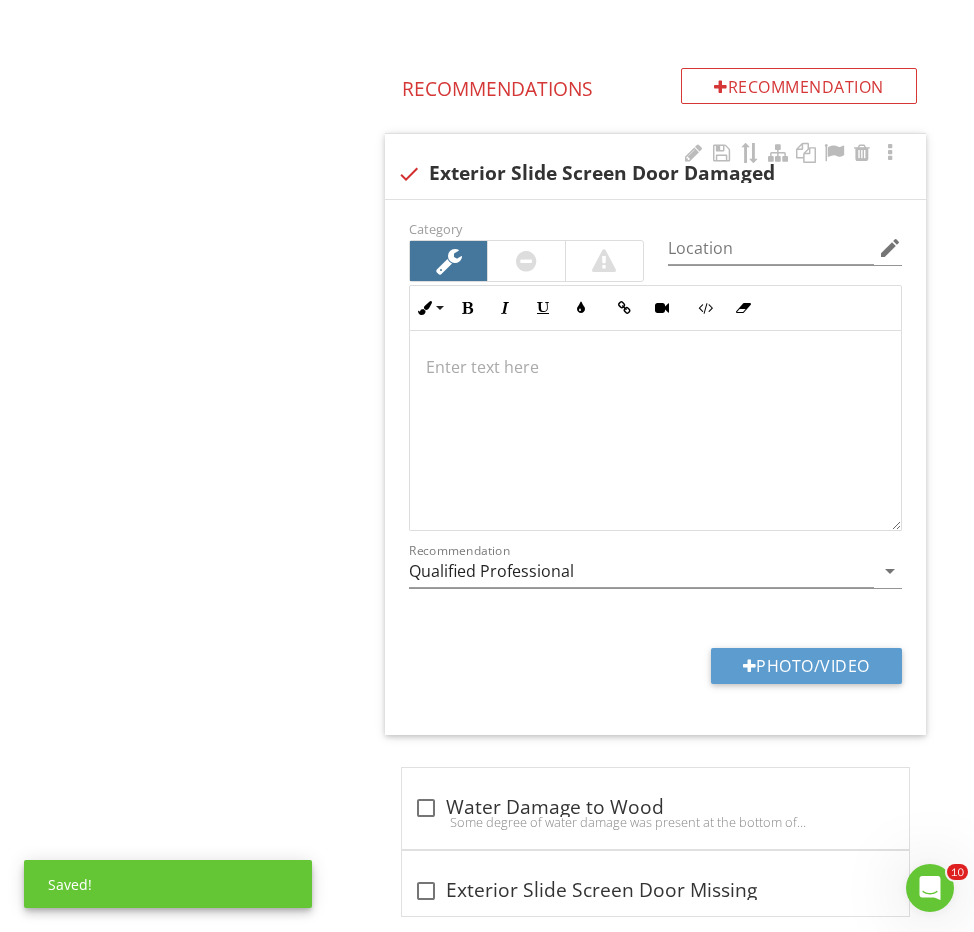 scroll, scrollTop: 2310, scrollLeft: 0, axis: vertical 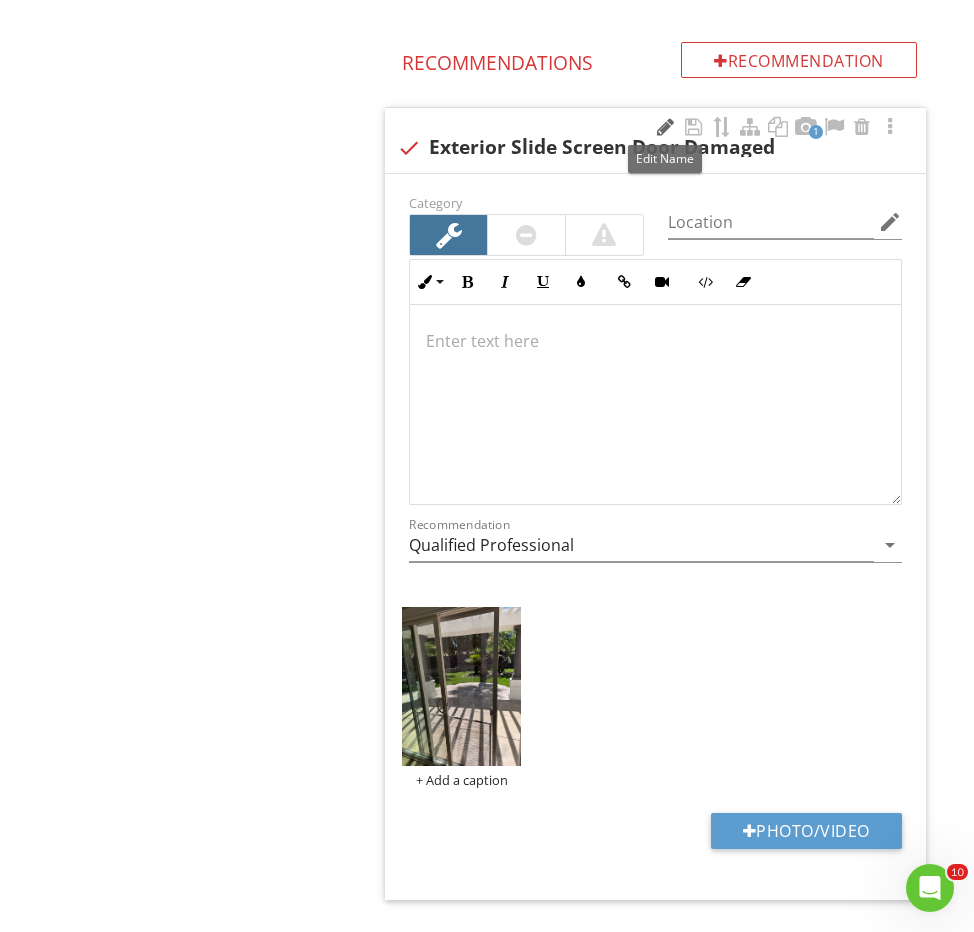 click at bounding box center (666, 127) 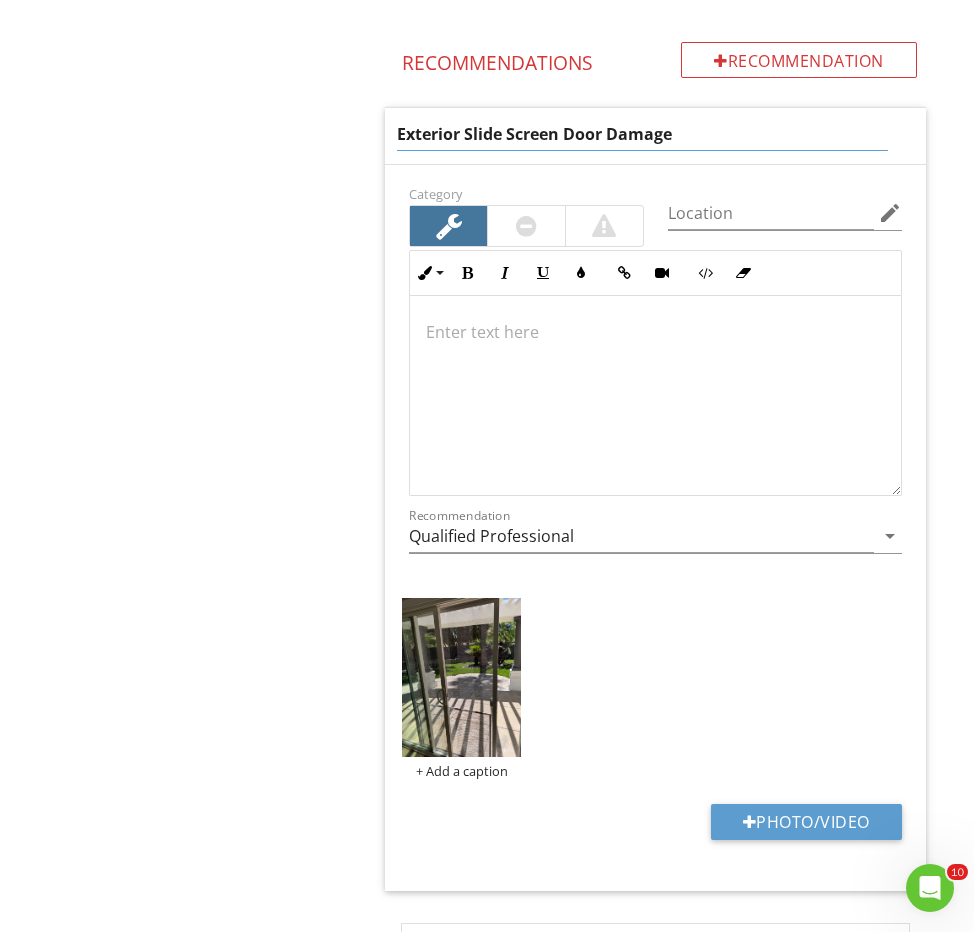 type on "Exterior Slide Screen Door Damaged" 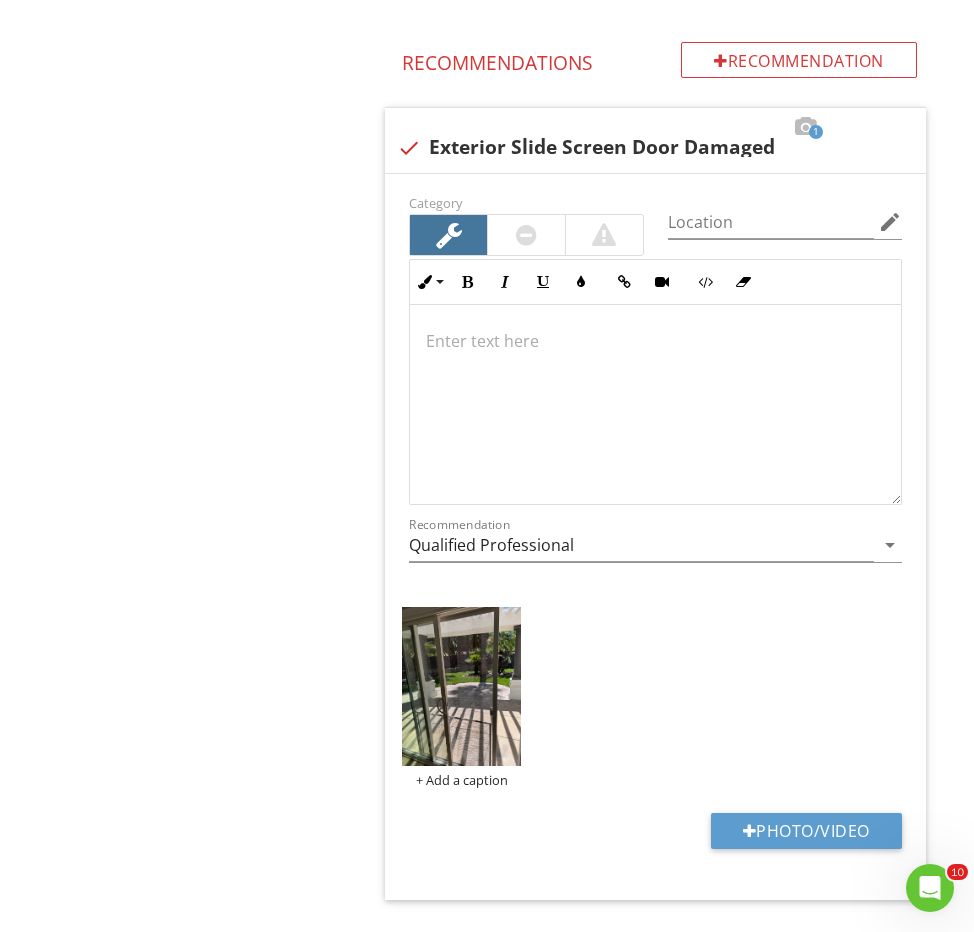 type 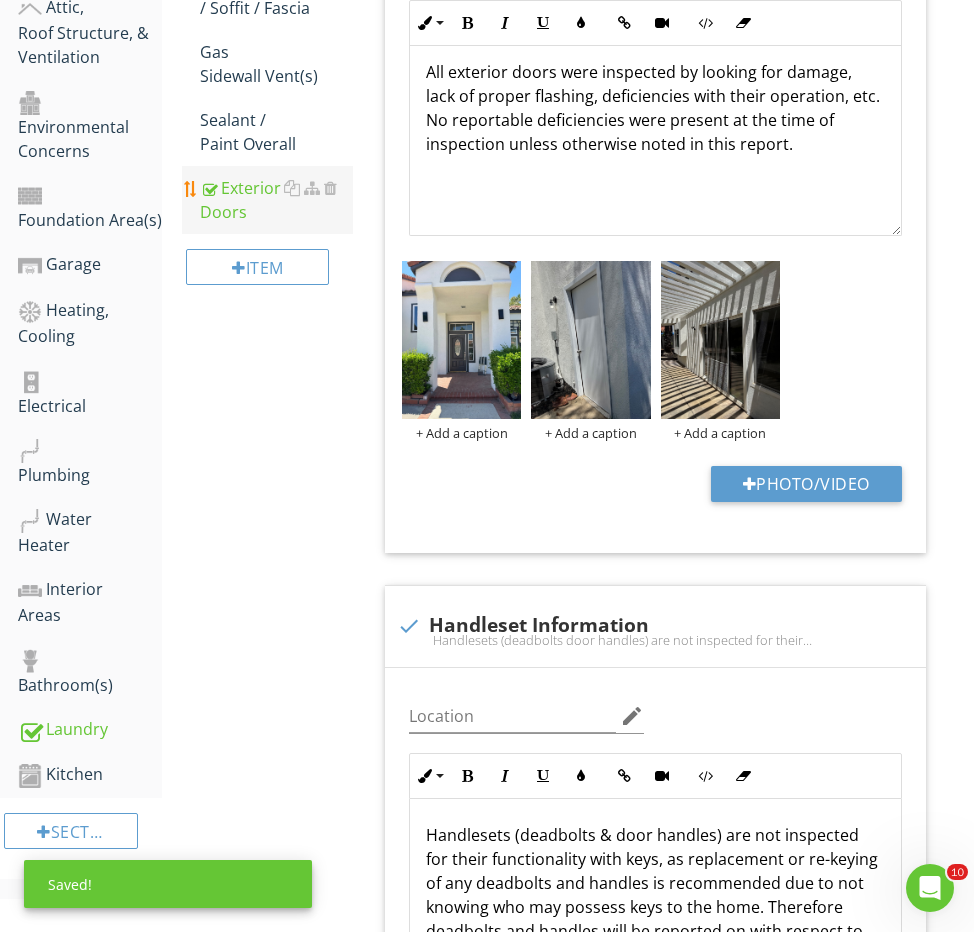 scroll, scrollTop: 621, scrollLeft: 0, axis: vertical 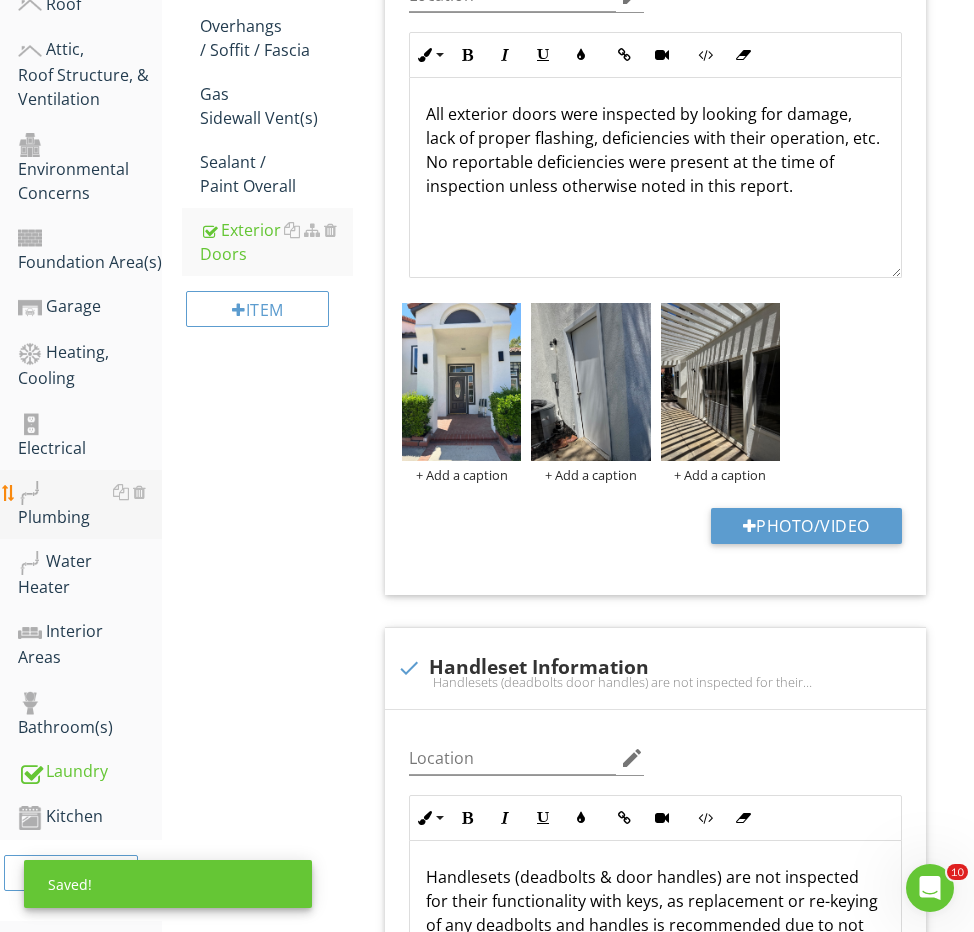 click on "Plumbing" at bounding box center (90, 505) 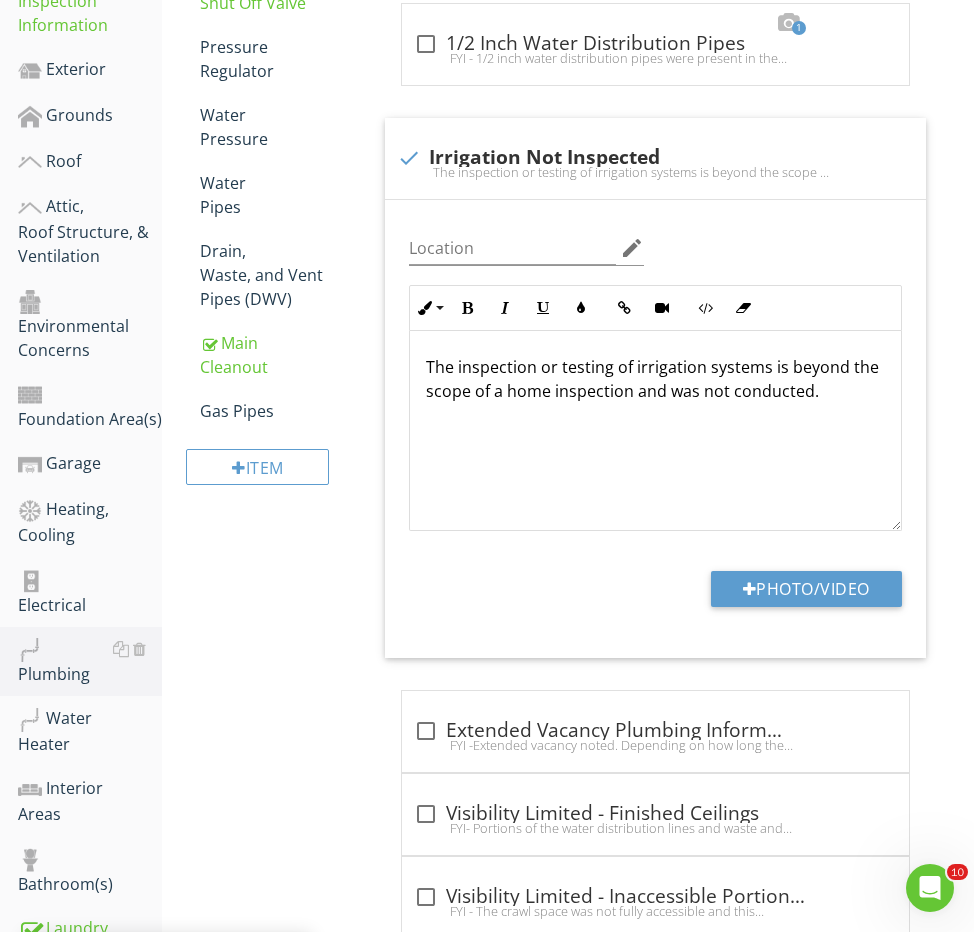 scroll, scrollTop: 408, scrollLeft: 0, axis: vertical 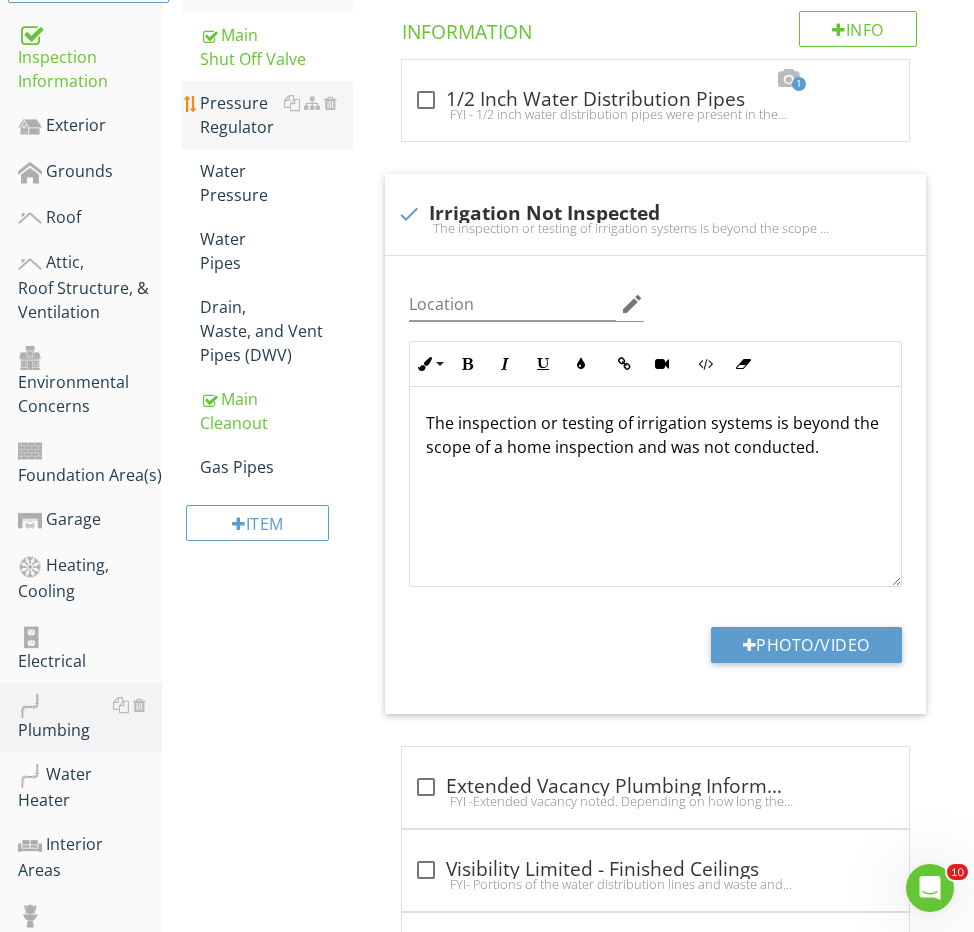 click on "Pressure Regulator" at bounding box center [276, 115] 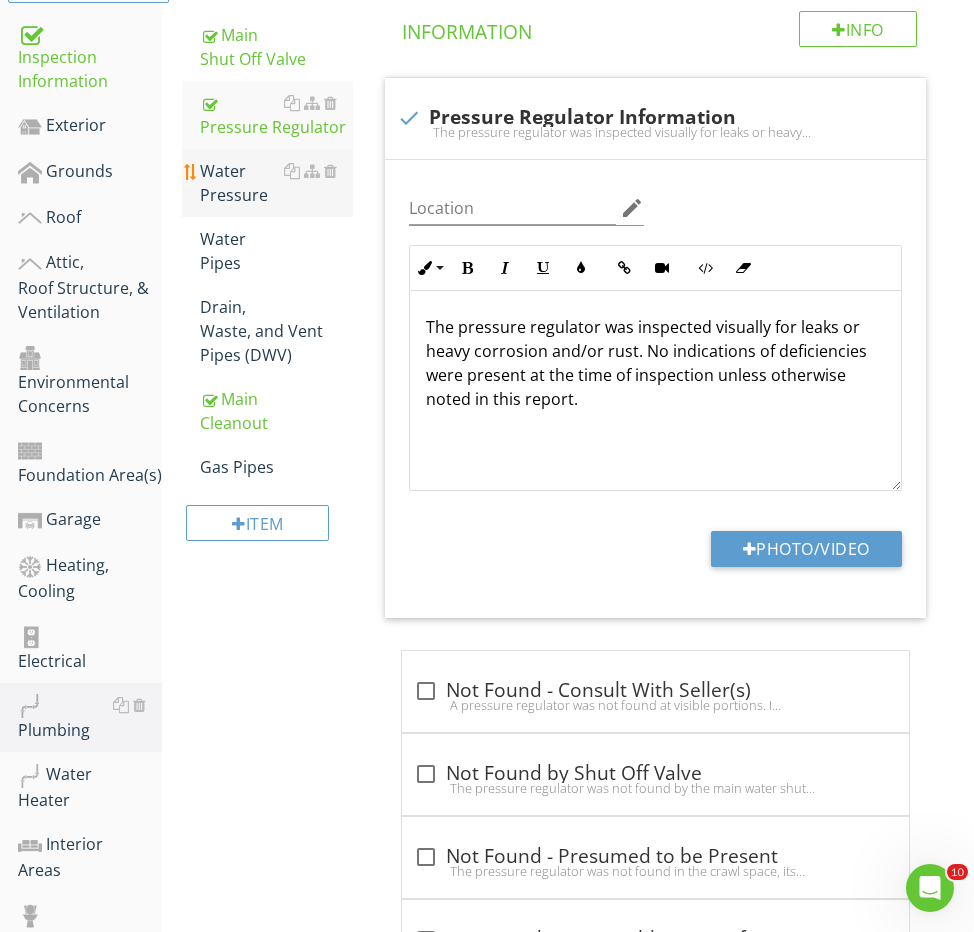 click on "Water Pressure" at bounding box center (276, 183) 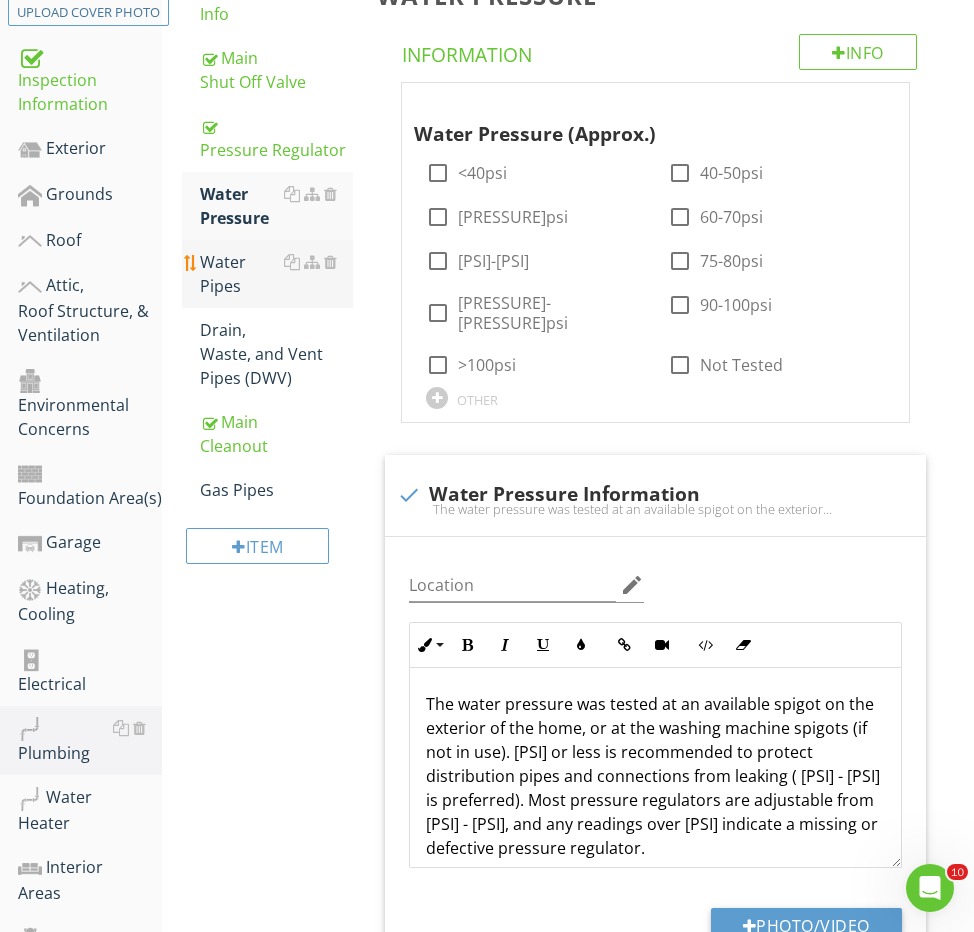 scroll, scrollTop: 308, scrollLeft: 0, axis: vertical 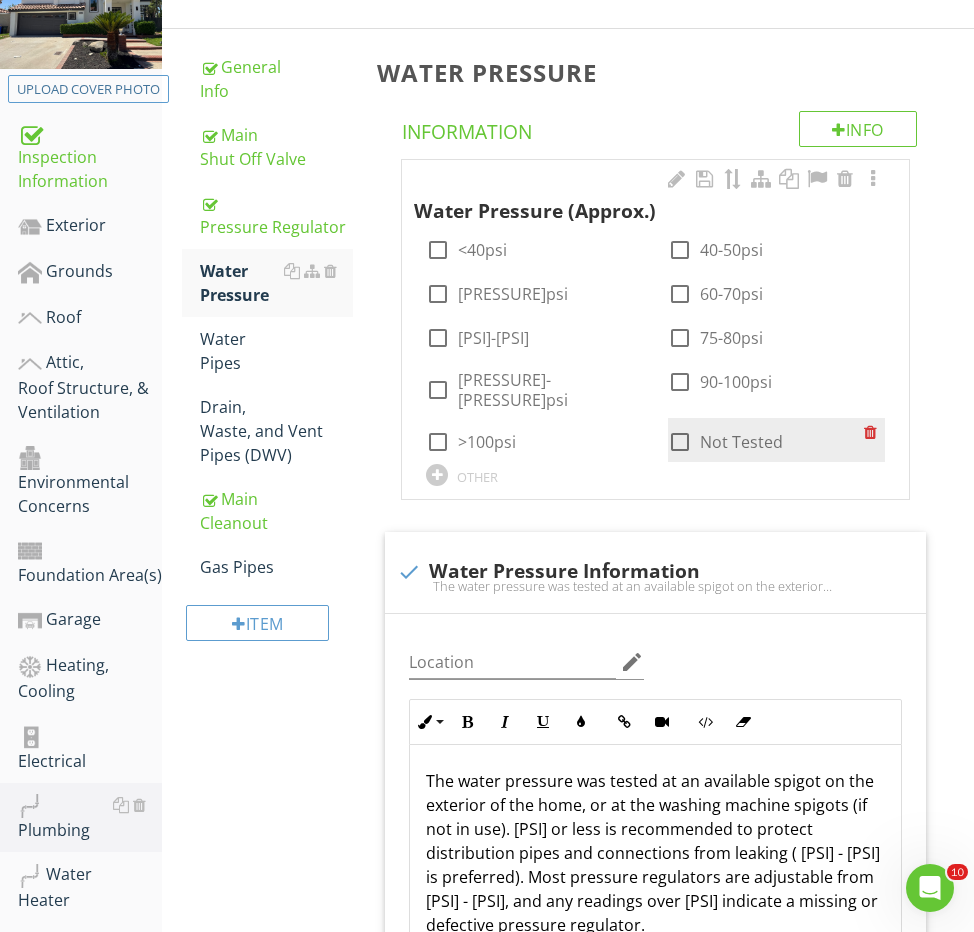 click at bounding box center [680, 442] 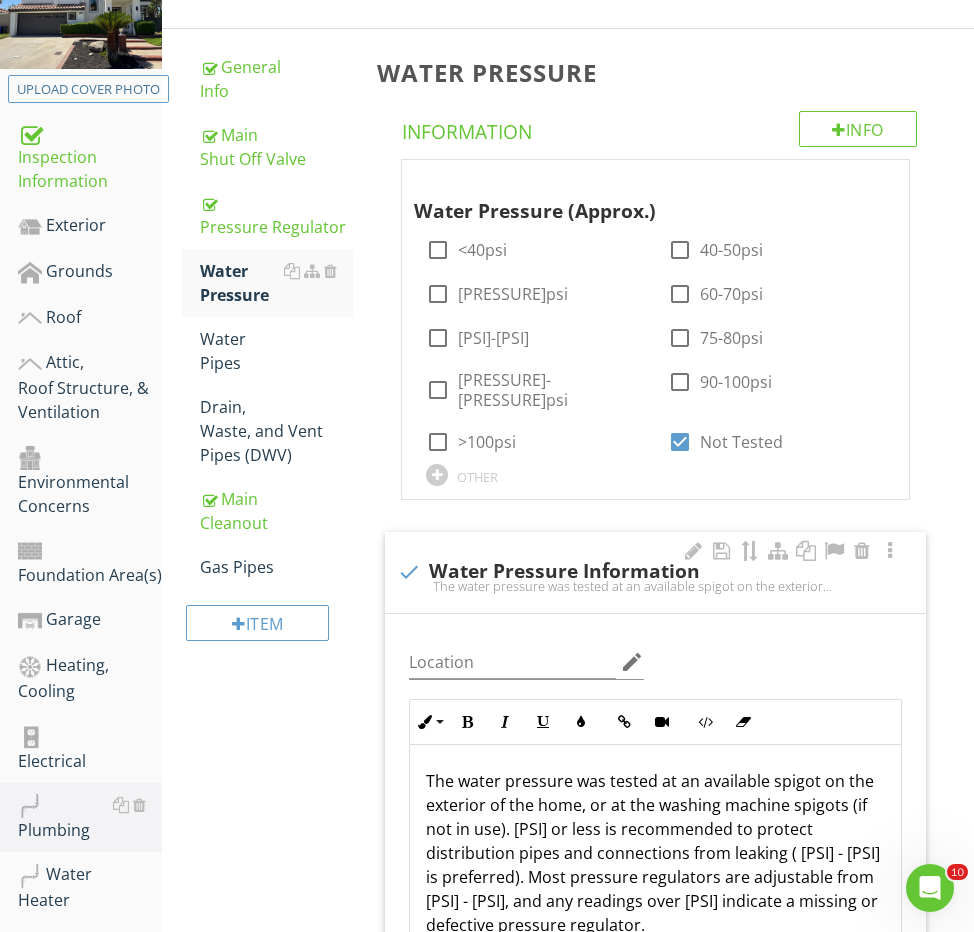 click on "The water pressure was tested at an available spigot on the exterior of the home, or at the washing machine spigots (if not in use). 80psi or less is recommended to protect distribution pipes and connections from leaking (60 - 70psi is preferred). Most pressure regulators are adjustable from 25 - 75 psi, and any readings over 75psi indicate a missing or defective pressure regulator." at bounding box center [655, 586] 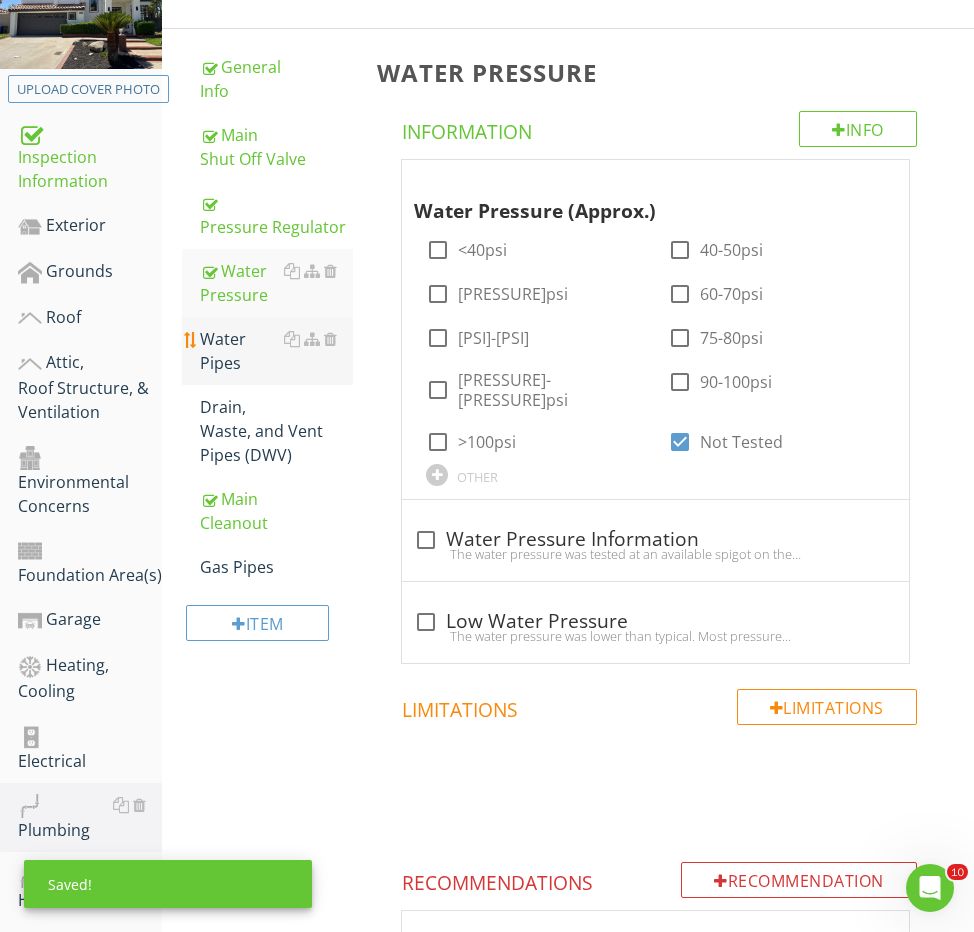 click on "Water Pipes" at bounding box center [276, 351] 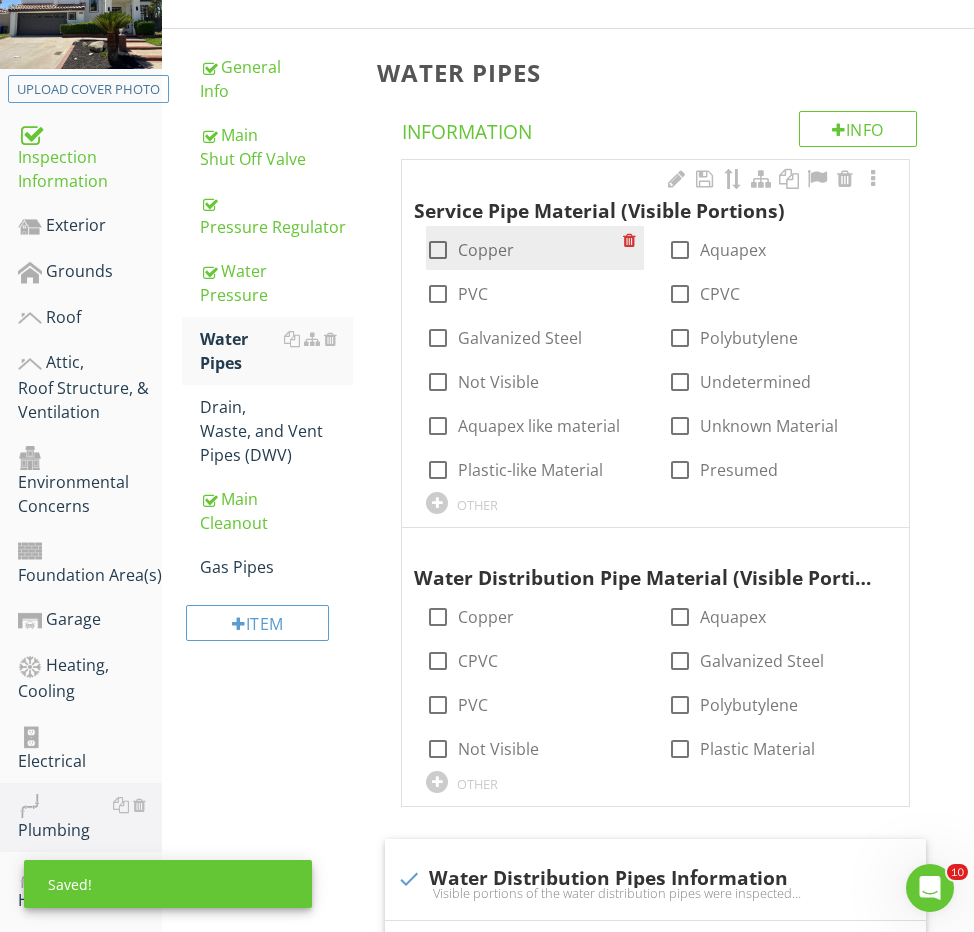 click on "check_box_outline_blank Copper" at bounding box center [534, 248] 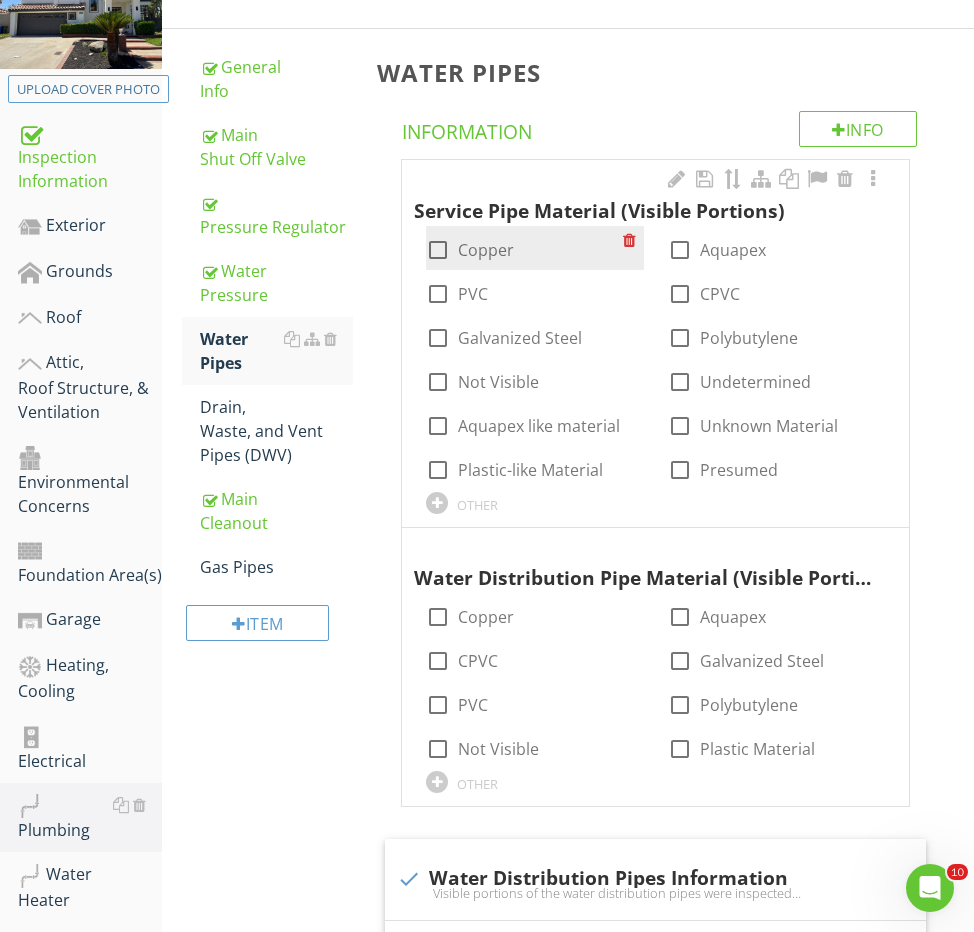 click on "Copper" at bounding box center [486, 250] 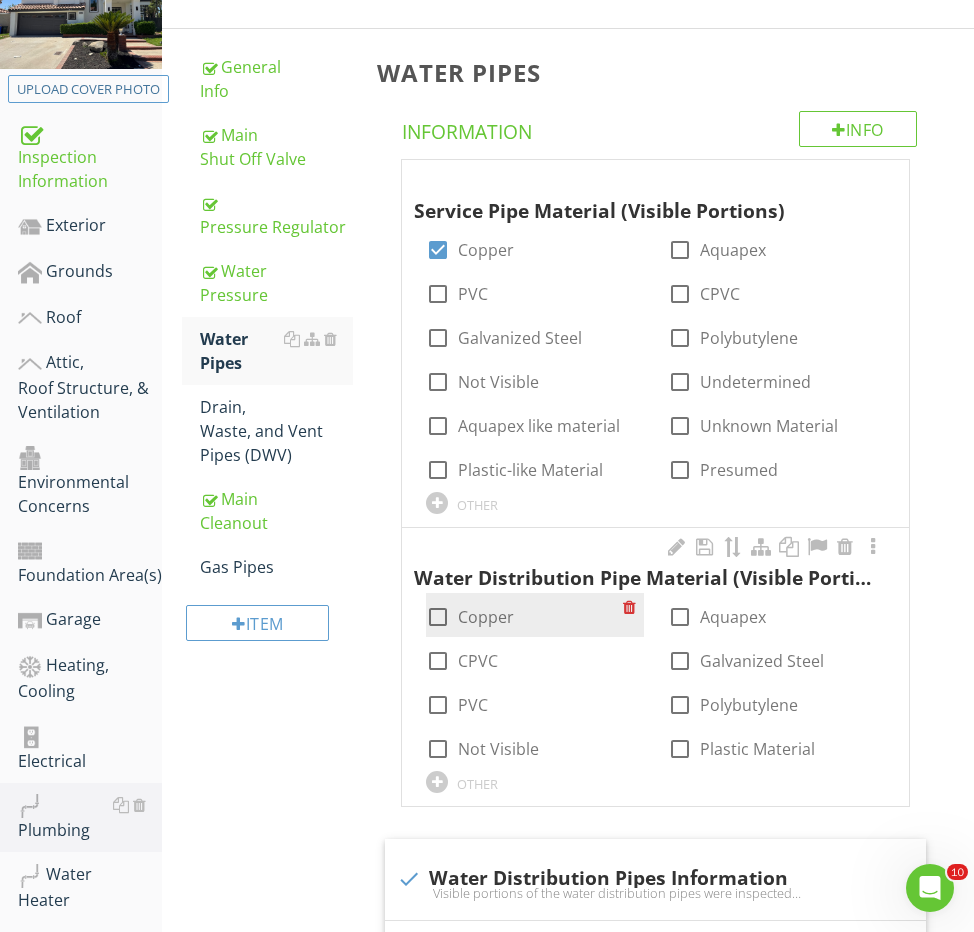 click on "Copper" at bounding box center (486, 617) 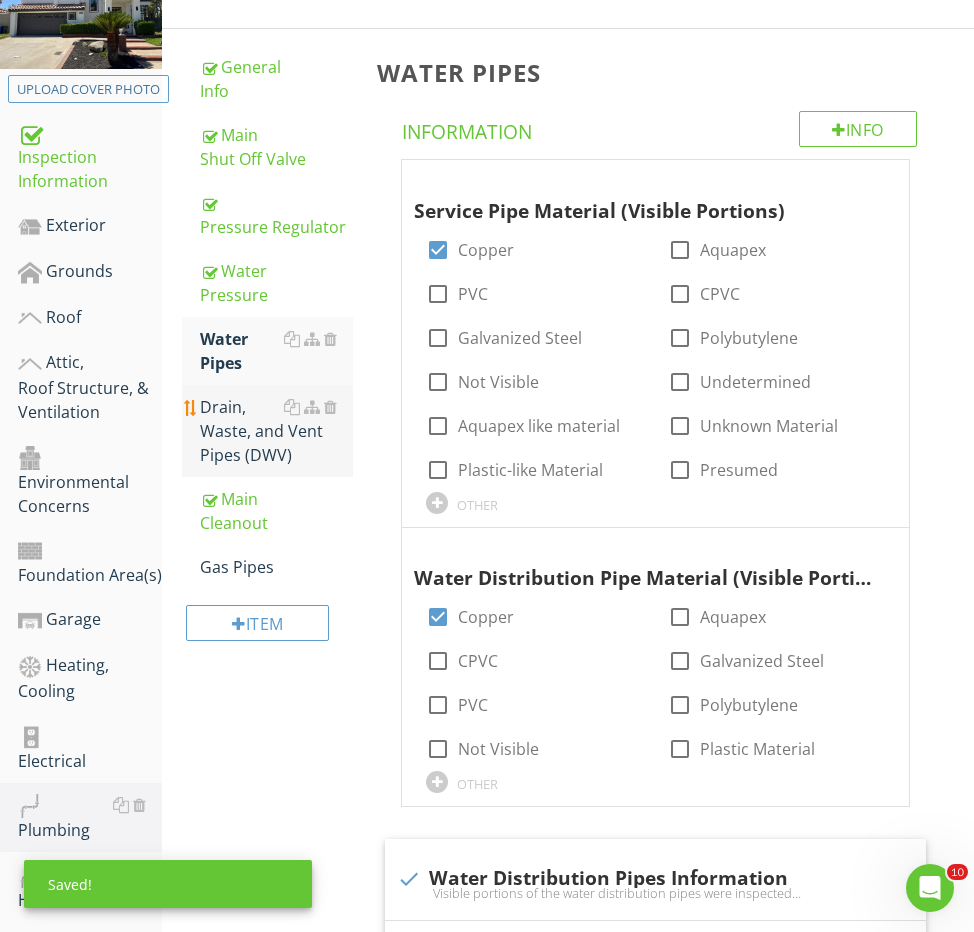 click on "Drain, Waste, and Vent Pipes (DWV)" at bounding box center (276, 431) 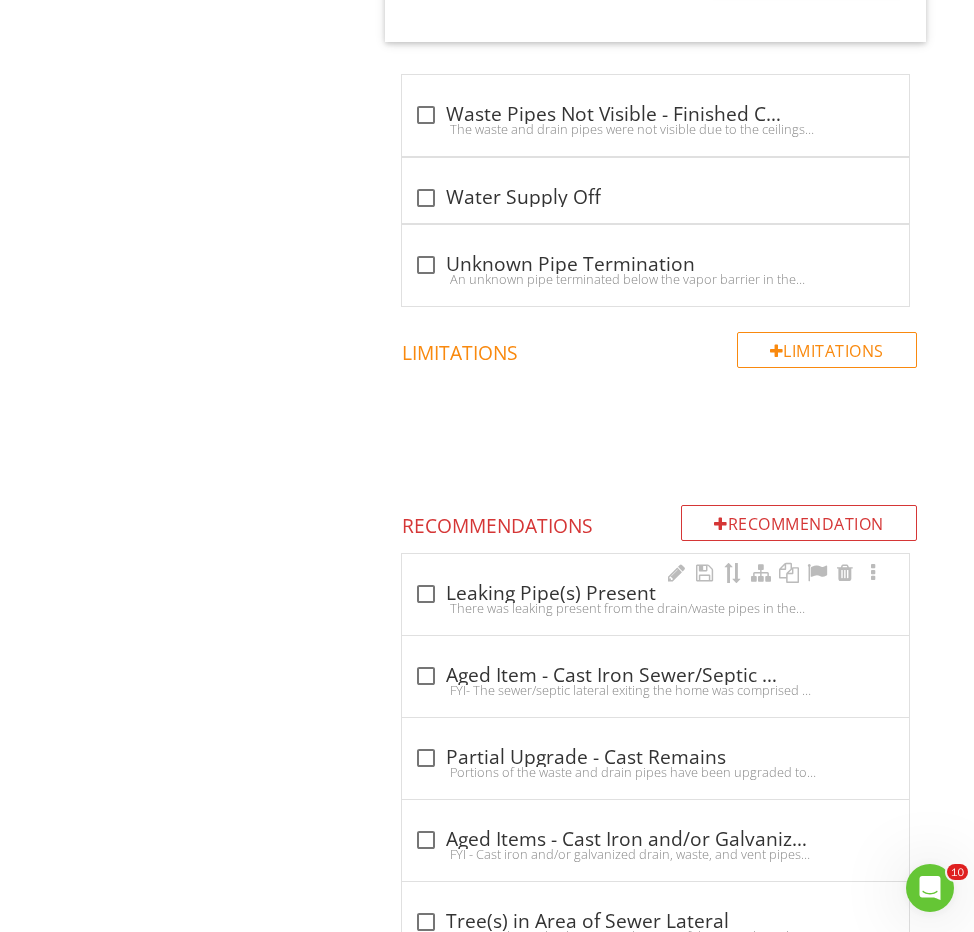click on "There was leaking present from the drain/waste pipes in the referenced area(s). Repairs are recommended to be performed by a licensed plumber to correct any leaks." at bounding box center [655, 608] 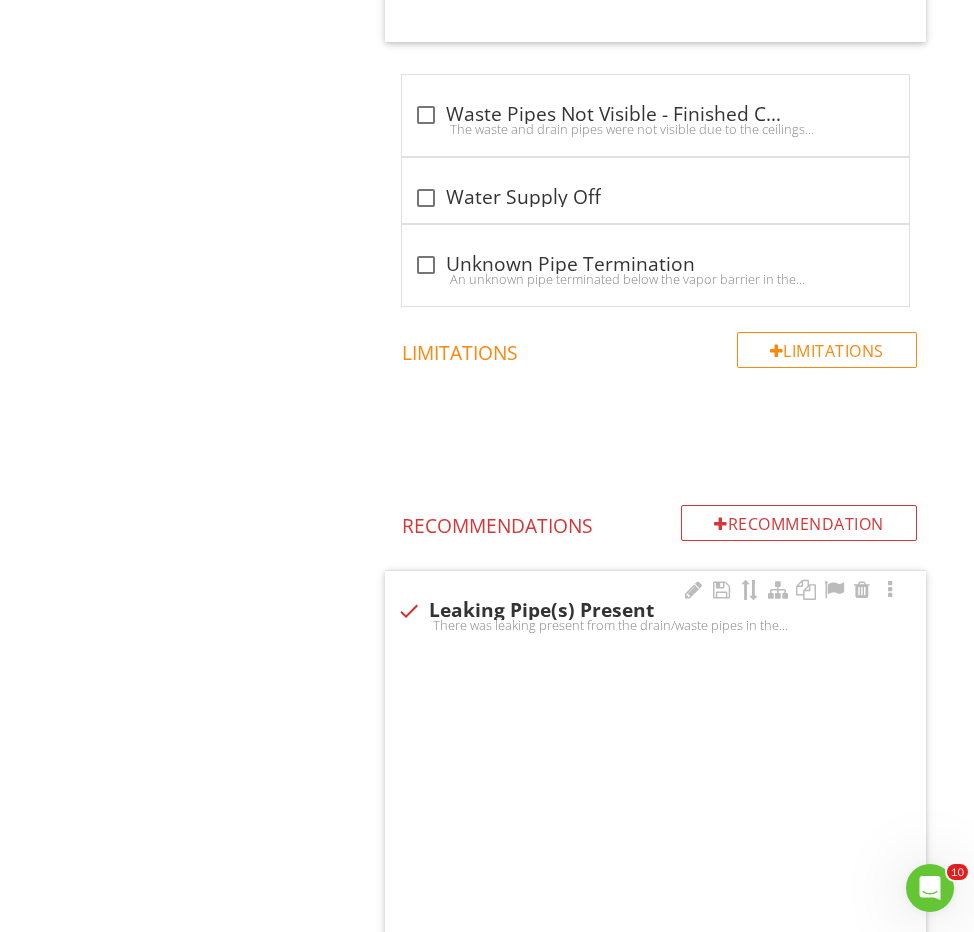 checkbox on "true" 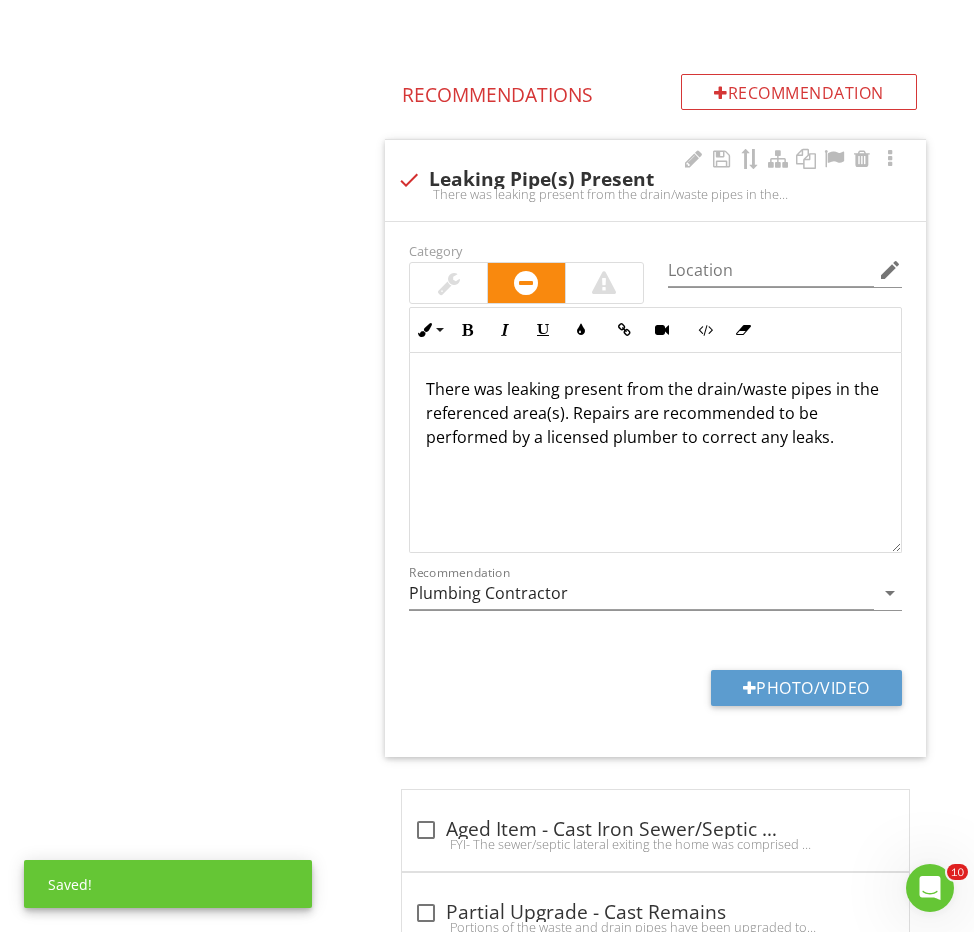 scroll, scrollTop: 4109, scrollLeft: 0, axis: vertical 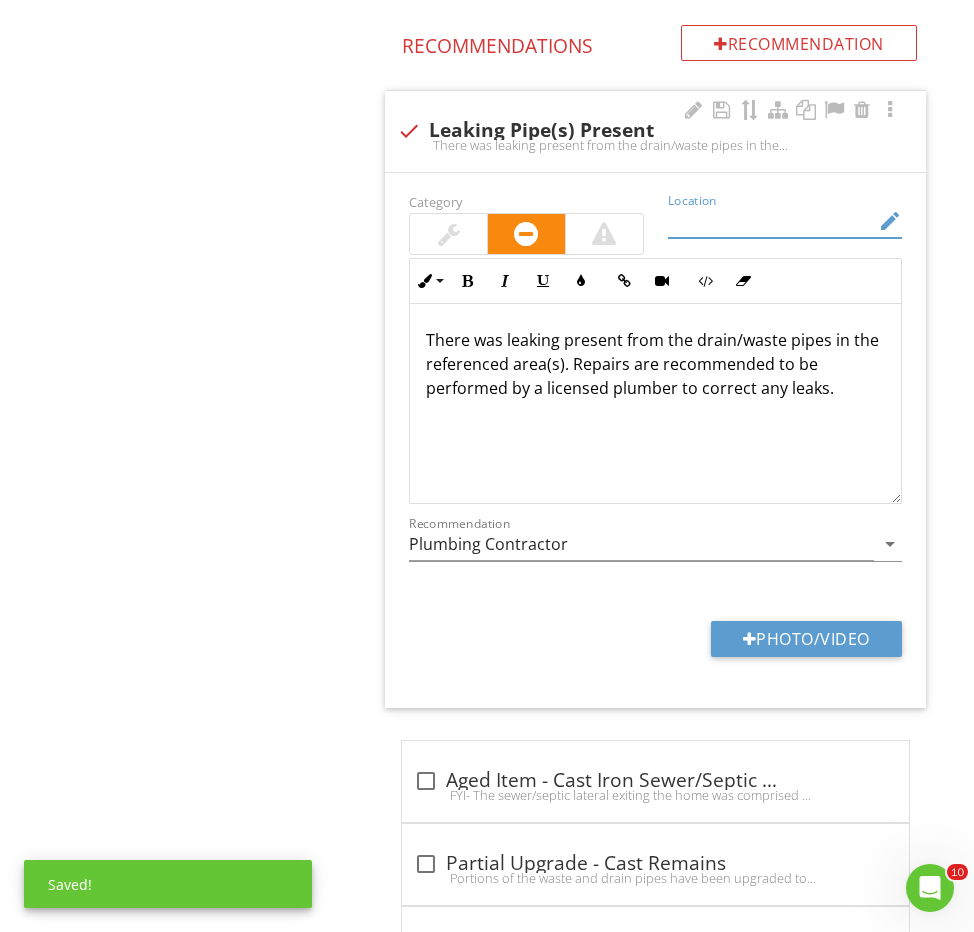 click at bounding box center [771, 221] 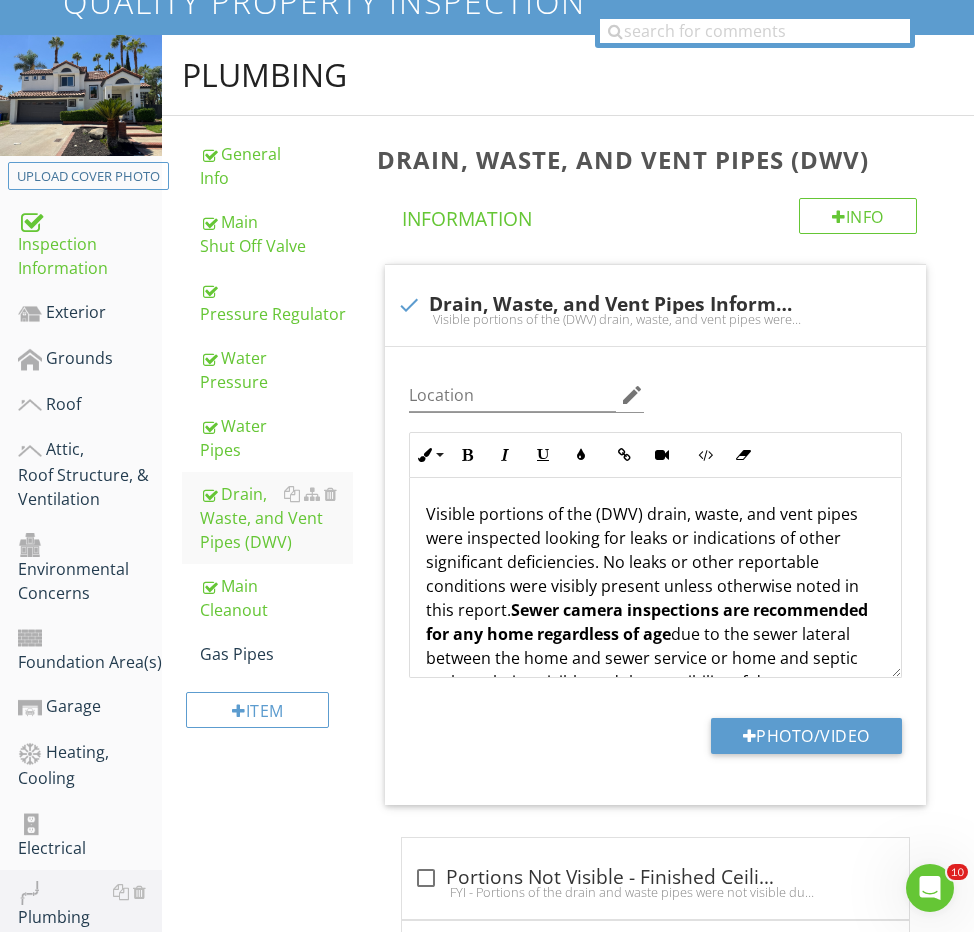 scroll, scrollTop: 163, scrollLeft: 0, axis: vertical 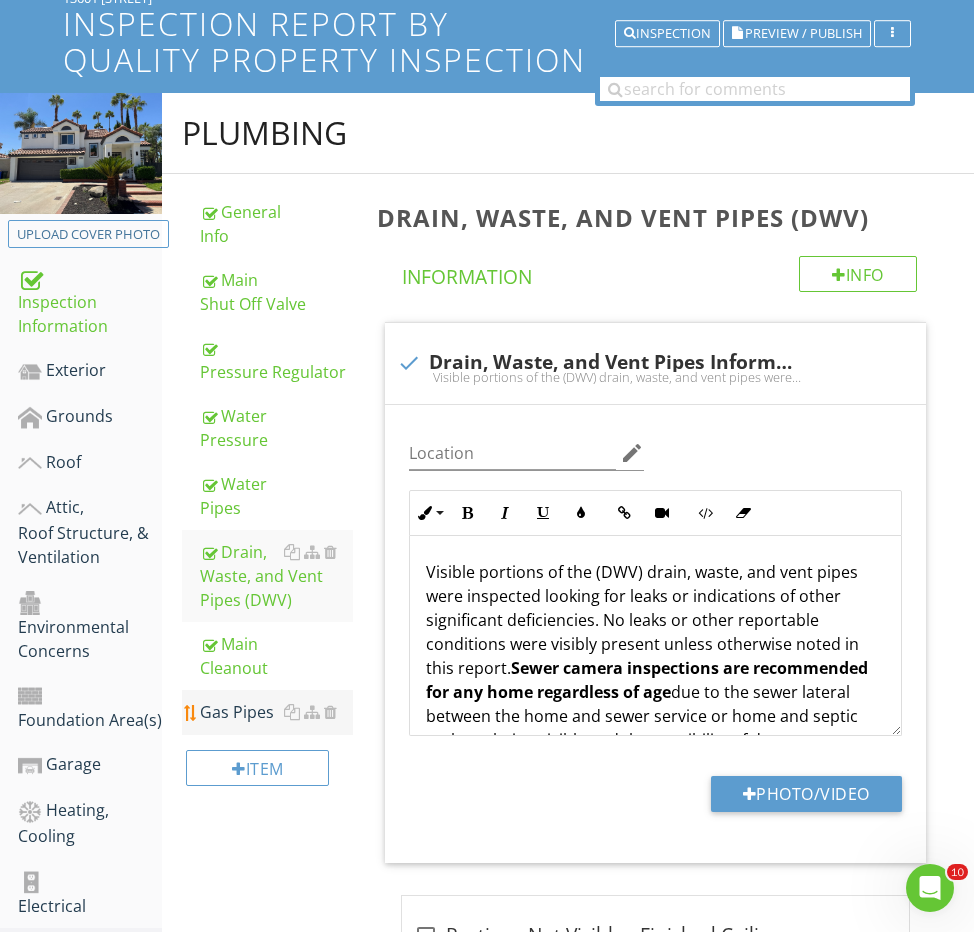 type on "garage" 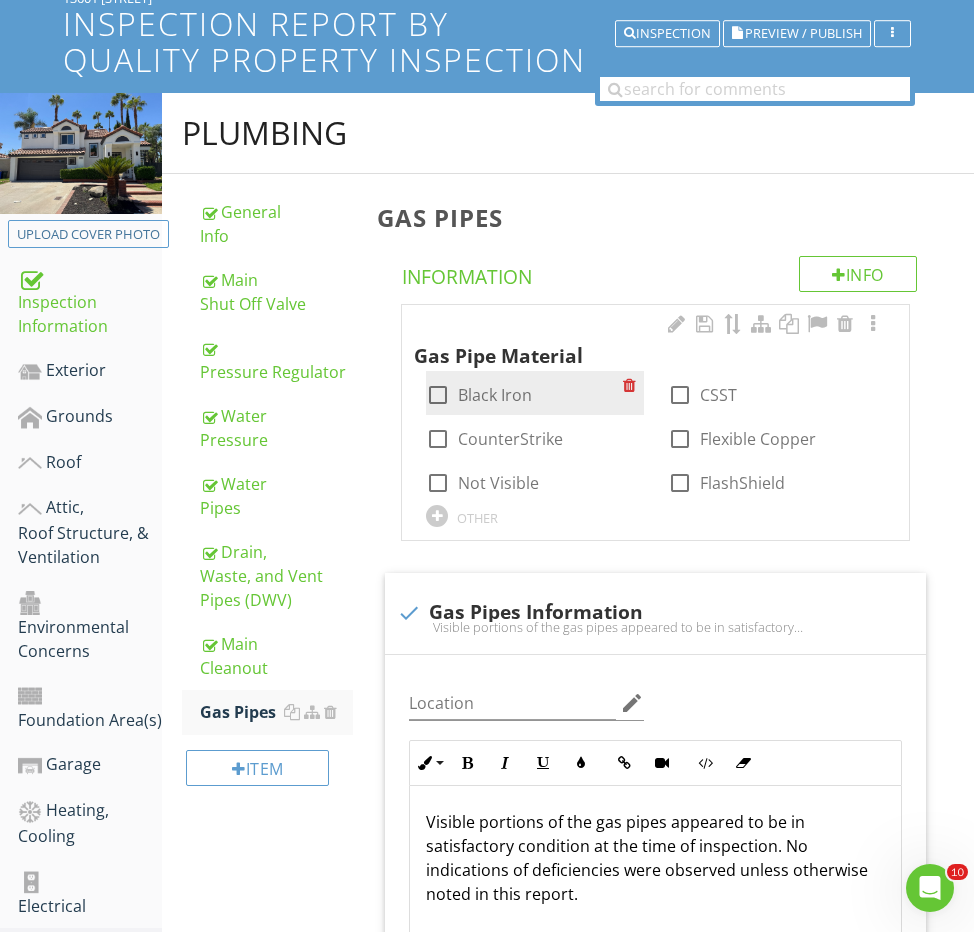 click on "Black Iron" at bounding box center (495, 395) 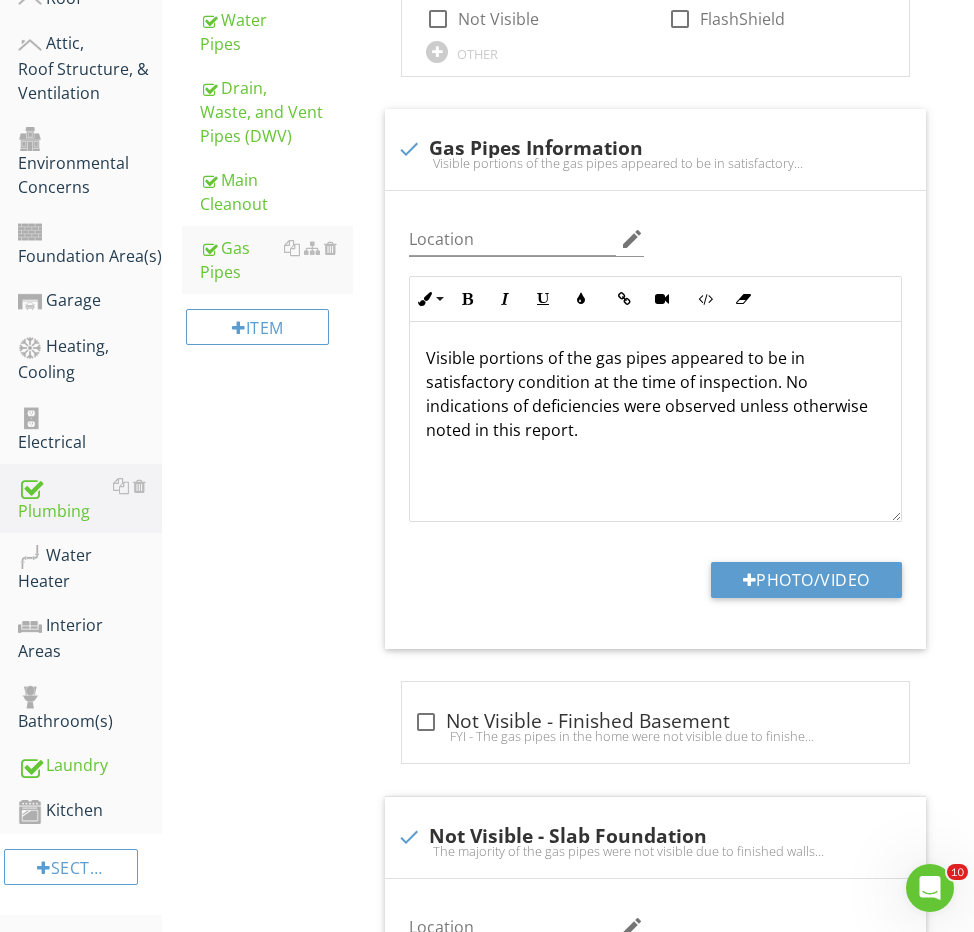 scroll, scrollTop: 778, scrollLeft: 0, axis: vertical 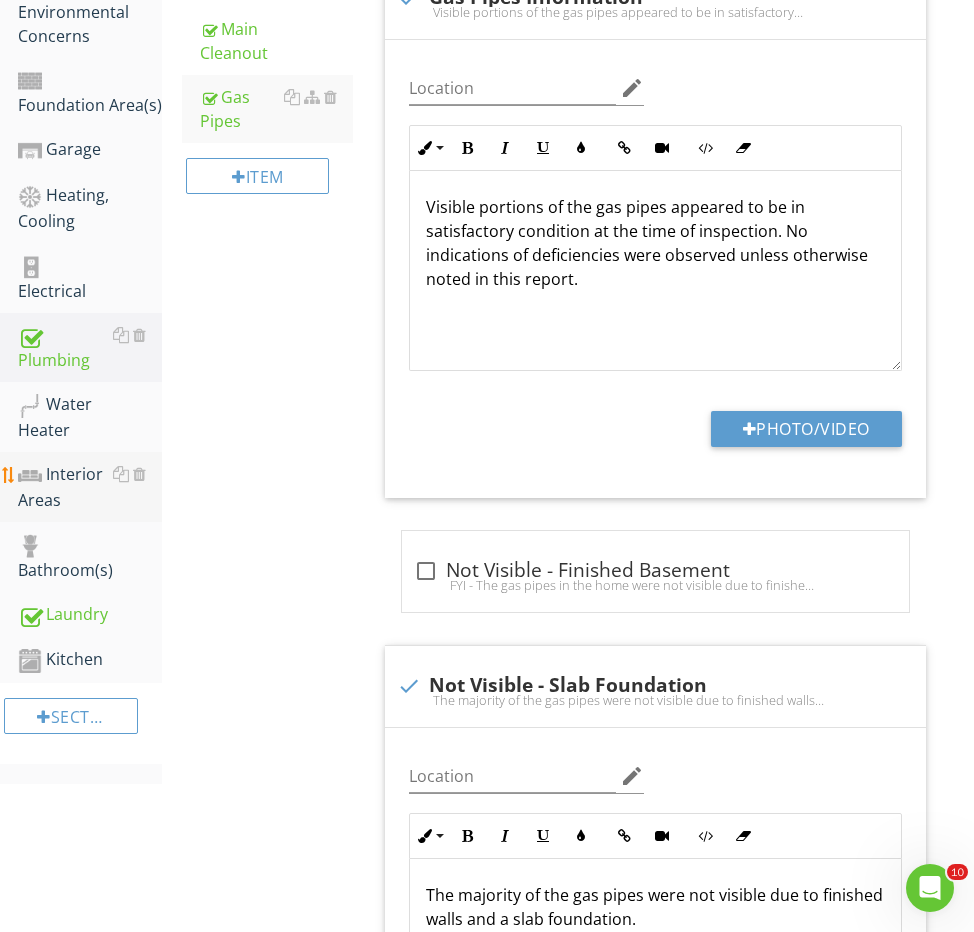 click on "Interior Areas" at bounding box center (90, 487) 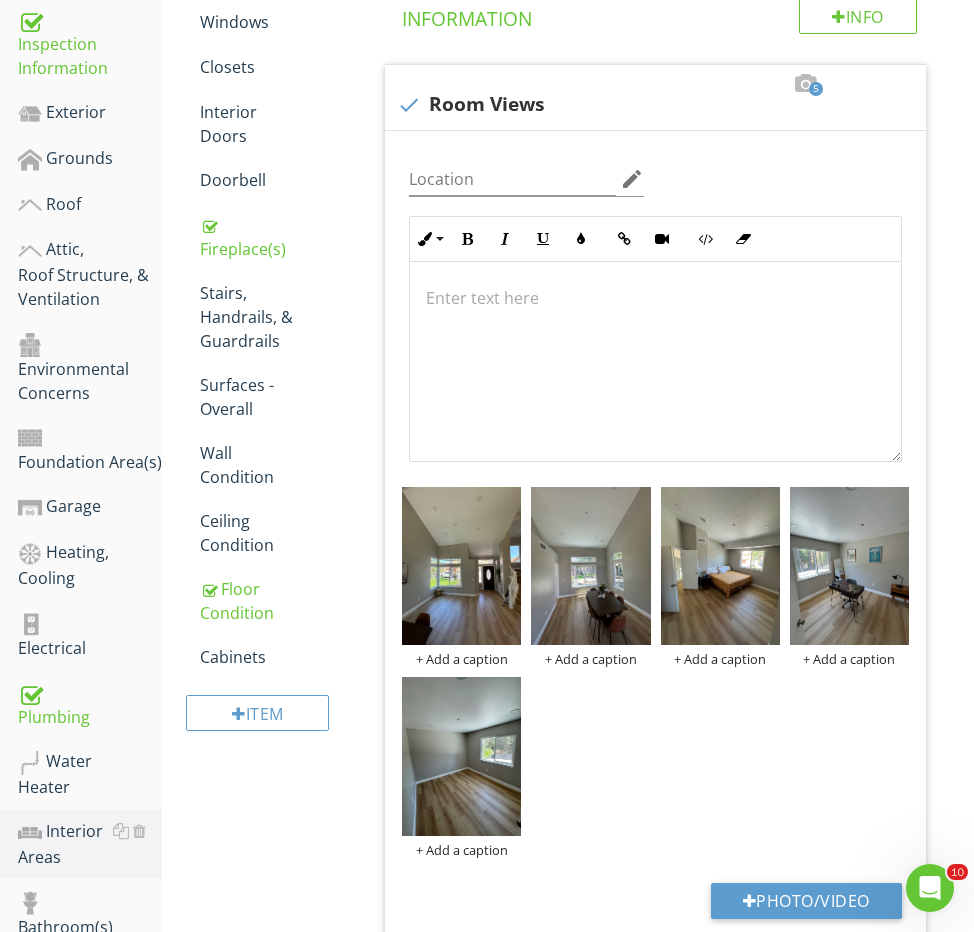 scroll, scrollTop: 423, scrollLeft: 0, axis: vertical 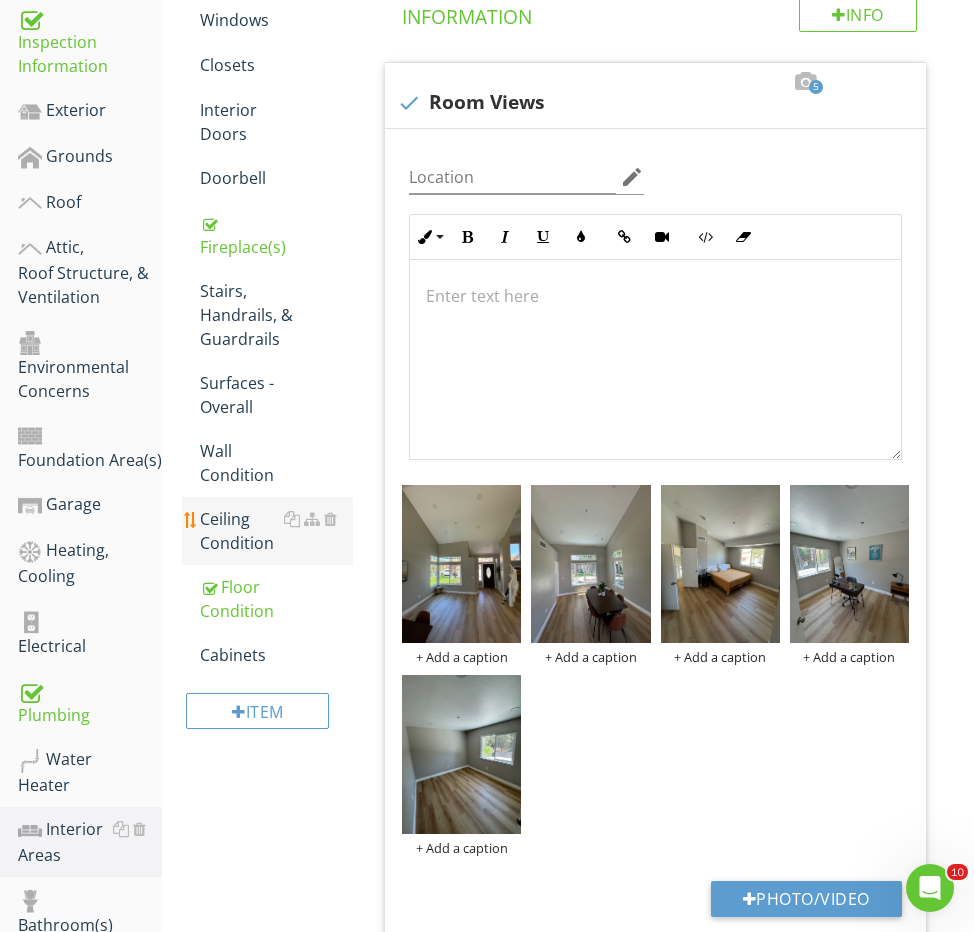 click on "Ceiling Condition" at bounding box center (276, 531) 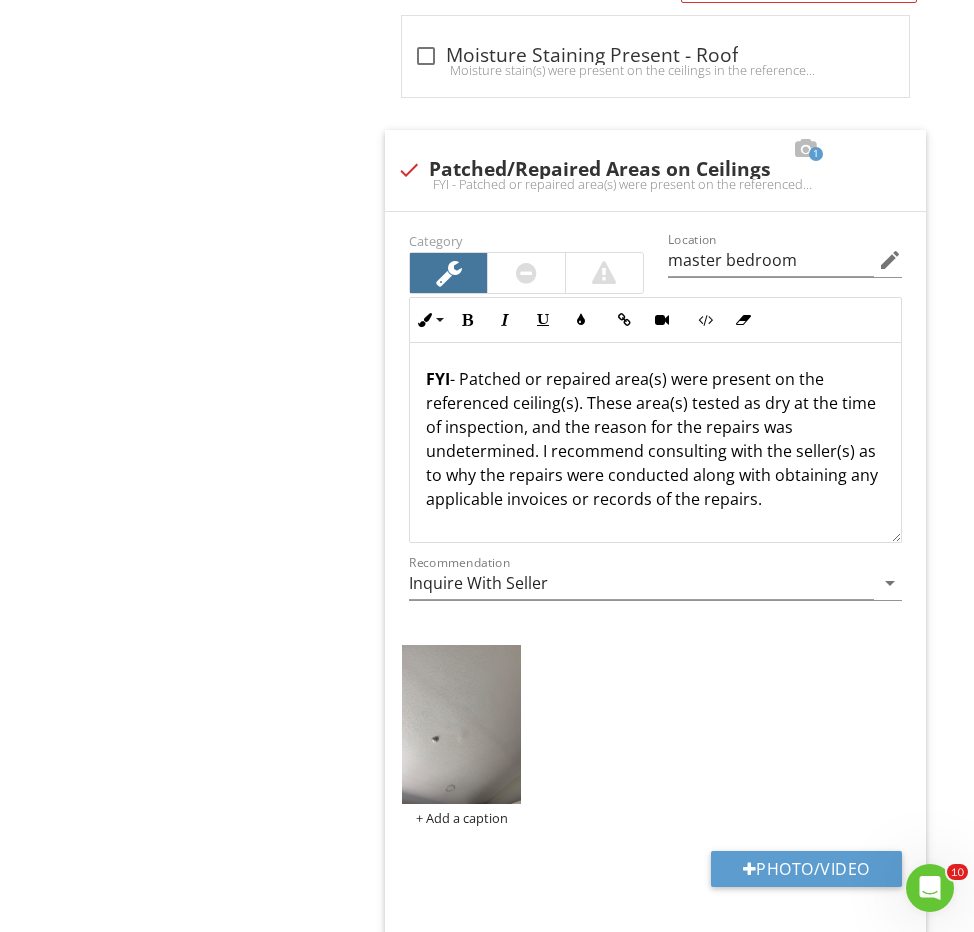 scroll, scrollTop: 3121, scrollLeft: 0, axis: vertical 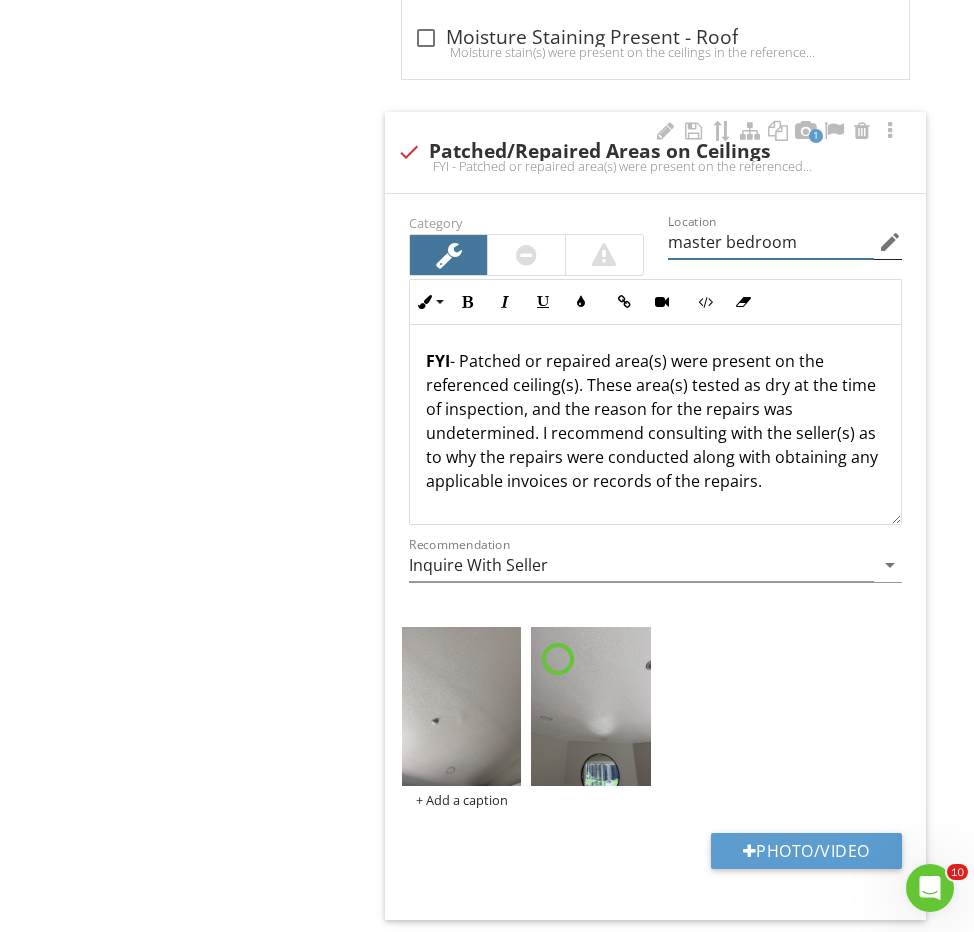 click on "master bedroom" at bounding box center [771, 242] 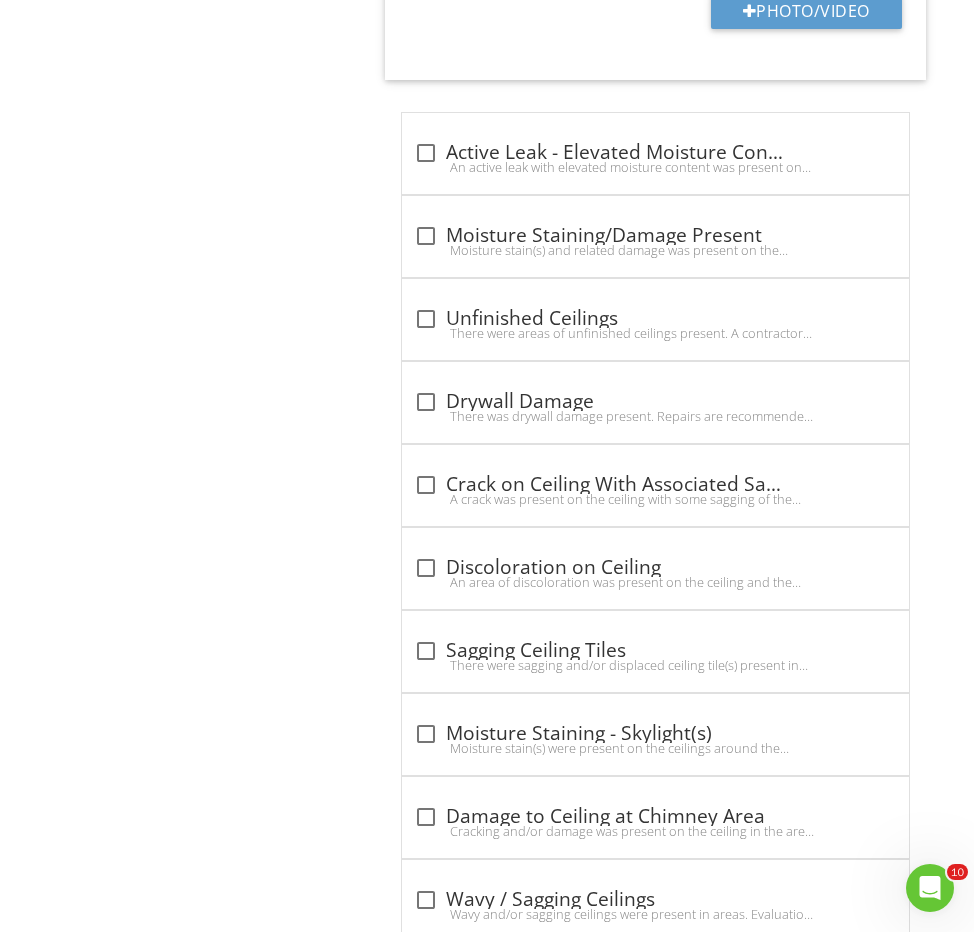 scroll, scrollTop: 5327, scrollLeft: 0, axis: vertical 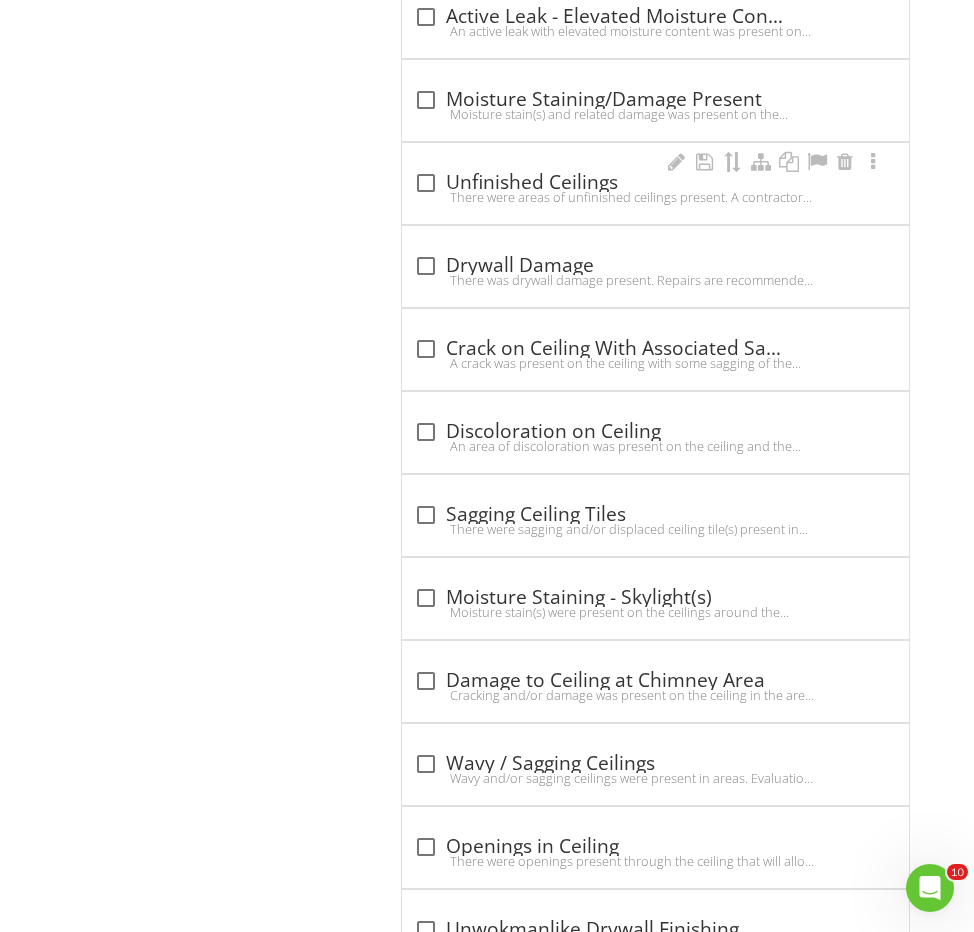 type on "master bedroom, family room" 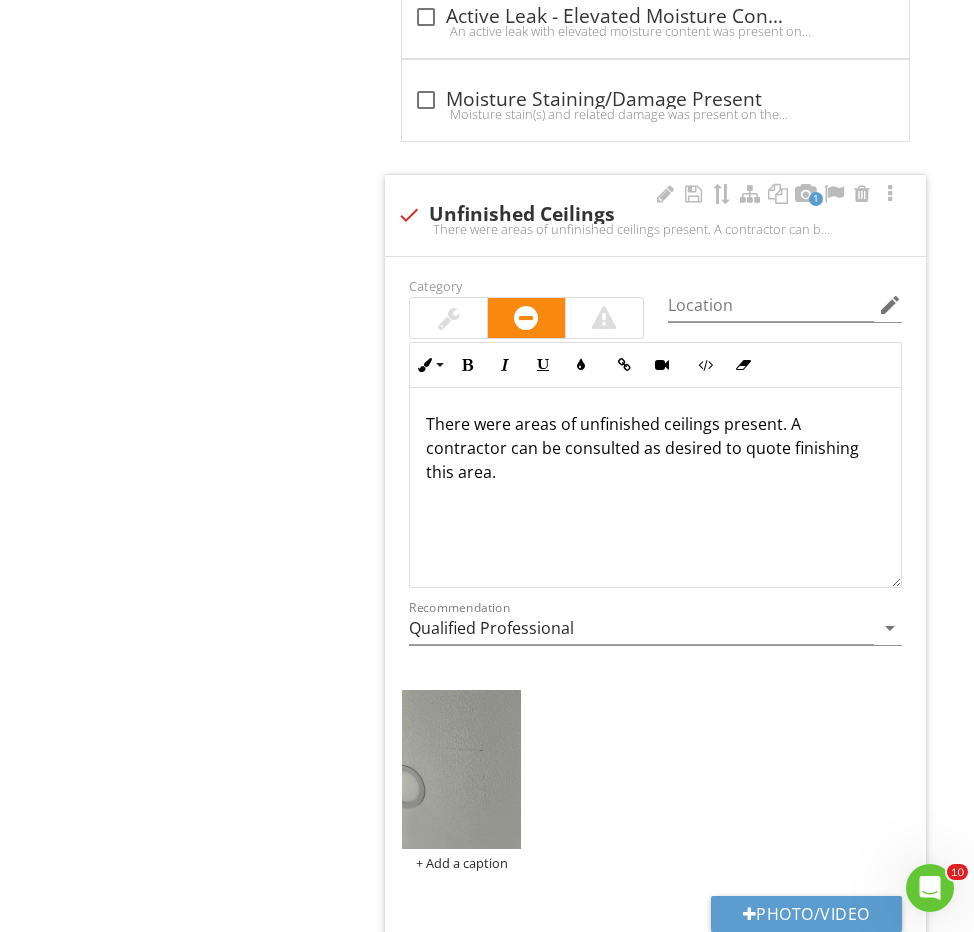 click at bounding box center (449, 318) 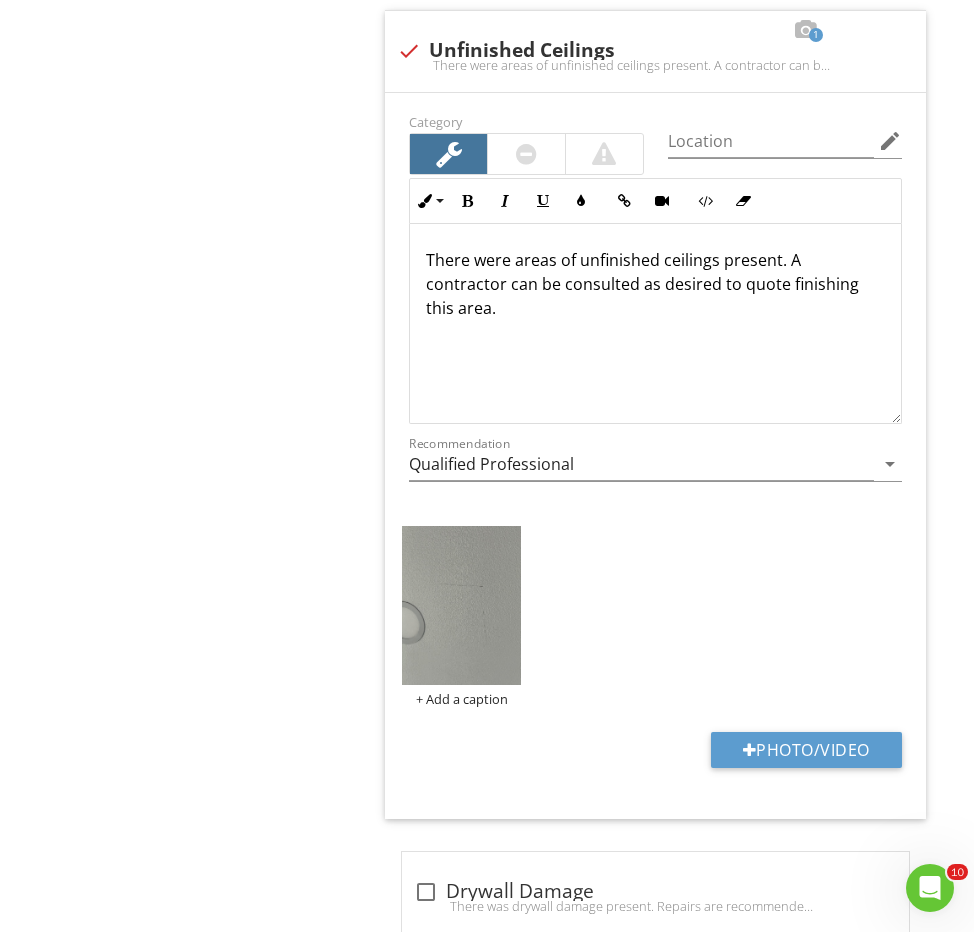 scroll, scrollTop: 5439, scrollLeft: 0, axis: vertical 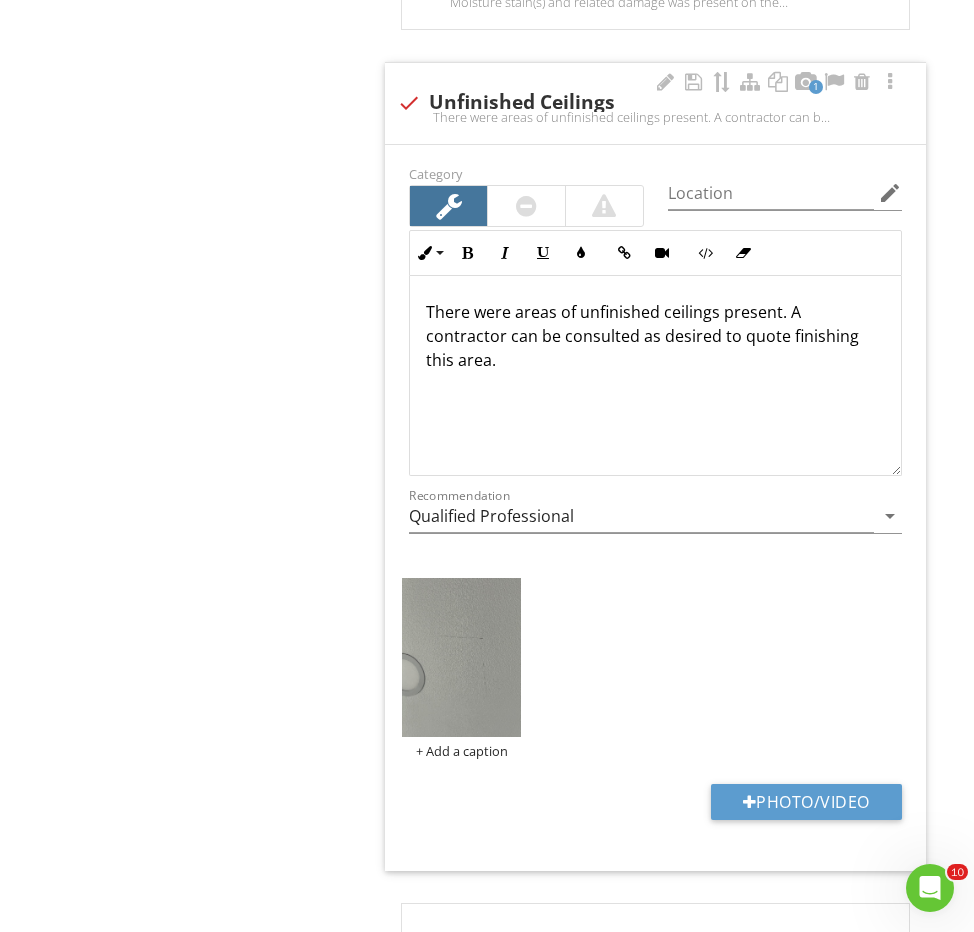 click on "There were areas of unfinished ceilings present. A contractor can be consulted as desired to quote finishing this area." at bounding box center [655, 117] 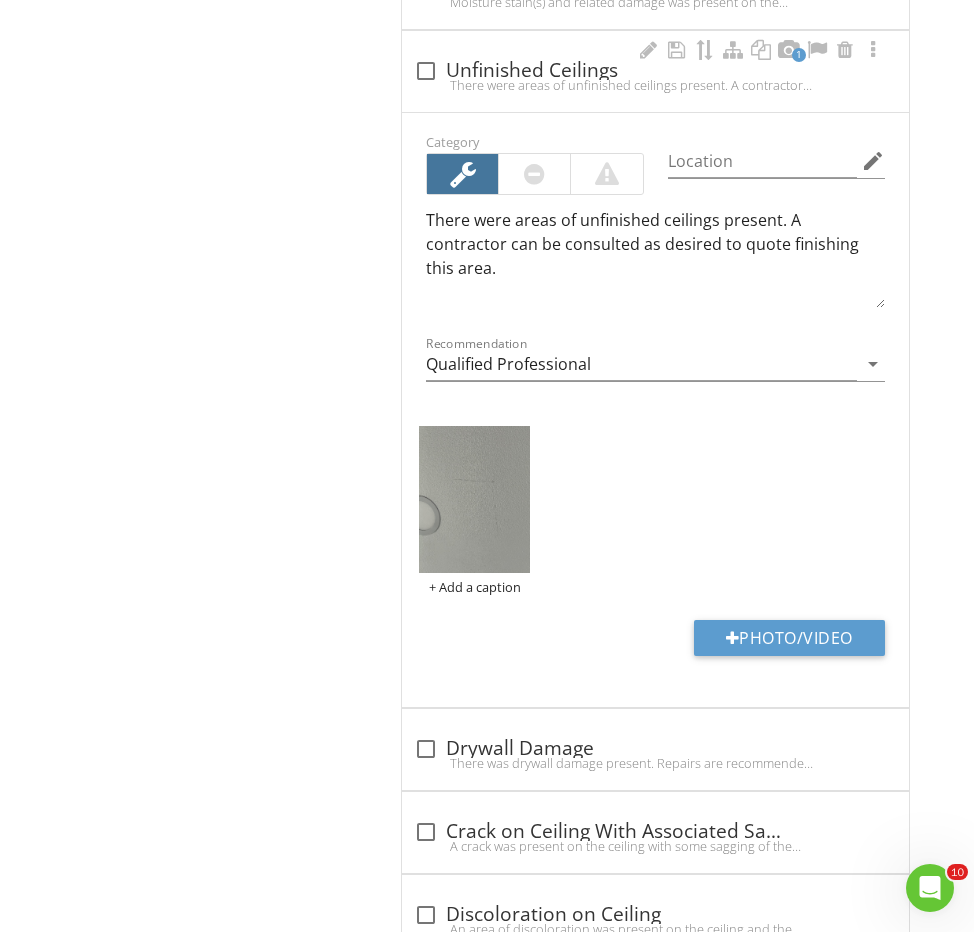 checkbox on "true" 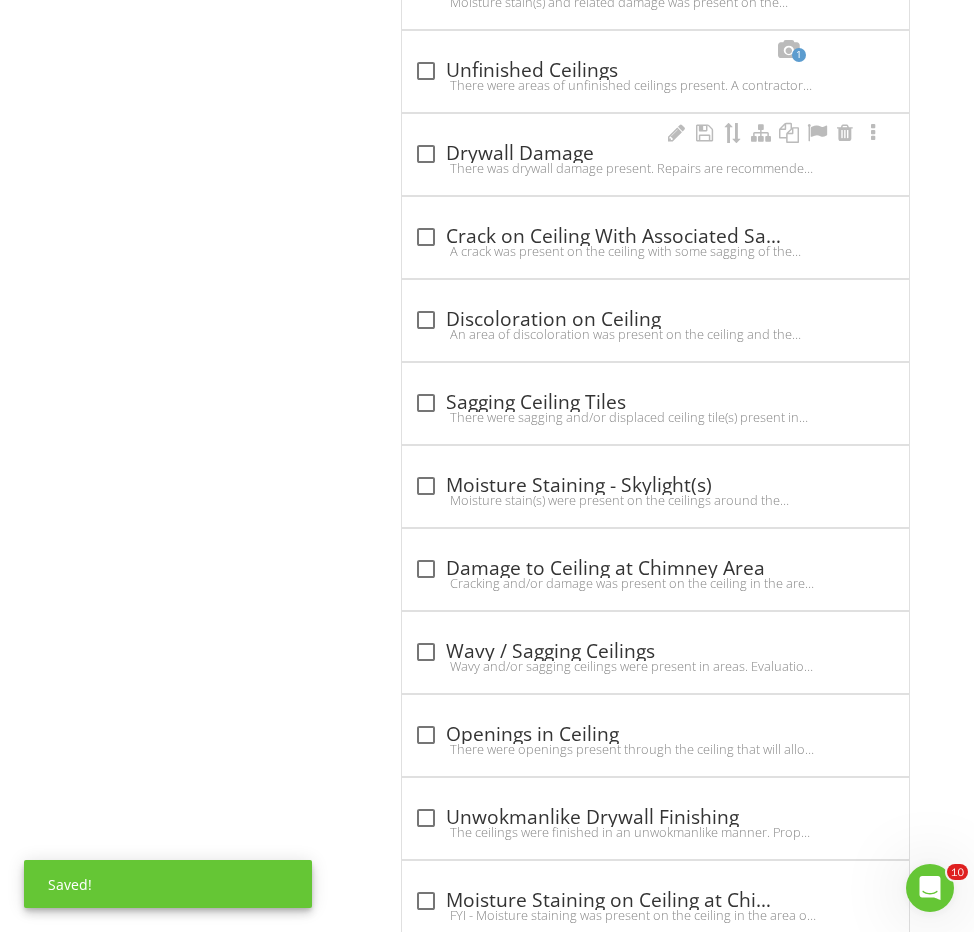 click on "There was drywall damage present. Repairs are recommended as needed by a drywall contractor or other qualified person." at bounding box center (655, 168) 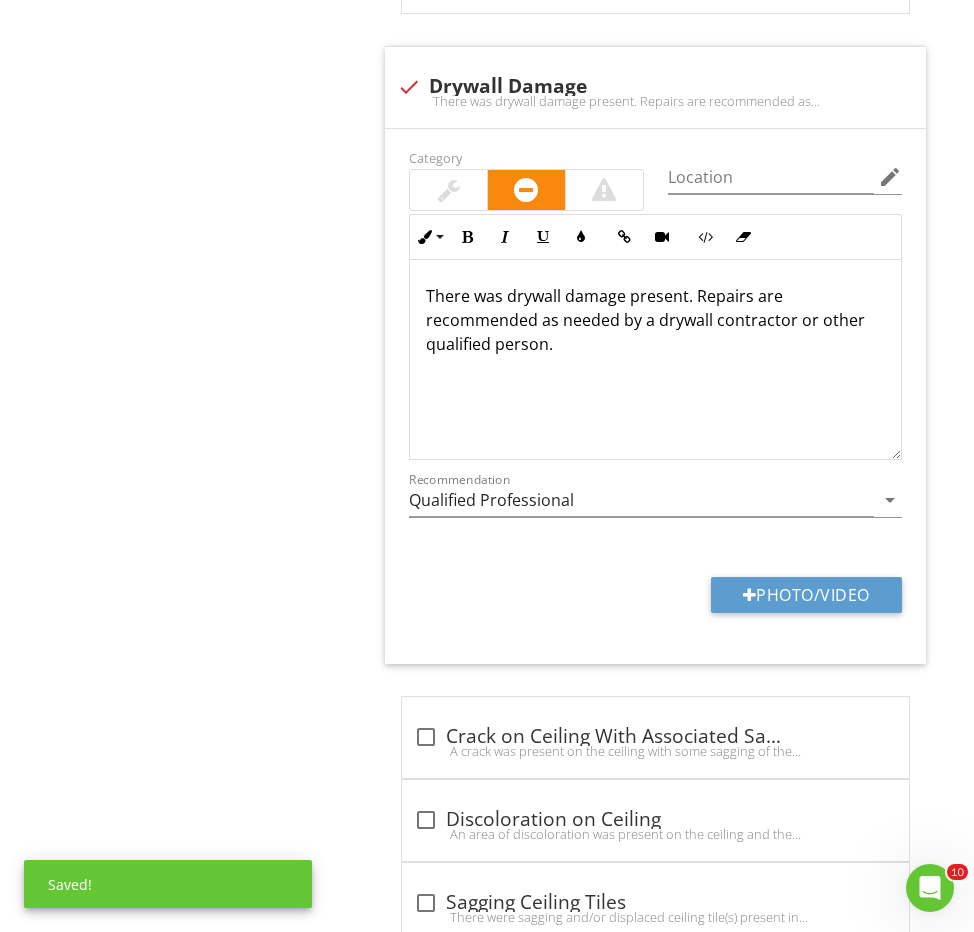 scroll, scrollTop: 5558, scrollLeft: 0, axis: vertical 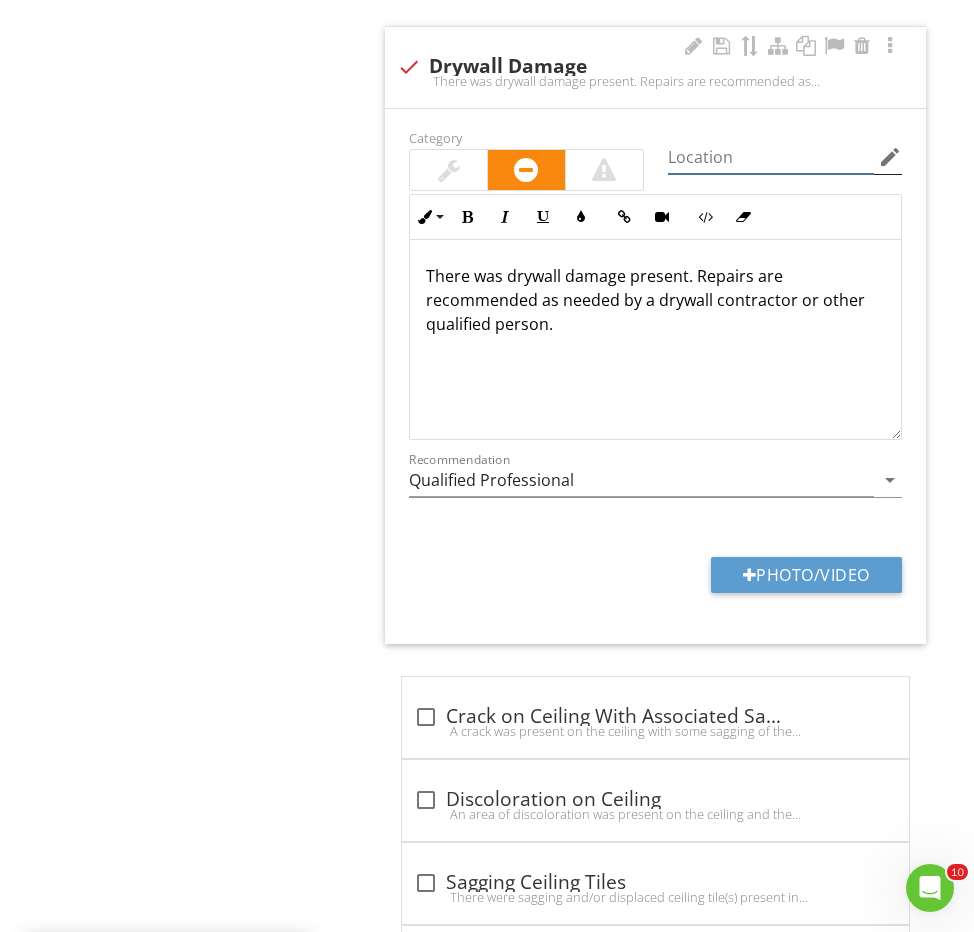 click at bounding box center (771, 157) 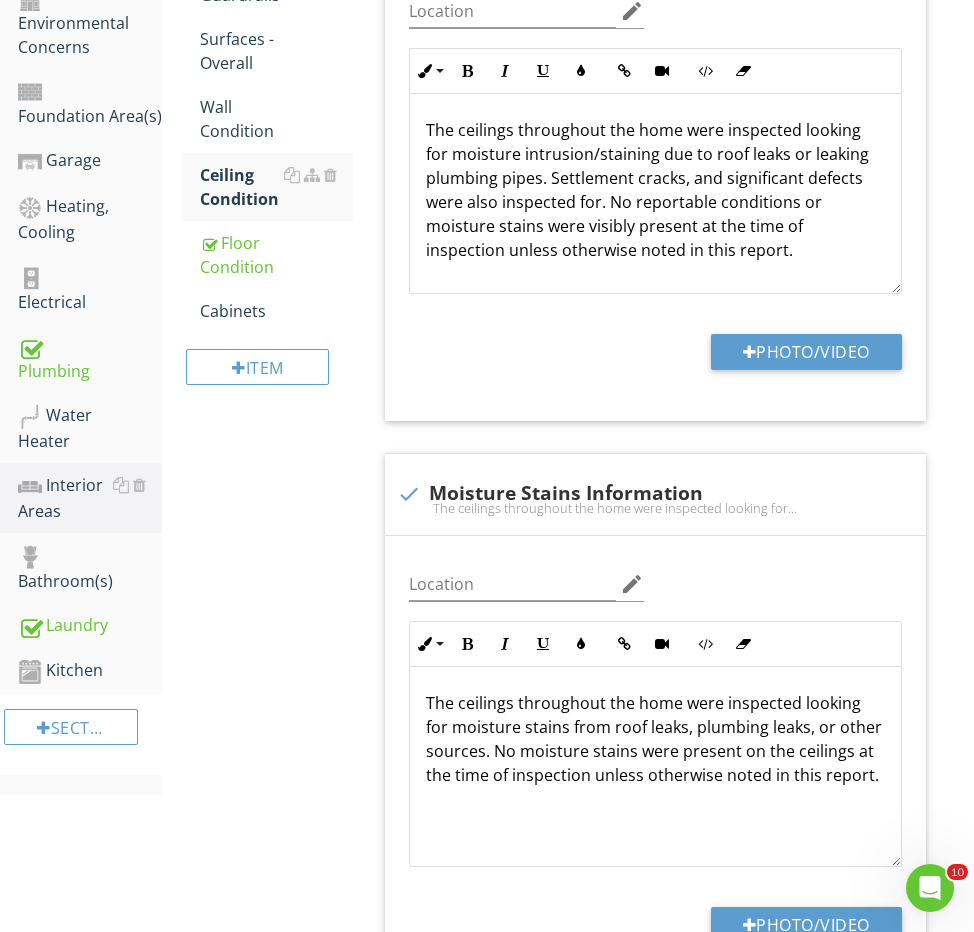 scroll, scrollTop: 699, scrollLeft: 0, axis: vertical 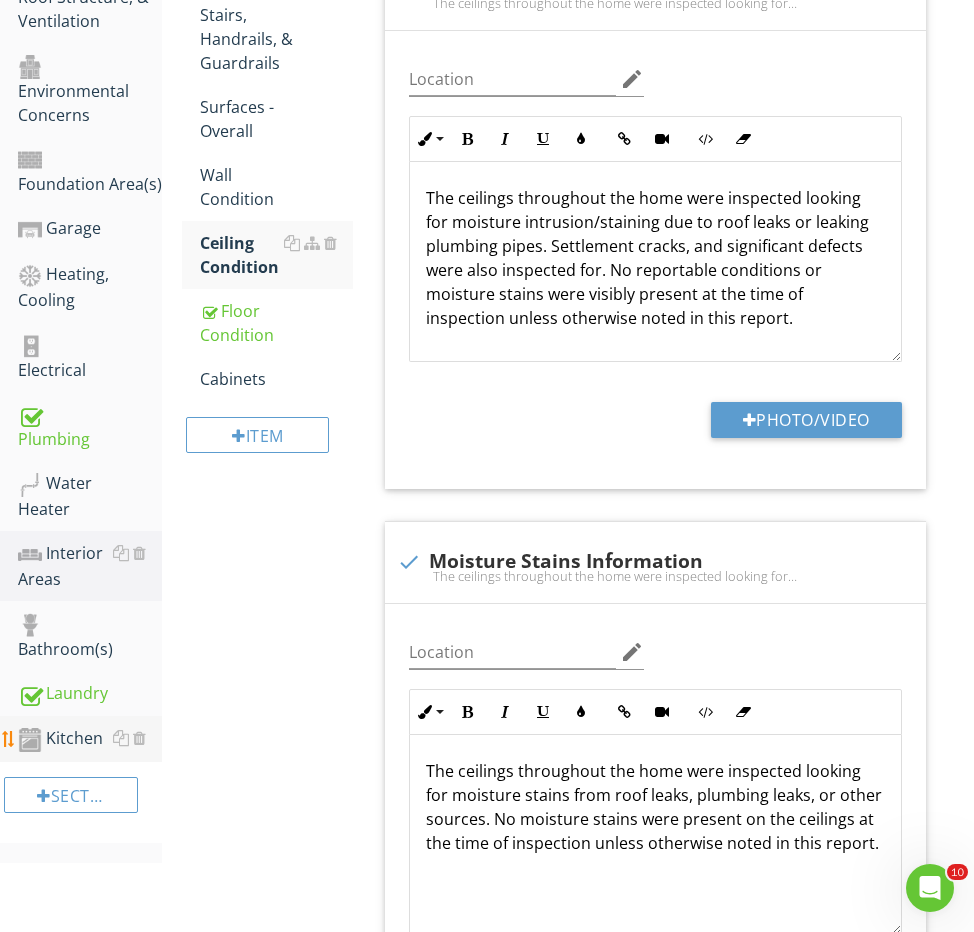 type on "living room" 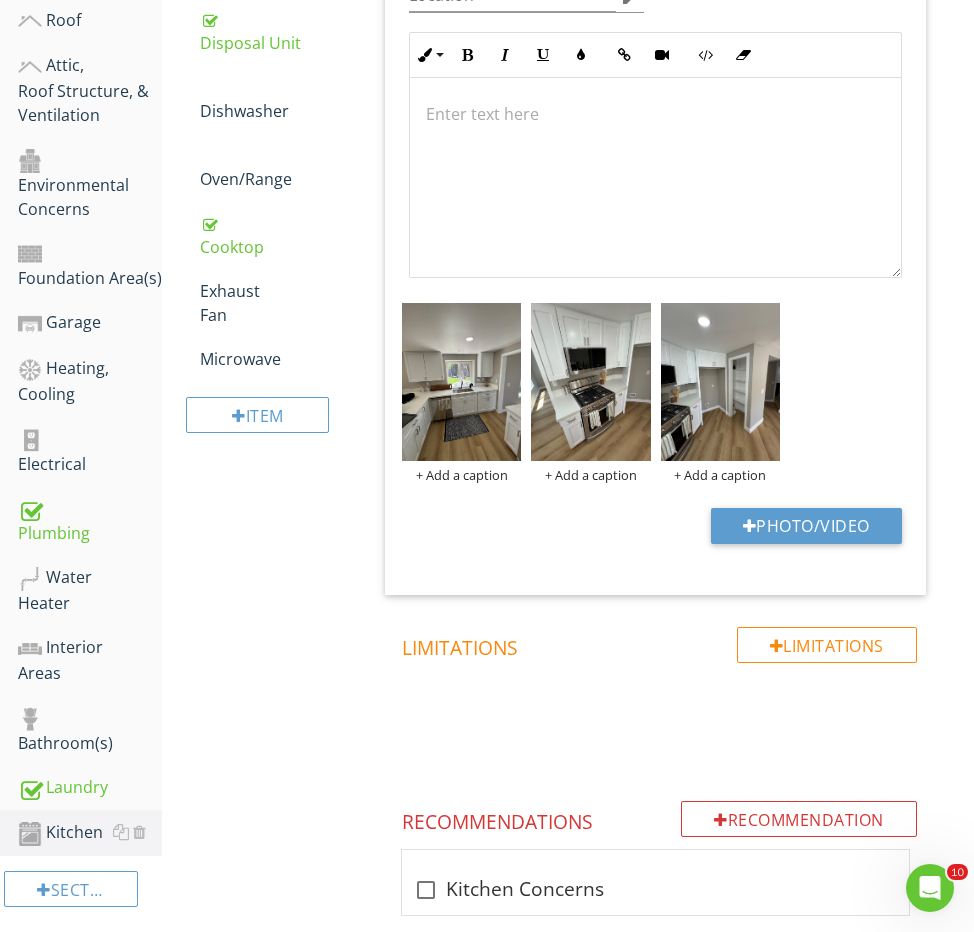 scroll, scrollTop: 438, scrollLeft: 0, axis: vertical 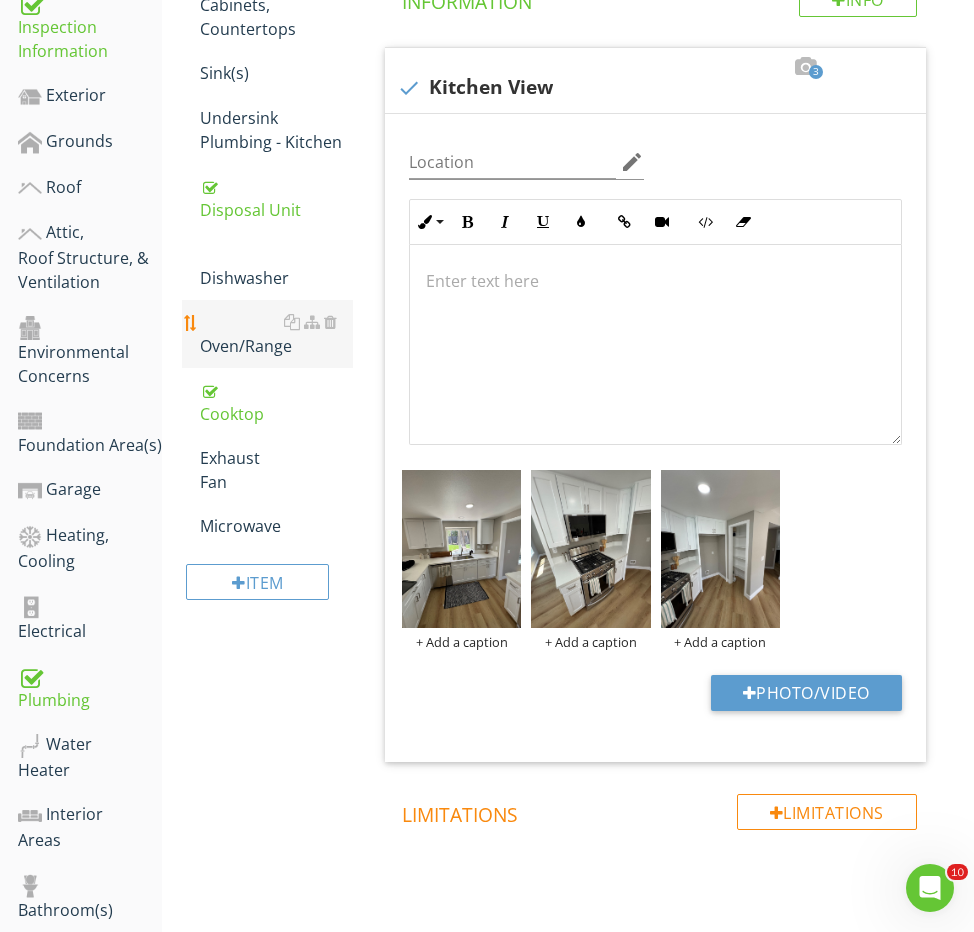 click on "Oven/Range" at bounding box center (276, 334) 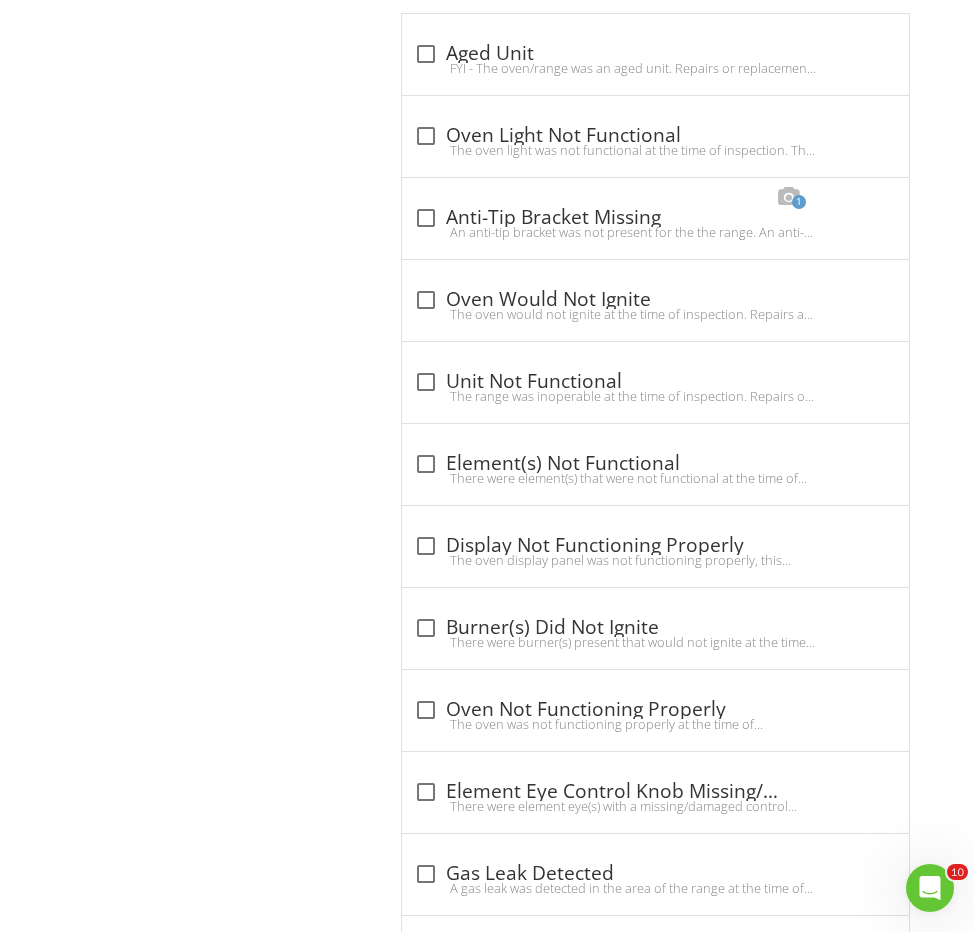 scroll, scrollTop: 3537, scrollLeft: 0, axis: vertical 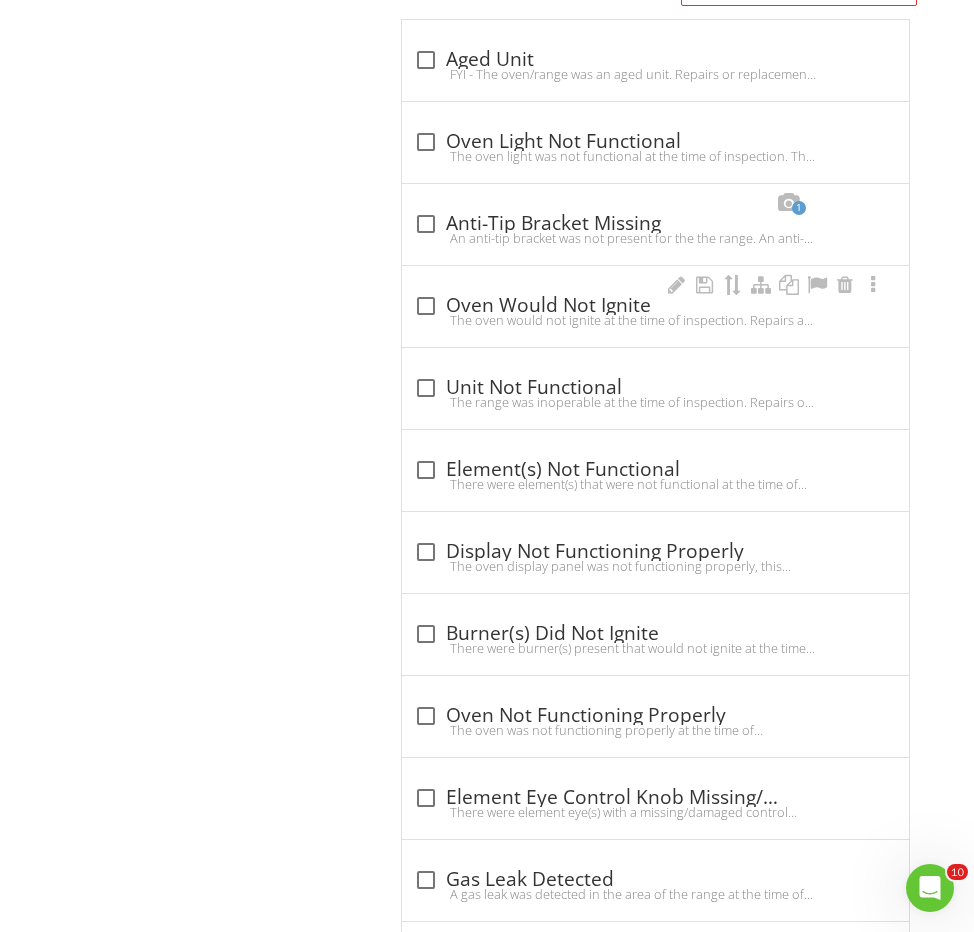click on "check_box_outline_blank
Oven Would Not Ignite
The oven would not ignite at the time of inspection. Repairs are recommended as needed for proper operation by a qualified person." at bounding box center [655, 312] 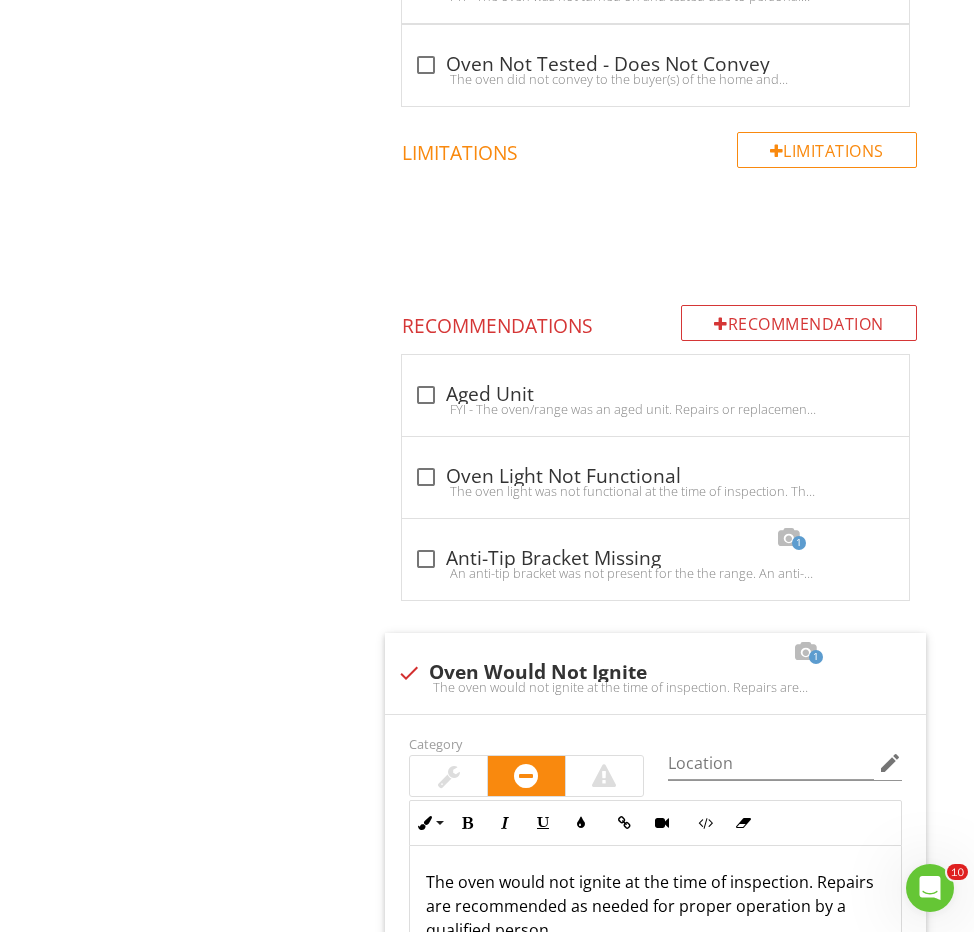 scroll, scrollTop: 3196, scrollLeft: 0, axis: vertical 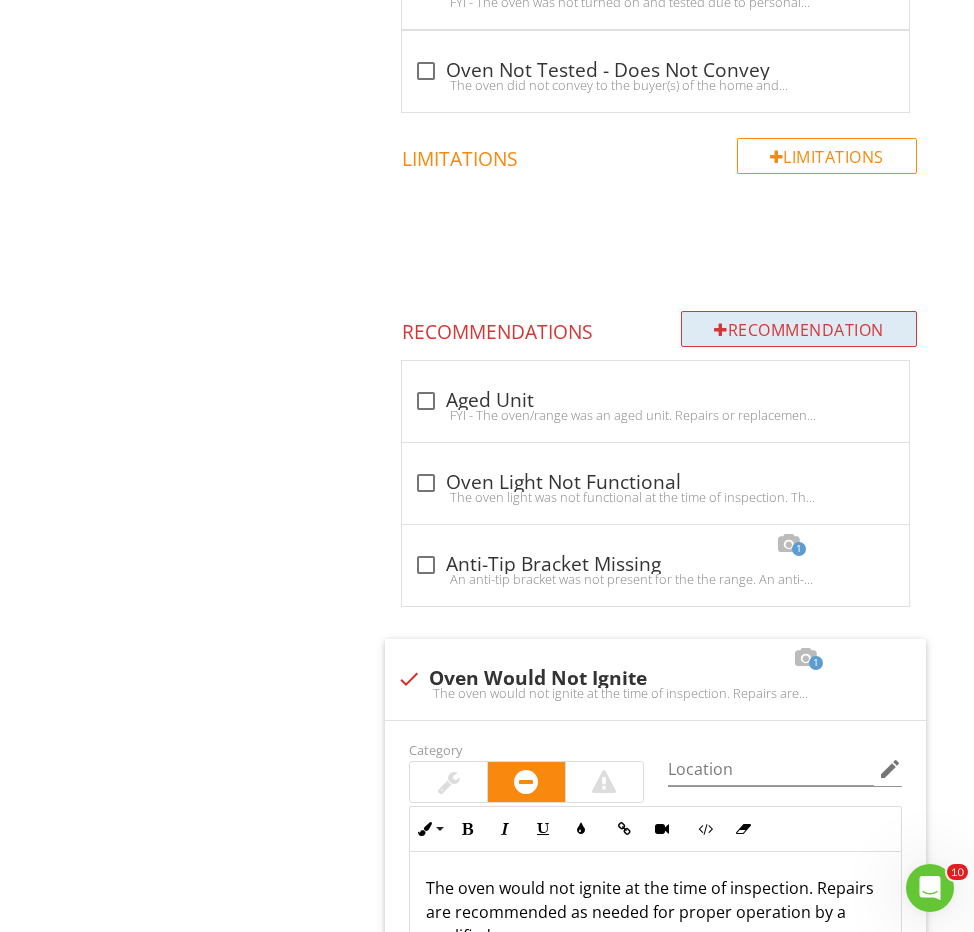 click on "Recommendation" at bounding box center [799, 329] 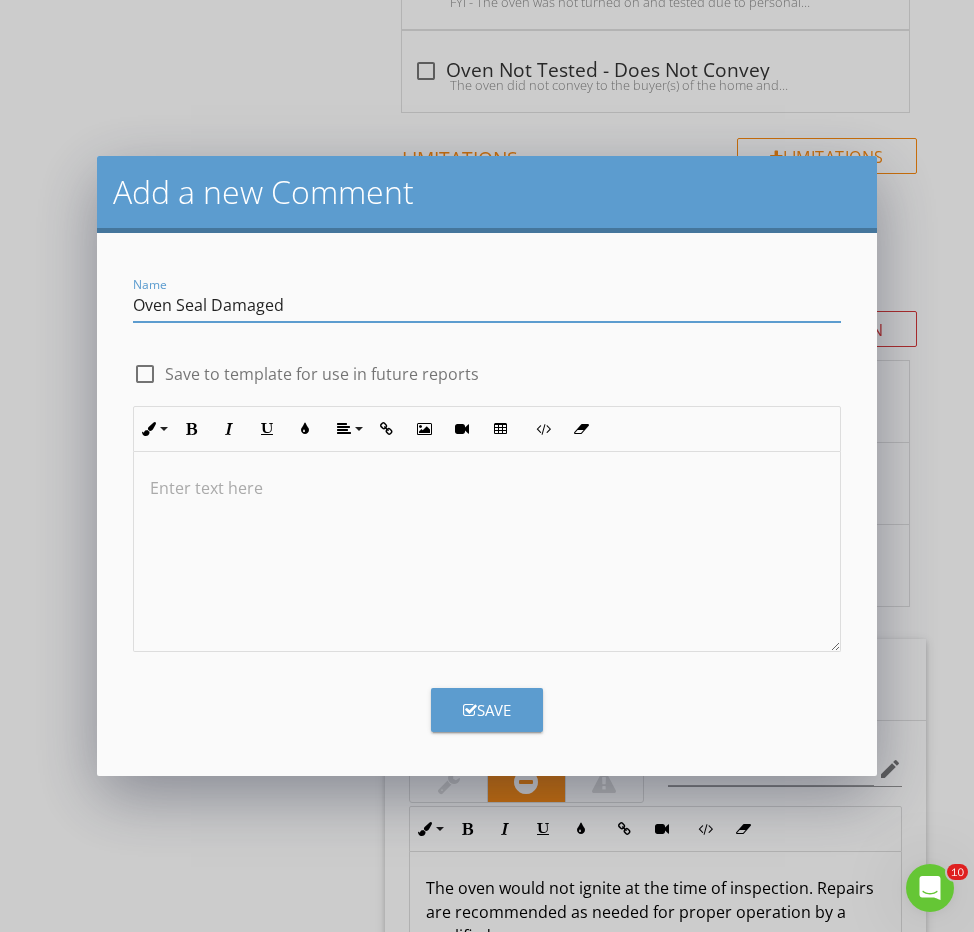 type on "Oven Seal Damaged" 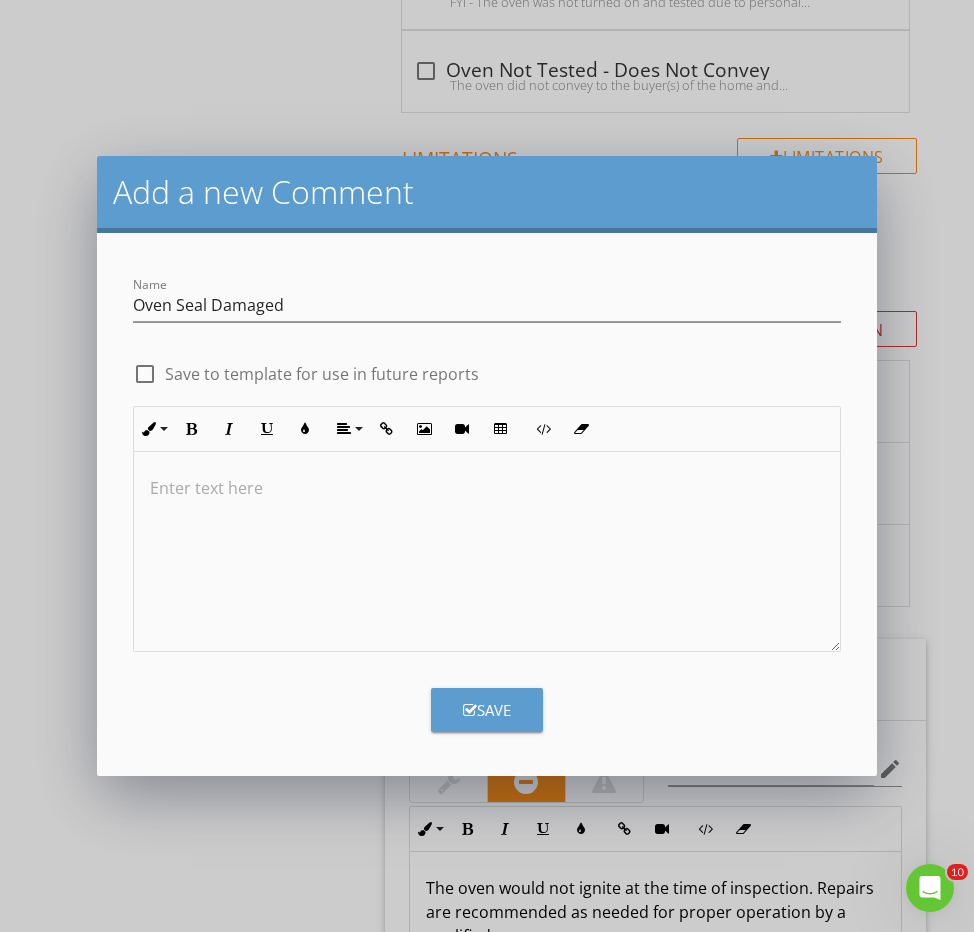 click at bounding box center [486, 488] 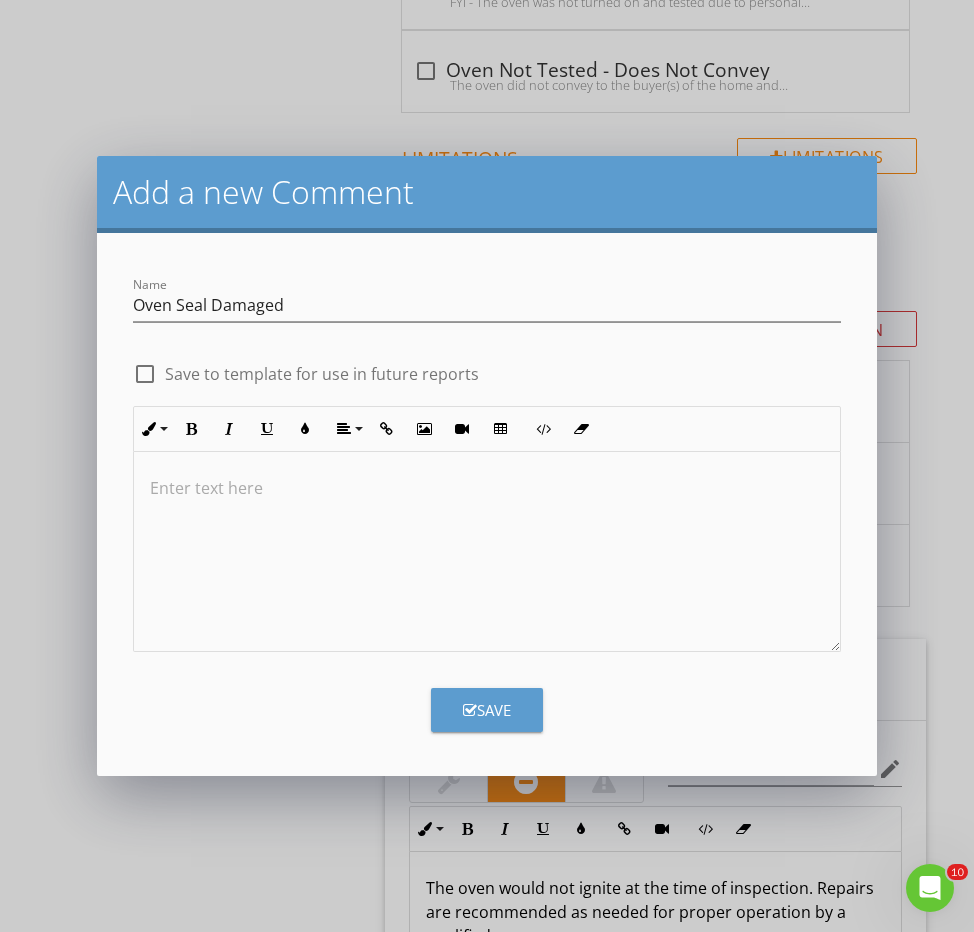 type 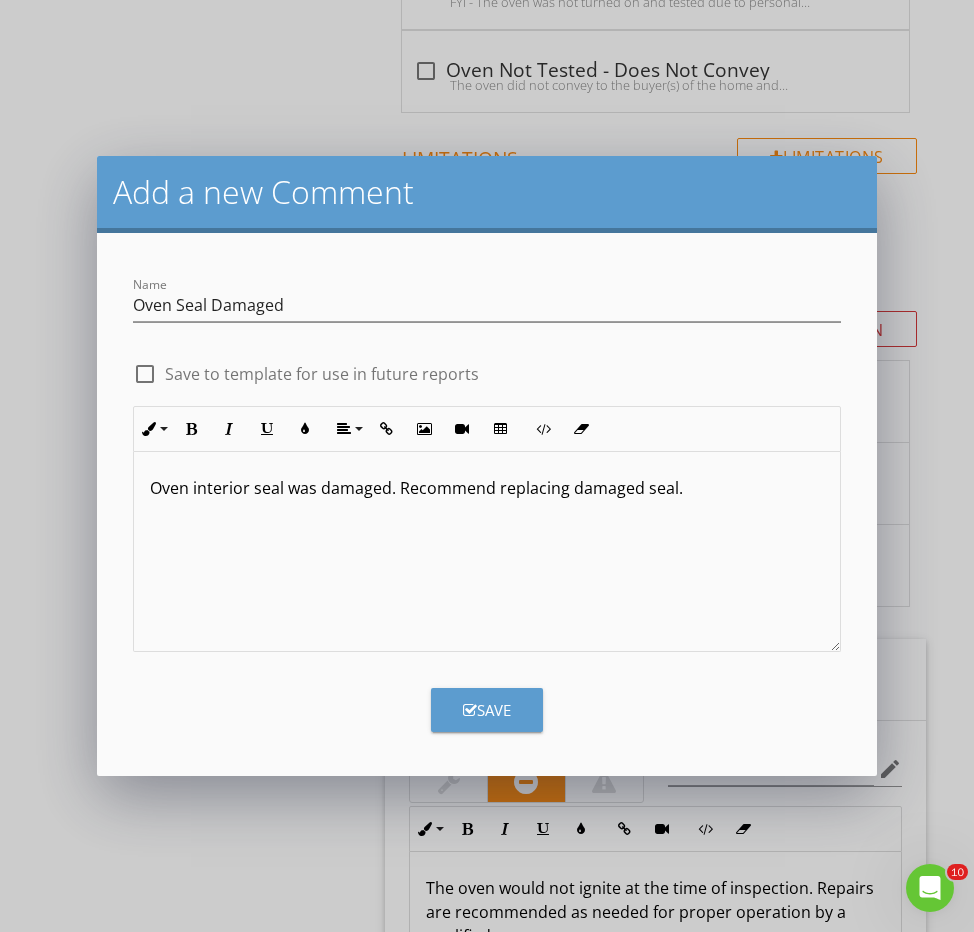 click on "Save" at bounding box center [487, 710] 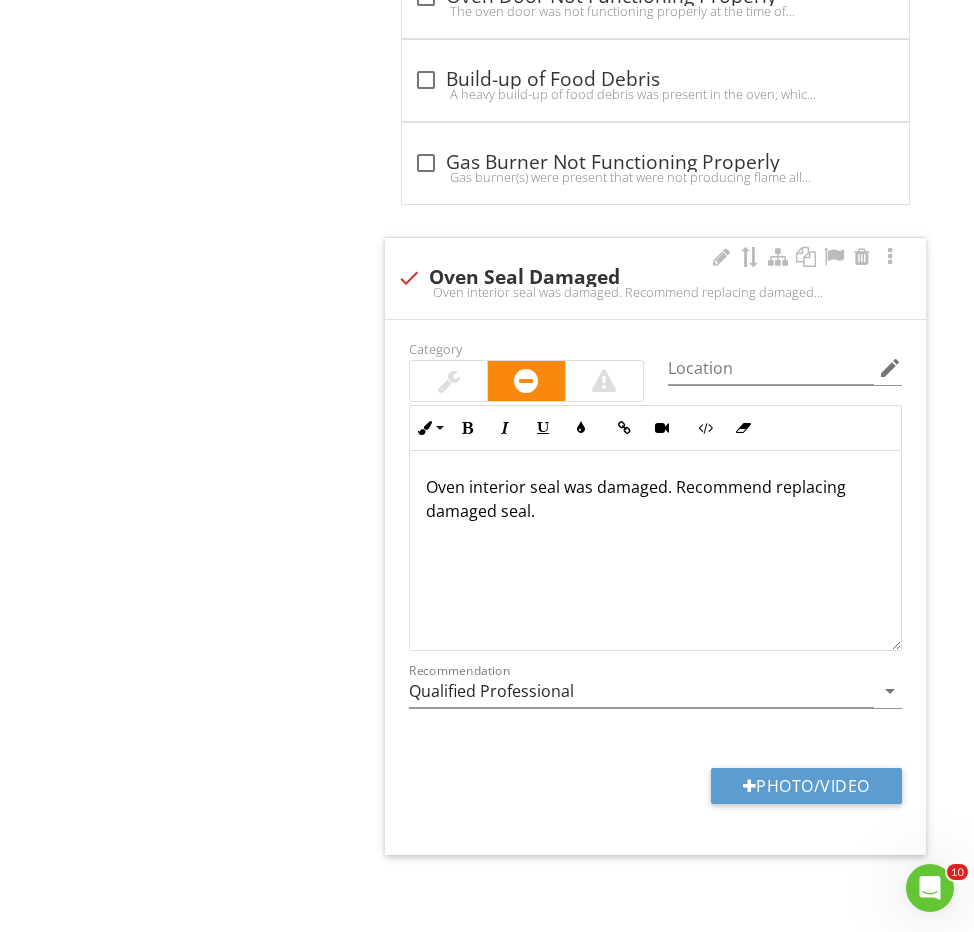 scroll, scrollTop: 5880, scrollLeft: 0, axis: vertical 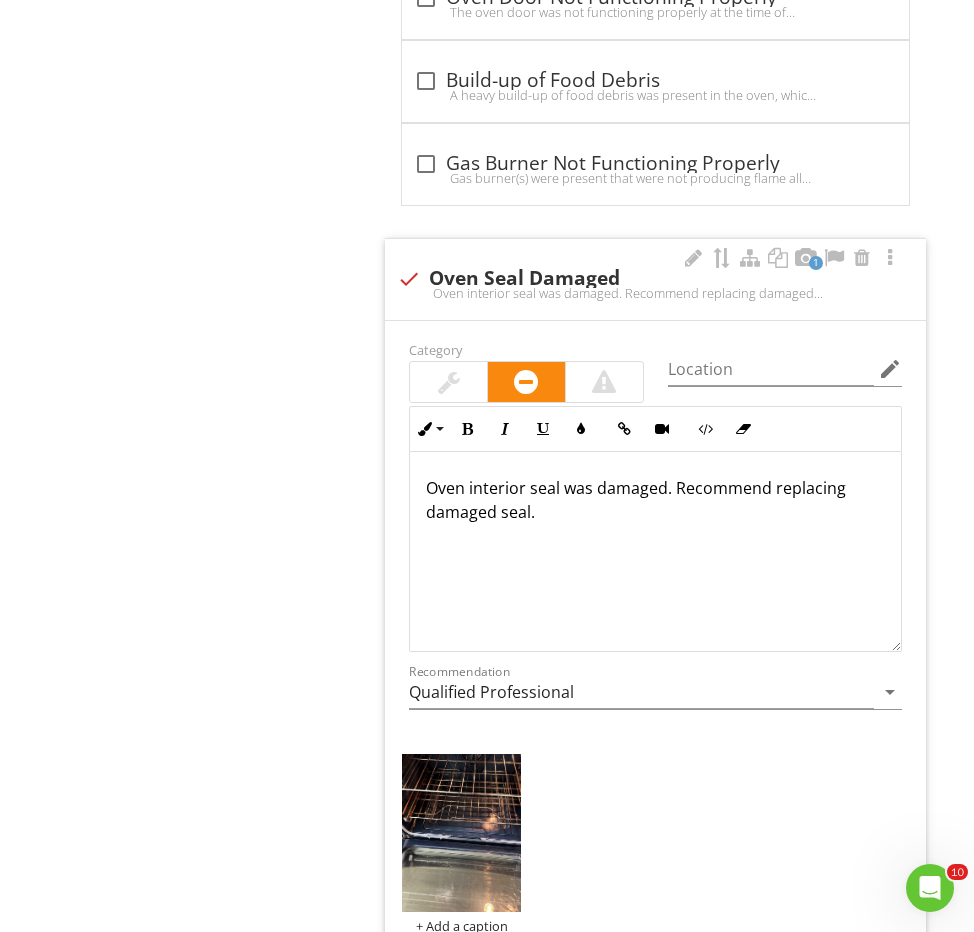 click at bounding box center (449, 382) 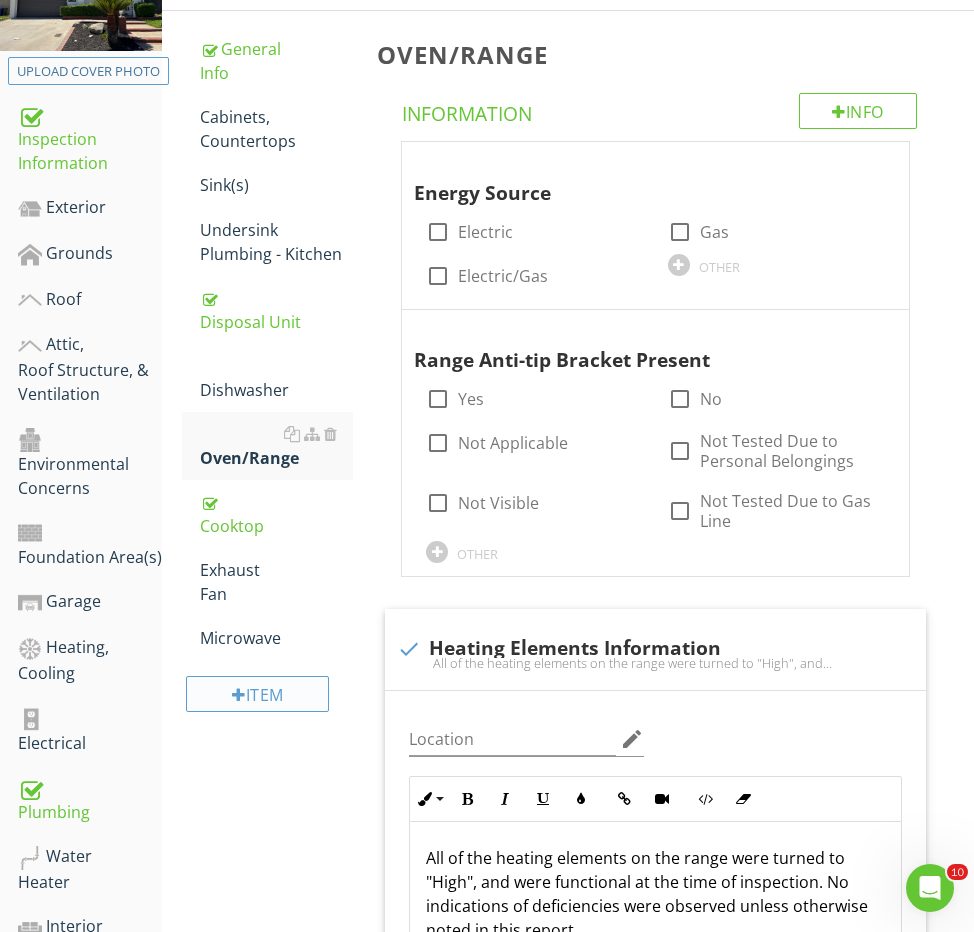 scroll, scrollTop: 128, scrollLeft: 0, axis: vertical 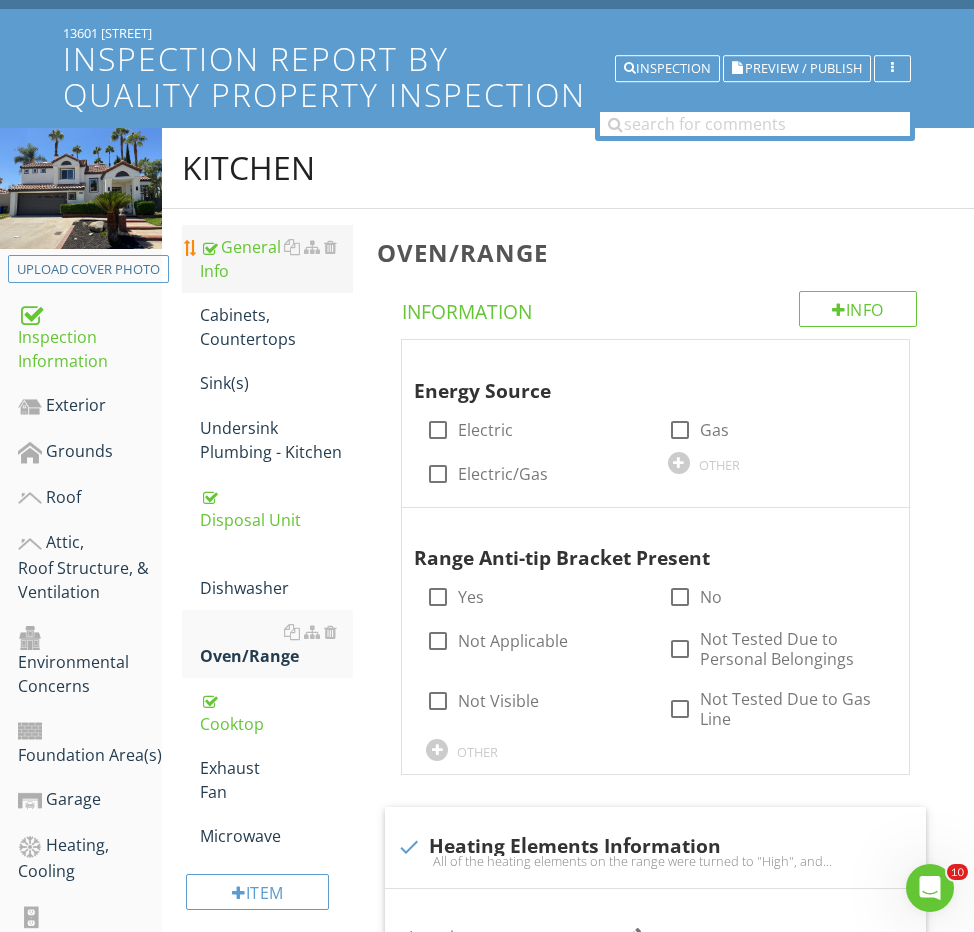 click on "General Info" at bounding box center (276, 259) 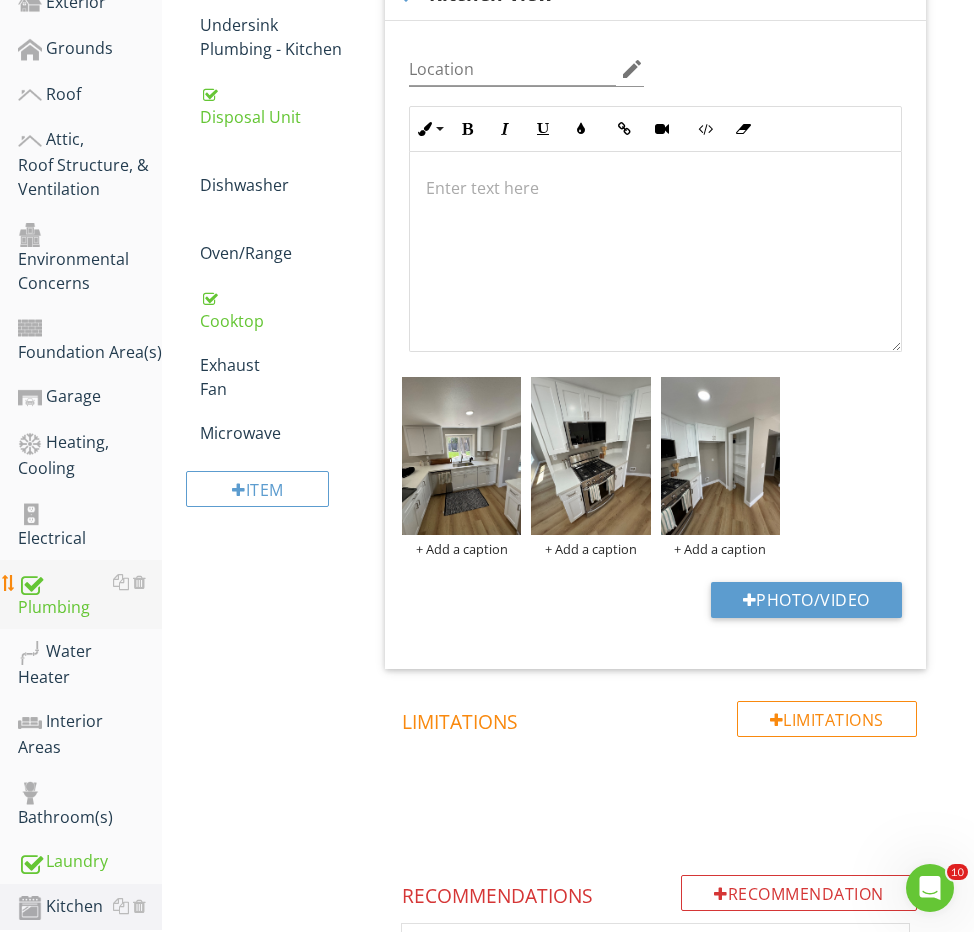 scroll, scrollTop: 560, scrollLeft: 0, axis: vertical 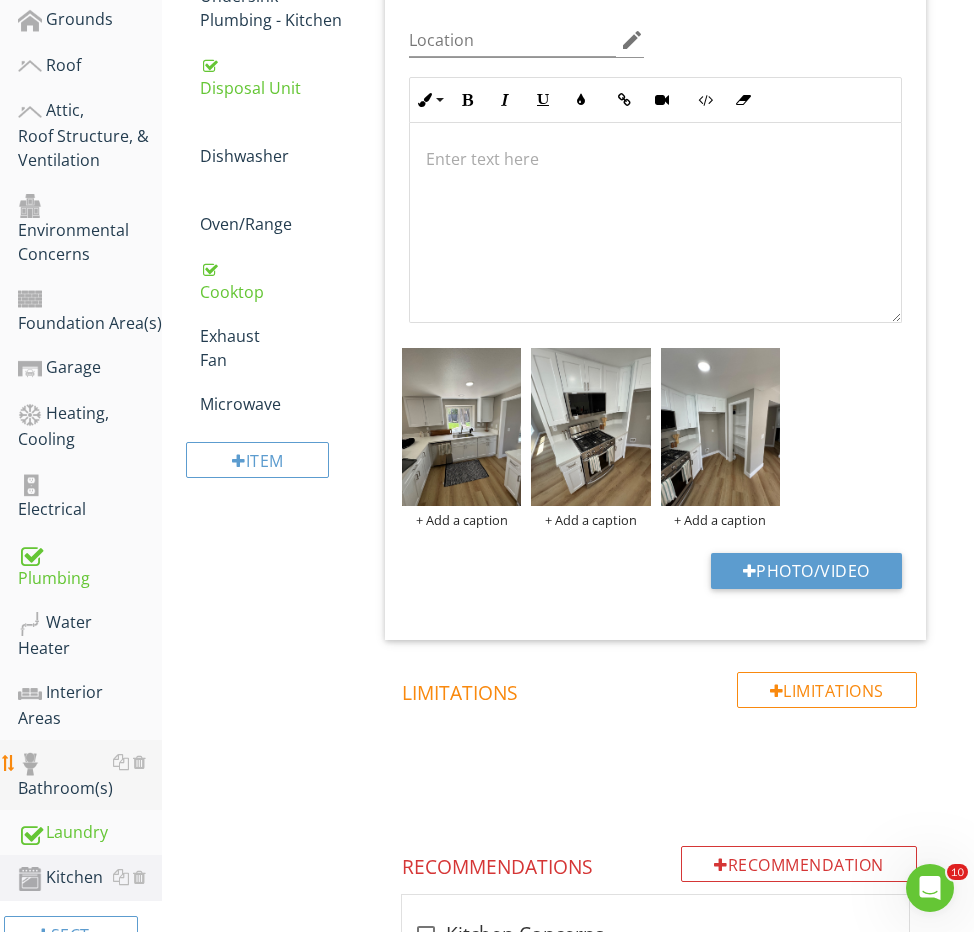 click on "Bathroom(s)" at bounding box center [90, 775] 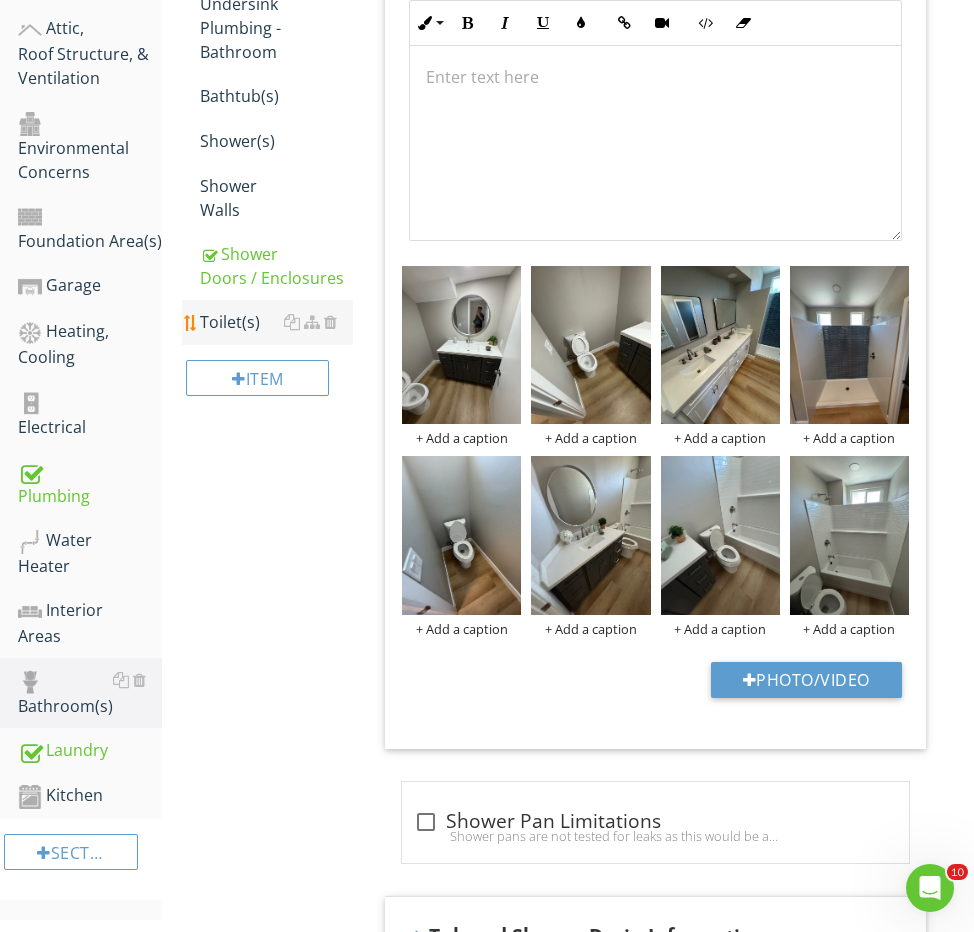 scroll, scrollTop: 695, scrollLeft: 0, axis: vertical 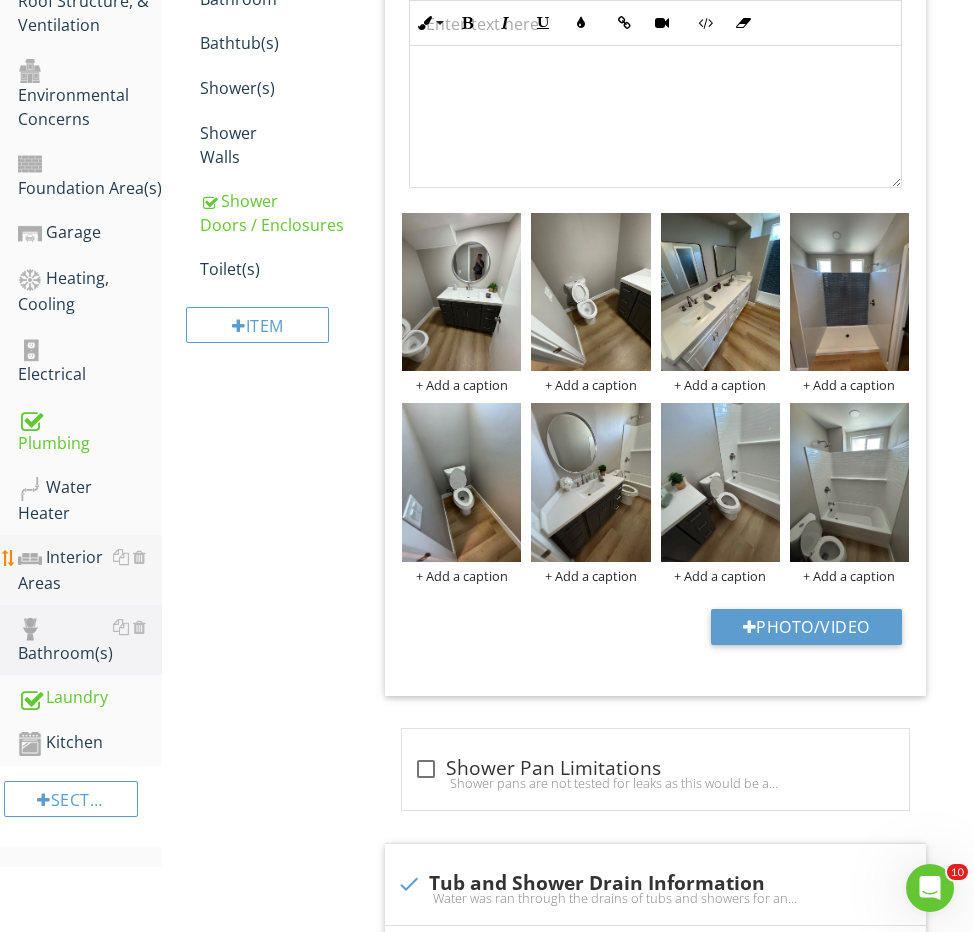 click on "Interior Areas" at bounding box center (90, 570) 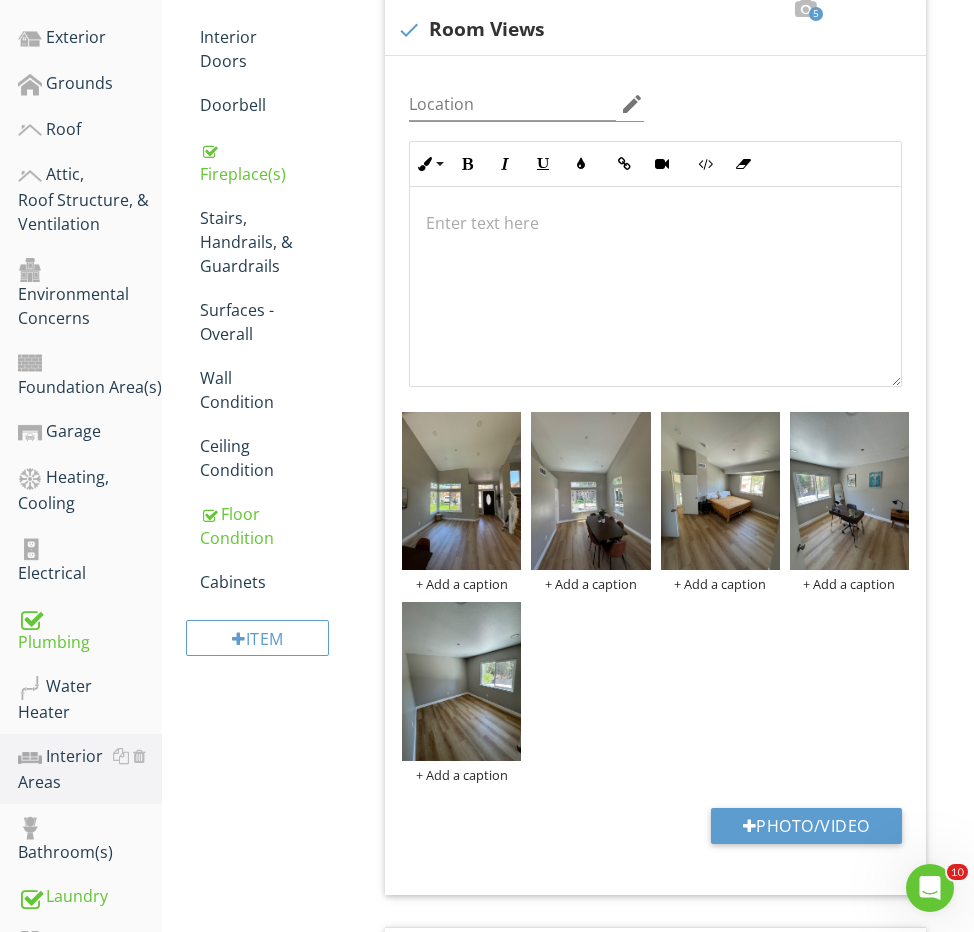 scroll, scrollTop: 509, scrollLeft: 0, axis: vertical 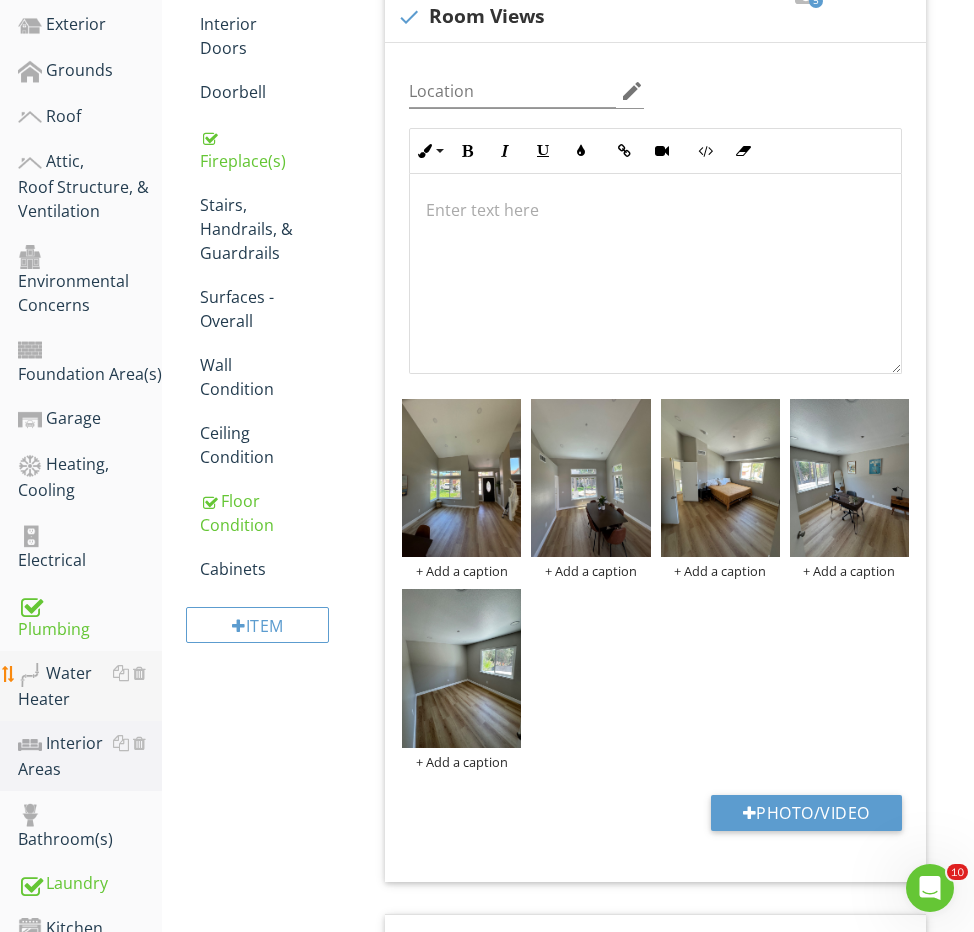 click on "Water Heater" at bounding box center (90, 686) 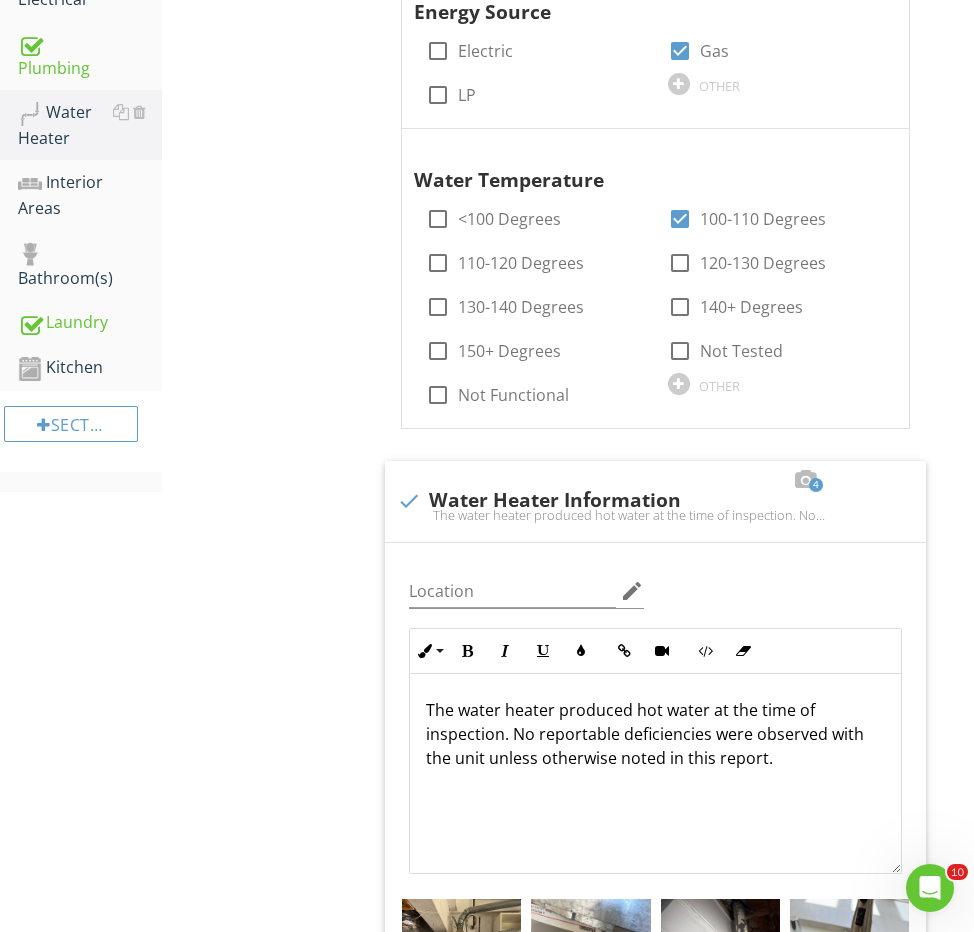 scroll, scrollTop: 527, scrollLeft: 0, axis: vertical 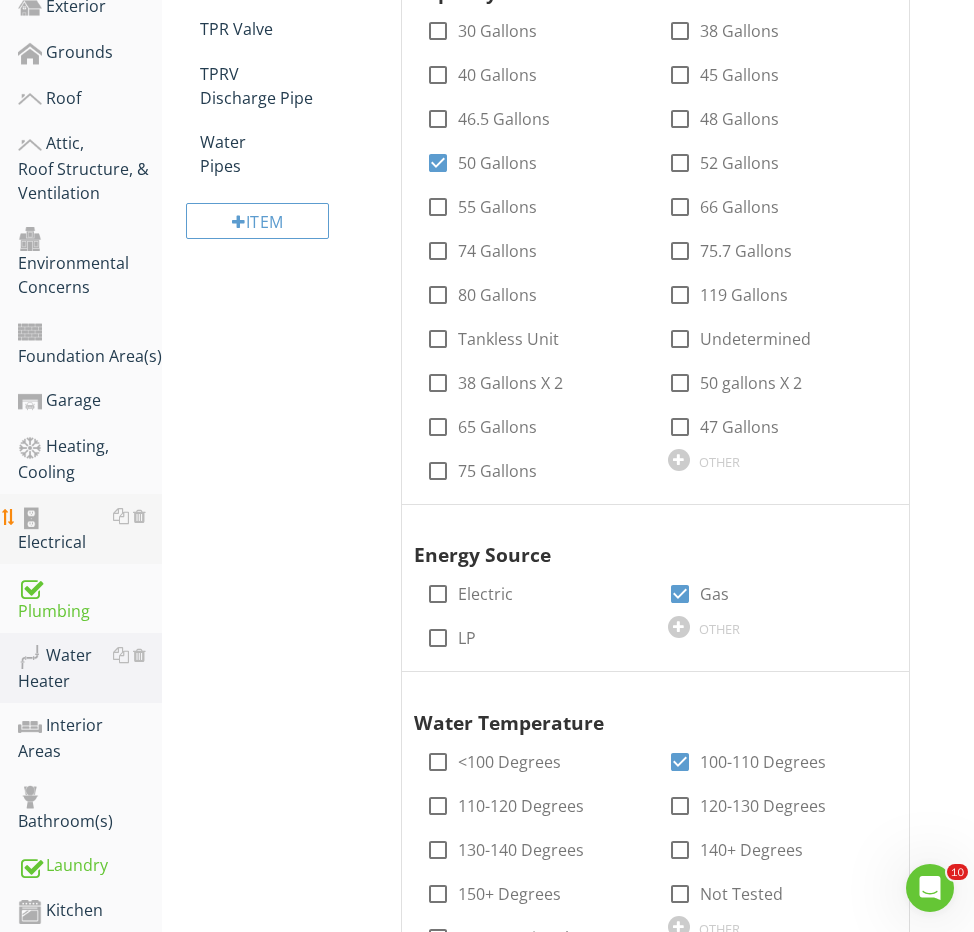click on "Electrical" at bounding box center (90, 529) 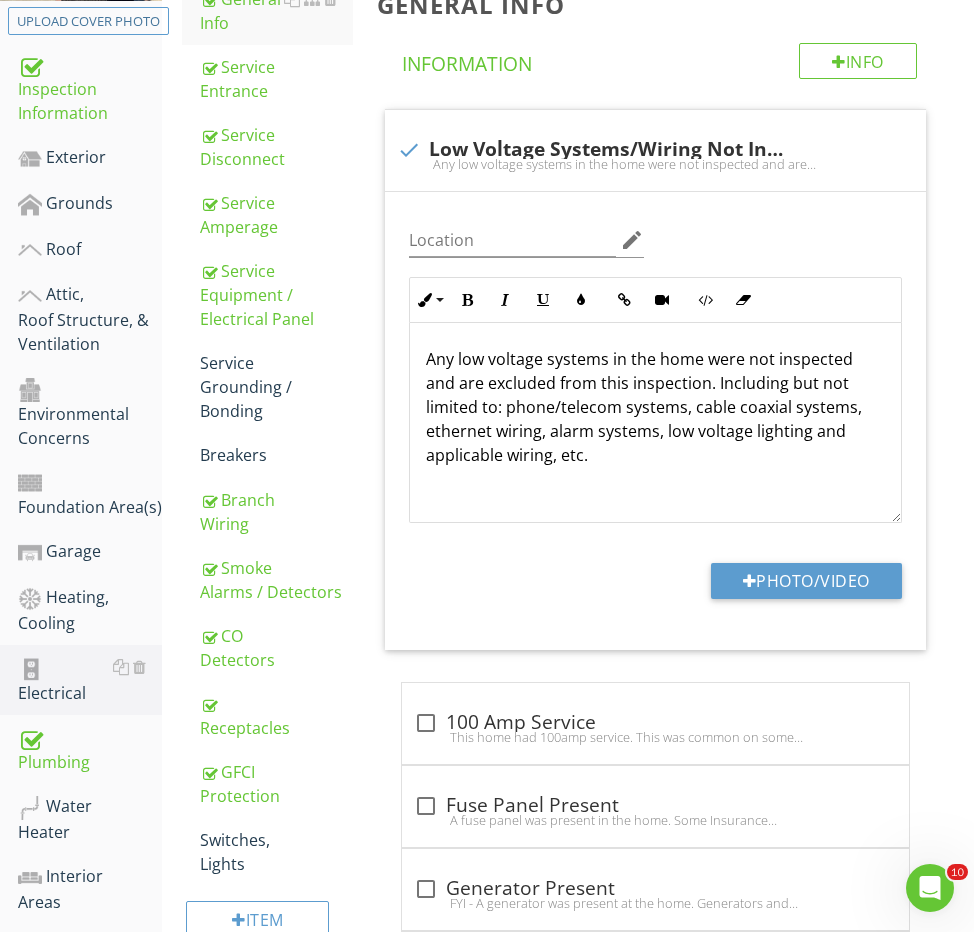 scroll, scrollTop: 339, scrollLeft: 0, axis: vertical 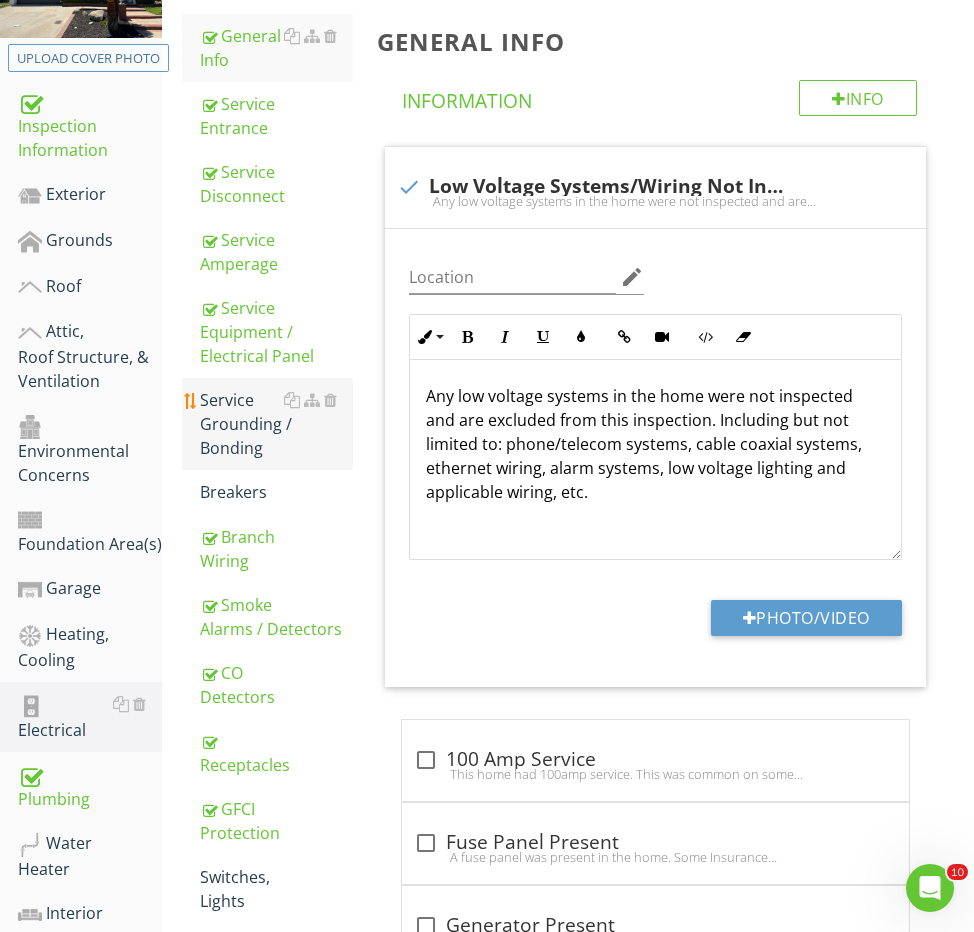 click on "Service Grounding / Bonding" at bounding box center [276, 424] 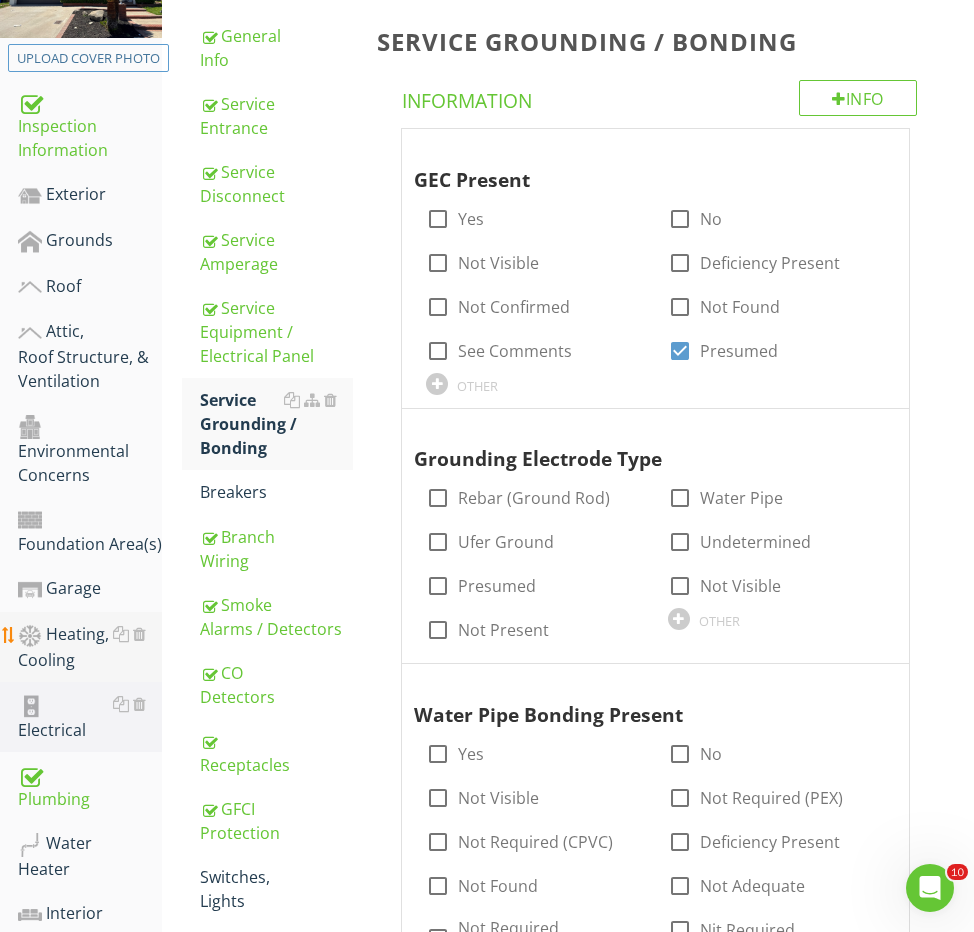 click on "Heating, Cooling" at bounding box center [90, 647] 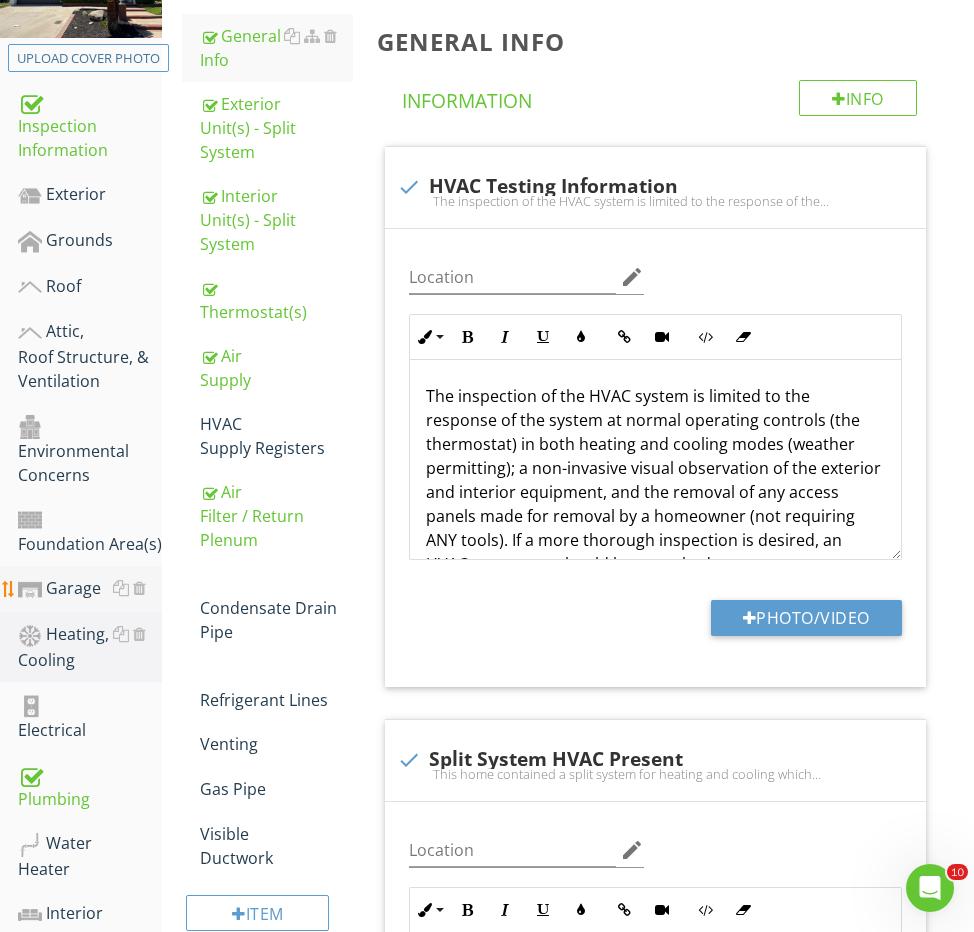 click on "Garage" at bounding box center (90, 589) 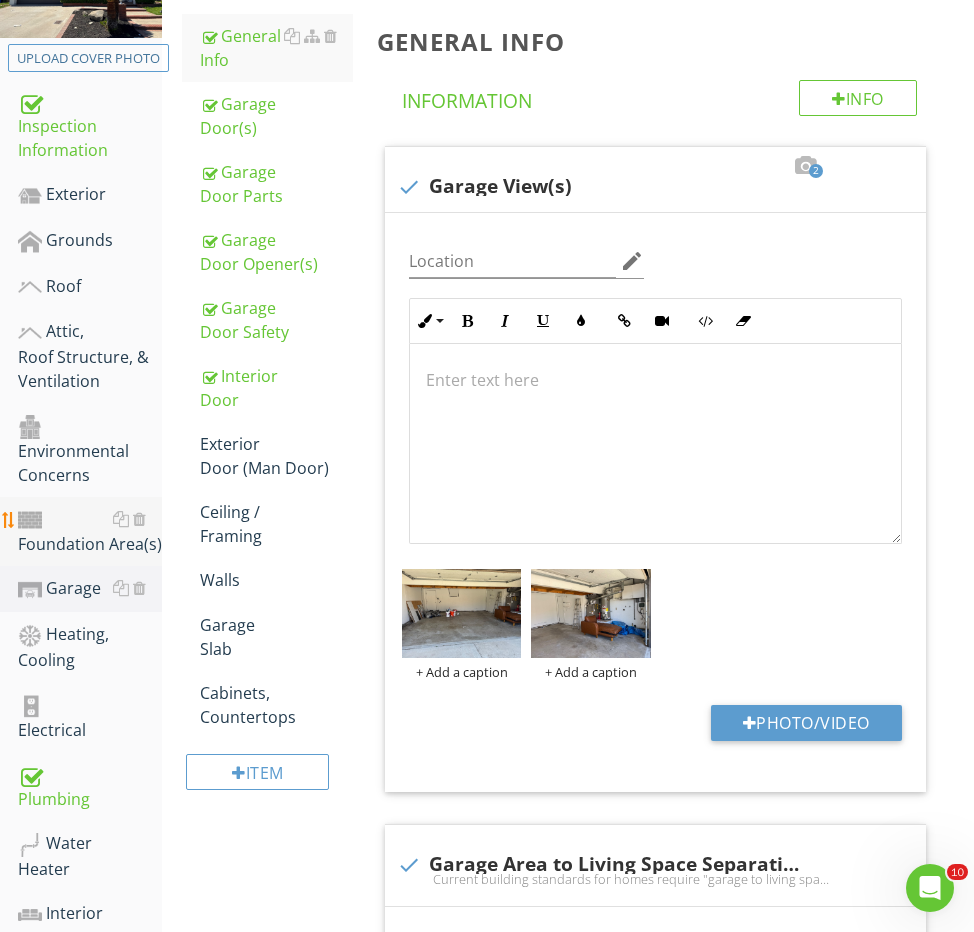 click on "Foundation Area(s)" at bounding box center [90, 532] 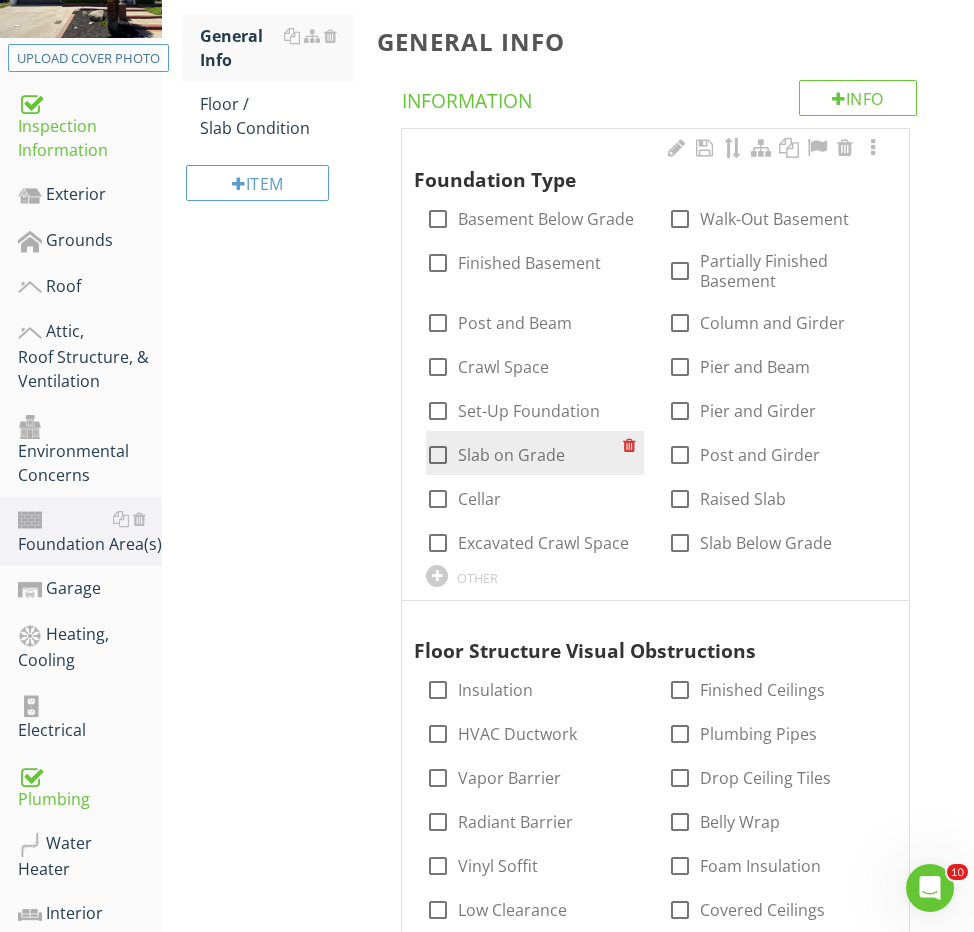 click on "Slab on Grade" at bounding box center [511, 455] 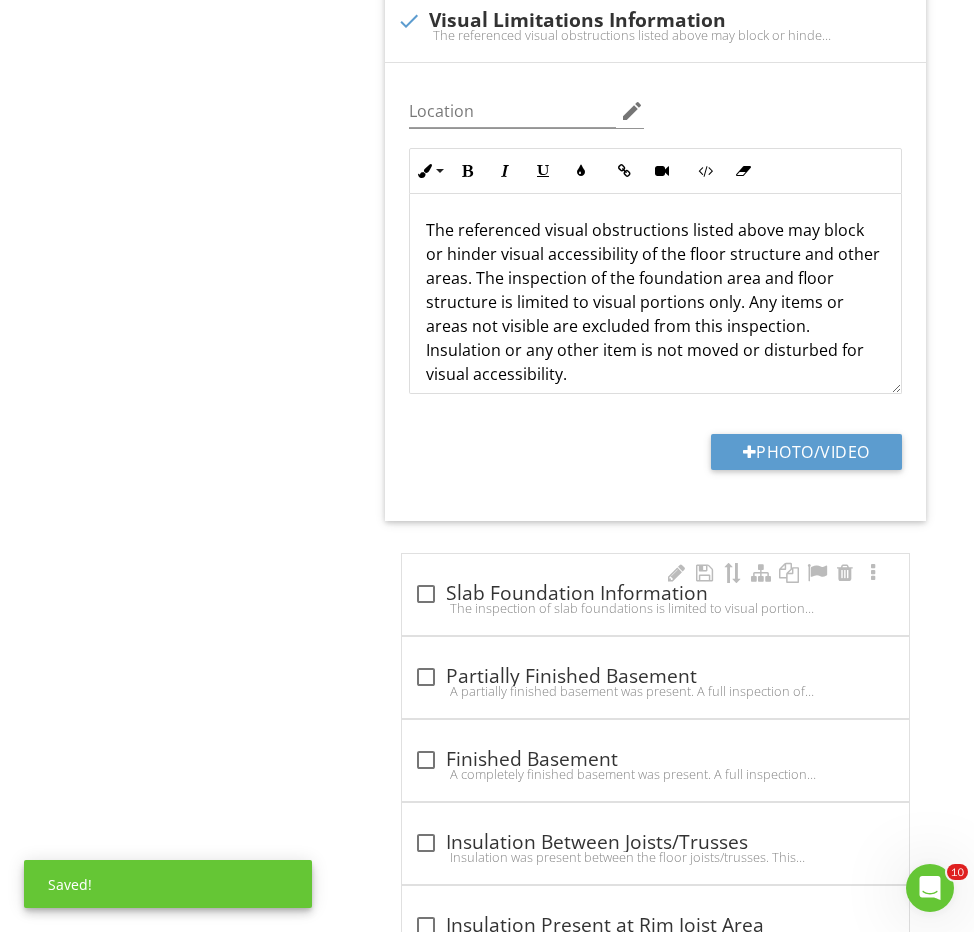 click on "The inspection of slab foundations is limited to visual portions of the slab only. When floor coverings are present I will look for sloping floors or cracking of tile floors which may be indicators of slab foundation problems. No deficiencies were observed at visible portion unless otherwise noted in this report." at bounding box center [655, 608] 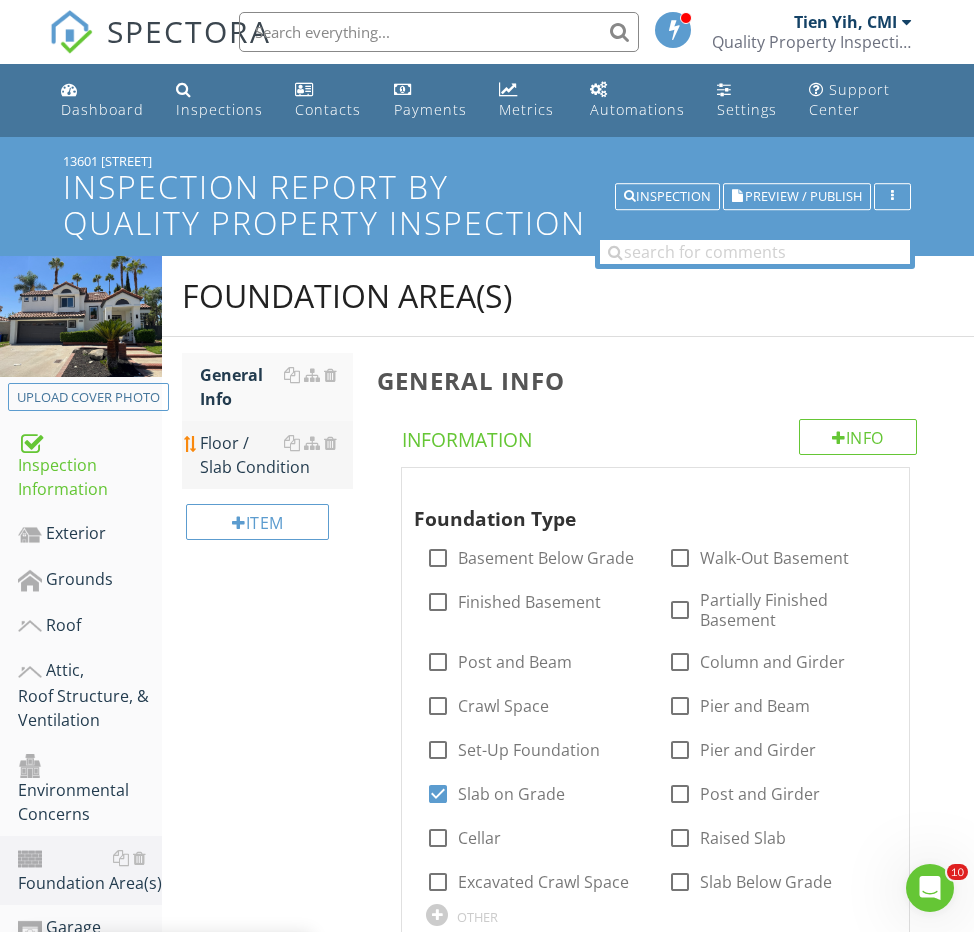 scroll, scrollTop: -1, scrollLeft: 0, axis: vertical 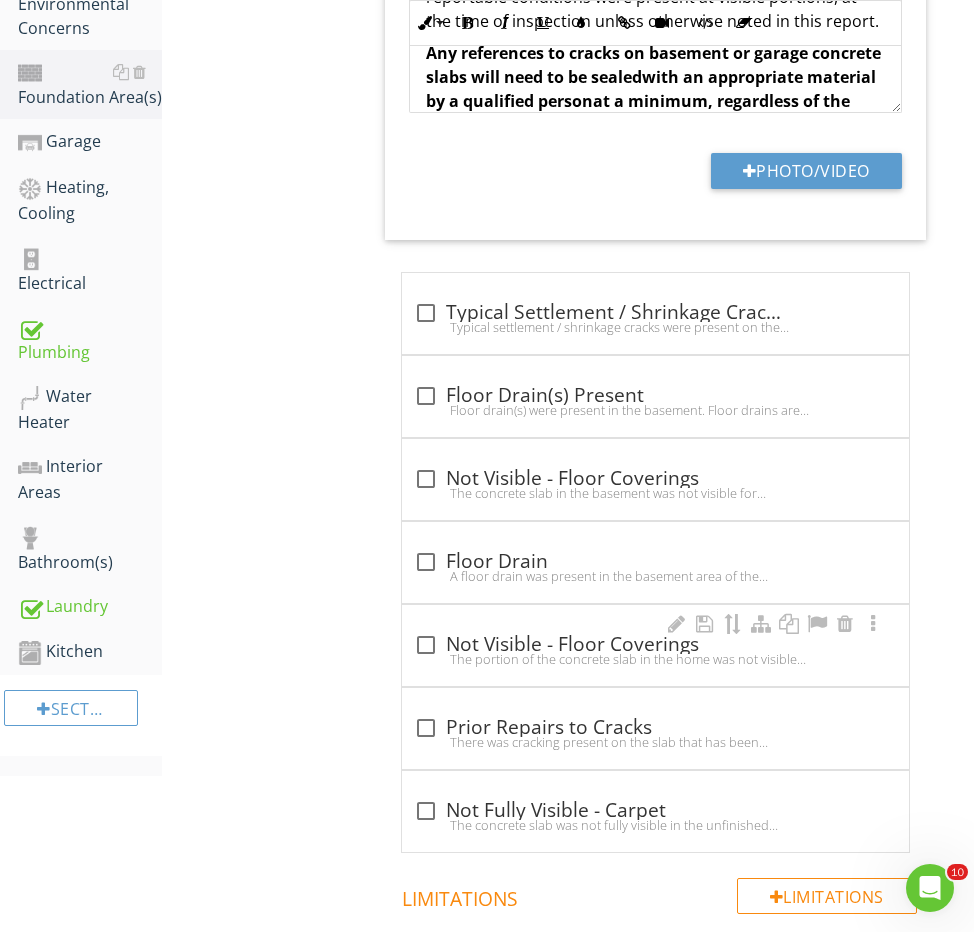 click on "check_box_outline_blank
Not Visible - Floor Coverings
The portion of the concrete slab in the home was not visible for evaluation due to floor coverings throughout the home. The condition of the slab is excluded from this inspection." at bounding box center [655, 645] 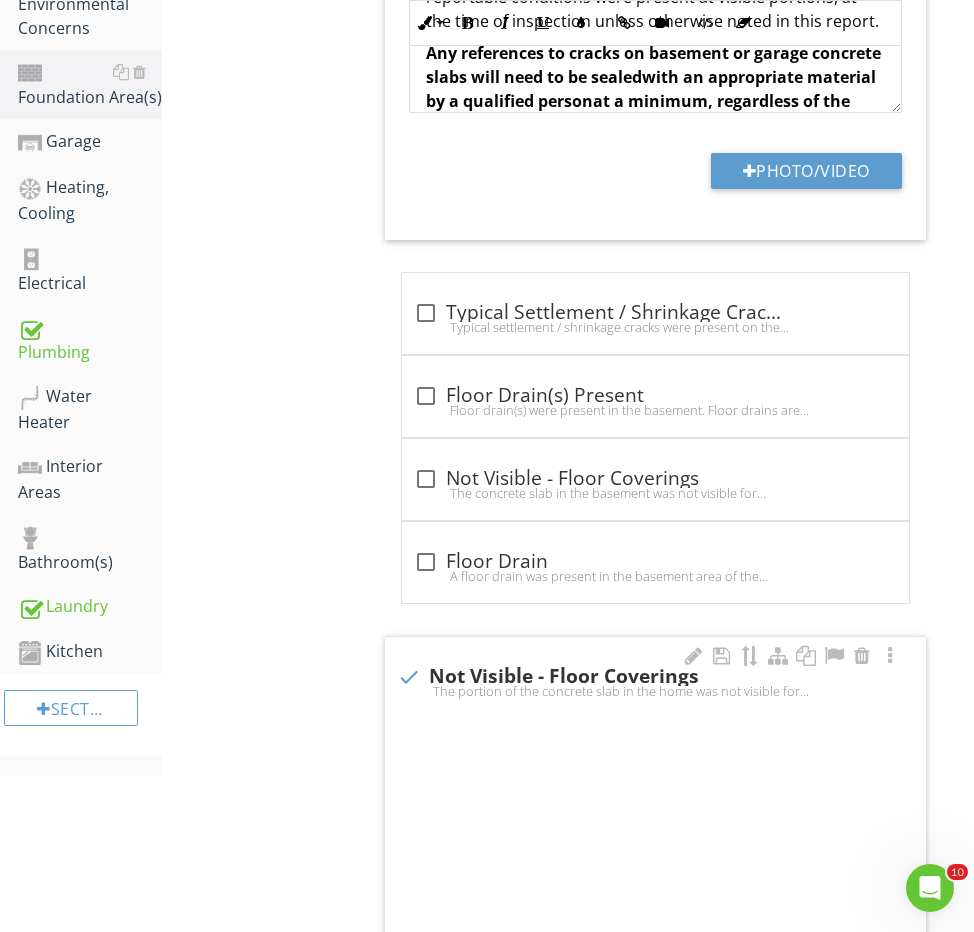 checkbox on "true" 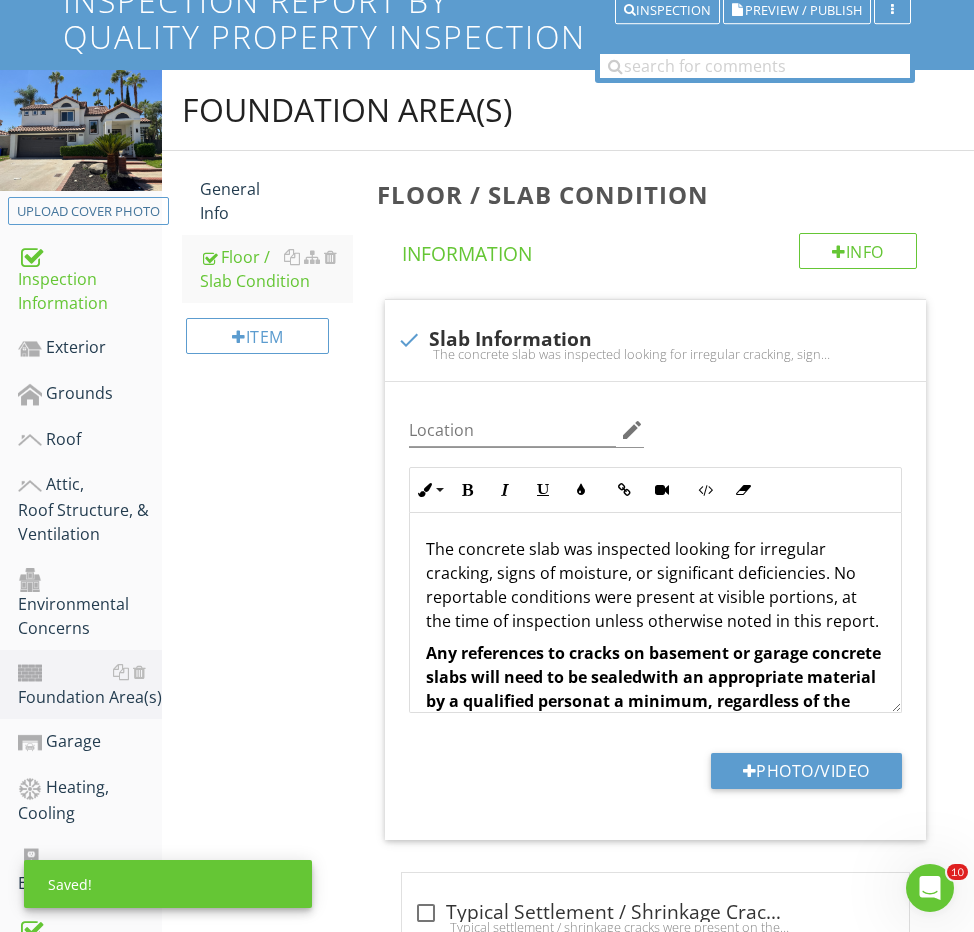 scroll, scrollTop: 161, scrollLeft: 0, axis: vertical 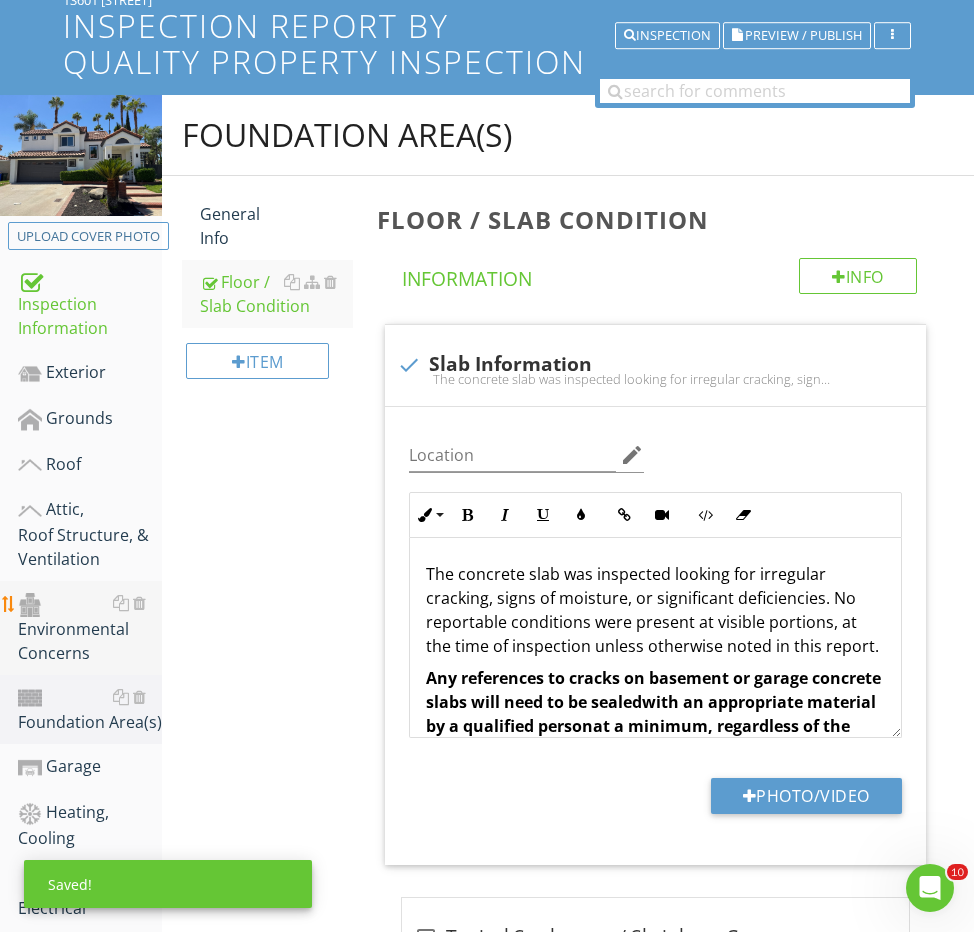 click on "Environmental Concerns" at bounding box center (90, 628) 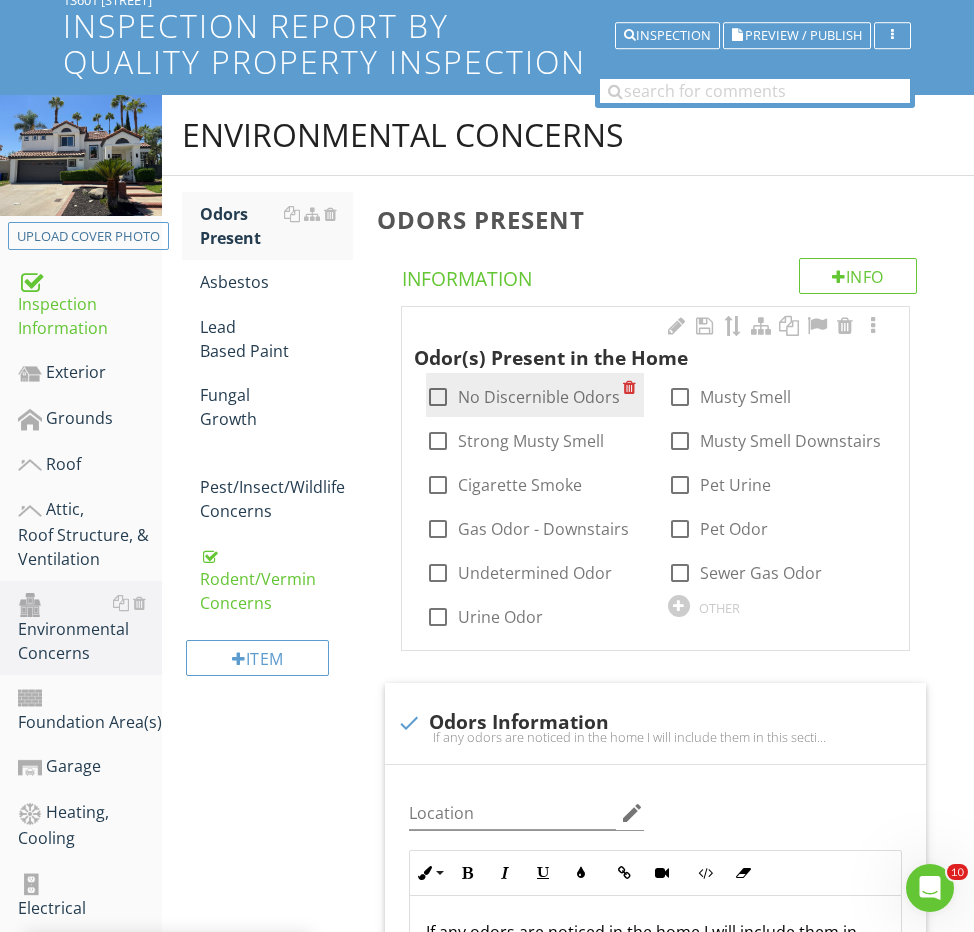 click on "No Discernible Odors" at bounding box center [539, 397] 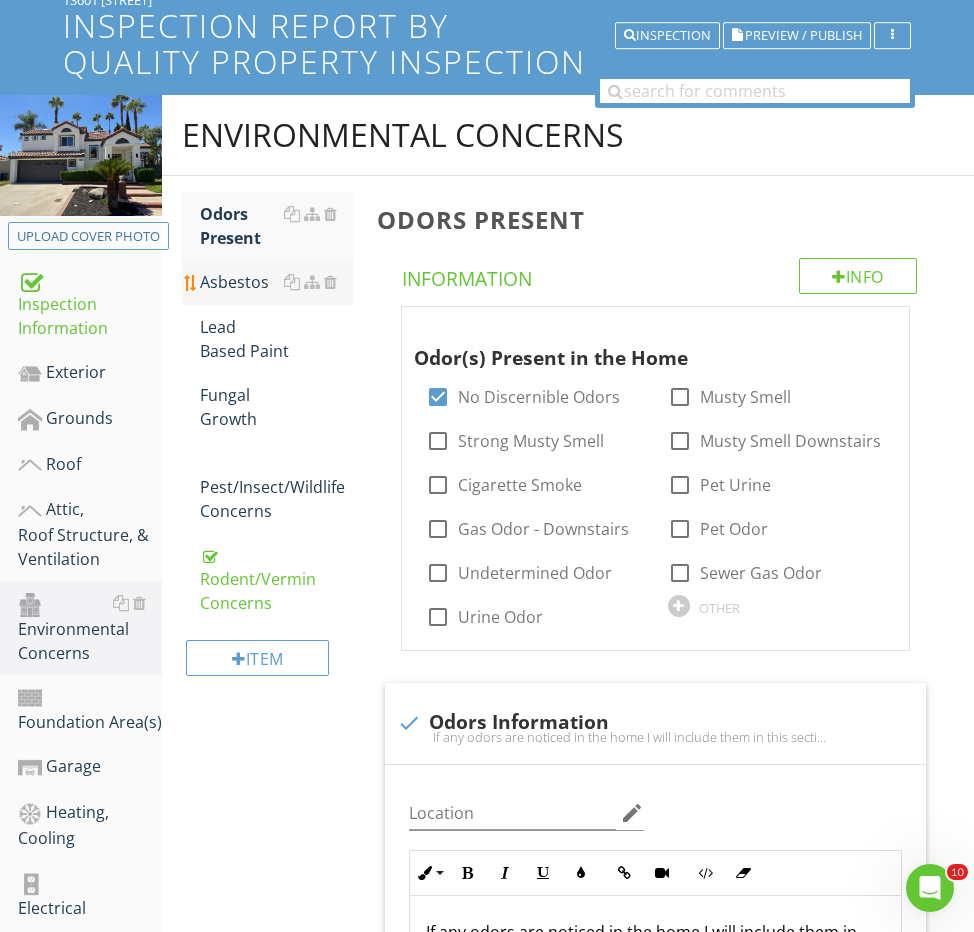 click on "Asbestos" at bounding box center [276, 282] 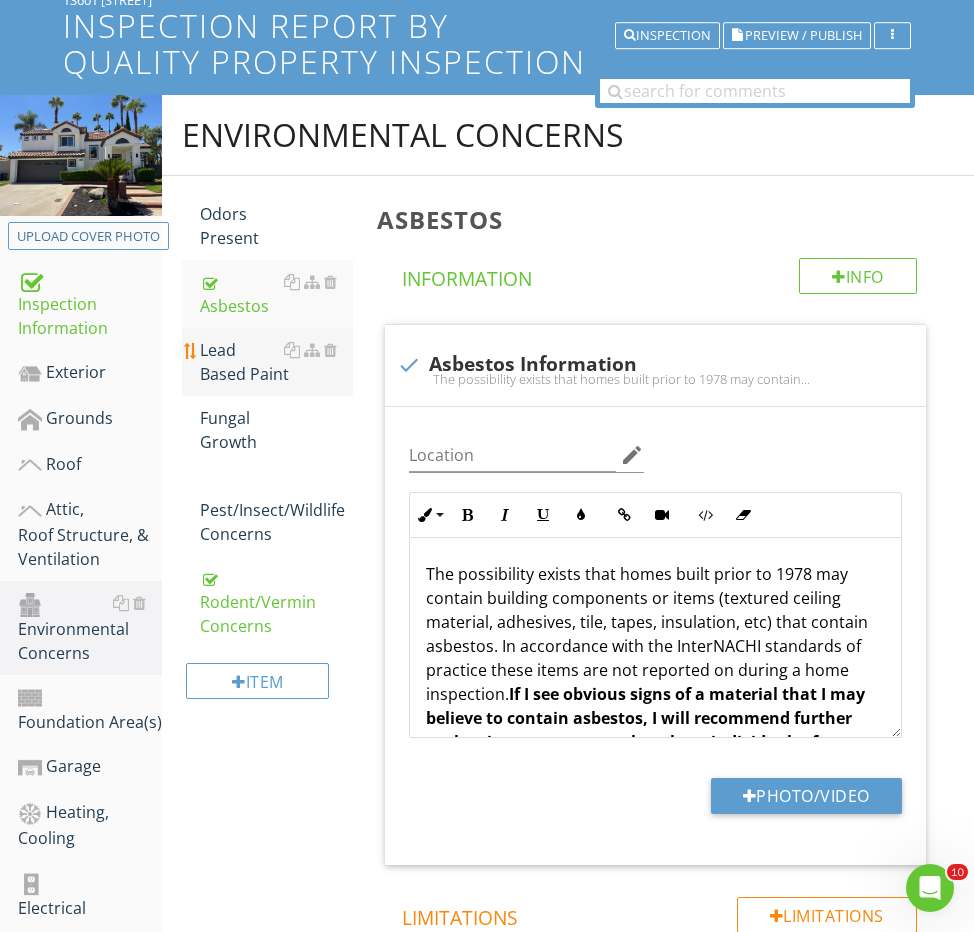 click on "Lead Based Paint" at bounding box center (276, 362) 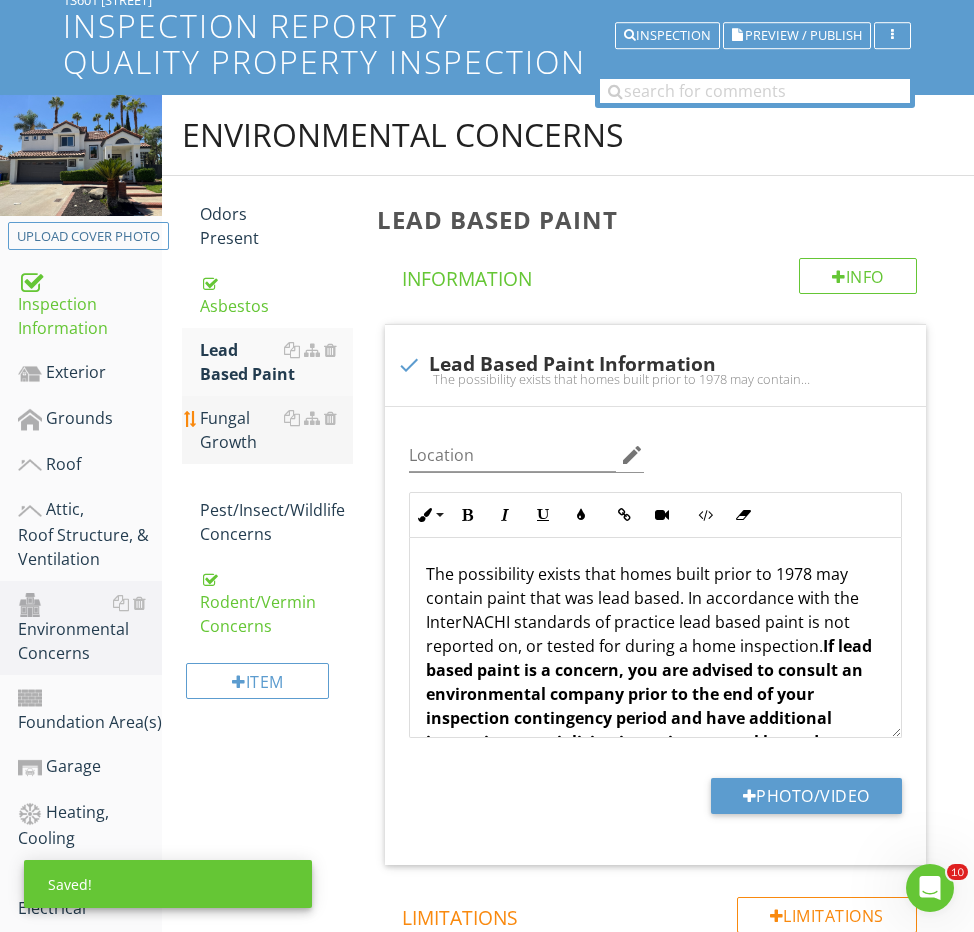 click on "Fungal Growth" at bounding box center [276, 430] 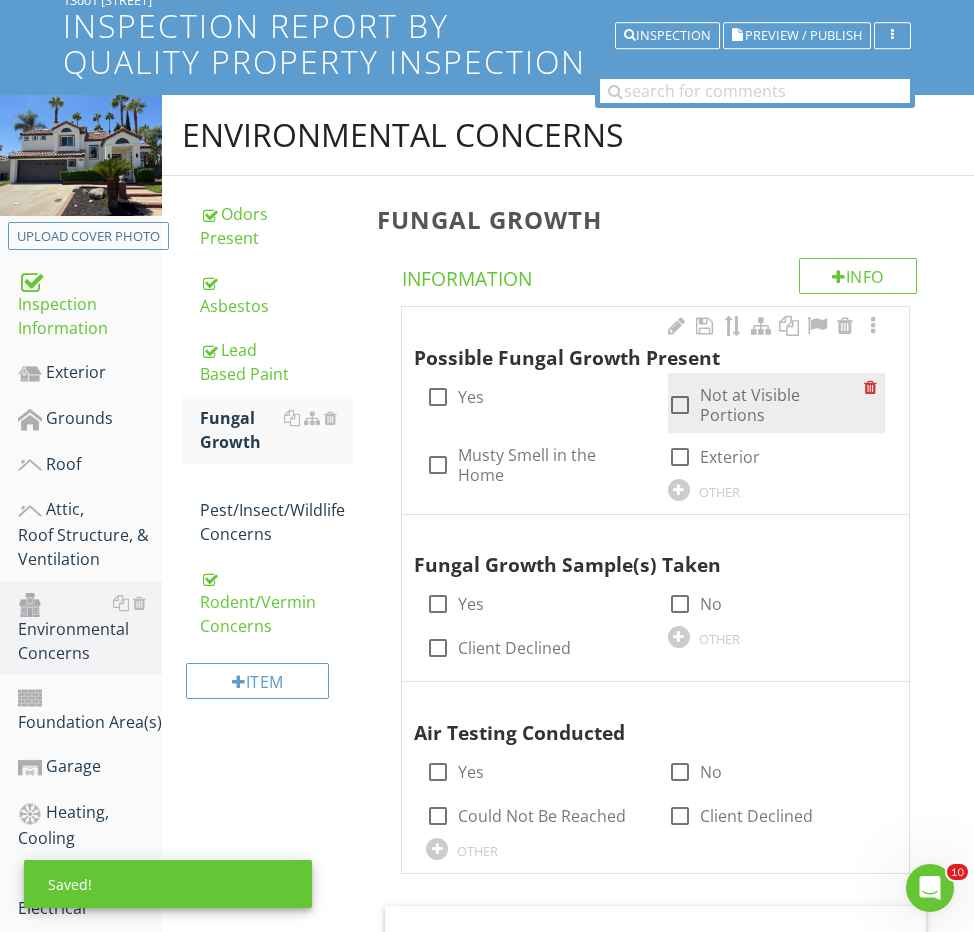 click on "Not at Visible Portions" at bounding box center [782, 405] 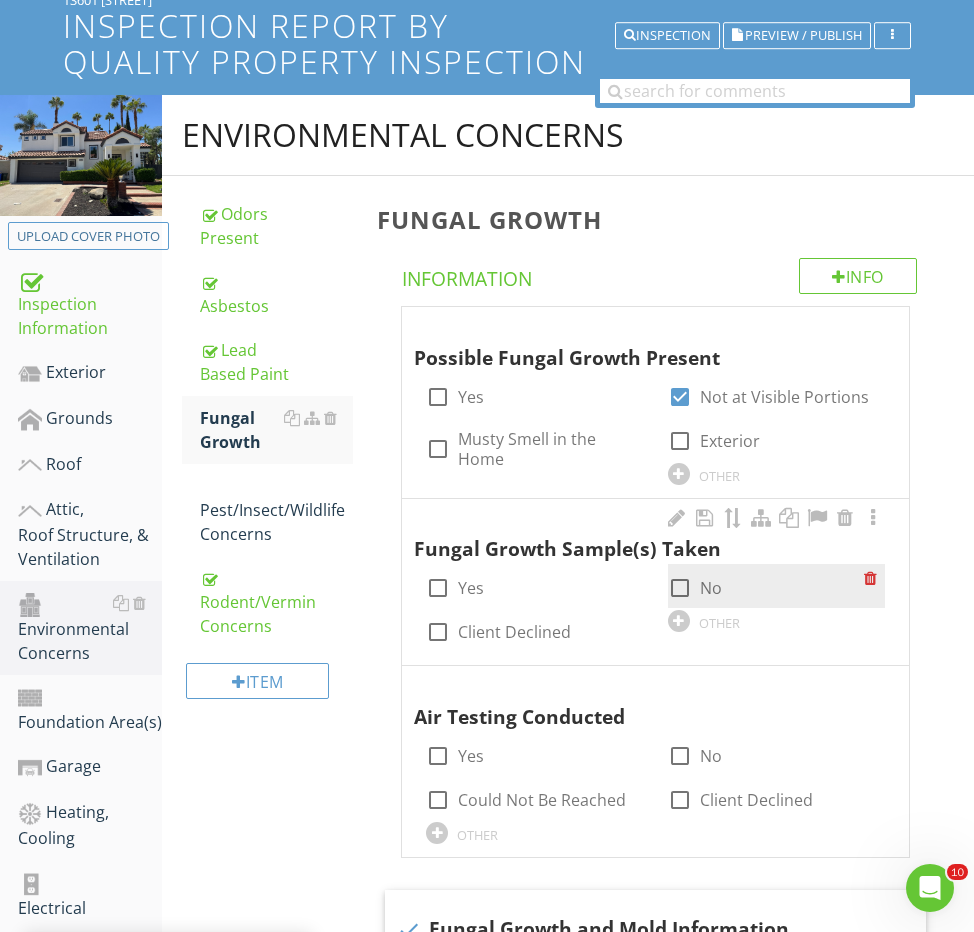 click at bounding box center (680, 588) 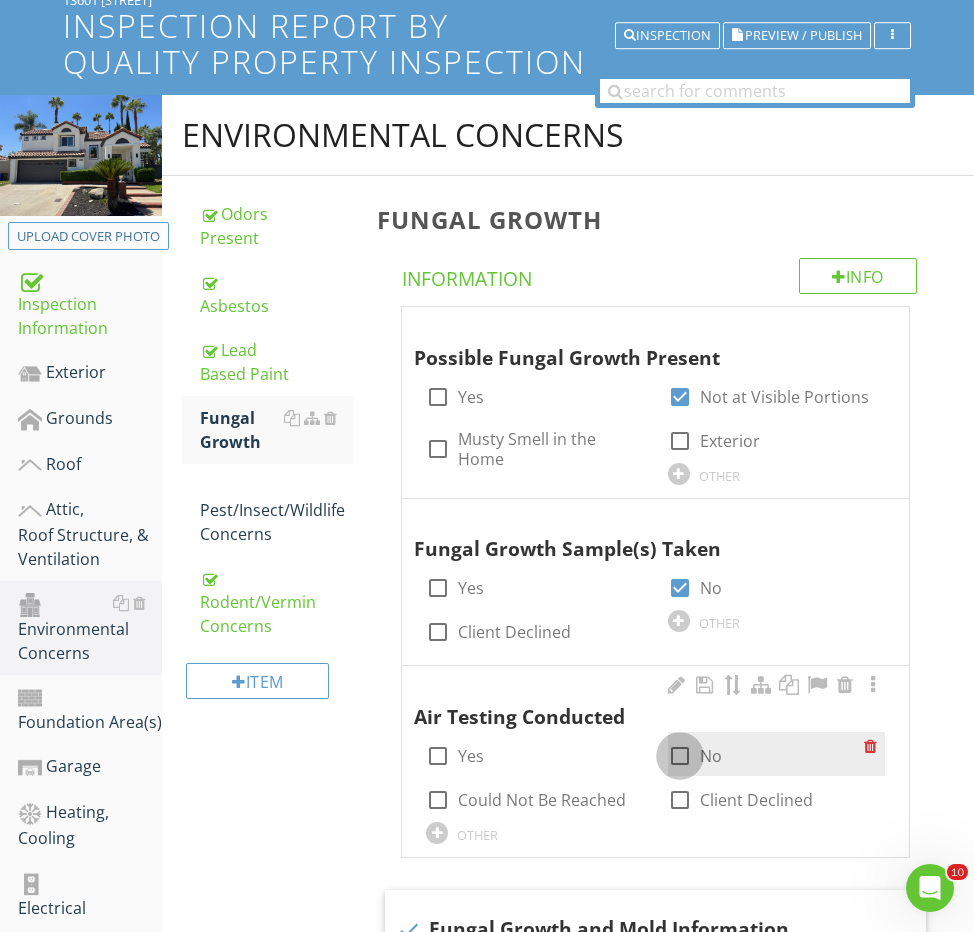 click at bounding box center [680, 756] 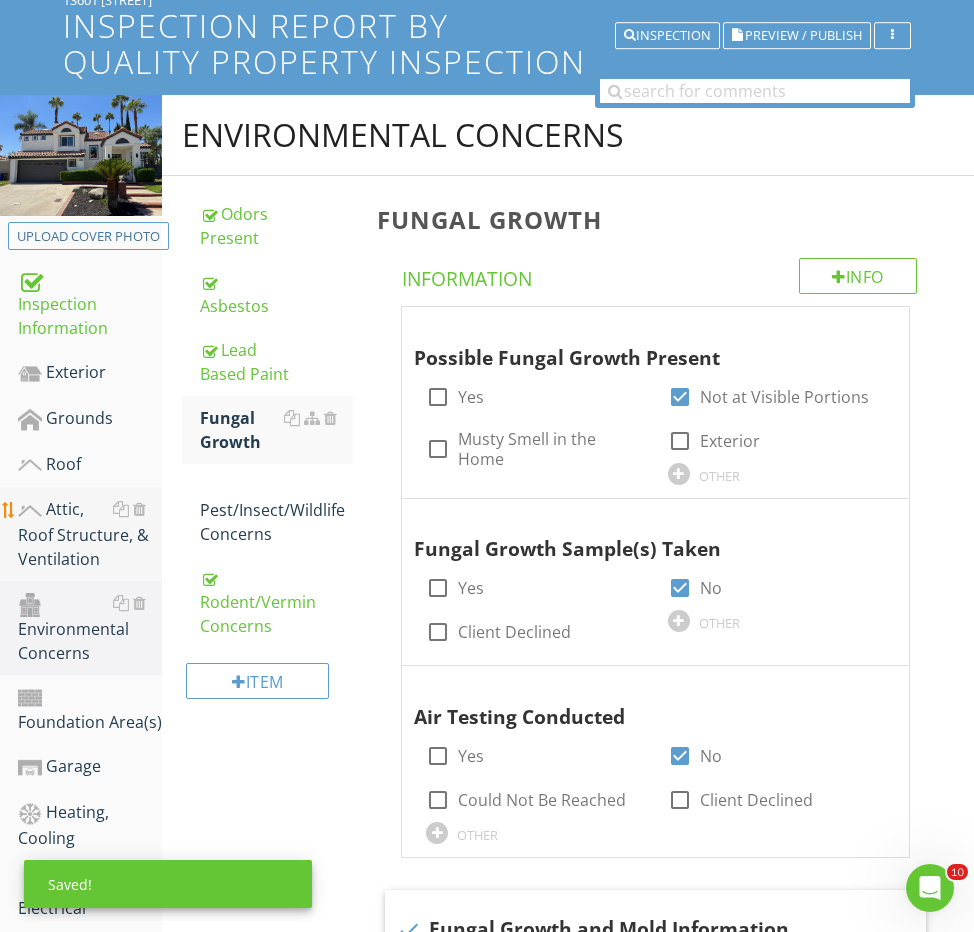 click on "Attic, Roof Structure, & Ventilation" at bounding box center [90, 534] 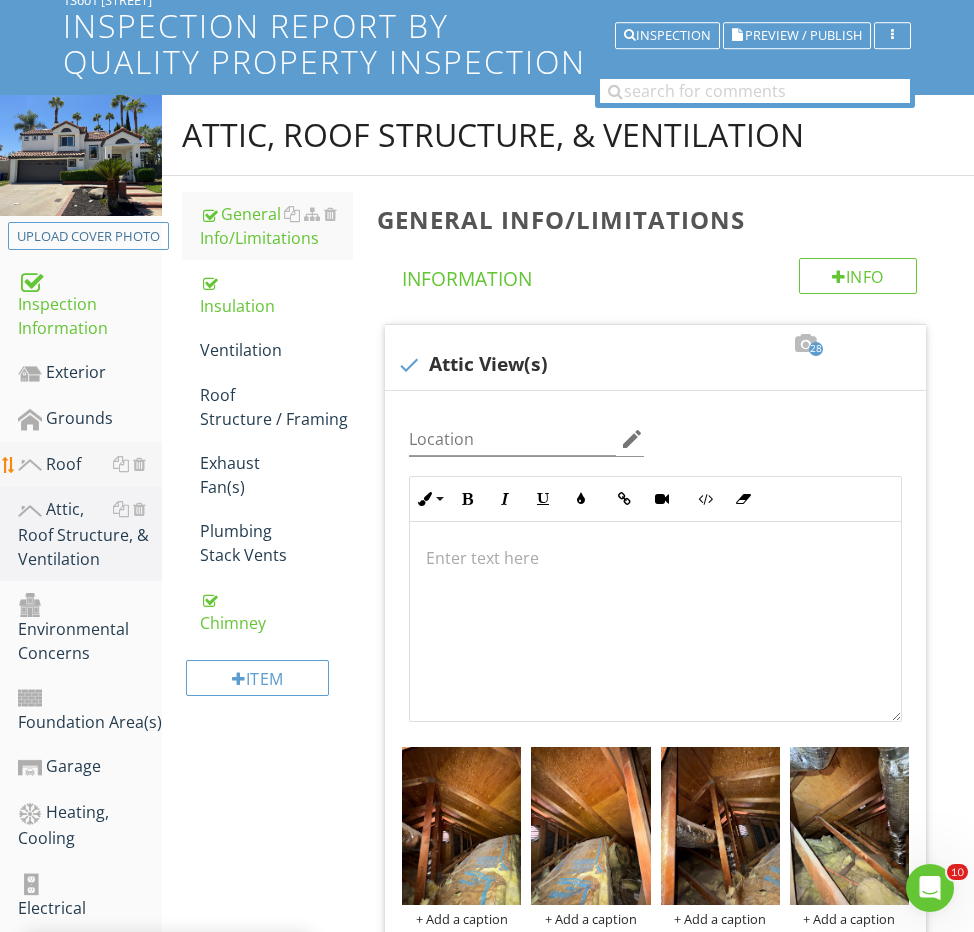 click on "Roof" at bounding box center (90, 465) 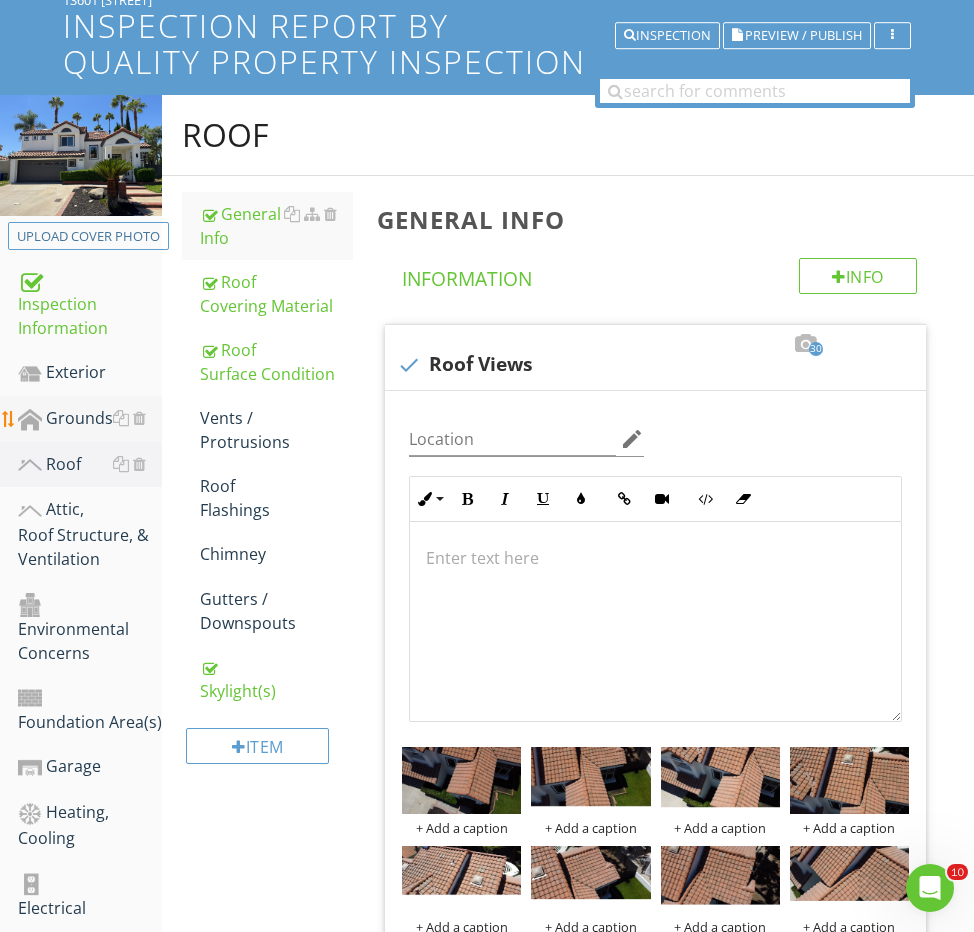 click on "Grounds" at bounding box center [90, 419] 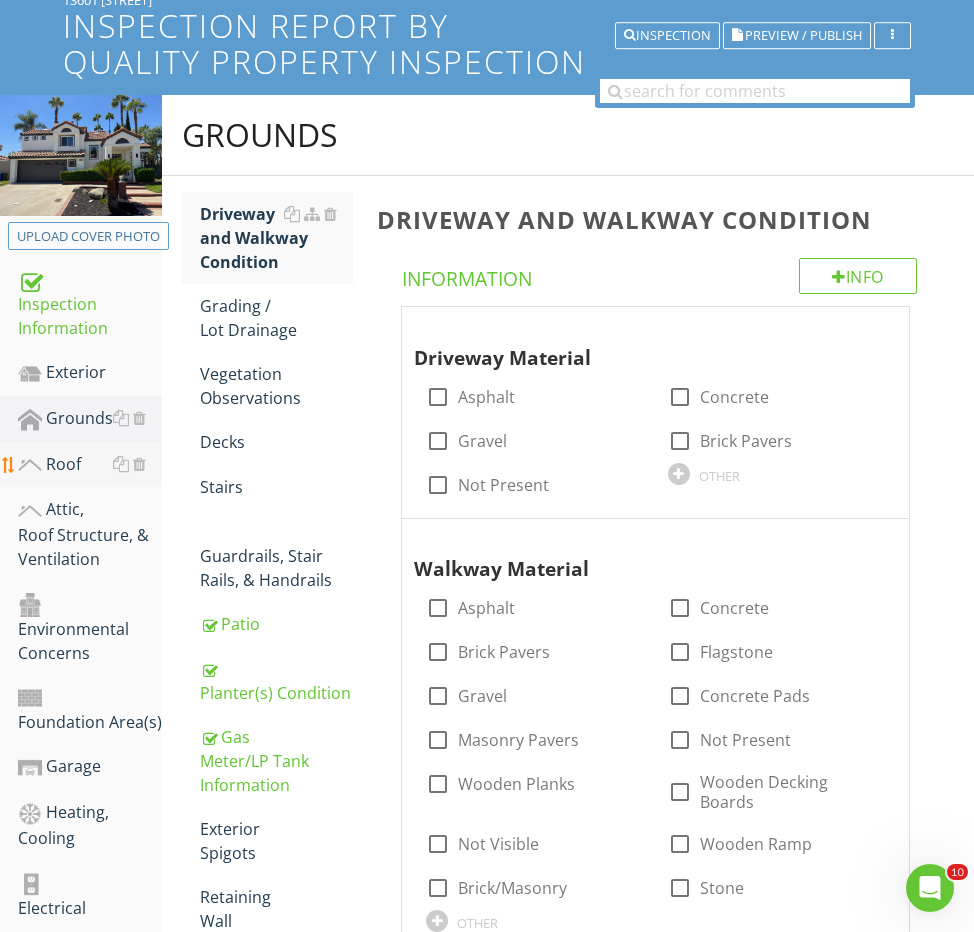 click on "Roof" at bounding box center [90, 465] 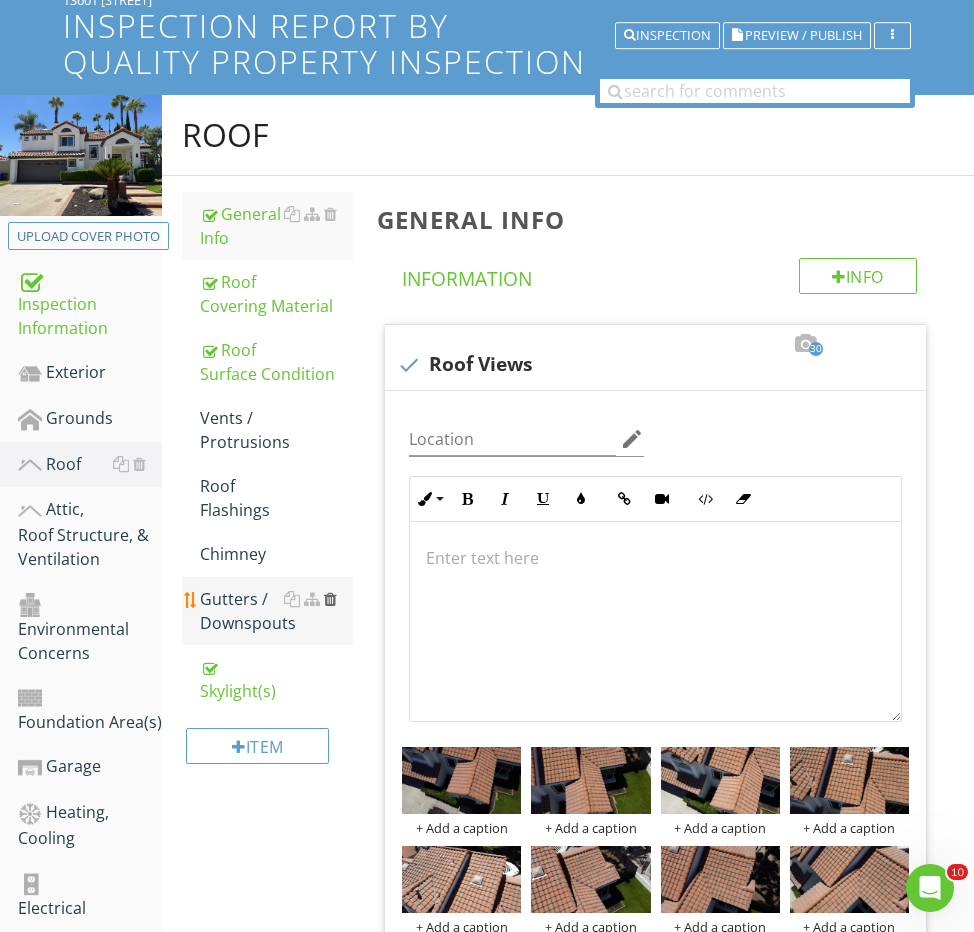 click at bounding box center [330, 599] 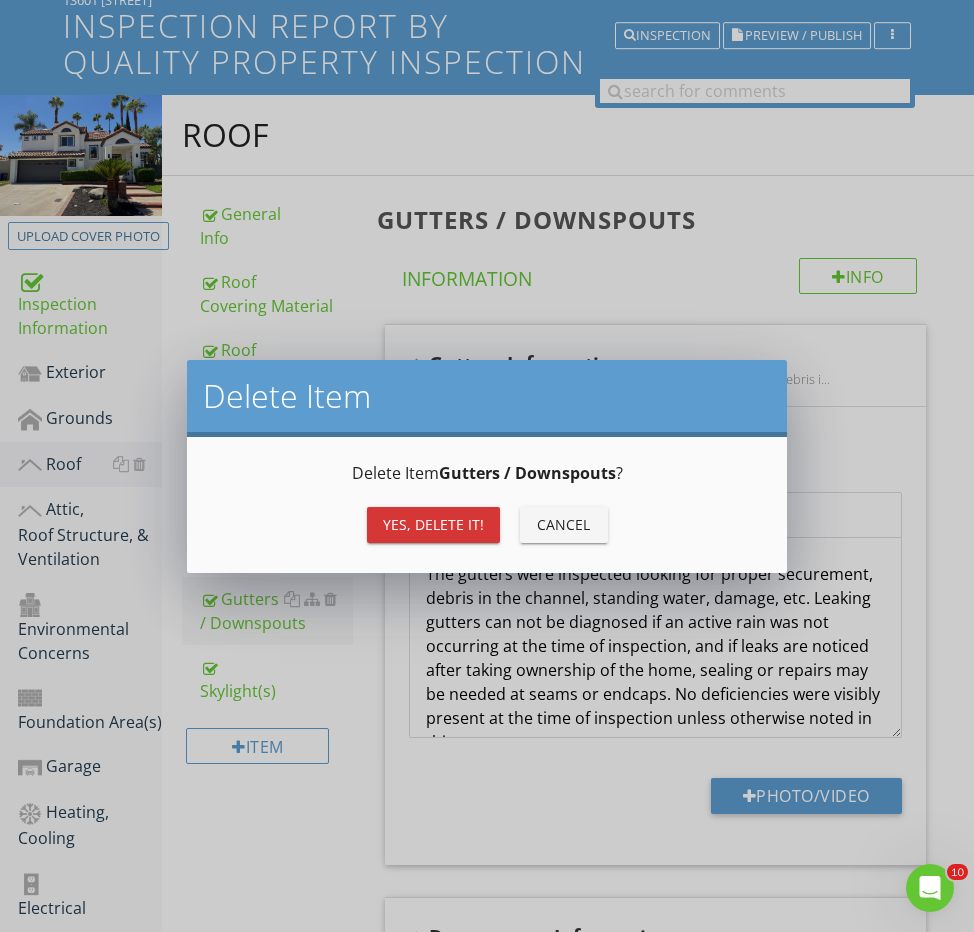 click on "Yes, Delete it!" at bounding box center [433, 524] 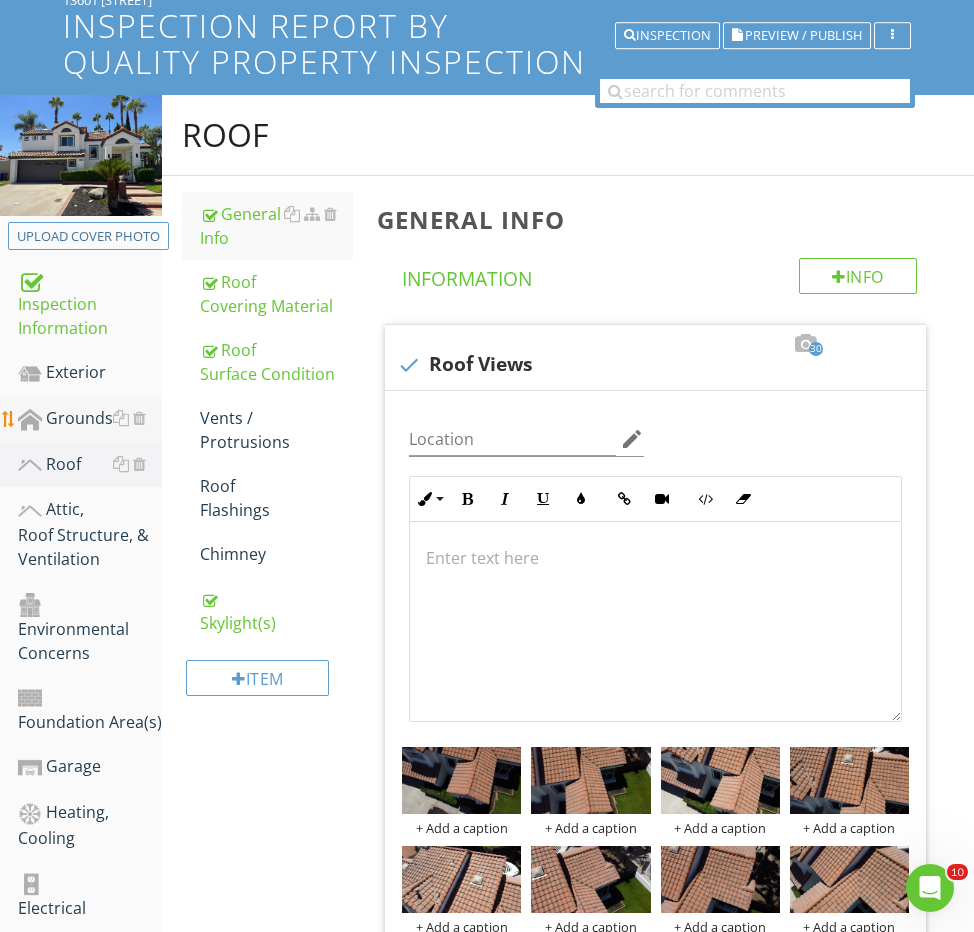 click on "Grounds" at bounding box center (90, 419) 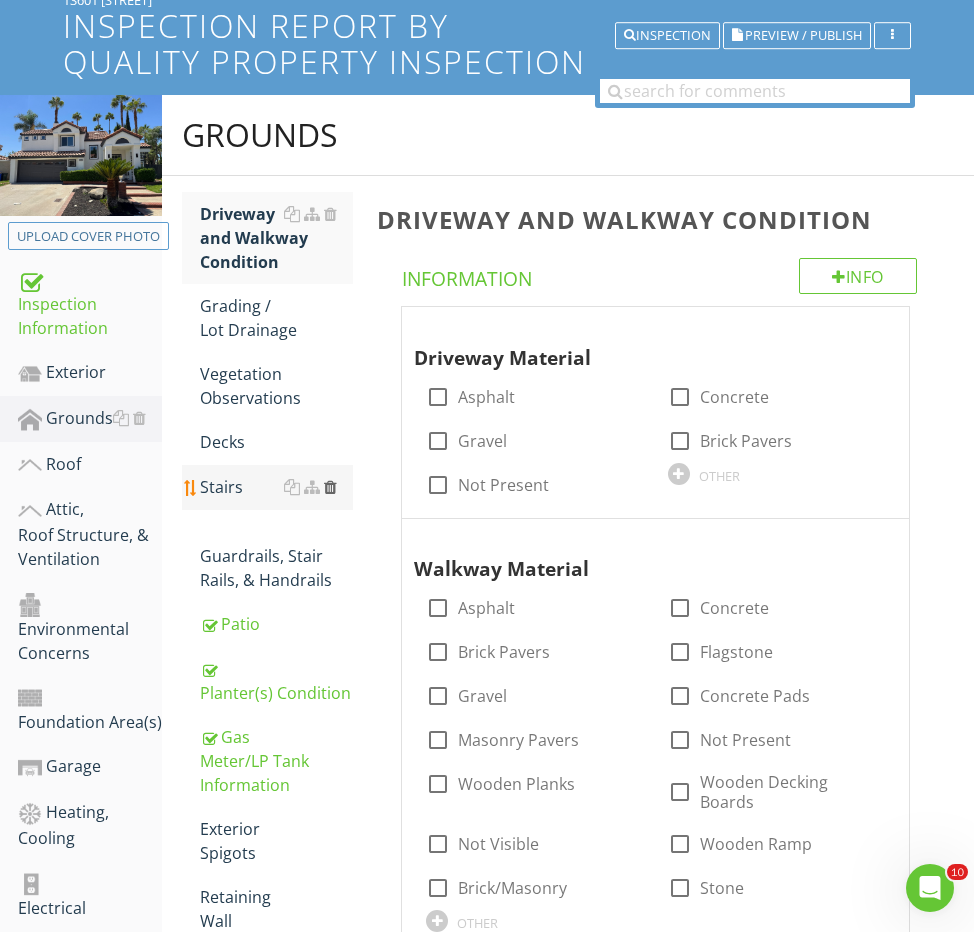 click at bounding box center (330, 487) 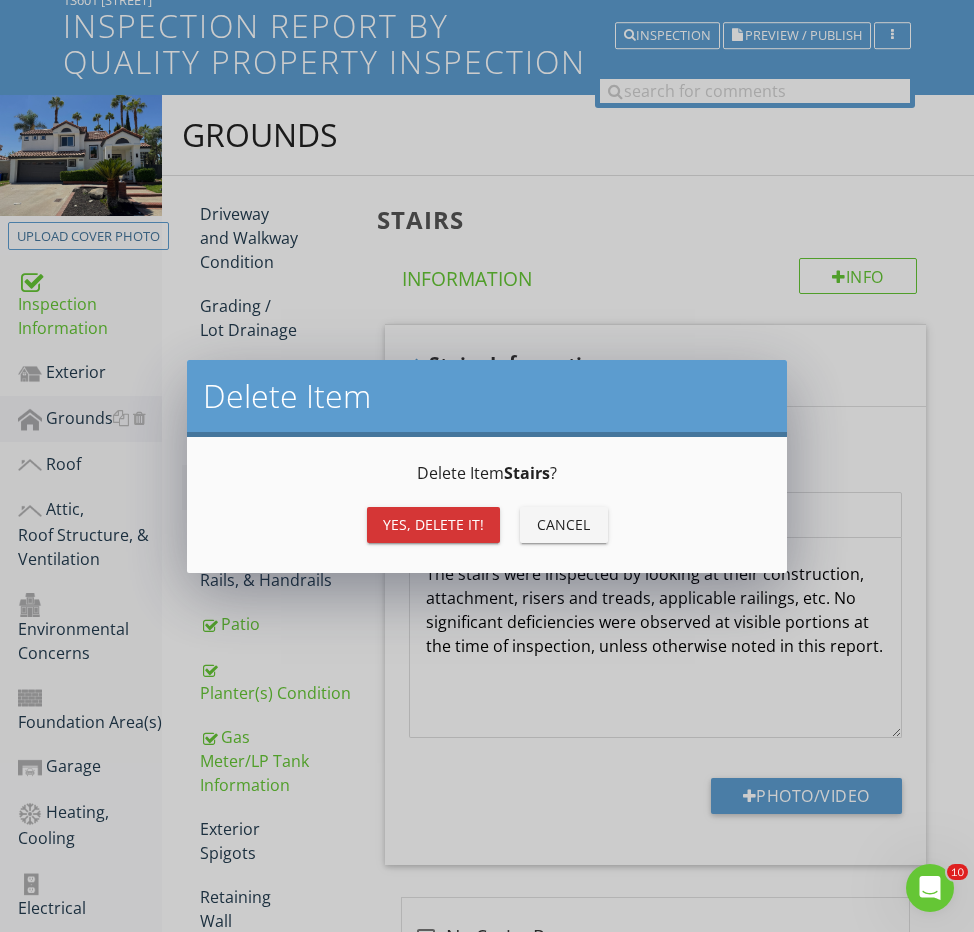 click on "Yes, Delete it!" at bounding box center (433, 524) 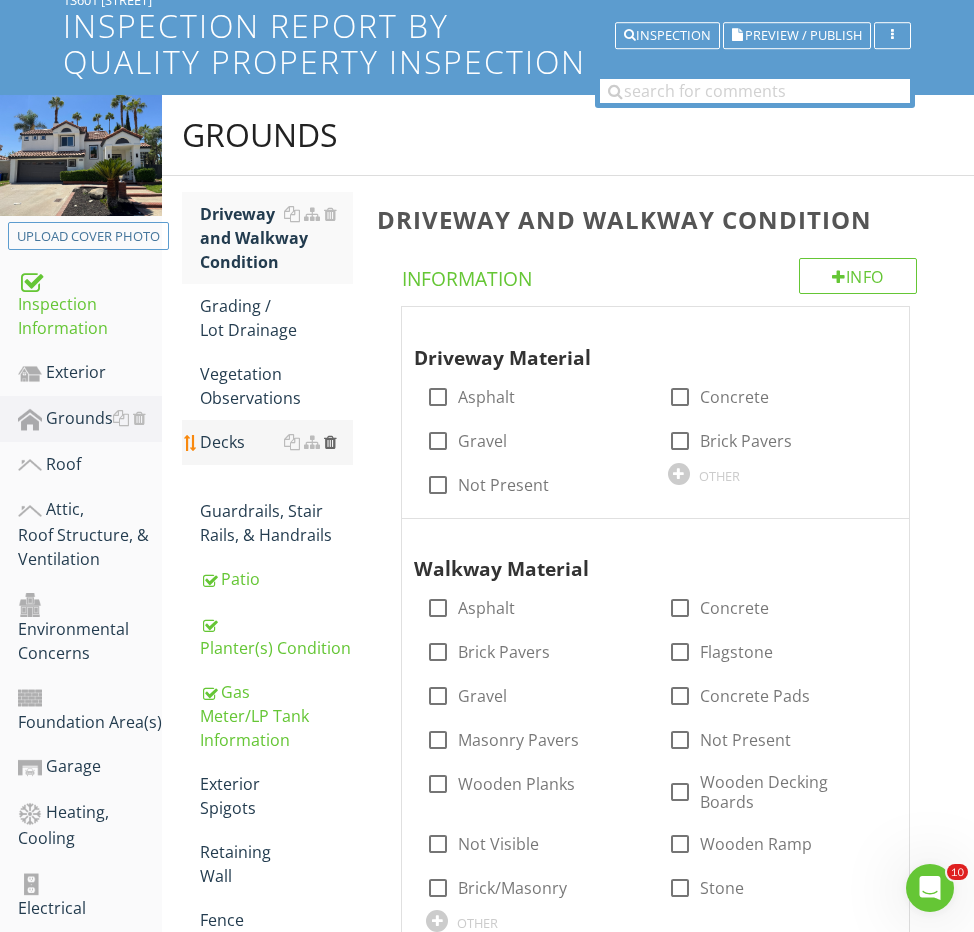 click at bounding box center [330, 442] 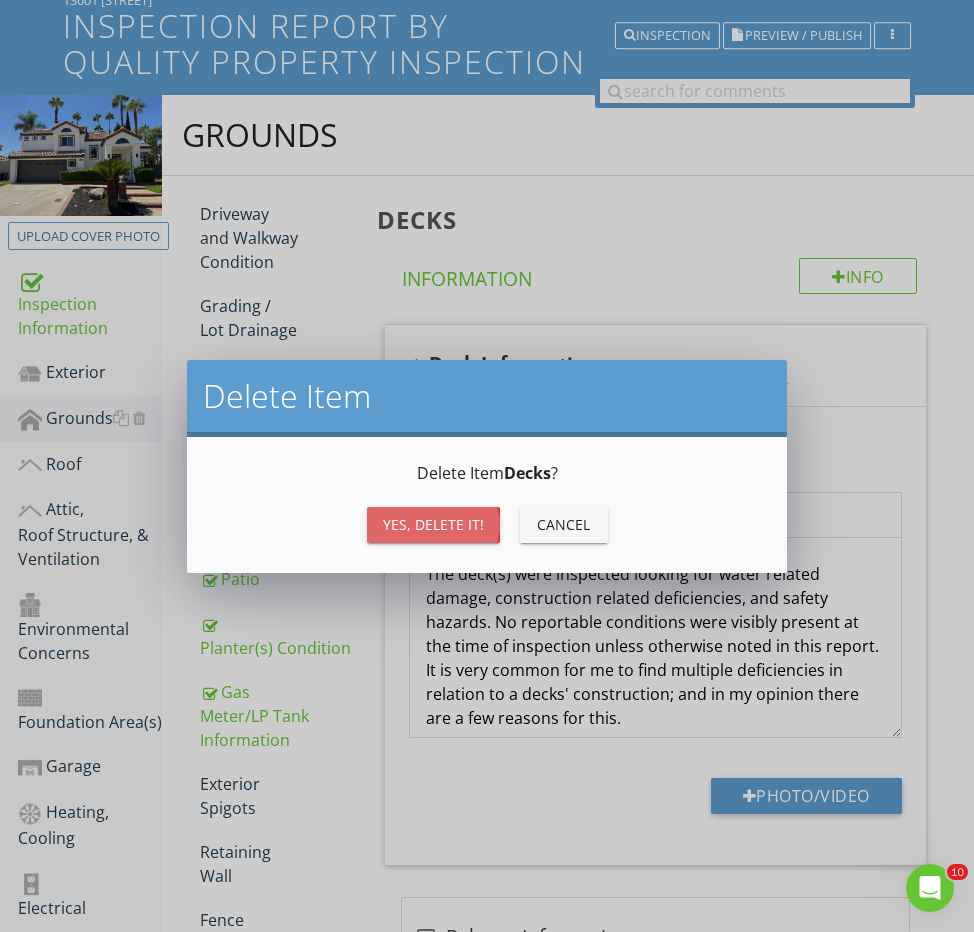 click on "Yes, Delete it!" at bounding box center [433, 524] 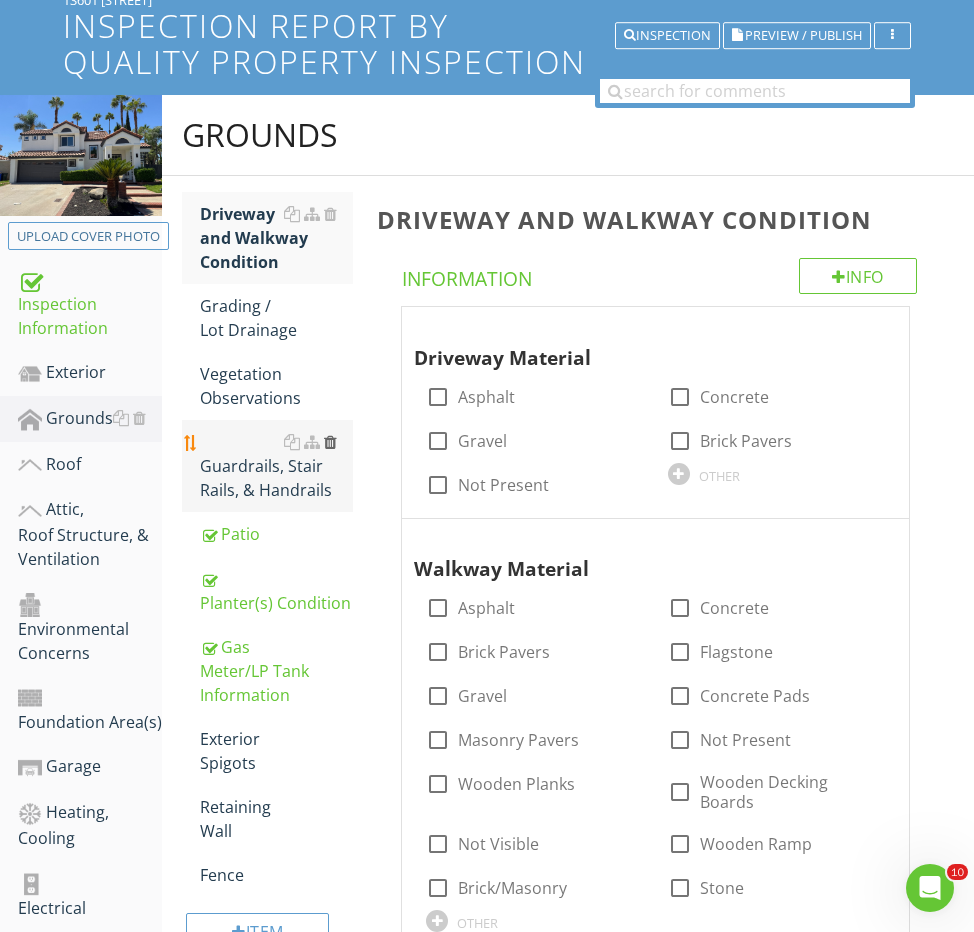 click at bounding box center (330, 442) 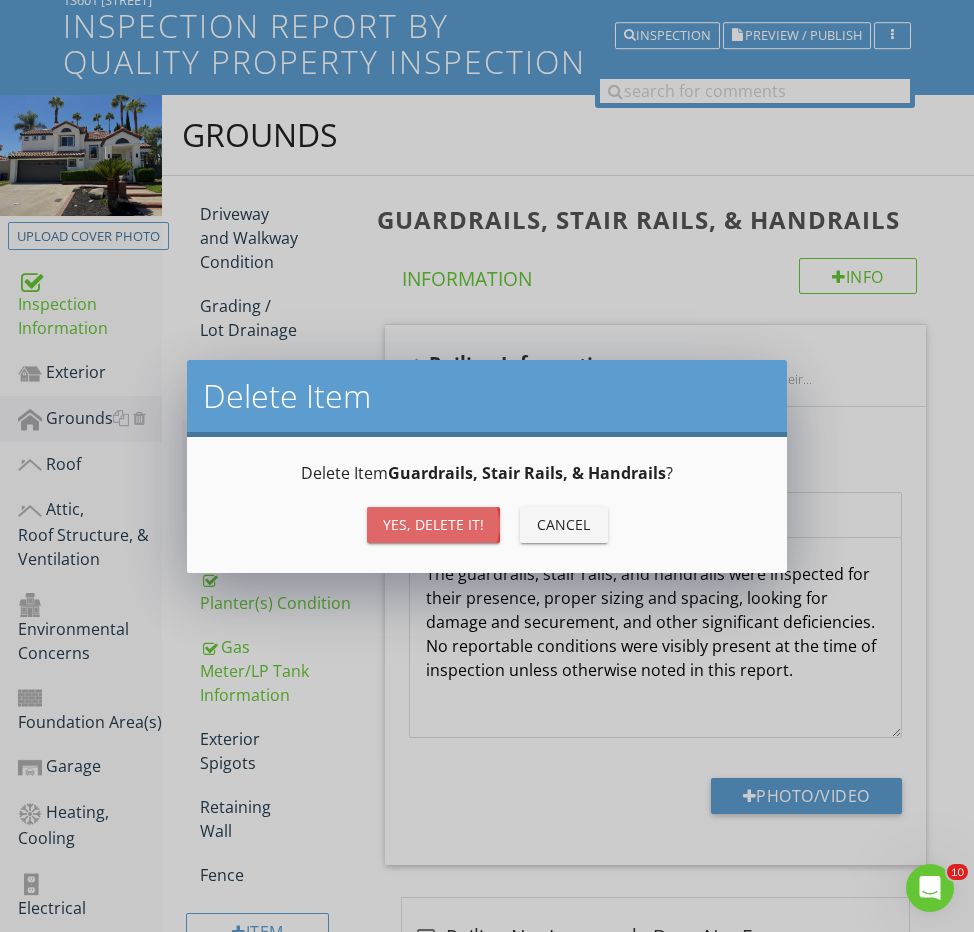 click on "Yes, Delete it!" at bounding box center (433, 524) 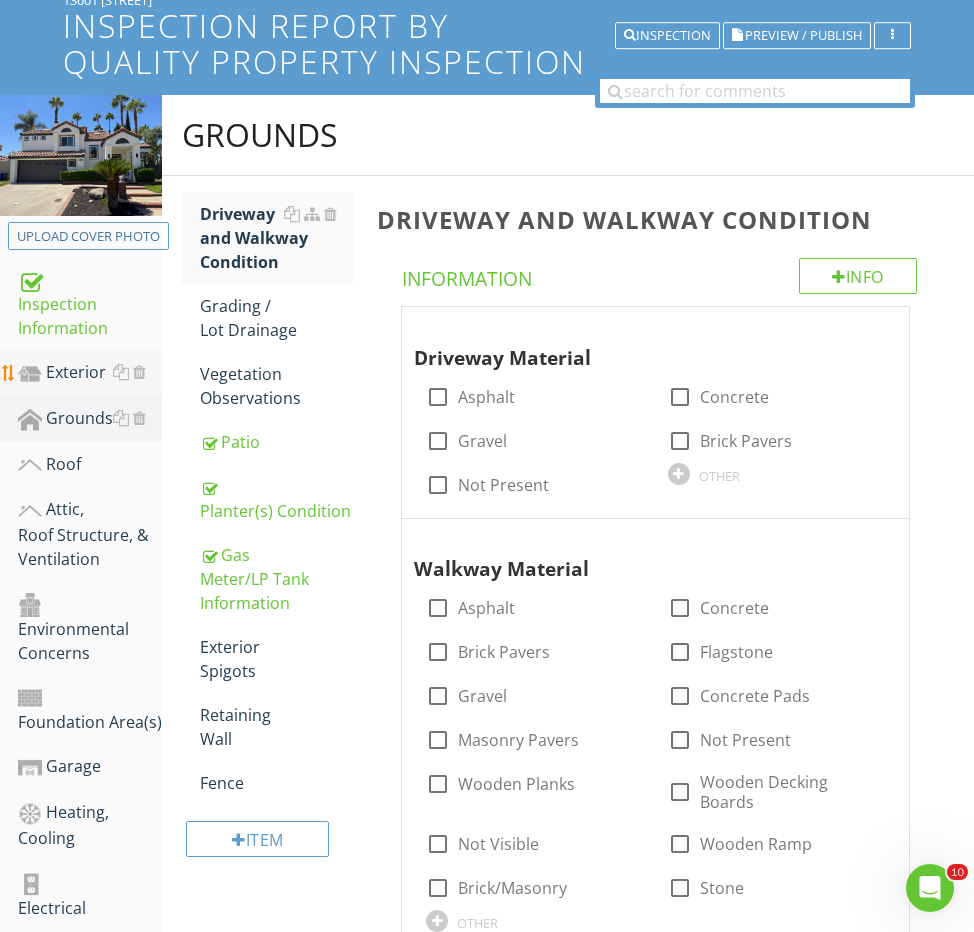 click on "Exterior" at bounding box center [90, 373] 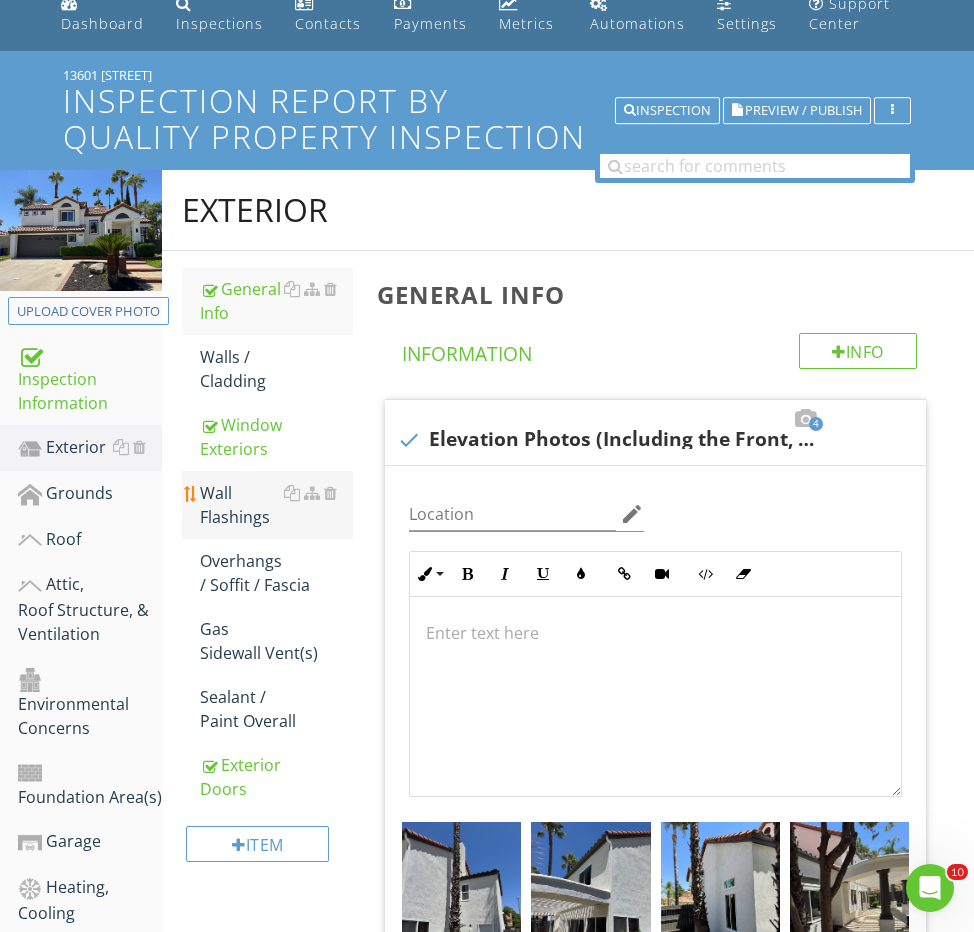 scroll, scrollTop: 42, scrollLeft: 0, axis: vertical 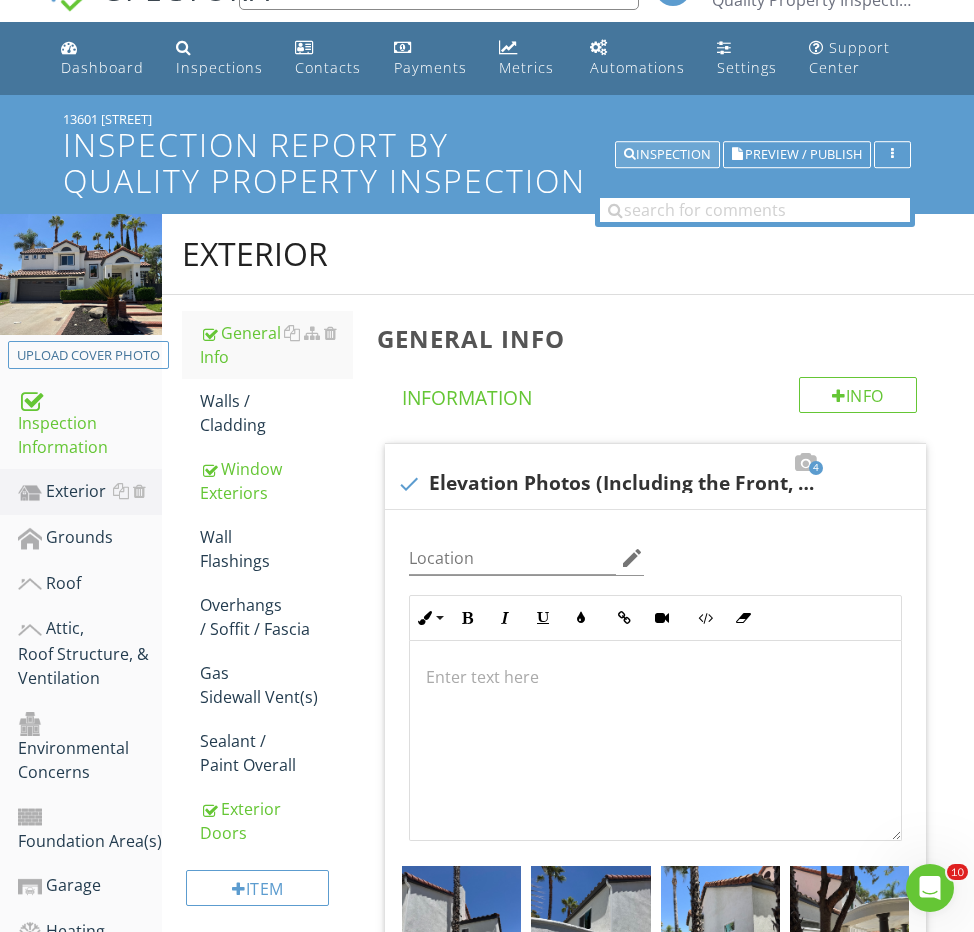 click on "Inspection" at bounding box center [667, 155] 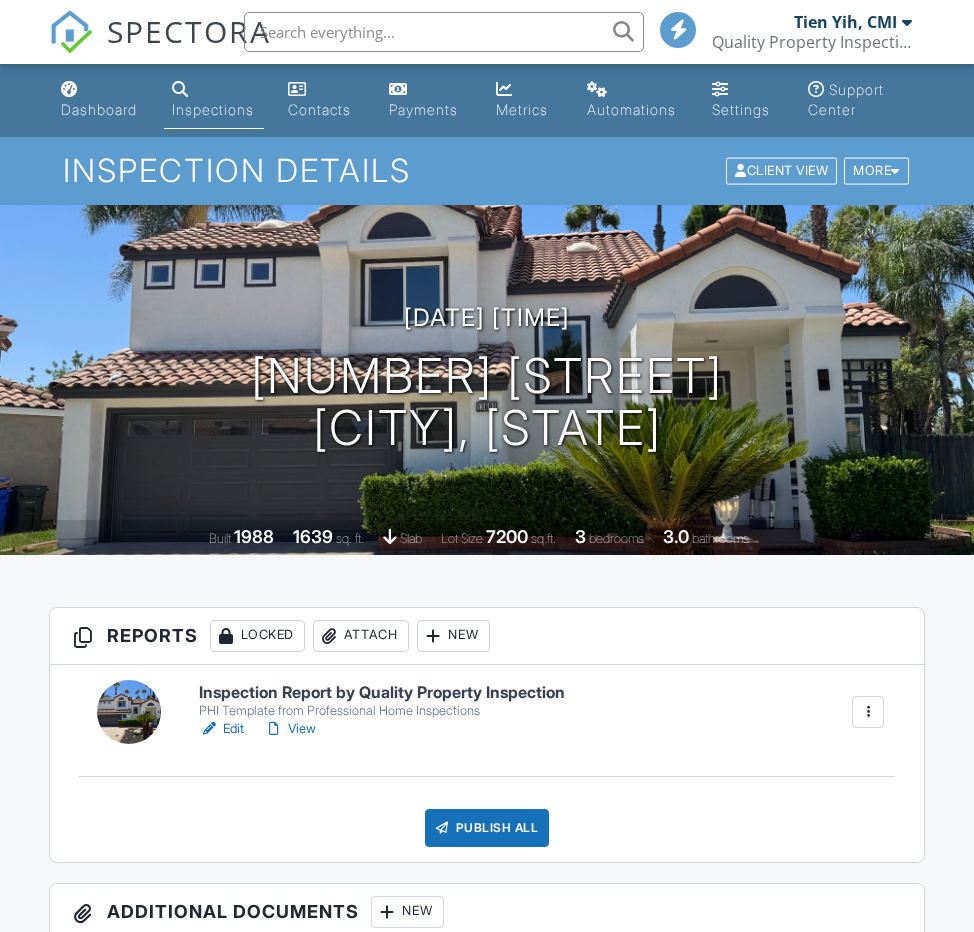 scroll, scrollTop: 0, scrollLeft: 0, axis: both 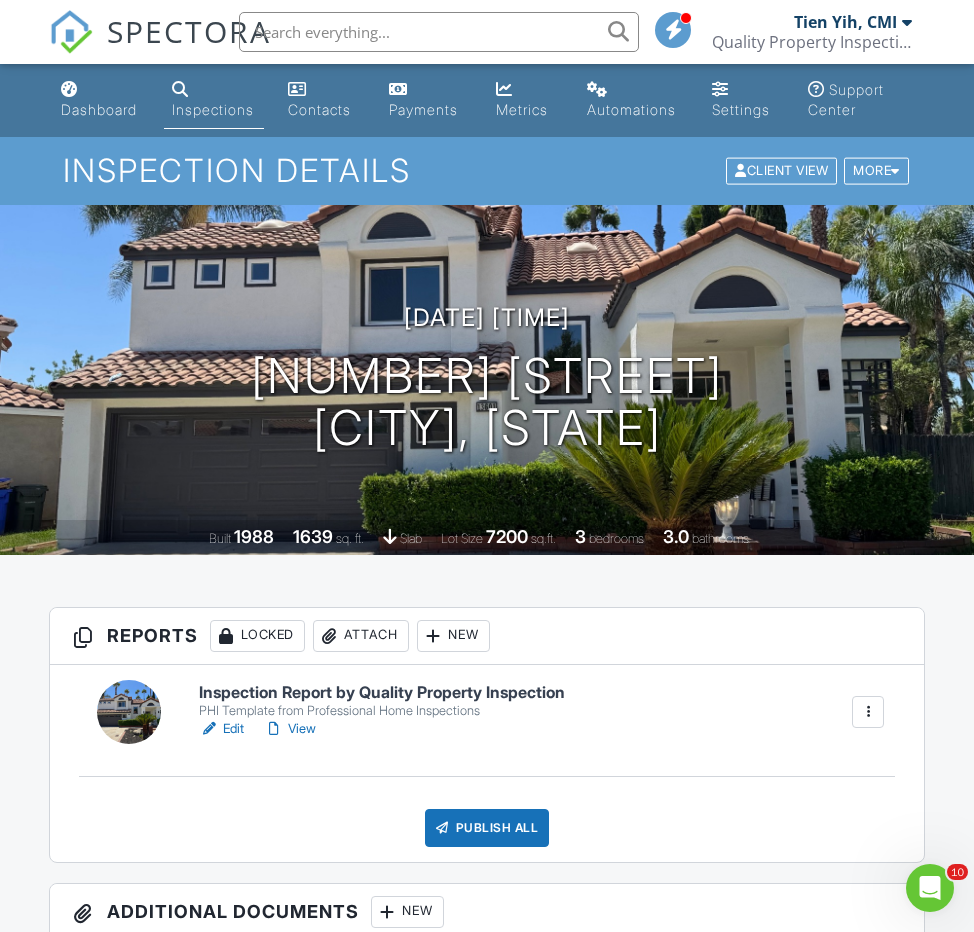 click on "Publish All" at bounding box center [487, 828] 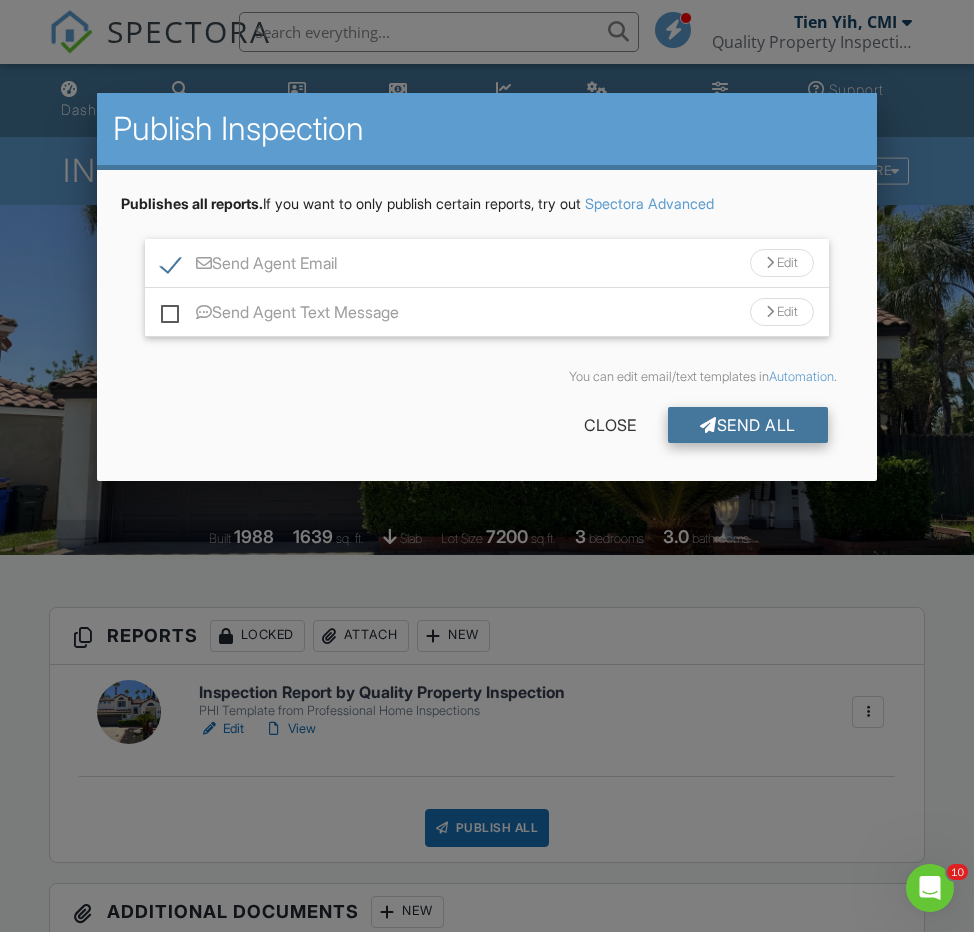 click on "Send All" at bounding box center [748, 425] 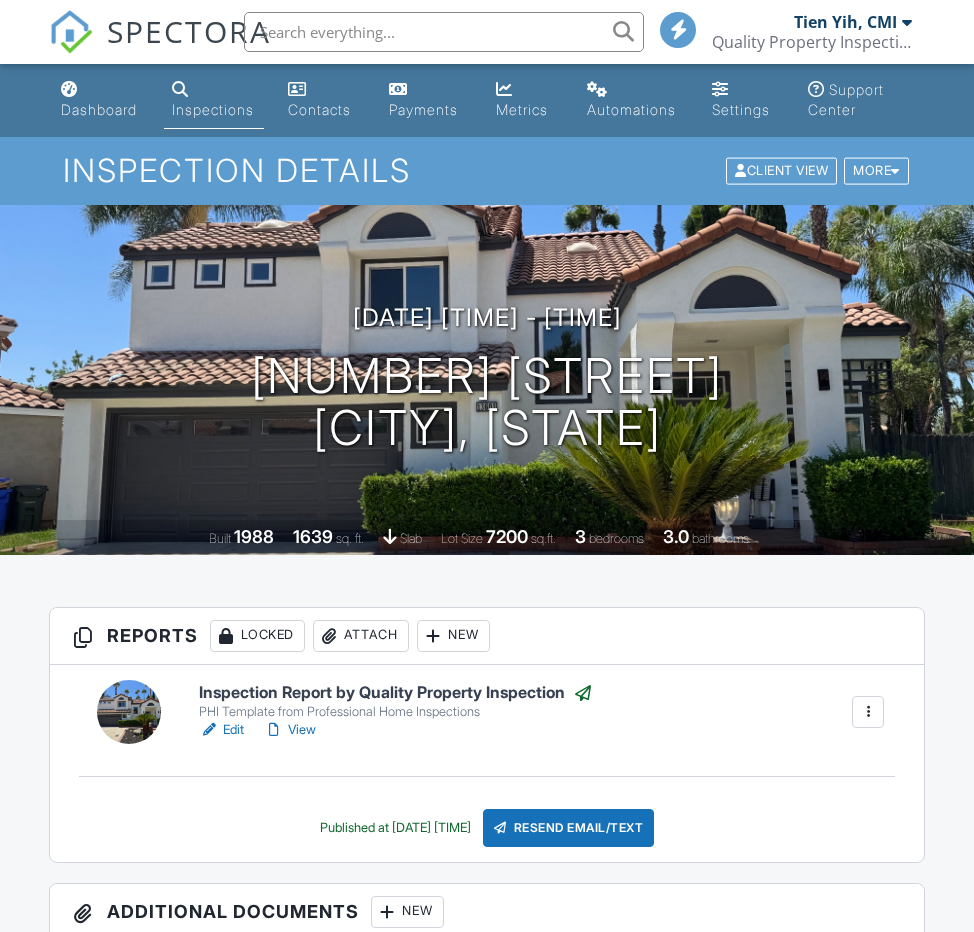 scroll, scrollTop: 0, scrollLeft: 0, axis: both 